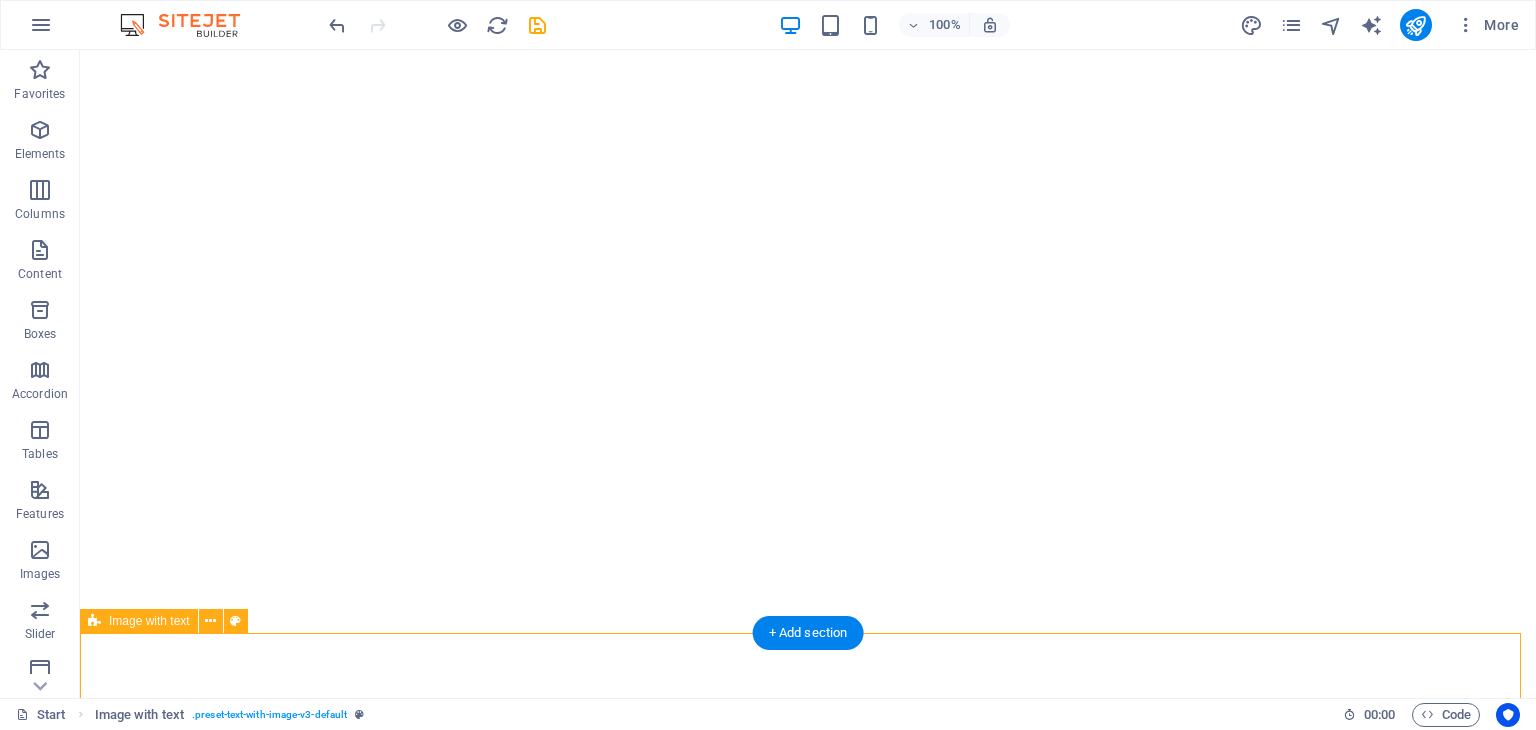 scroll, scrollTop: 0, scrollLeft: 0, axis: both 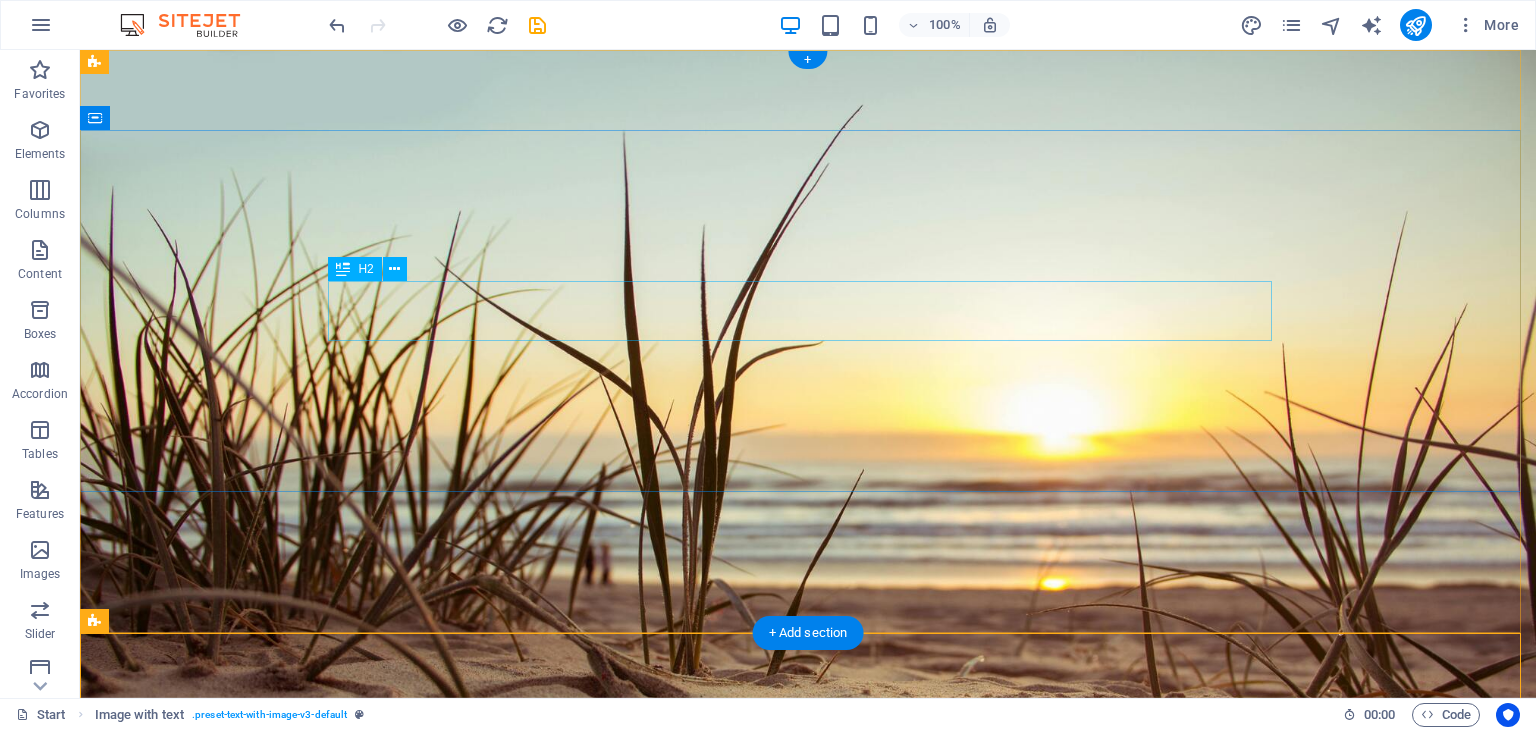 click on "Courageous mind psychology" at bounding box center [808, 888] 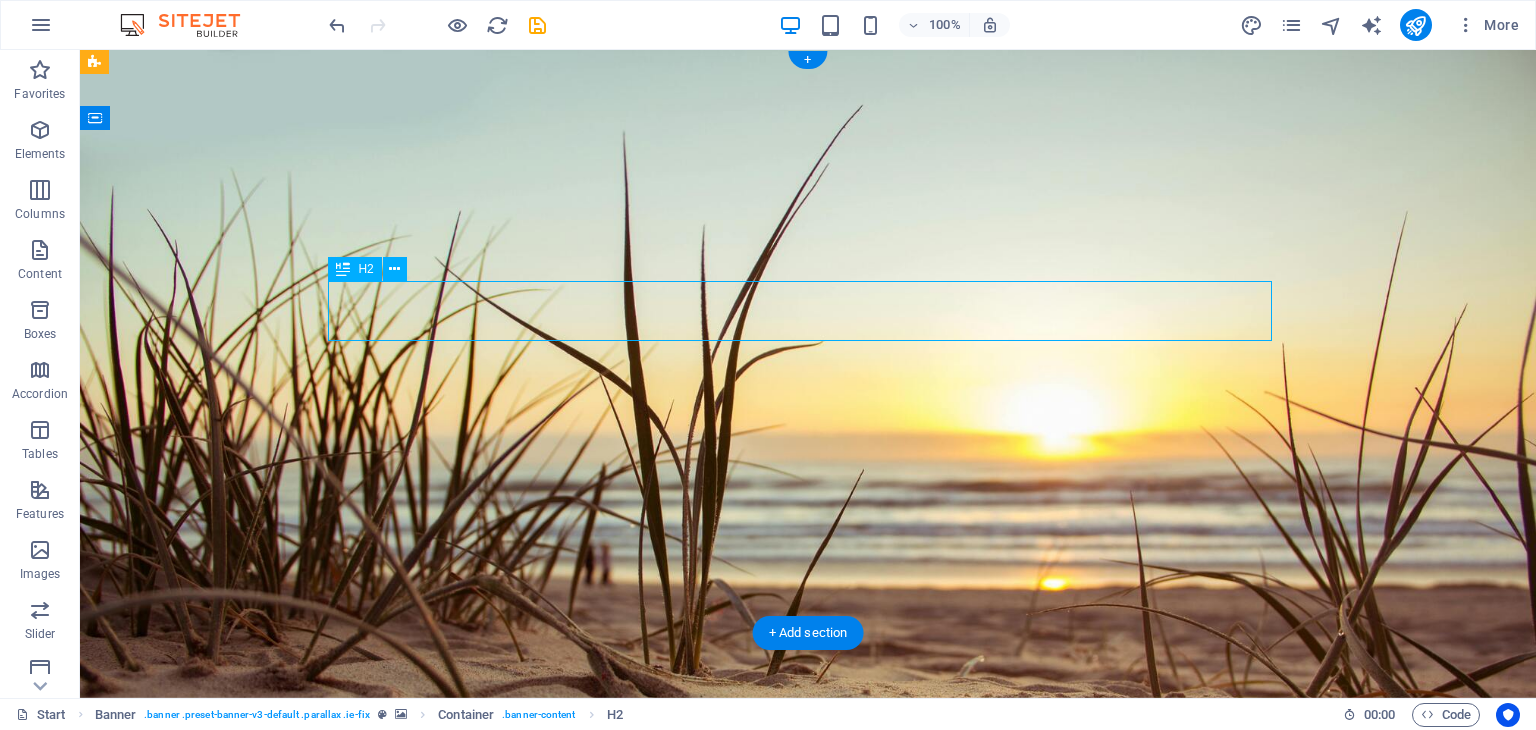 click on "Courageous mind psychology" at bounding box center [808, 888] 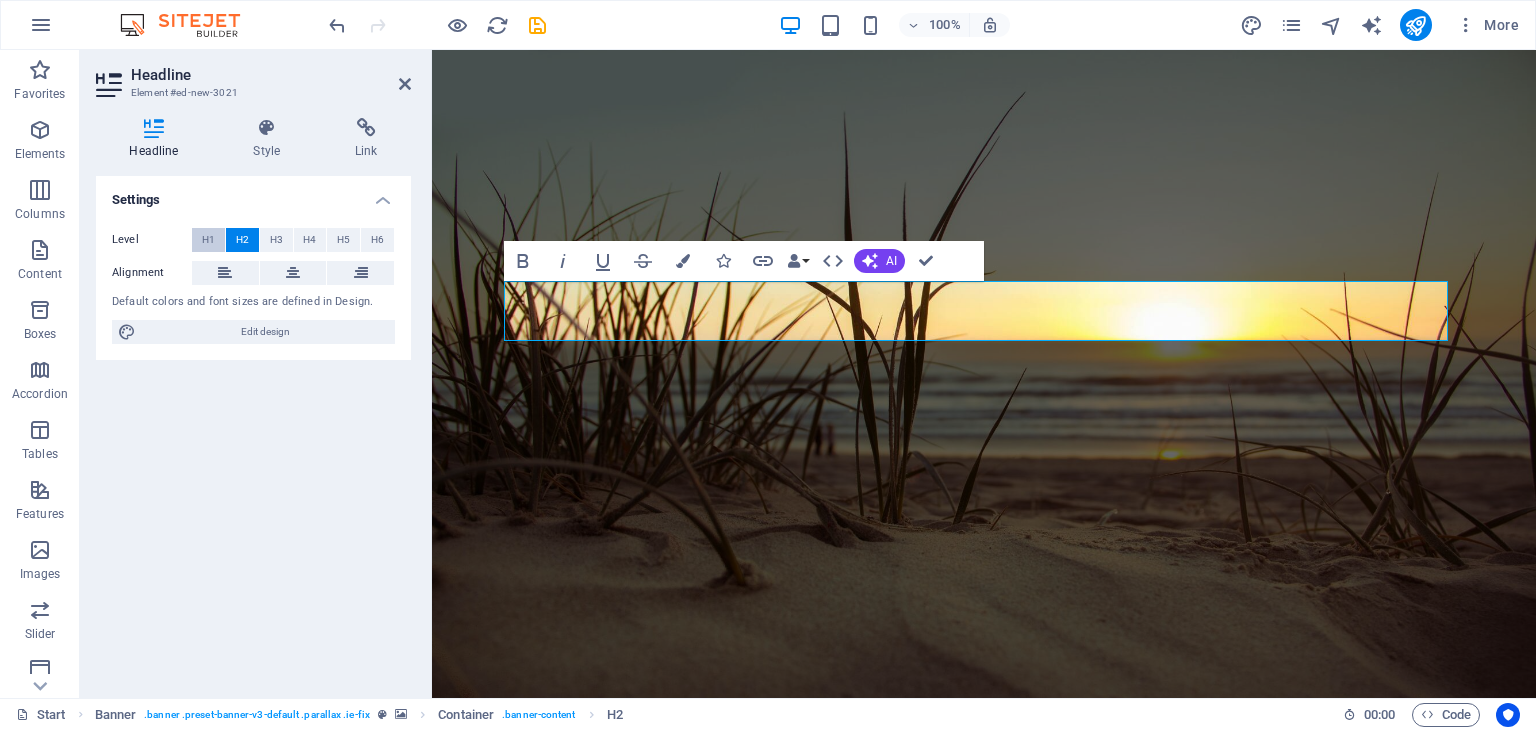 click on "H1" at bounding box center [208, 240] 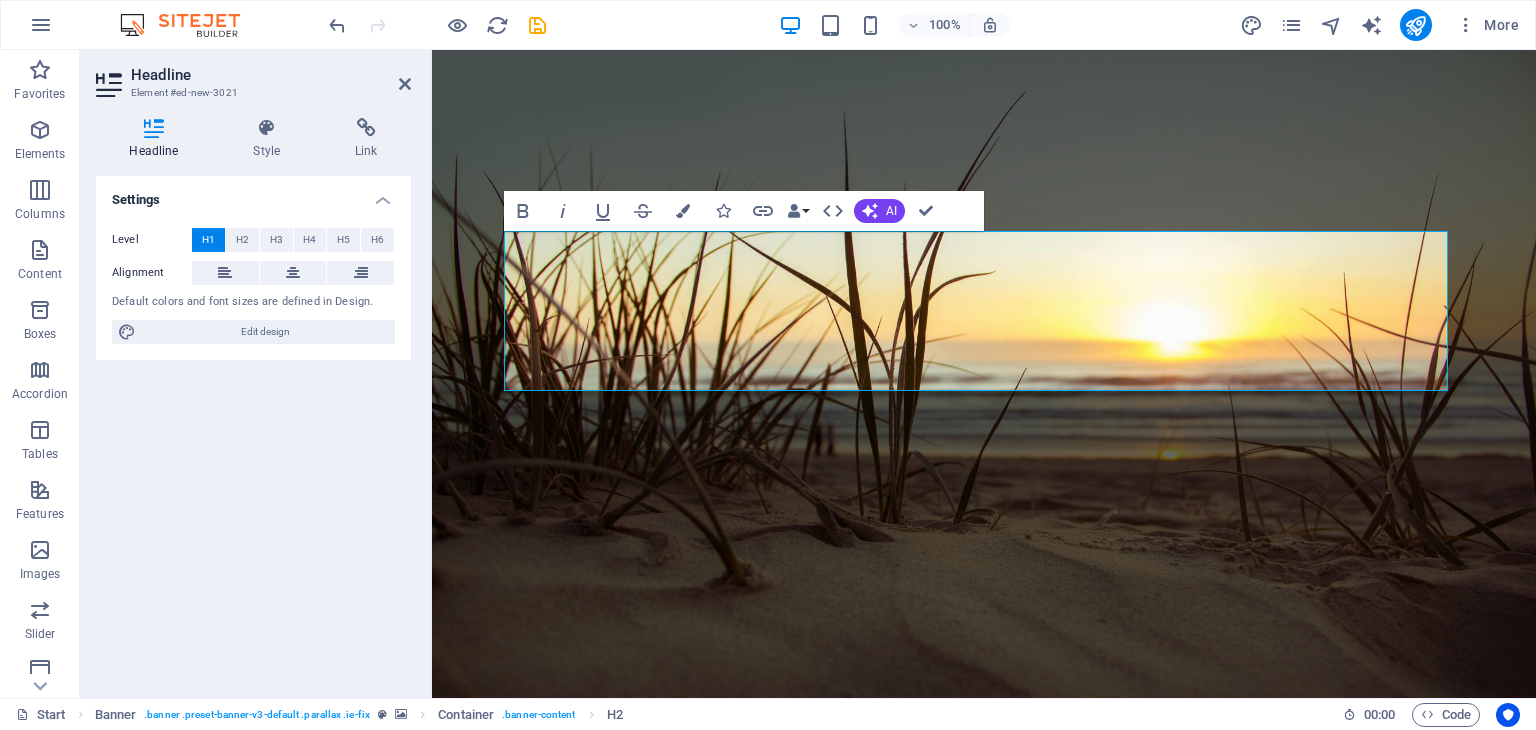 click on "Settings Level H1 H2 H3 H4 H5 H6 Alignment Default colors and font sizes are defined in Design. Edit design" at bounding box center (253, 429) 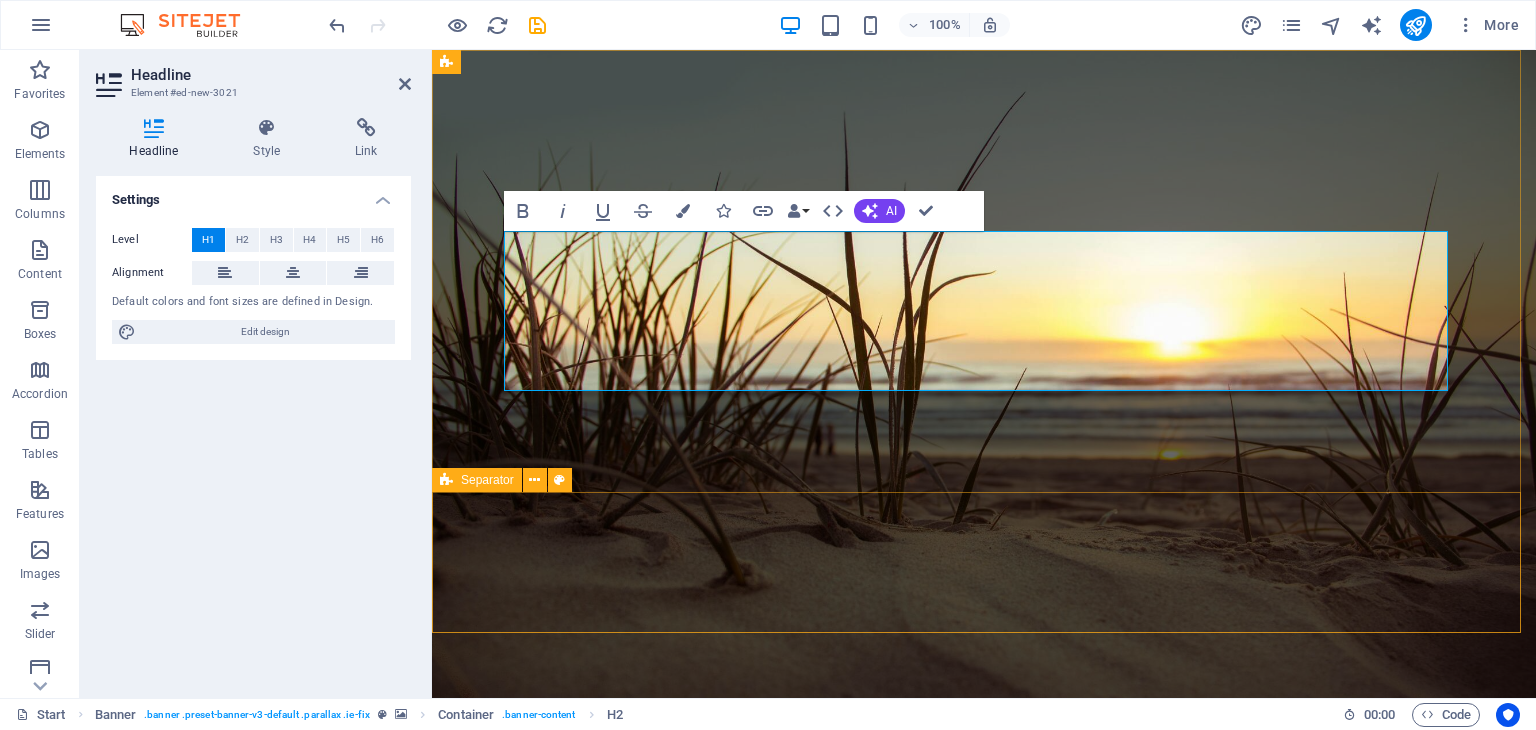 click on "Drop content here or  Add elements  Paste clipboard" at bounding box center (984, 1185) 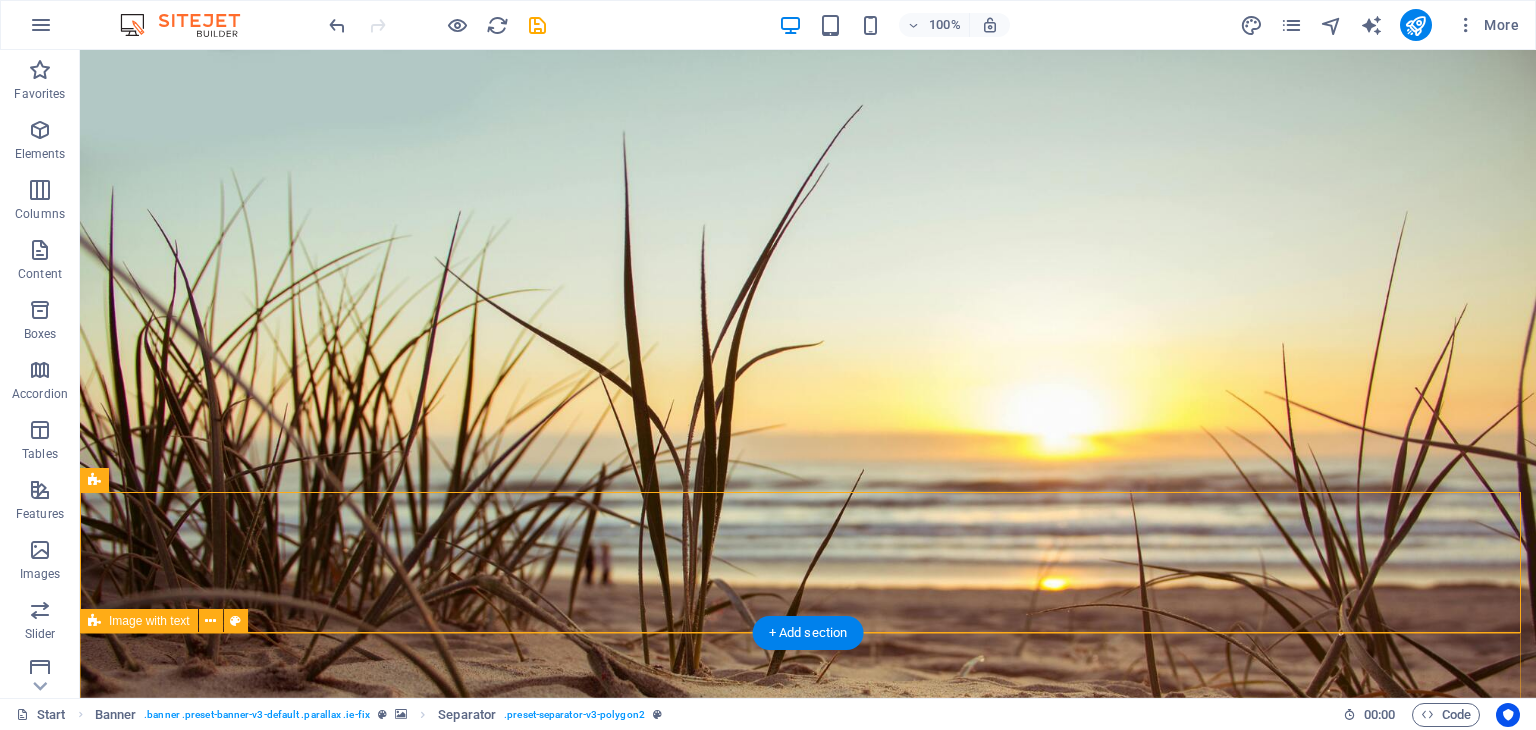 click on "About me Lorem ipsum dolor sit amet, consectetuer adipiscing elit. Aenean commodo ligula eget dolor. Lorem ipsum dolor sit amet, consectetuer adipiscing elit leget dolor. Sitejet 90%
Photoshop 70%
Illustrator 90%
HTML5 & CSS3 85%" at bounding box center [808, 2378] 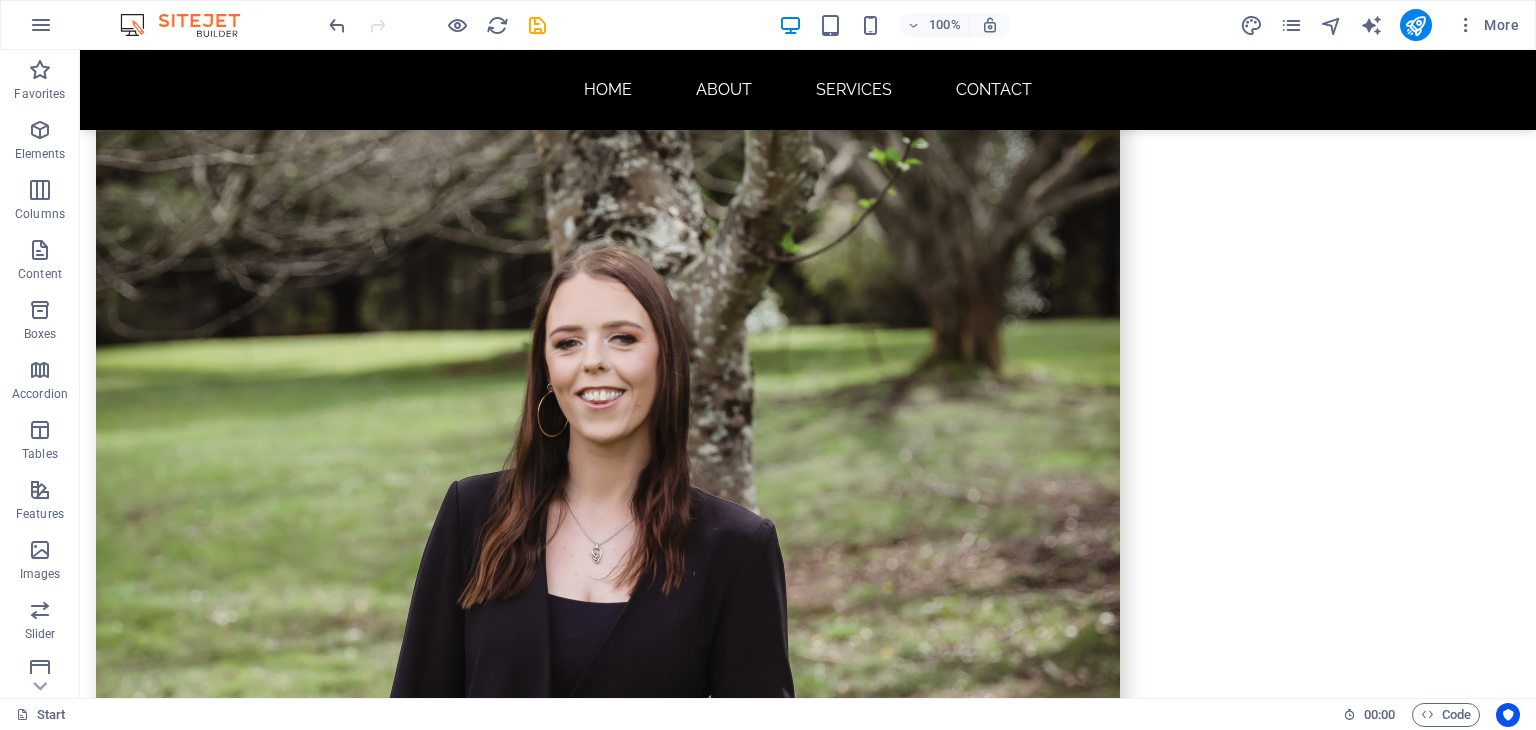scroll, scrollTop: 1660, scrollLeft: 0, axis: vertical 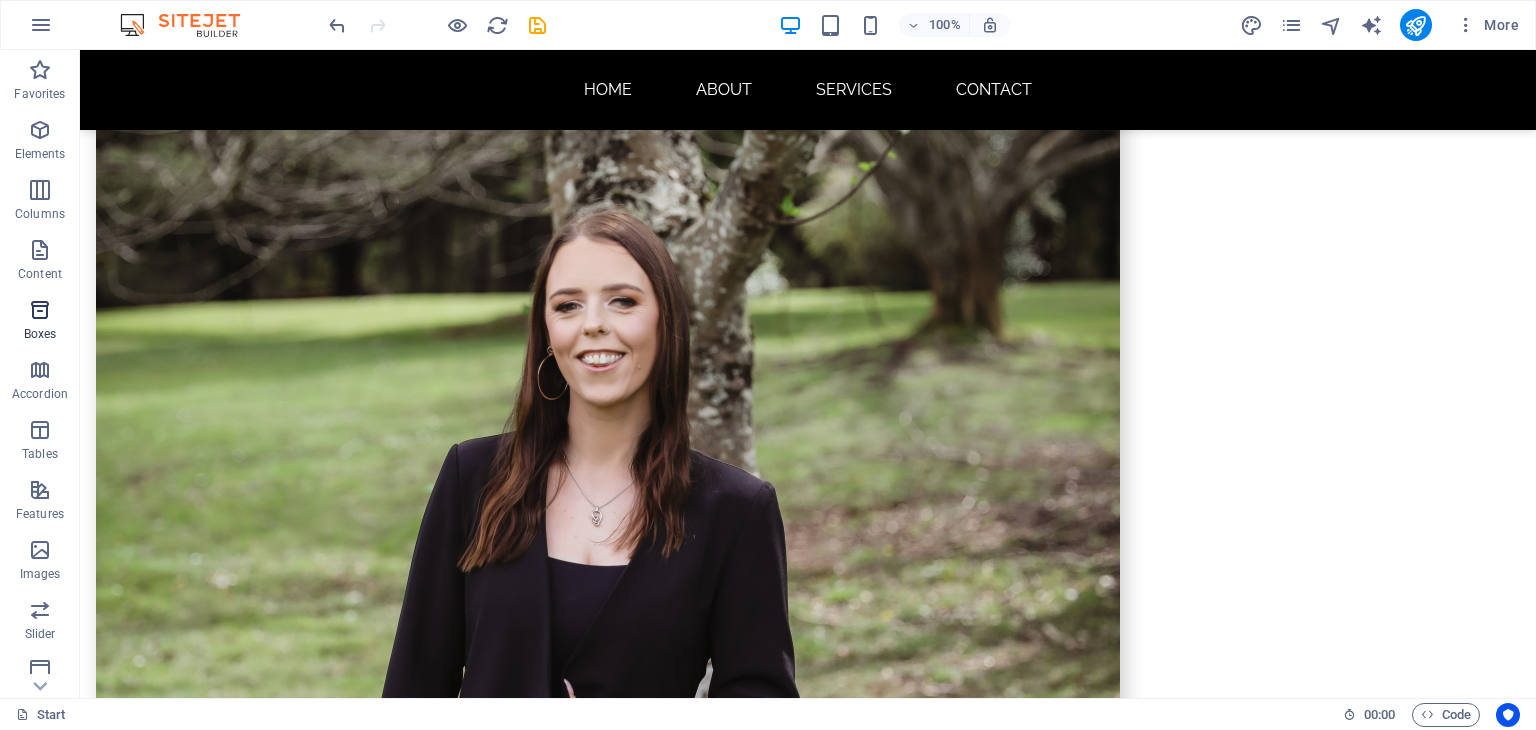 click at bounding box center (40, 310) 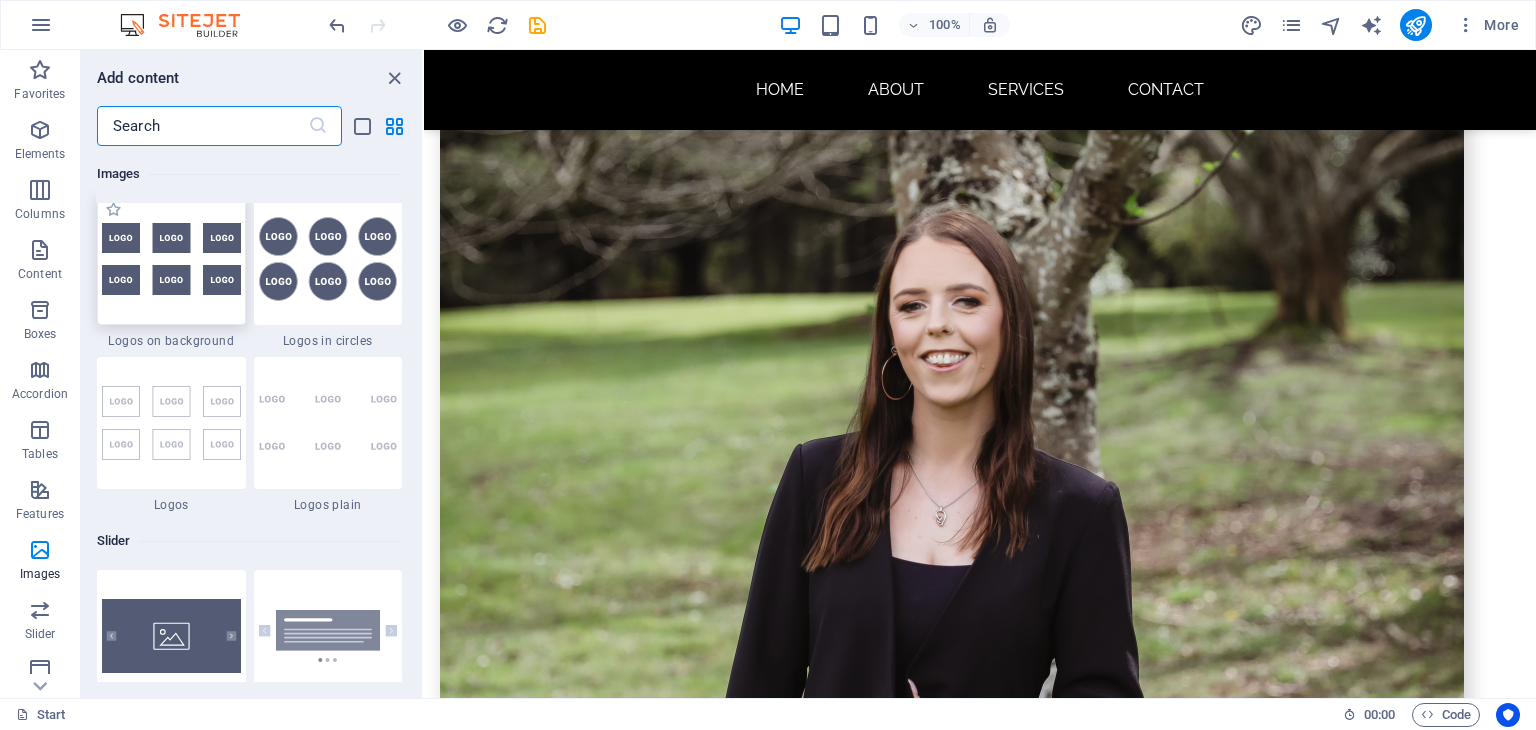scroll, scrollTop: 10968, scrollLeft: 0, axis: vertical 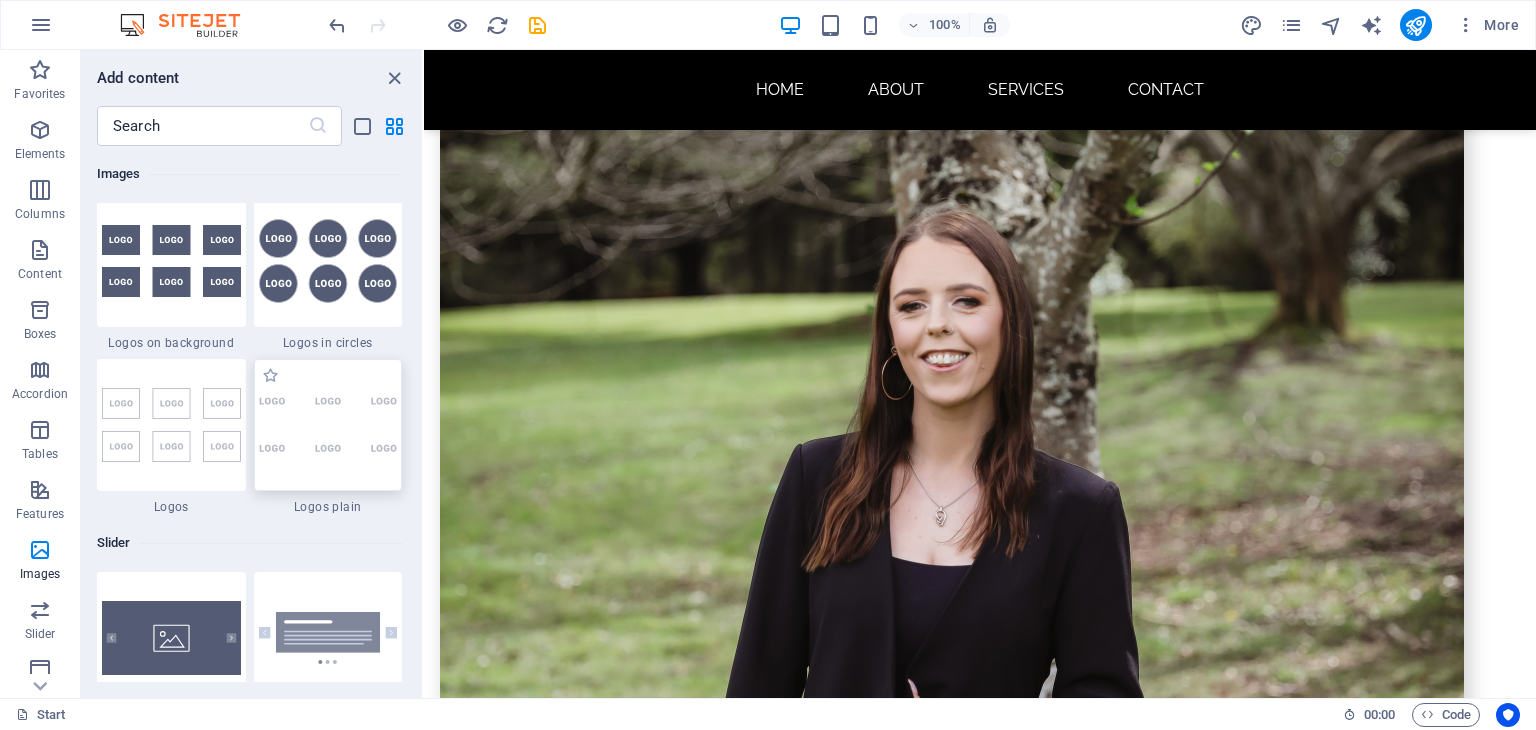 click at bounding box center [328, 425] 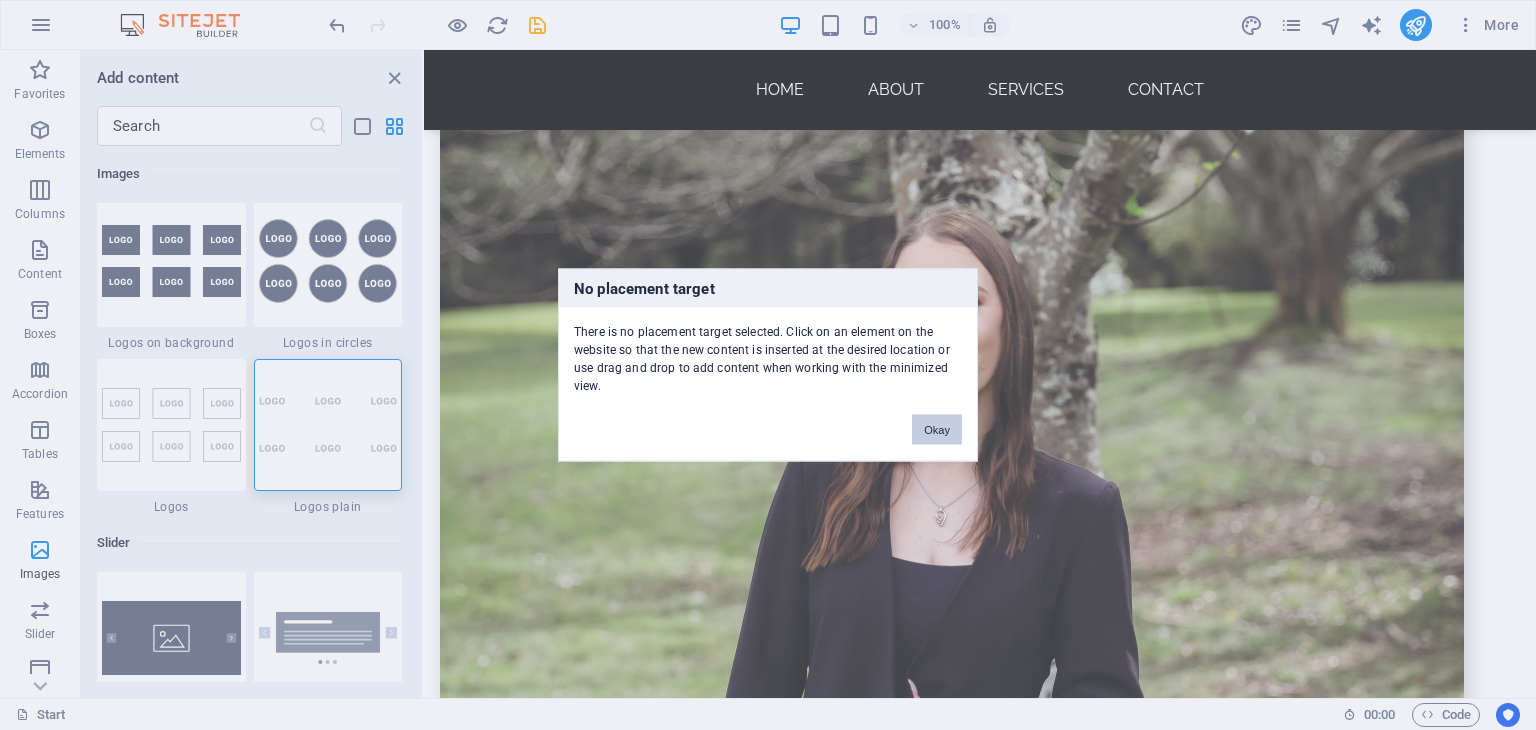 click on "Okay" at bounding box center (937, 430) 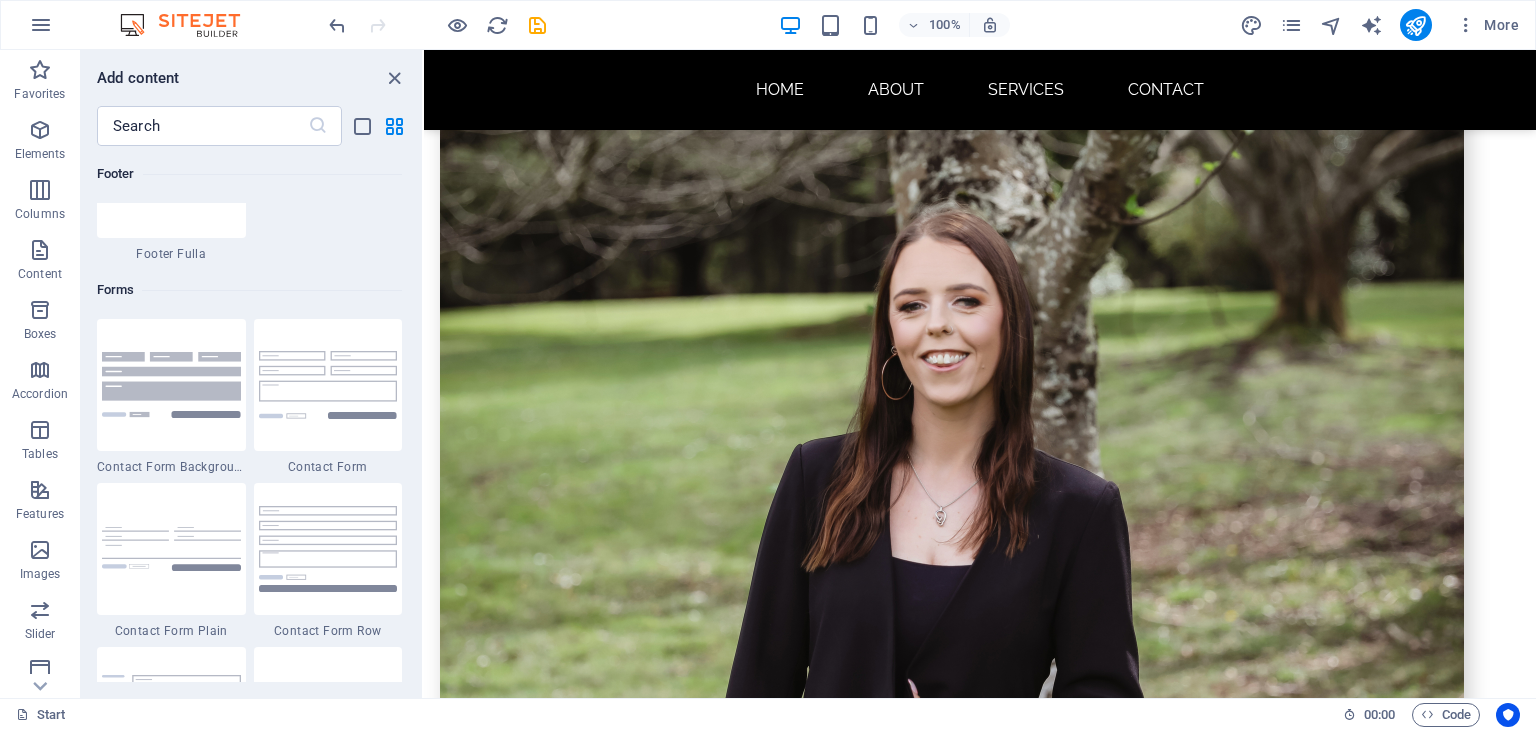 scroll, scrollTop: 14483, scrollLeft: 0, axis: vertical 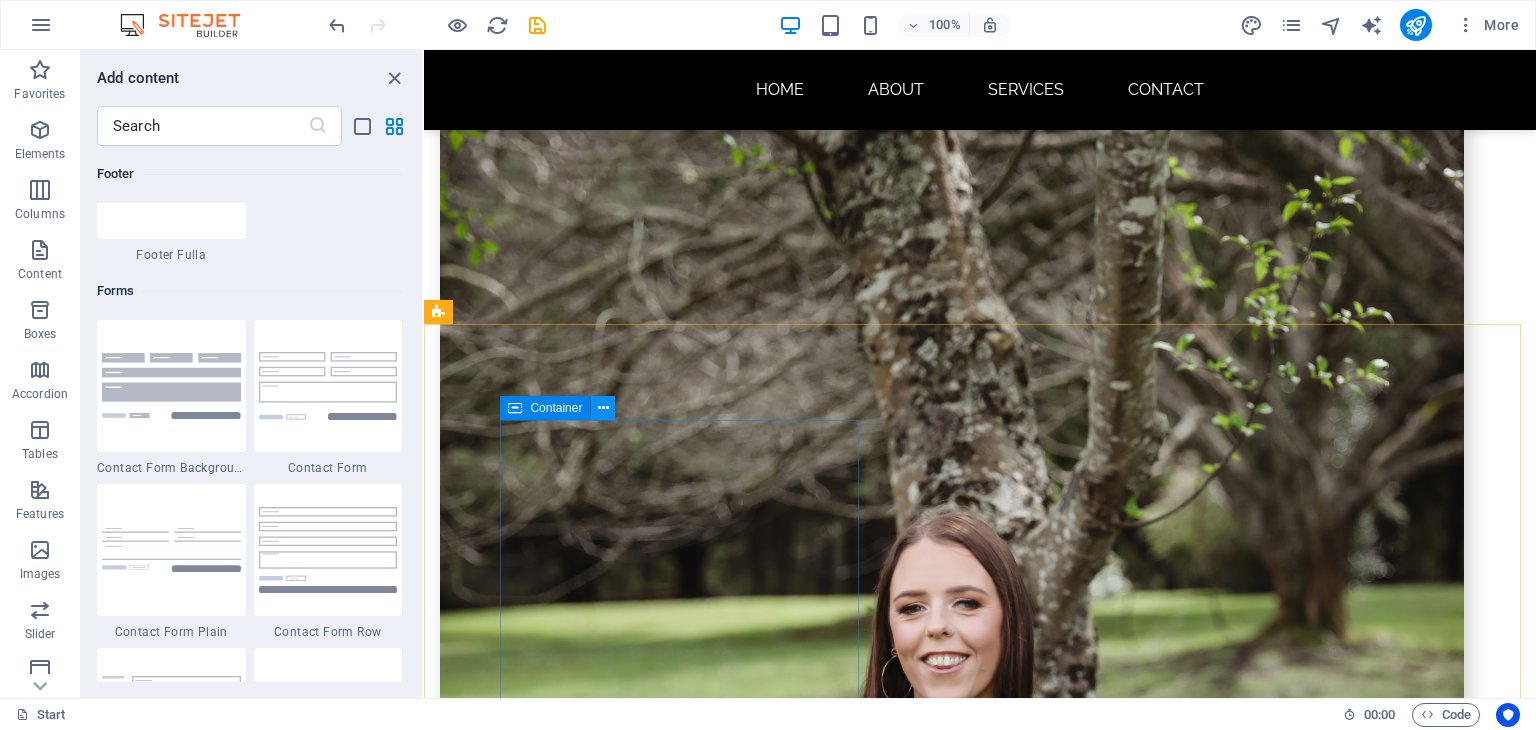 click at bounding box center [603, 408] 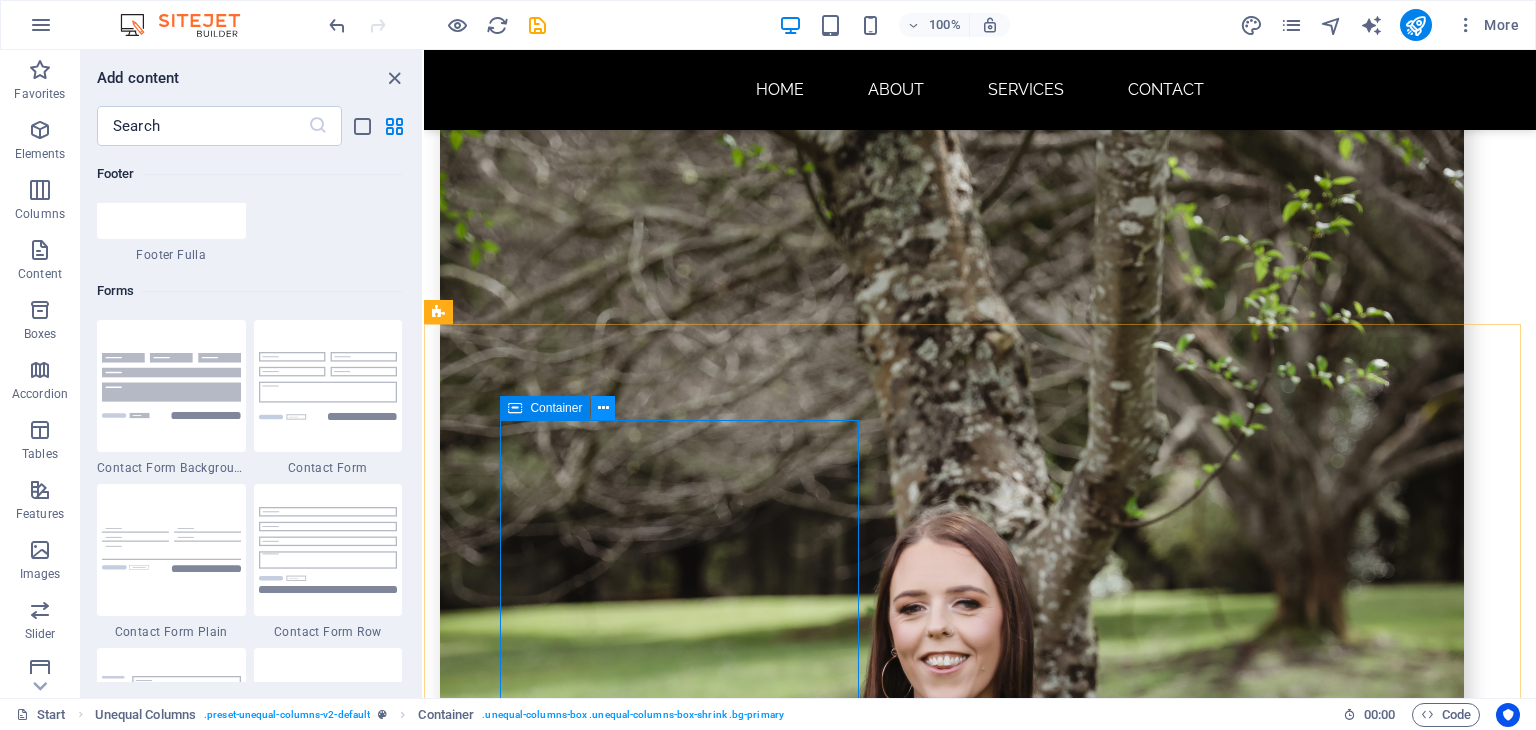 click at bounding box center [603, 408] 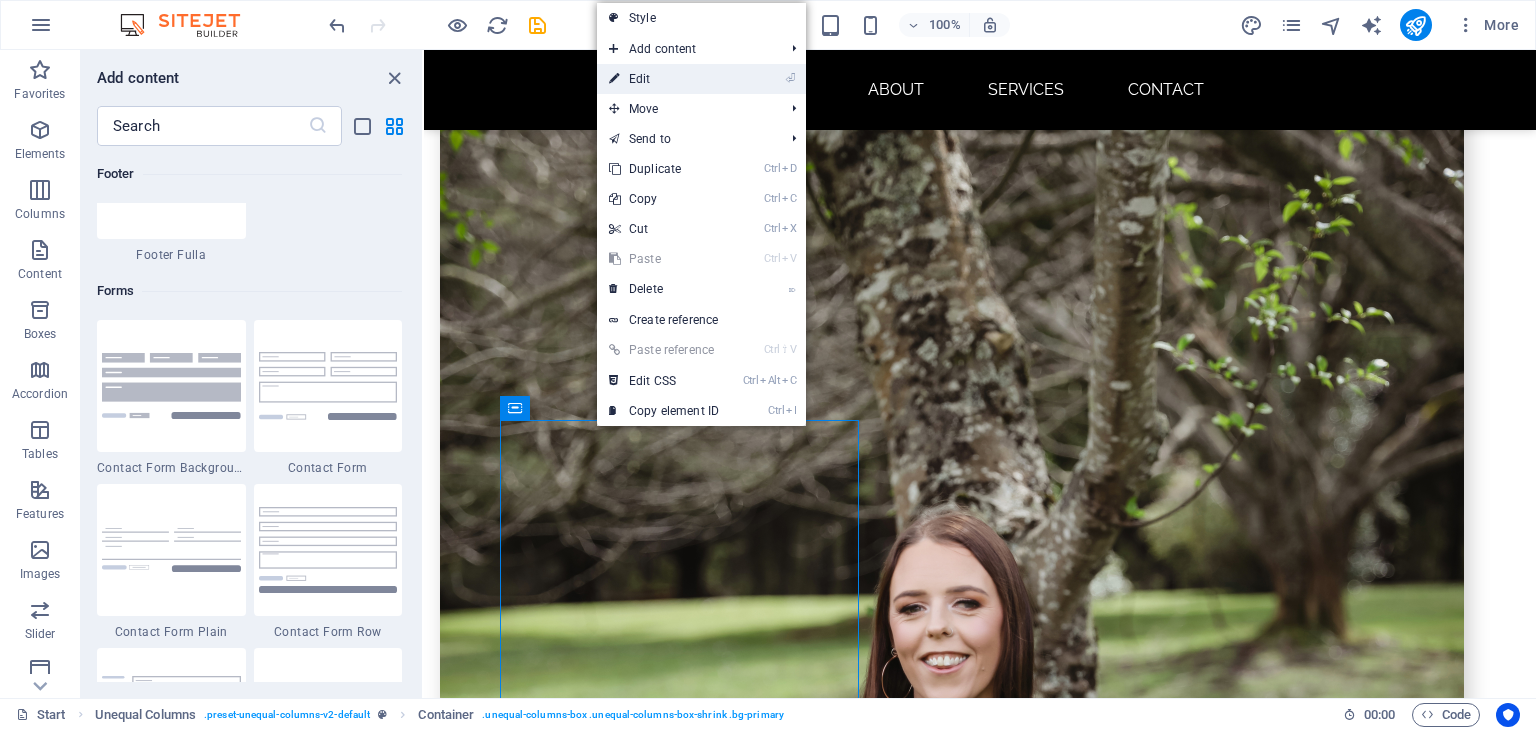 click on "⏎  Edit" at bounding box center [664, 79] 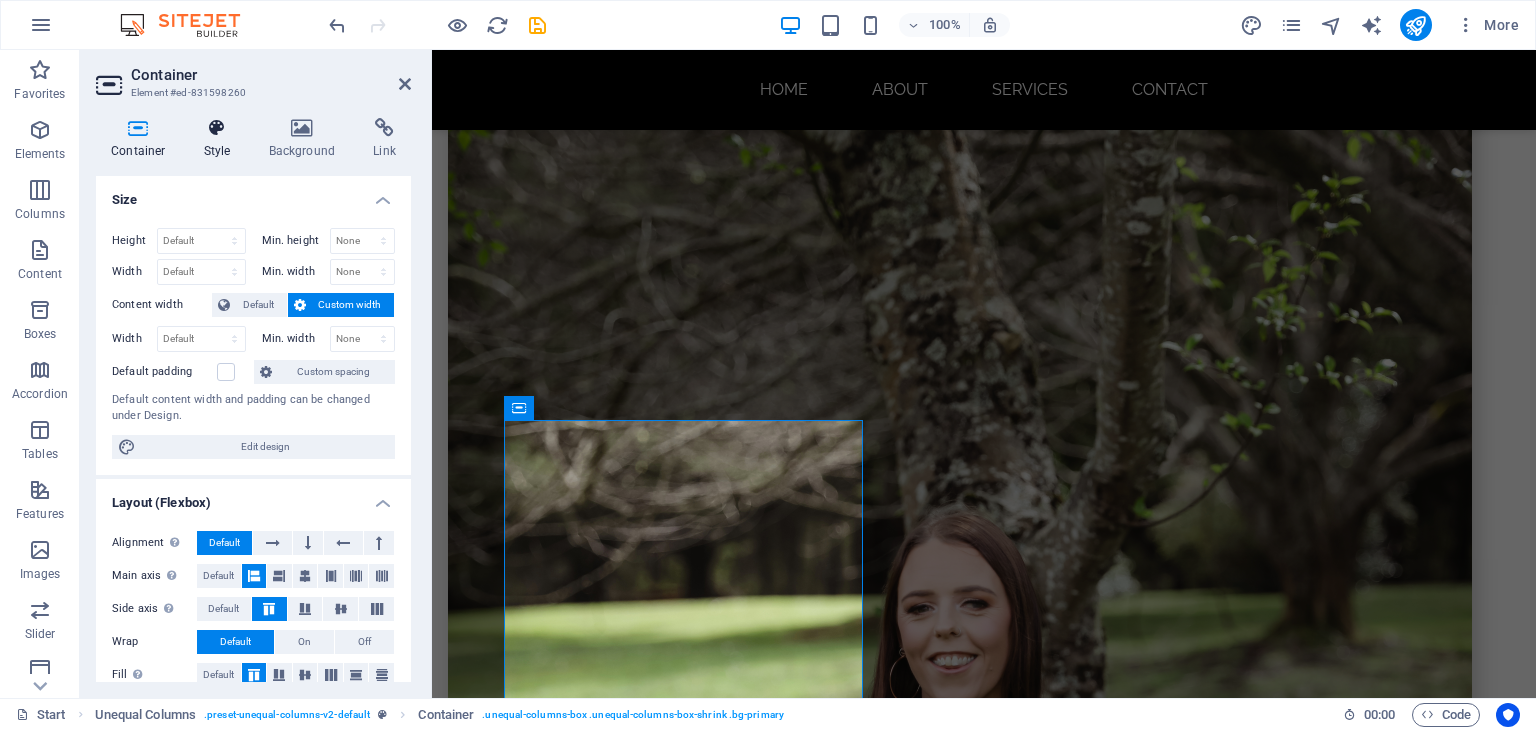 click at bounding box center [217, 128] 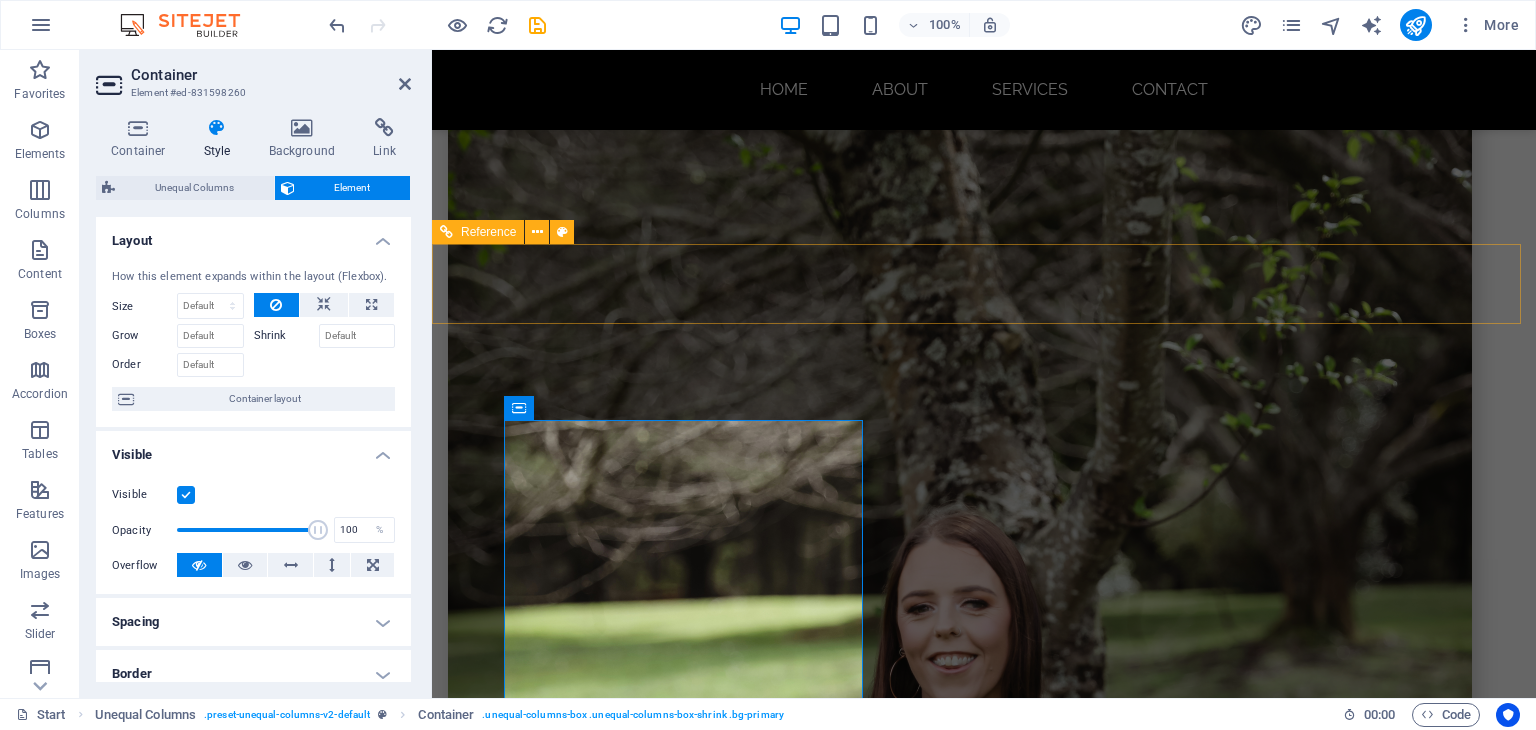 click at bounding box center [984, 2422] 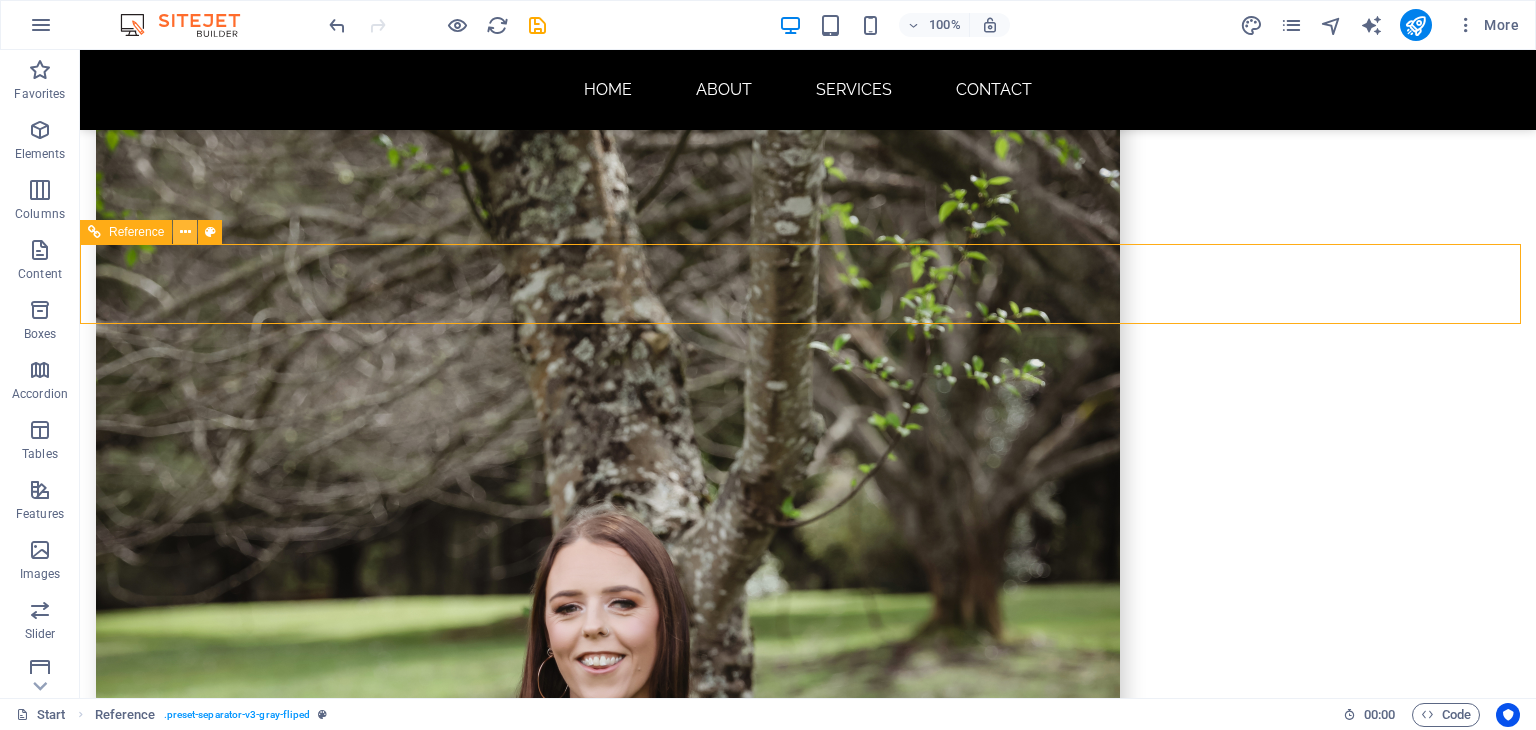 click at bounding box center (185, 232) 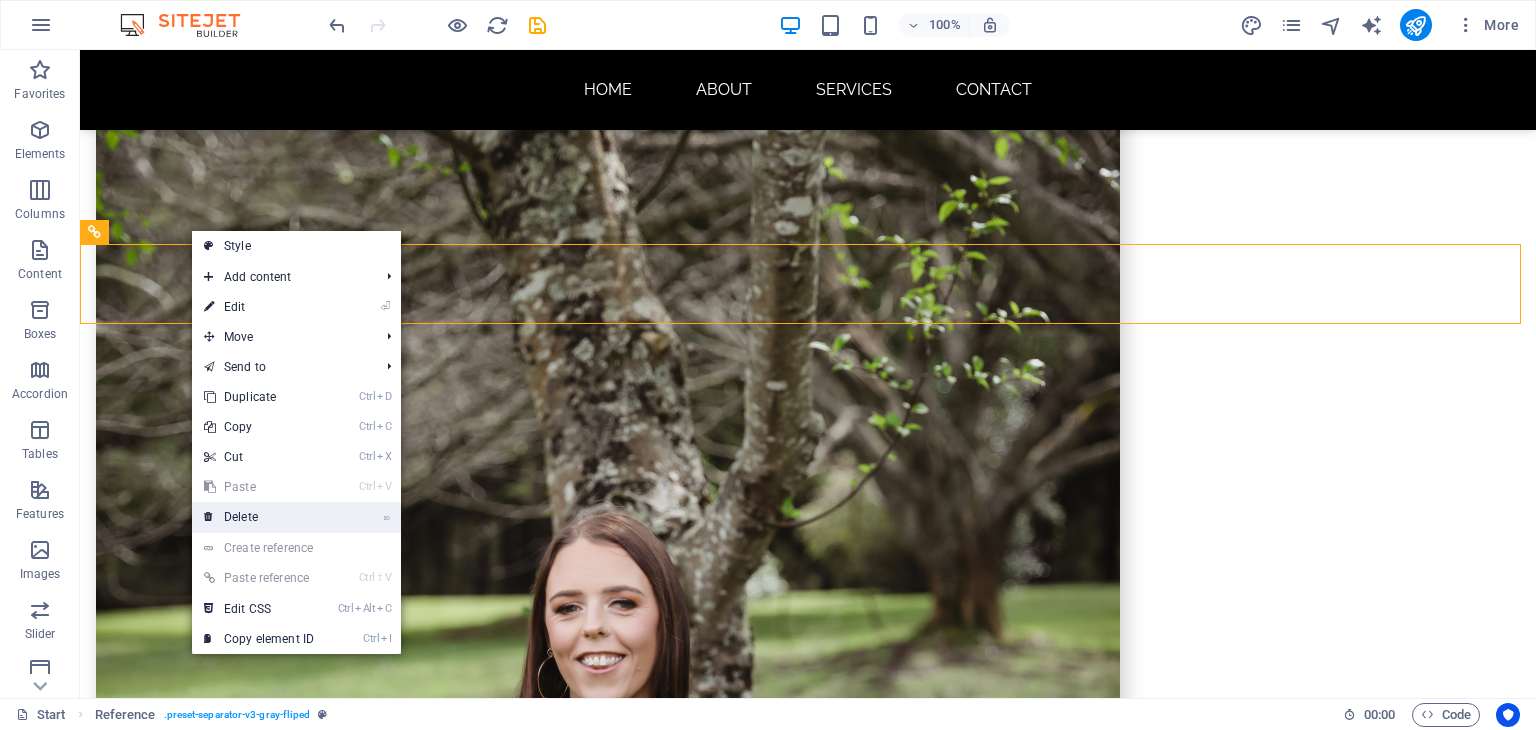 click on "⌦  Delete" at bounding box center (259, 517) 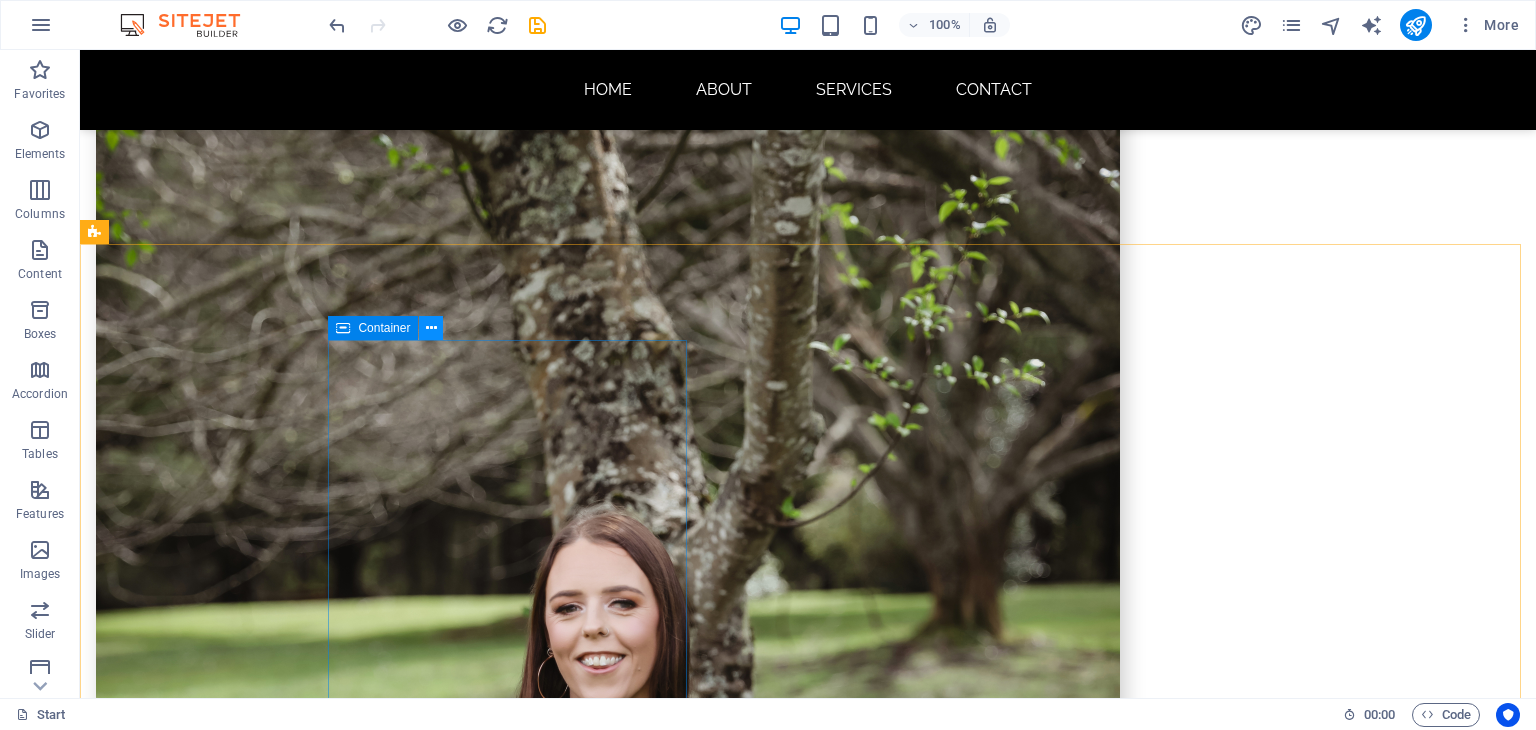 click at bounding box center (431, 328) 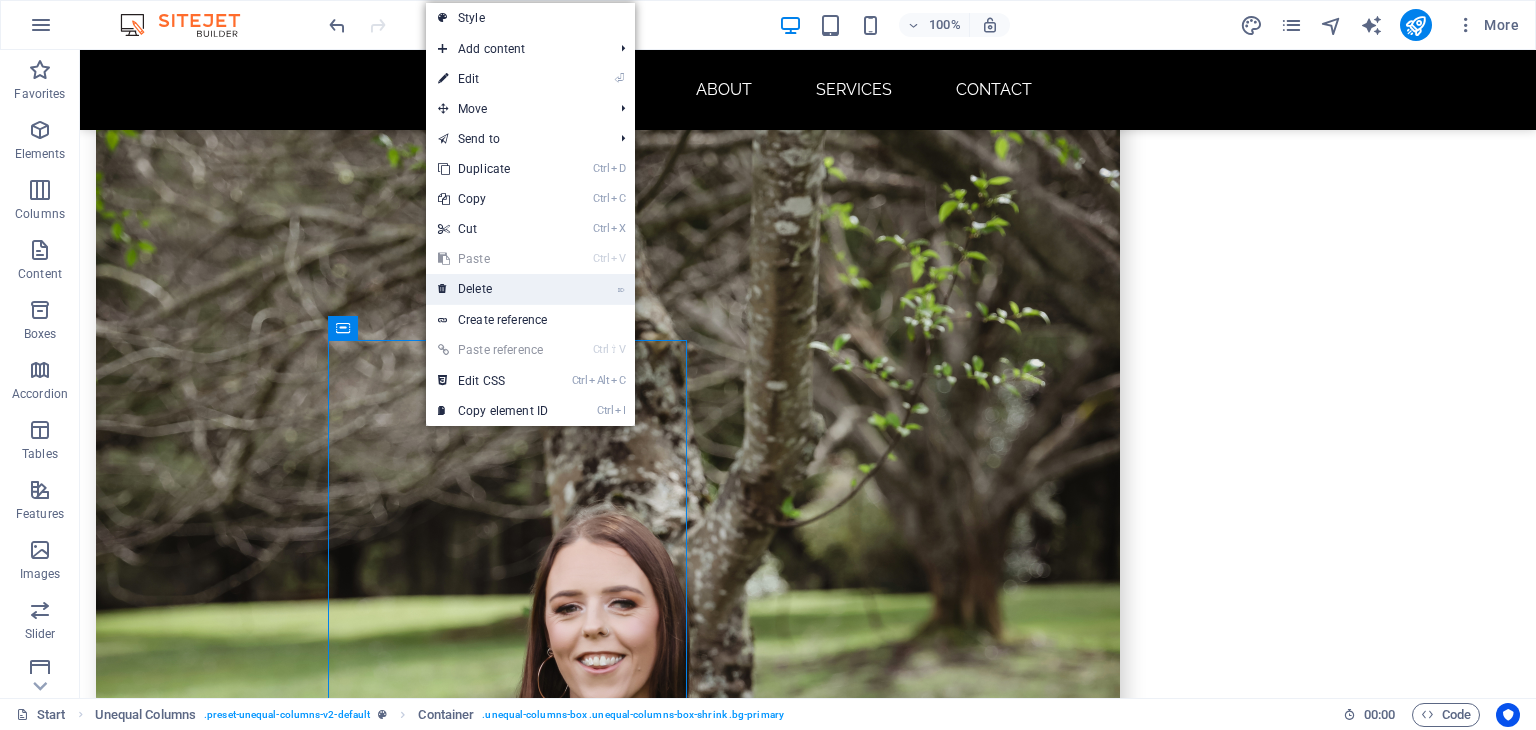 click on "⌦  Delete" at bounding box center [493, 289] 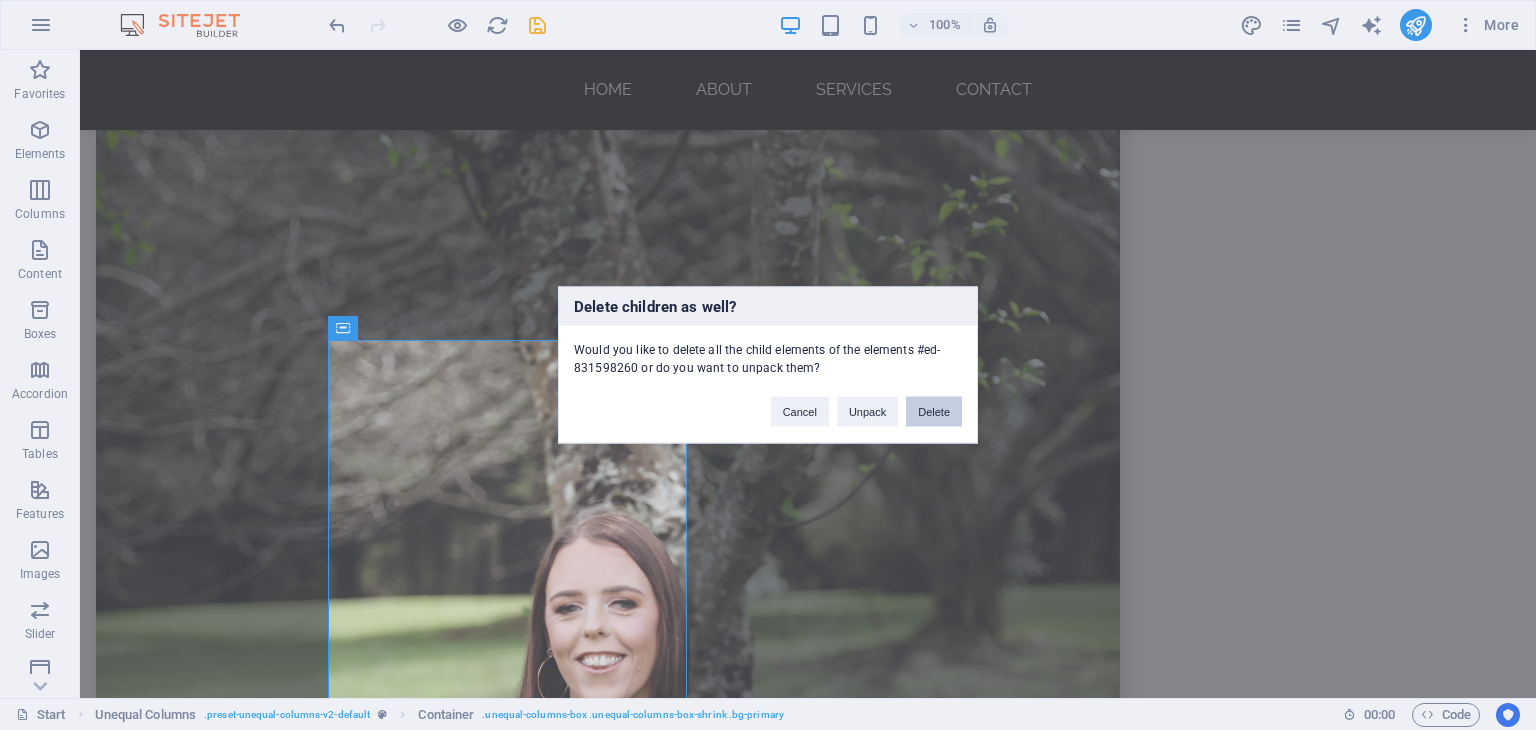 click on "Delete" at bounding box center (934, 412) 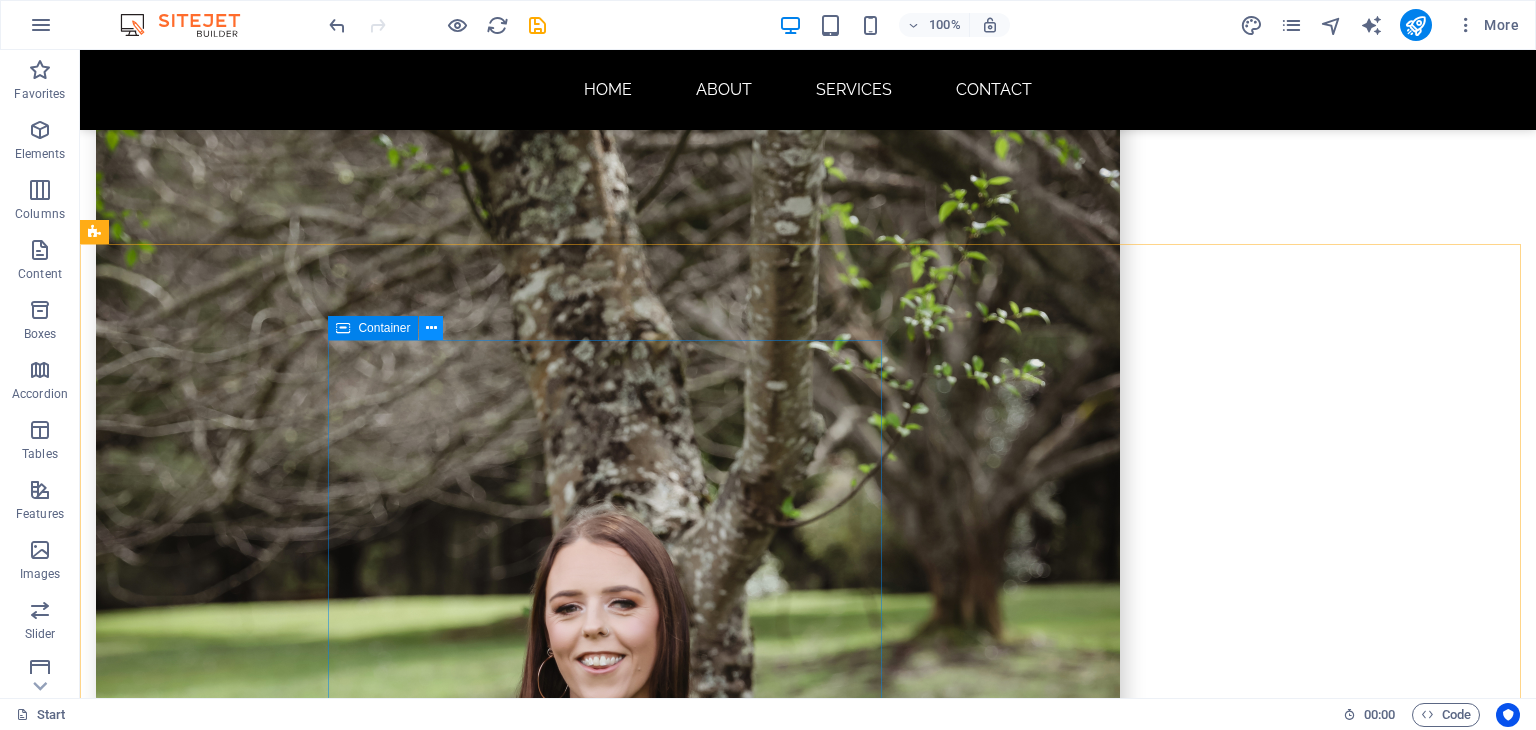 click at bounding box center (431, 328) 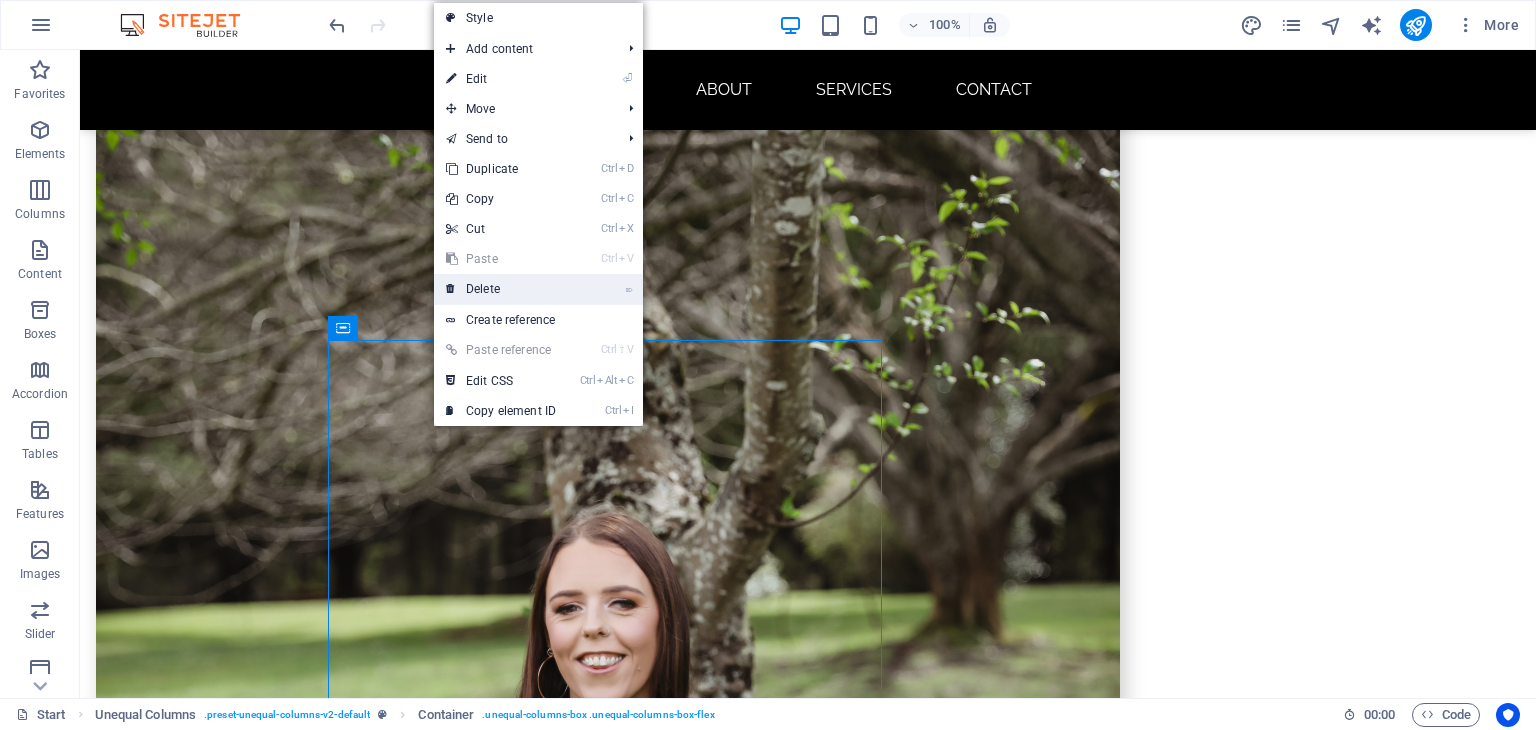 click on "⌦  Delete" at bounding box center [501, 289] 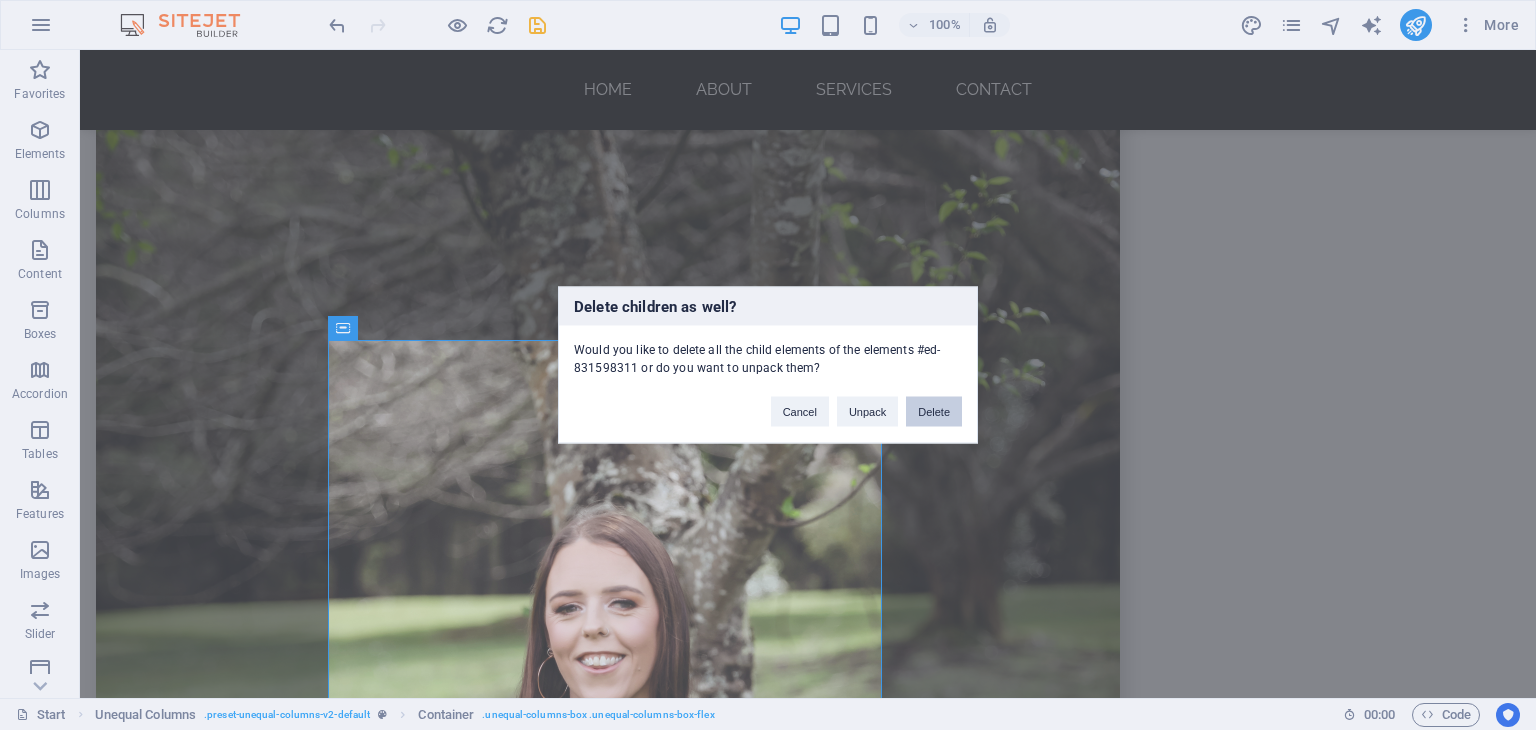 click on "Delete" at bounding box center (934, 412) 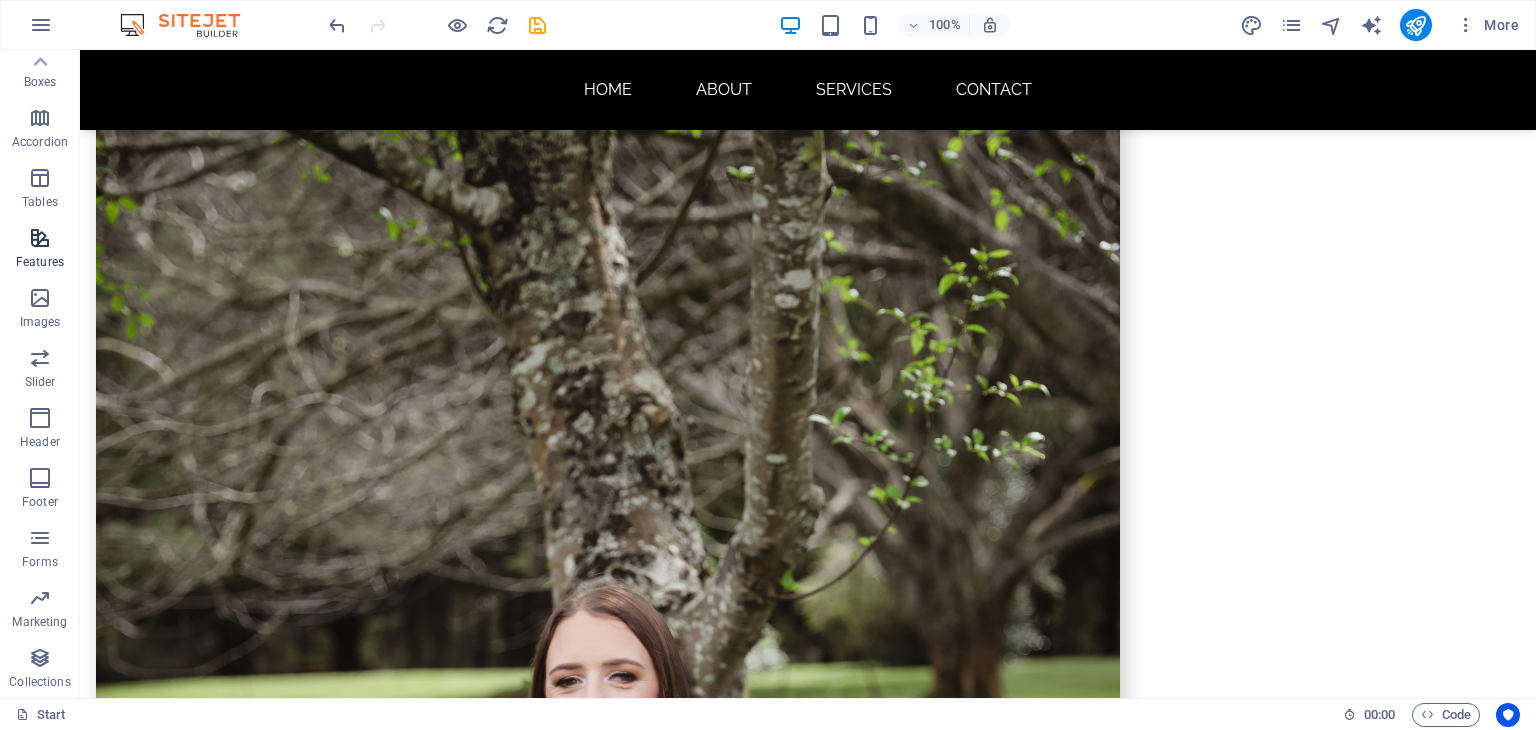 scroll, scrollTop: 0, scrollLeft: 0, axis: both 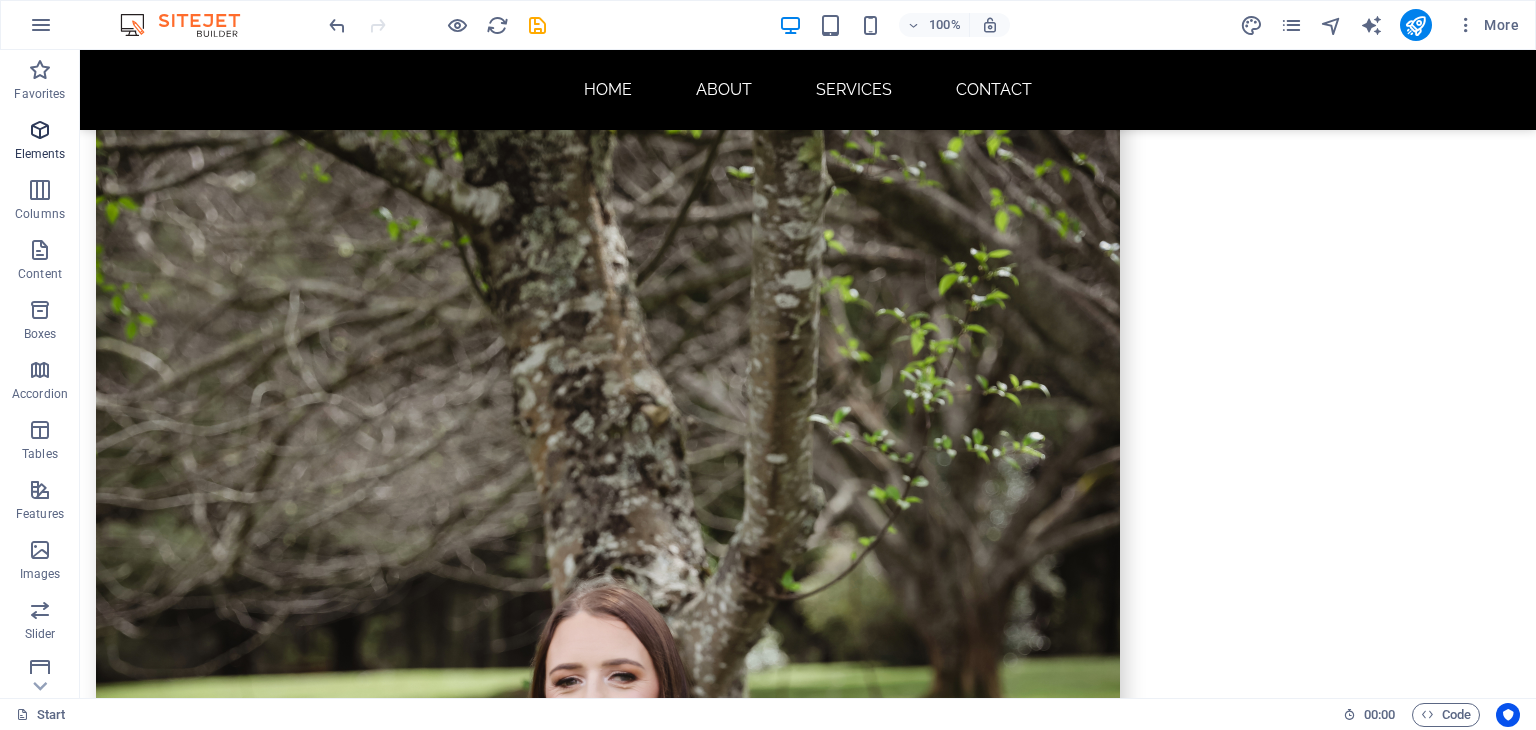 click at bounding box center (40, 130) 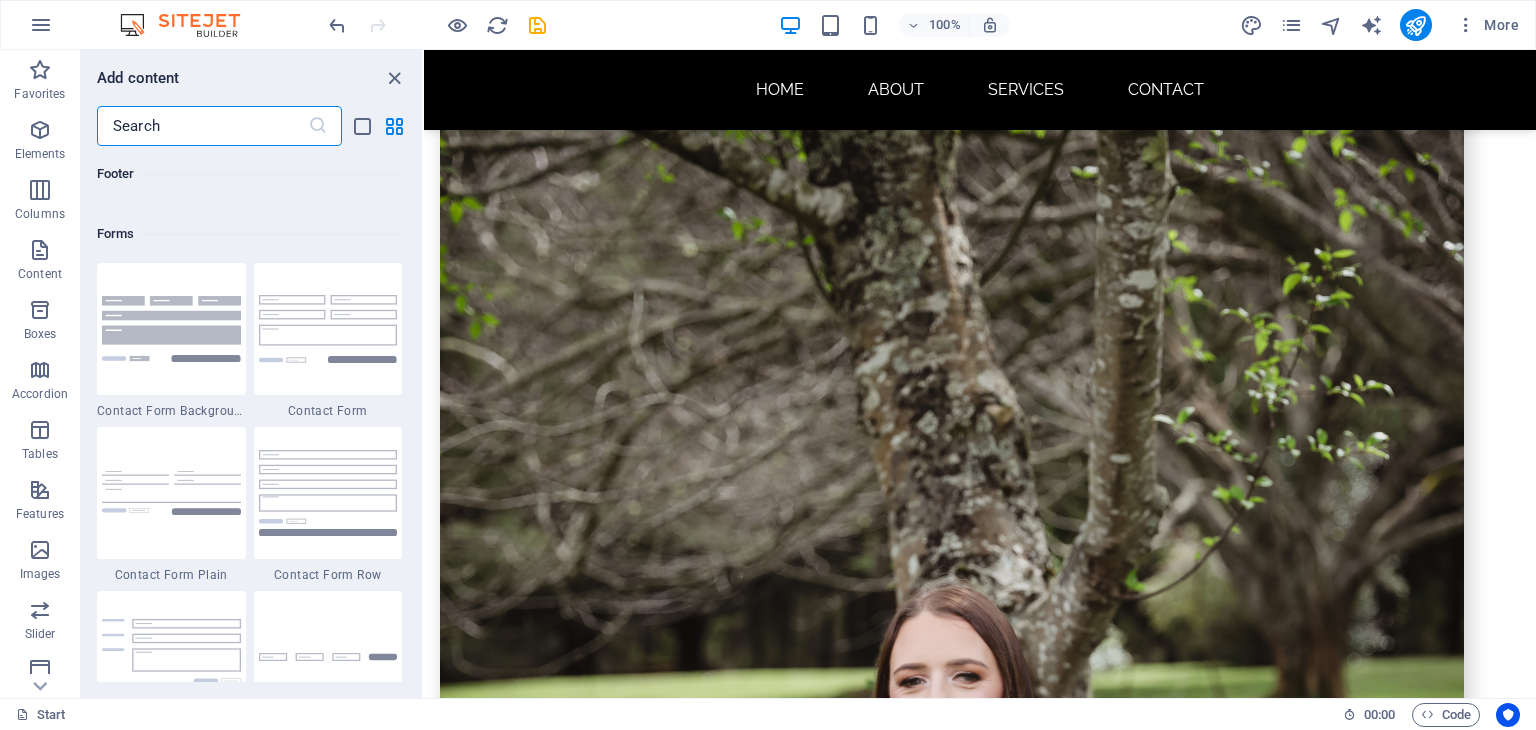 scroll, scrollTop: 14540, scrollLeft: 0, axis: vertical 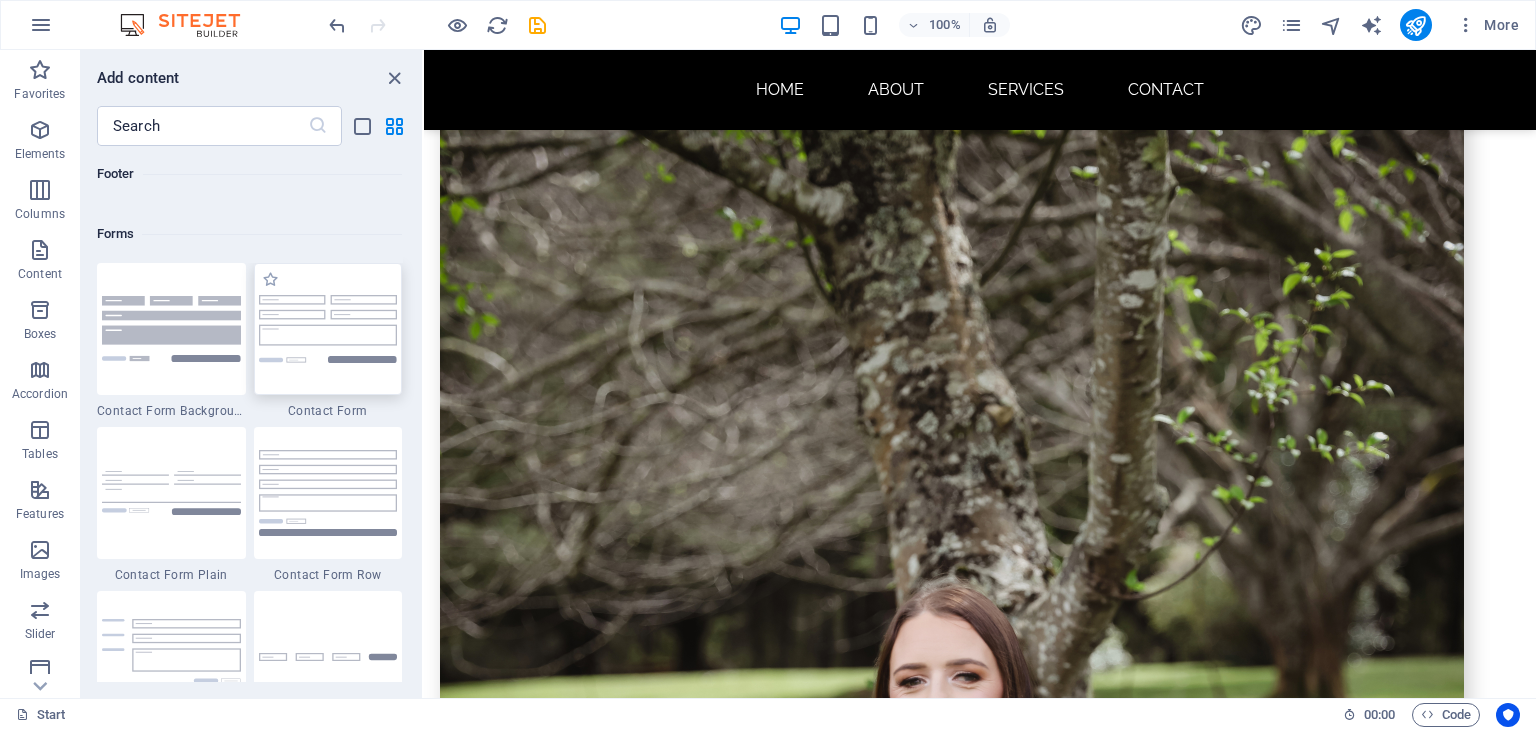 click at bounding box center [328, 329] 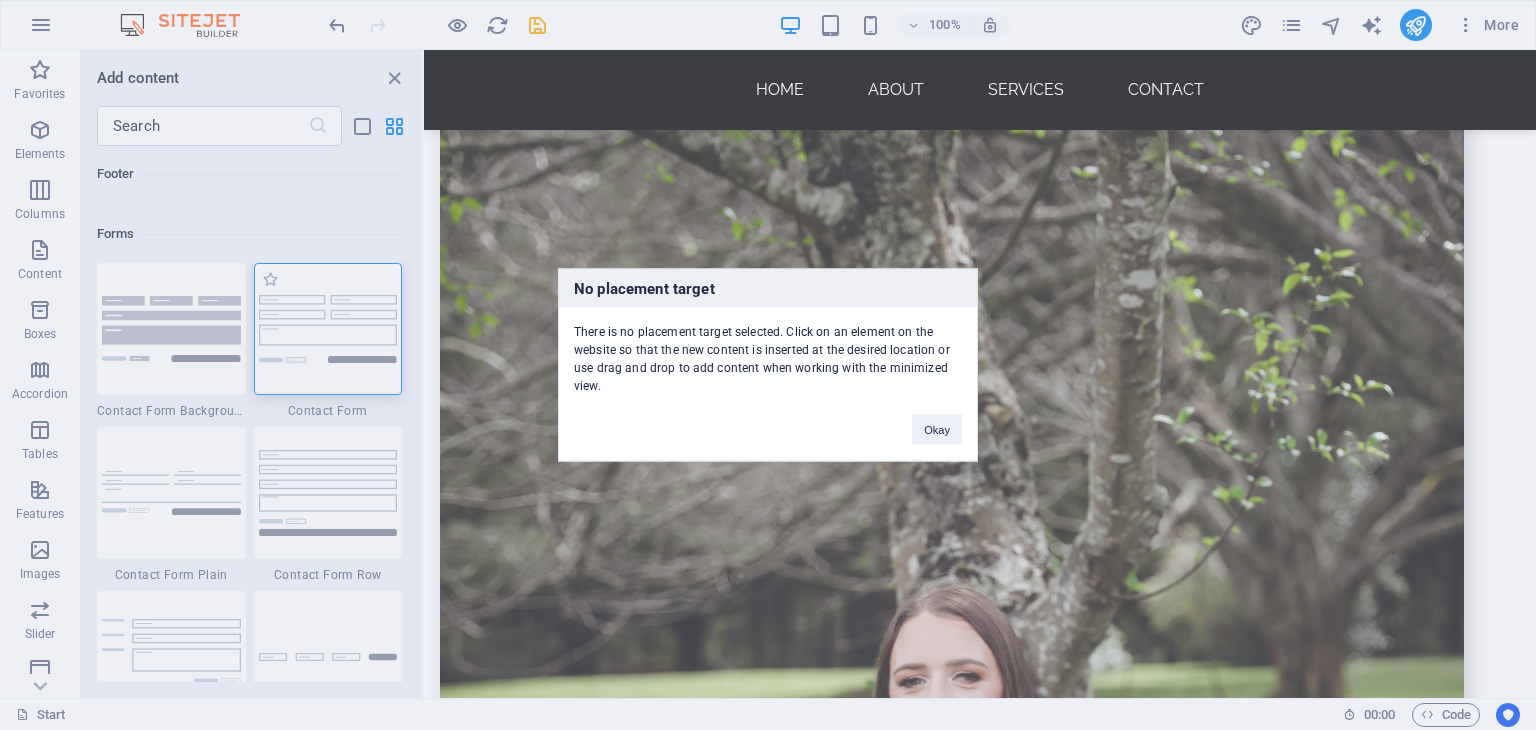 drag, startPoint x: 300, startPoint y: 388, endPoint x: 316, endPoint y: 307, distance: 82.565125 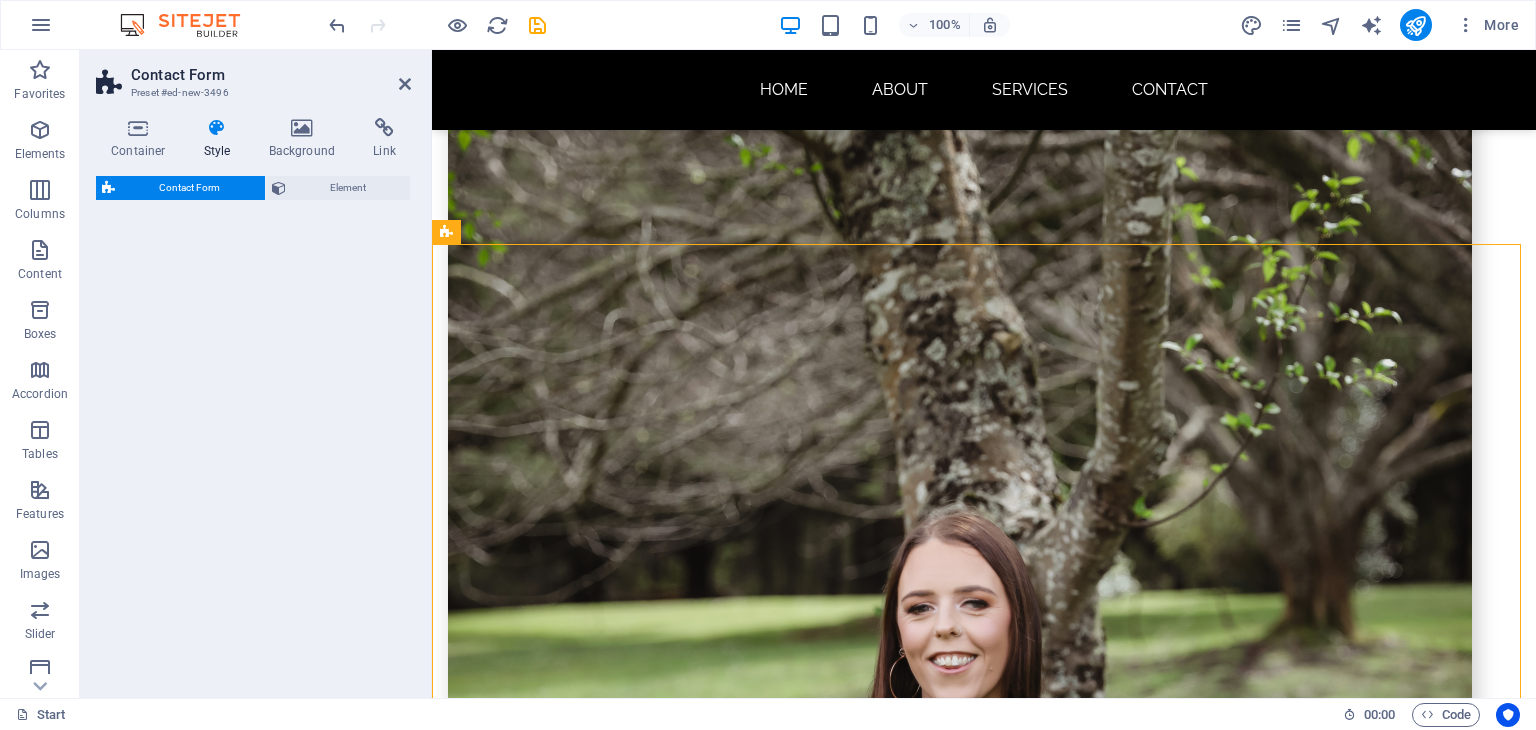 select on "rem" 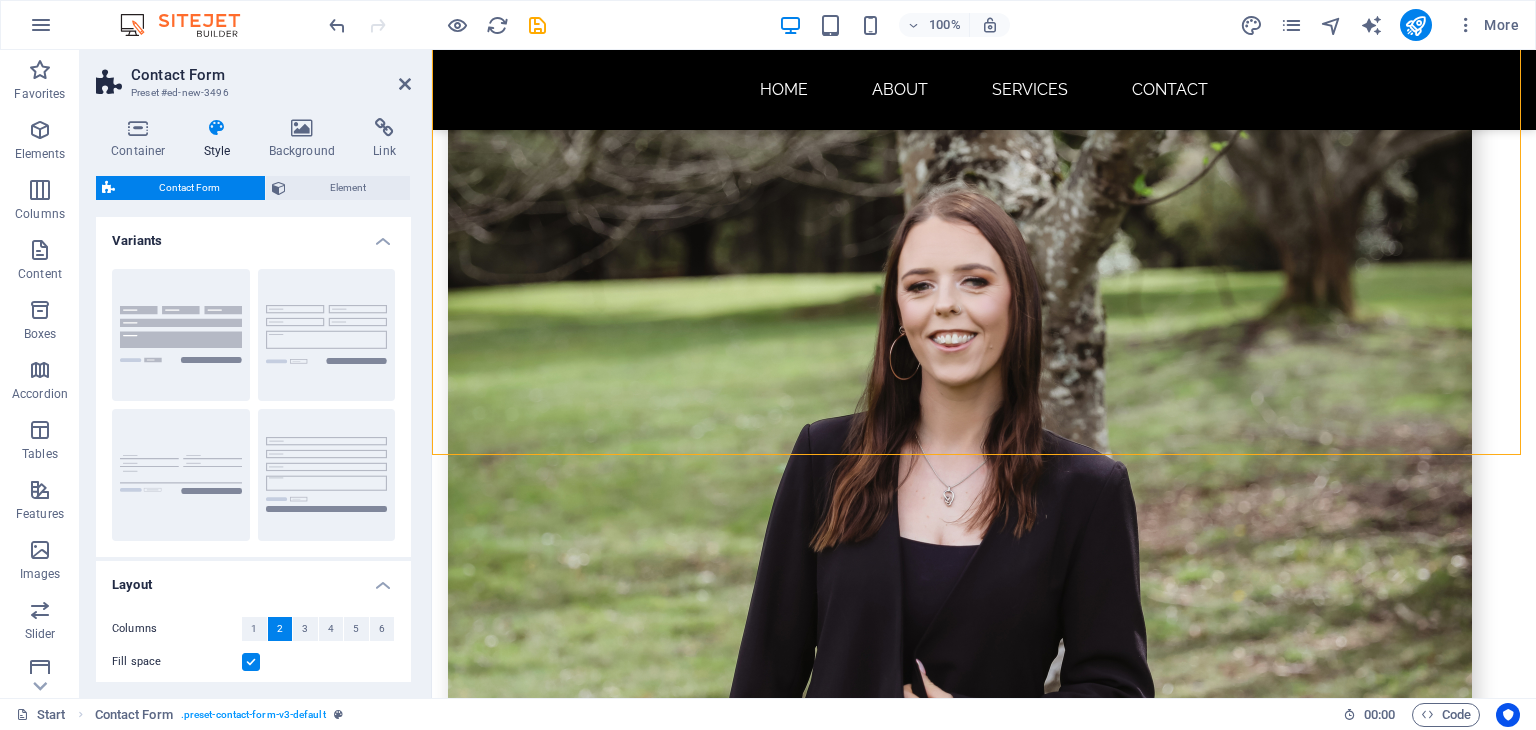 scroll, scrollTop: 1678, scrollLeft: 0, axis: vertical 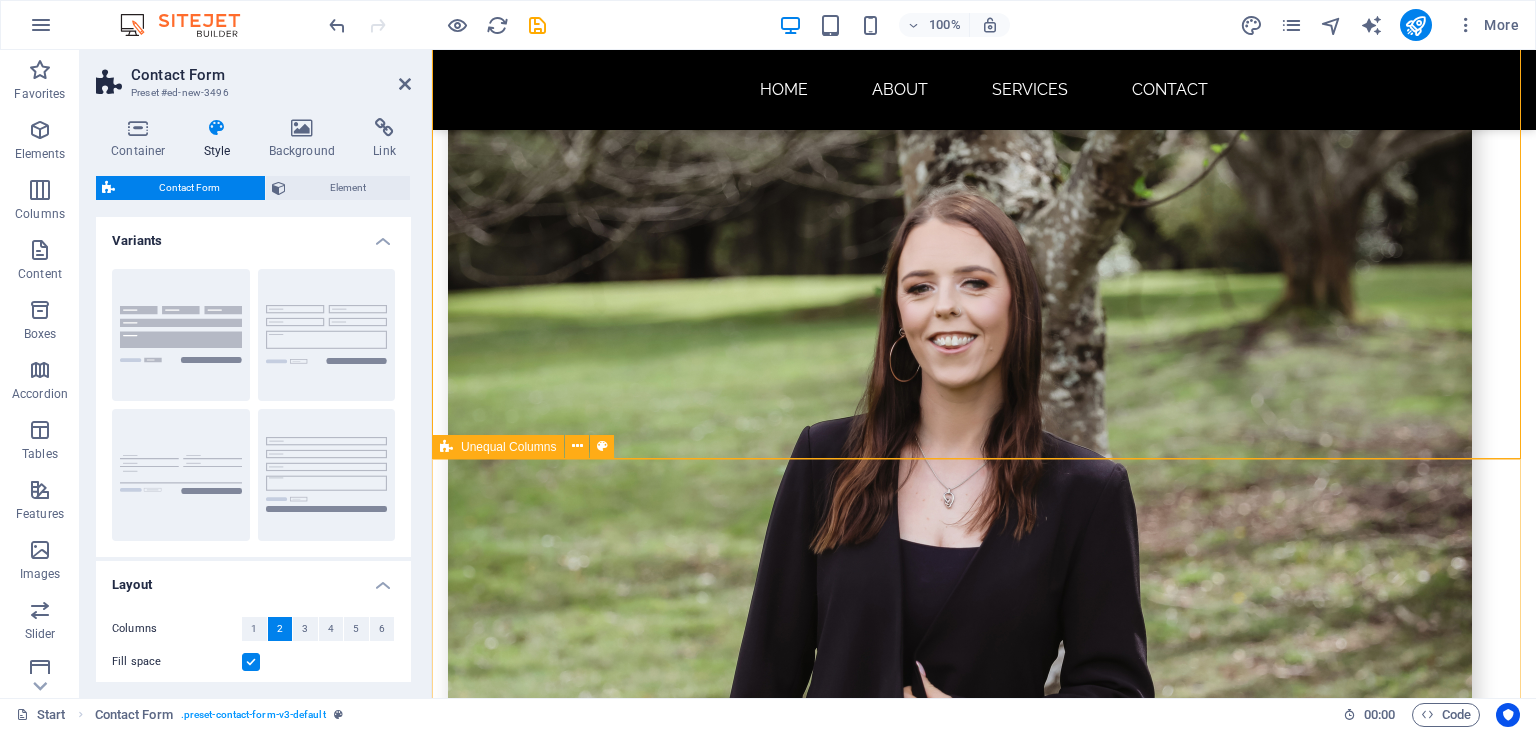 drag, startPoint x: 640, startPoint y: 523, endPoint x: 865, endPoint y: 581, distance: 232.35533 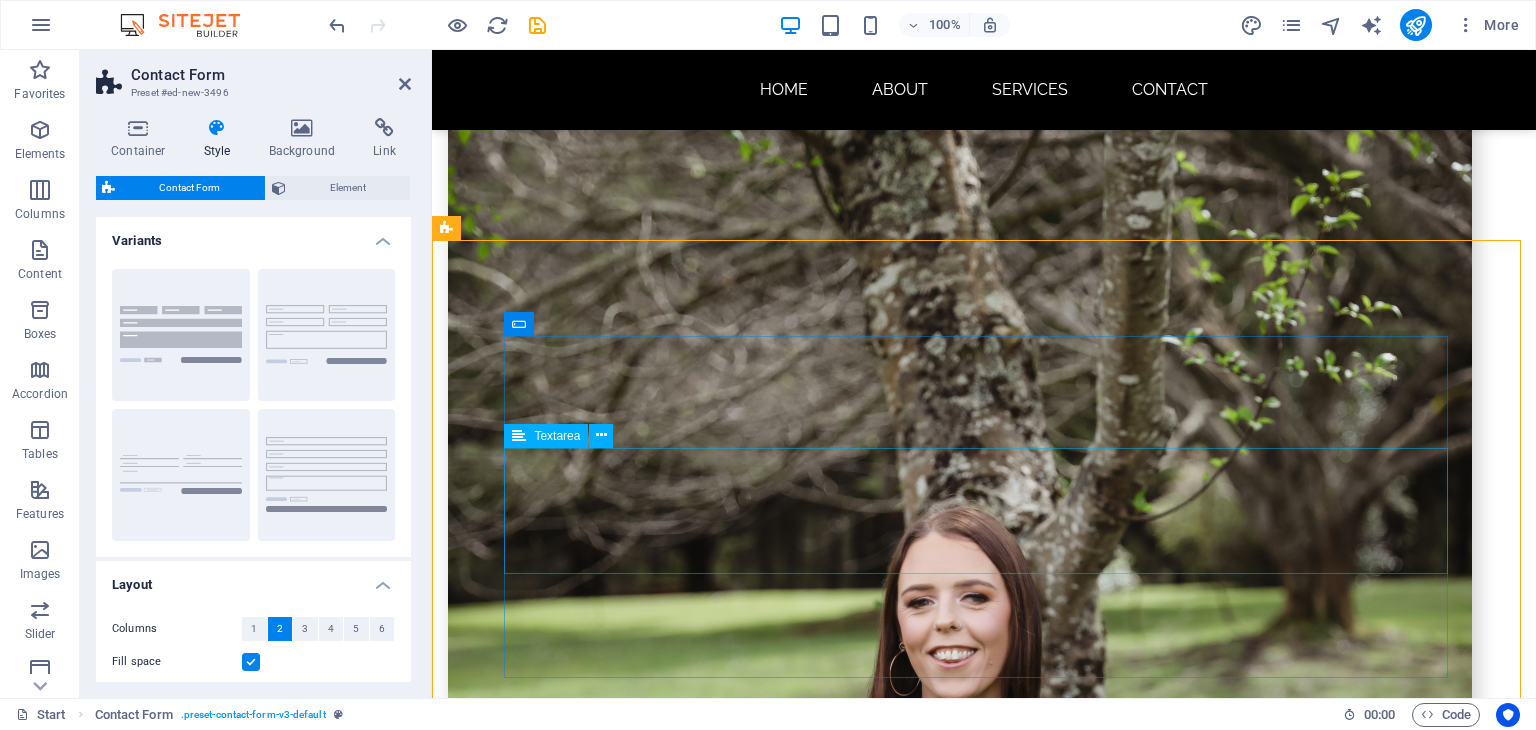 scroll, scrollTop: 1363, scrollLeft: 0, axis: vertical 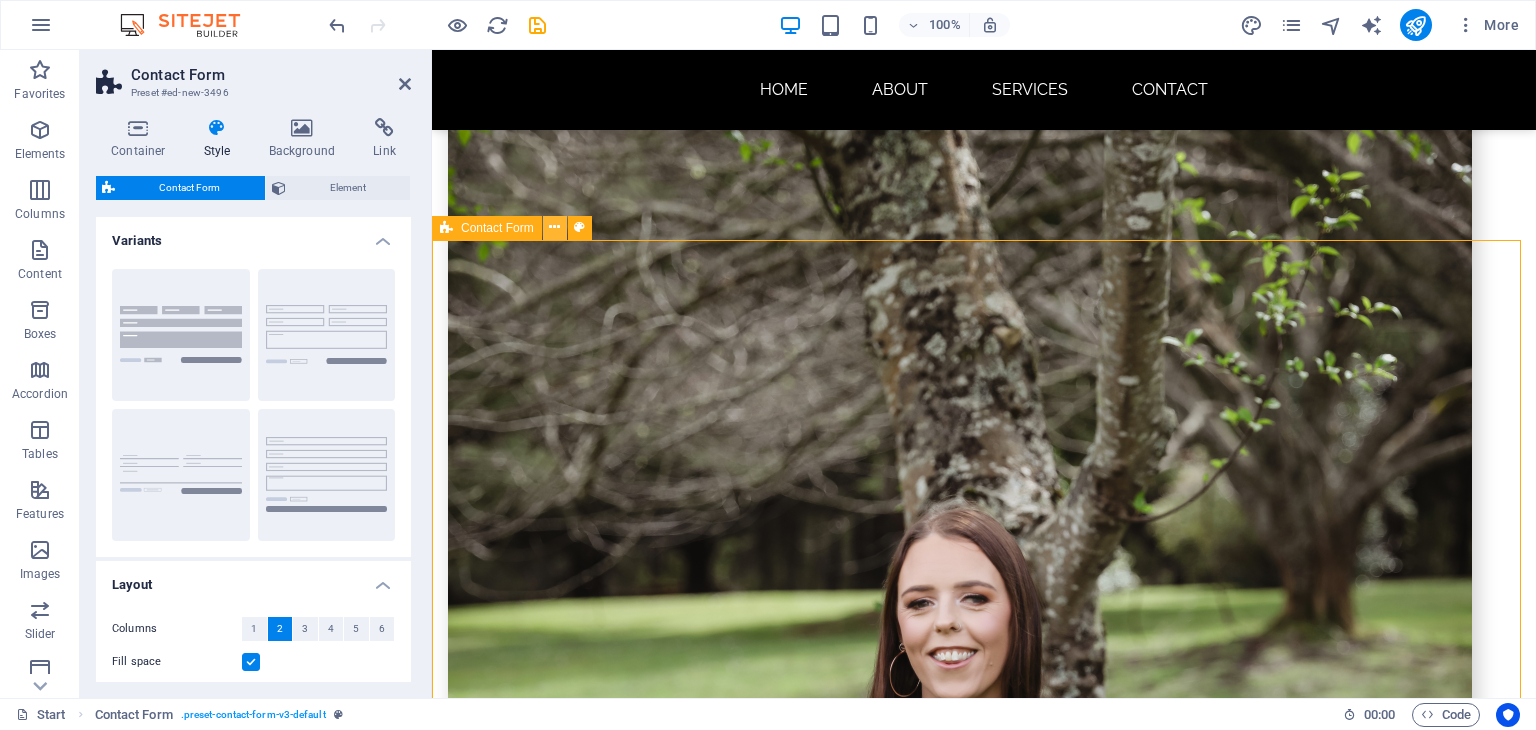 click at bounding box center (555, 228) 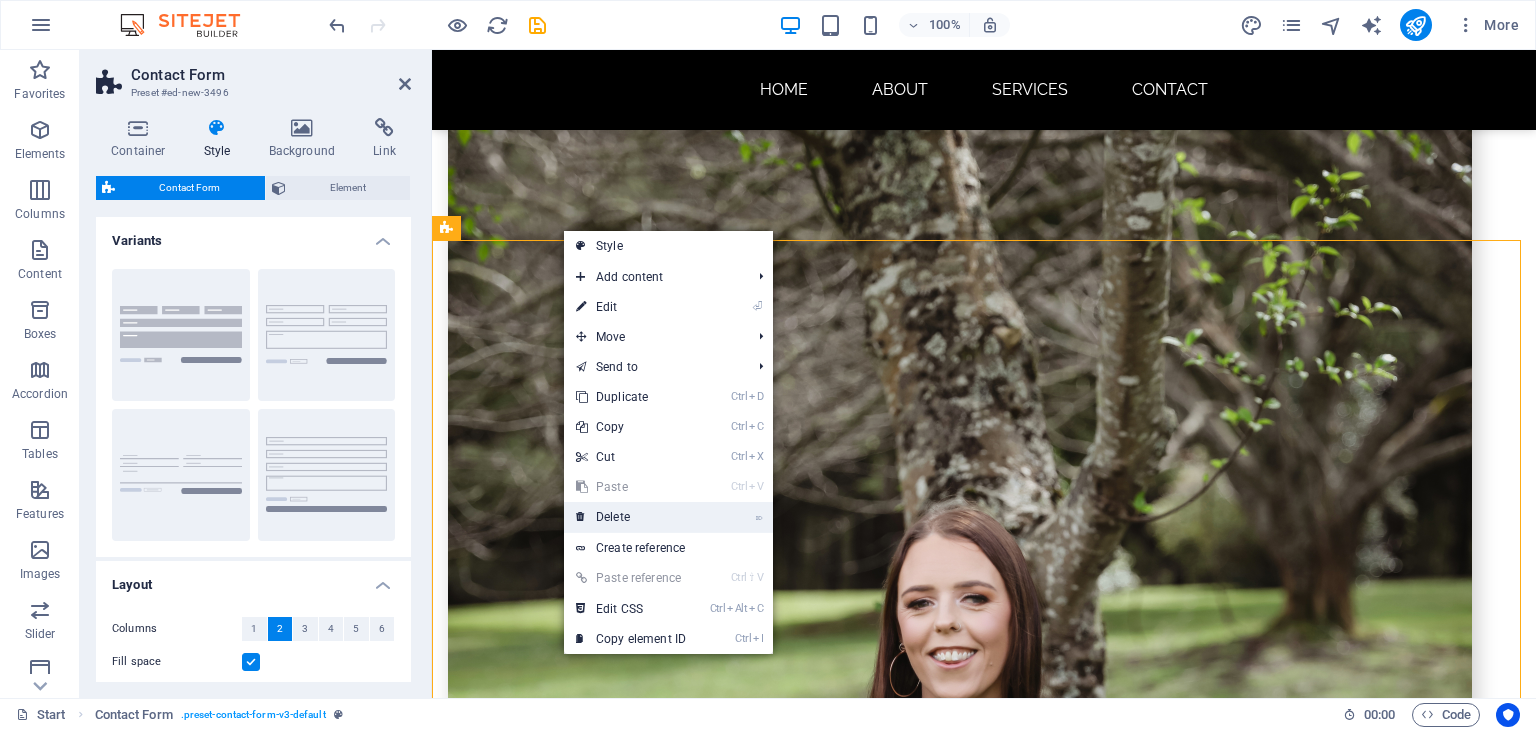 click on "⌦  Delete" at bounding box center [631, 517] 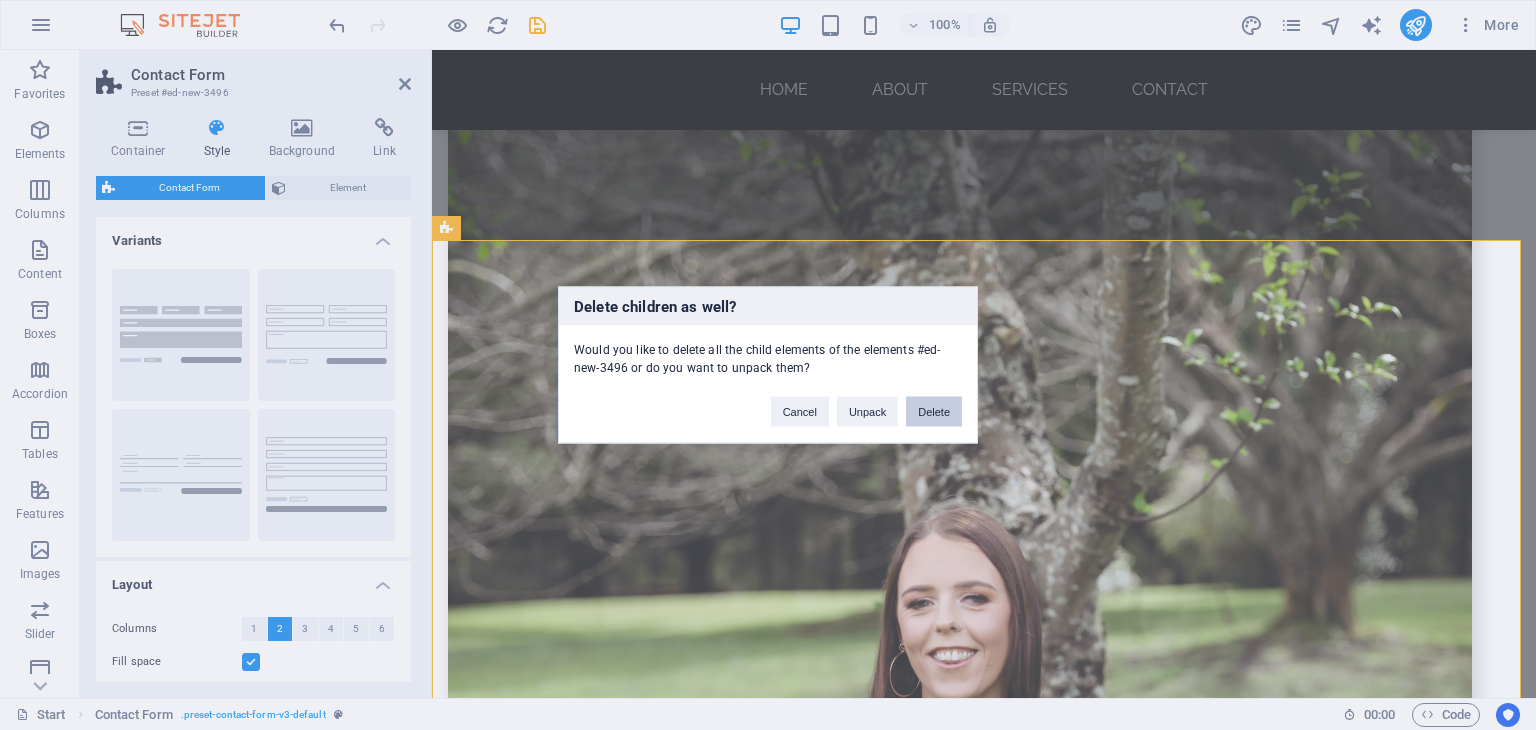 click on "Delete" at bounding box center [934, 412] 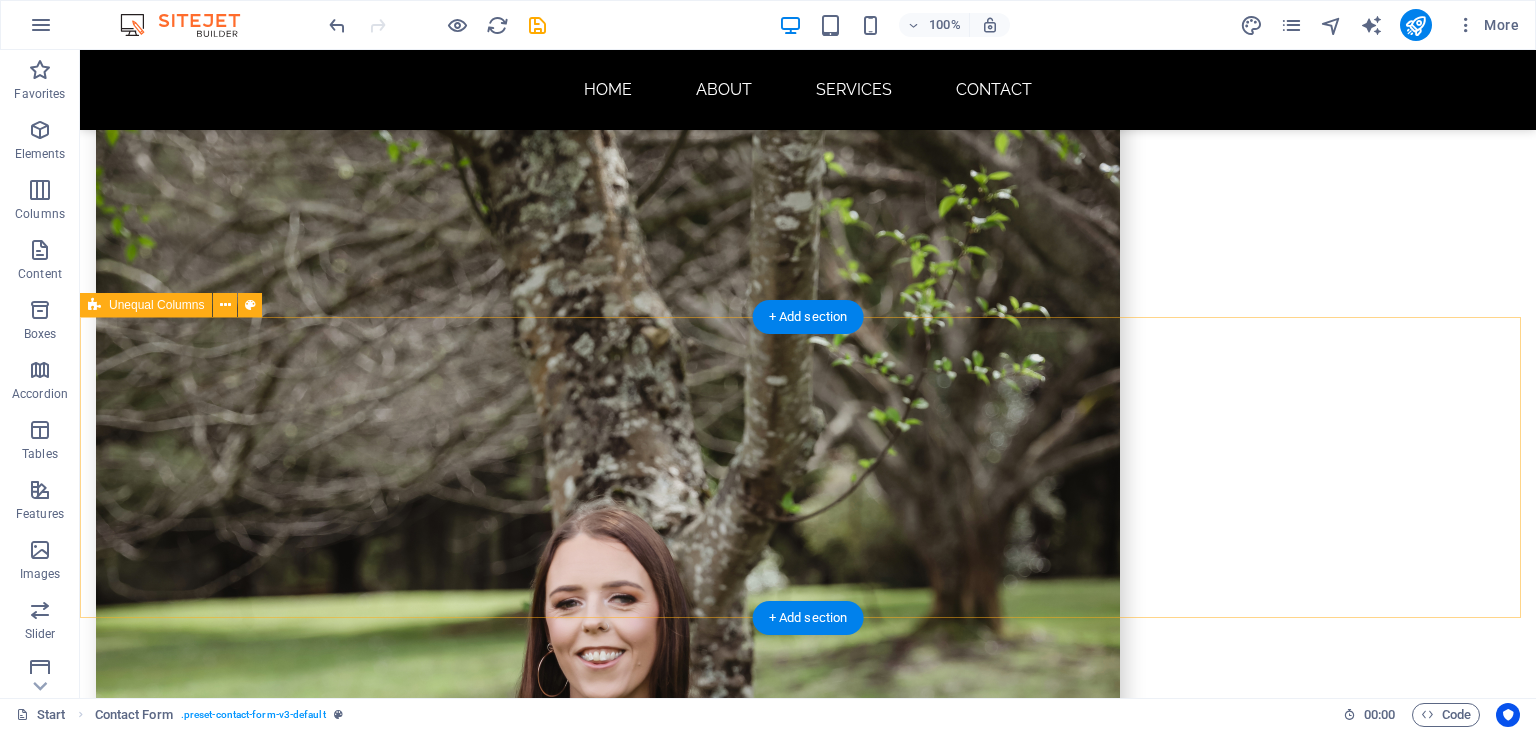 scroll, scrollTop: 1285, scrollLeft: 0, axis: vertical 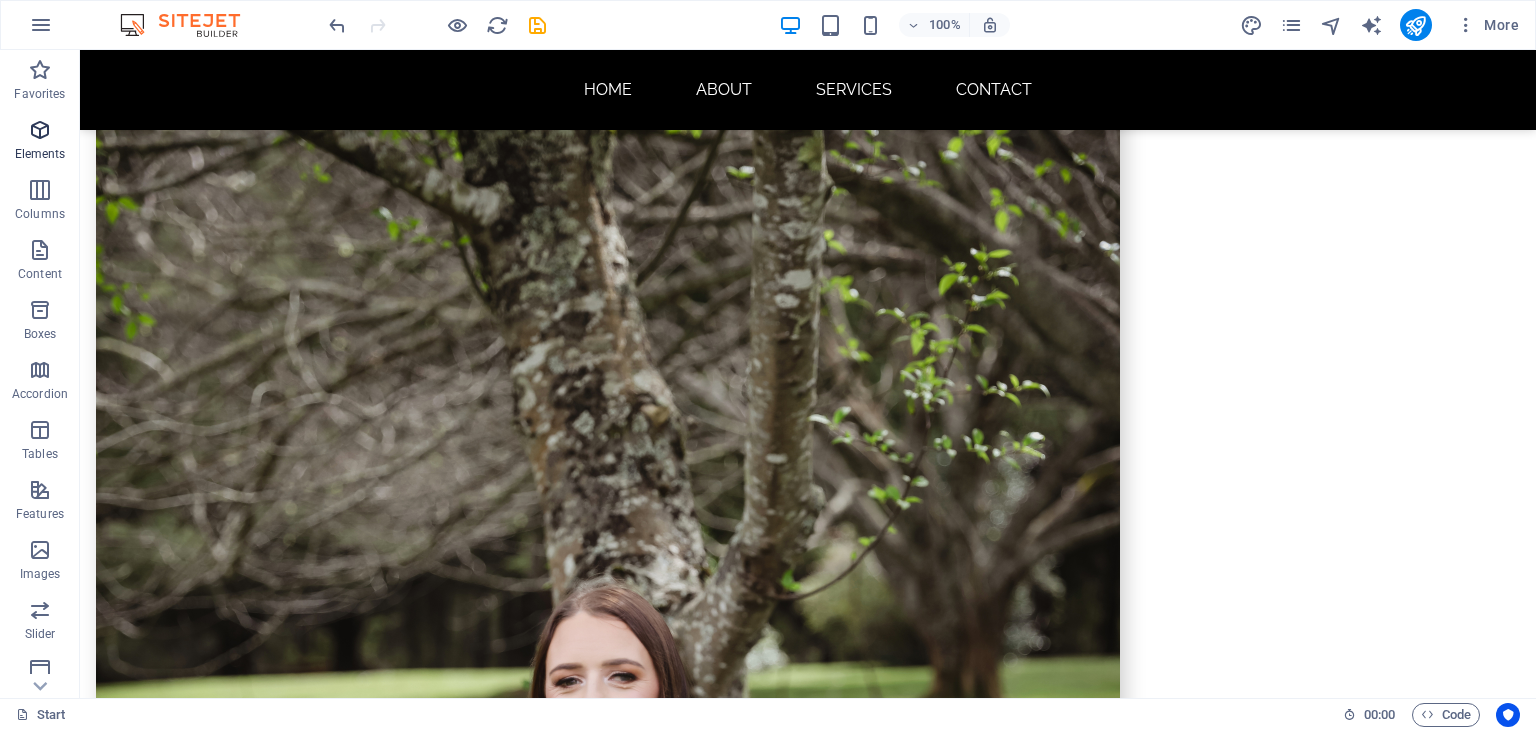 click on "Elements" at bounding box center (40, 154) 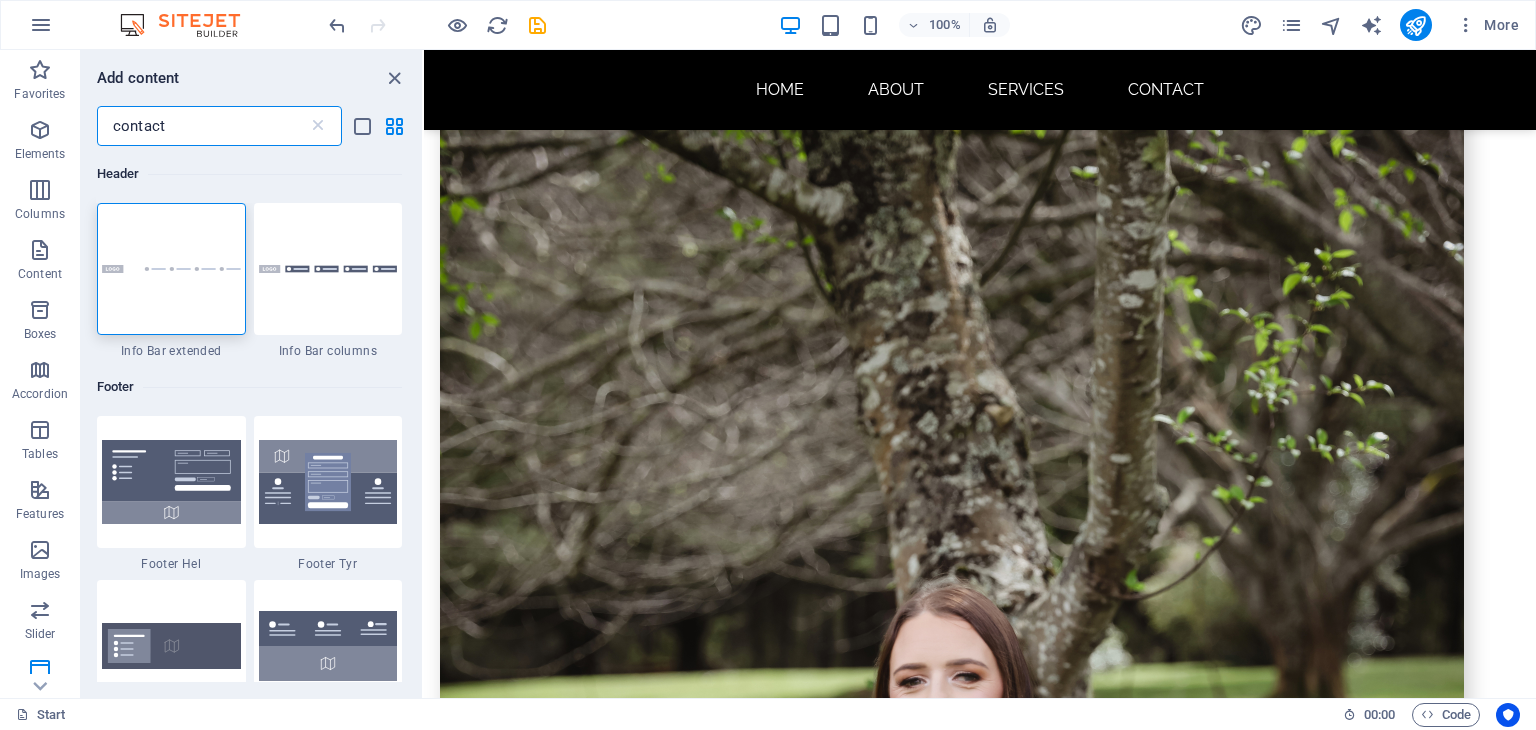 scroll, scrollTop: 0, scrollLeft: 0, axis: both 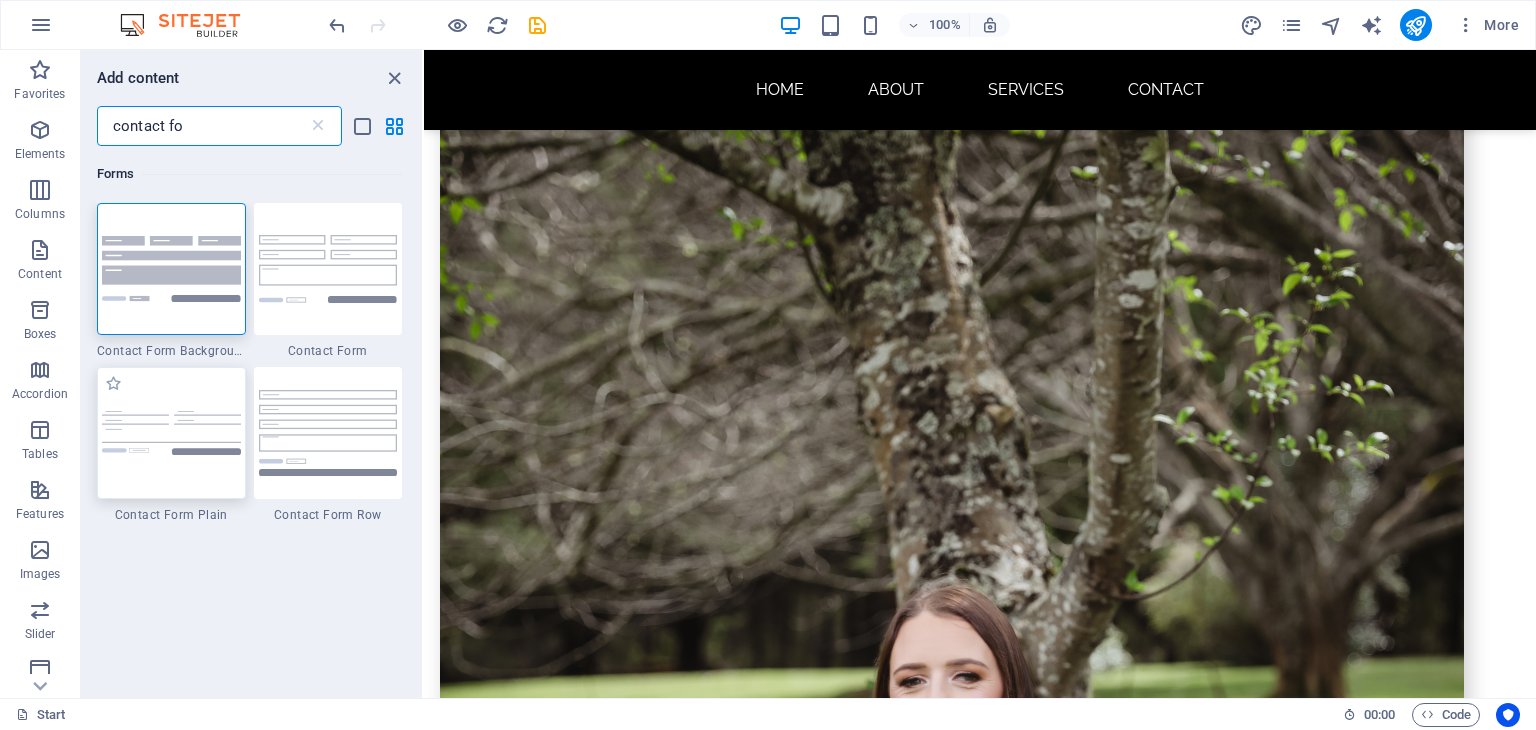 type on "contact fo" 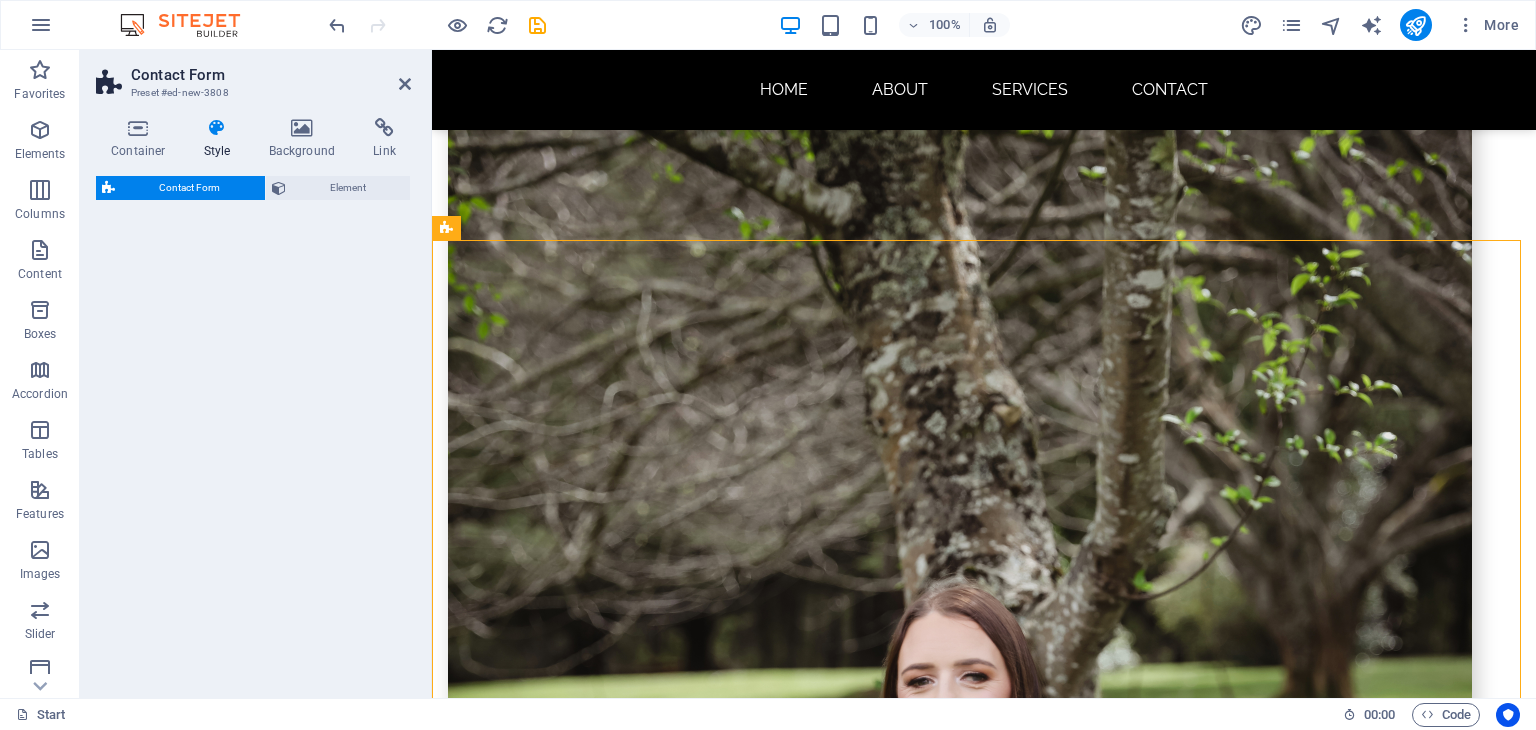 select on "rem" 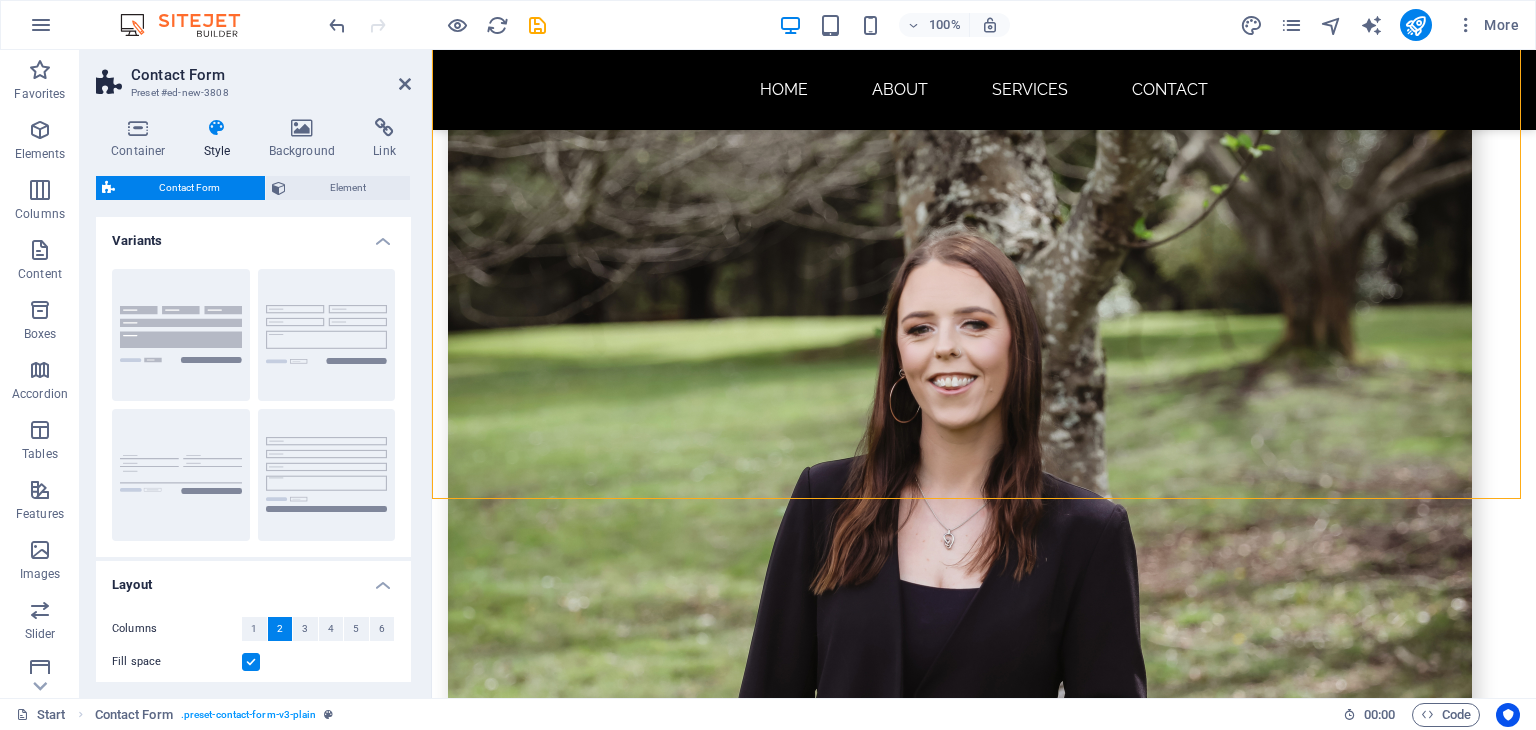 scroll, scrollTop: 1819, scrollLeft: 0, axis: vertical 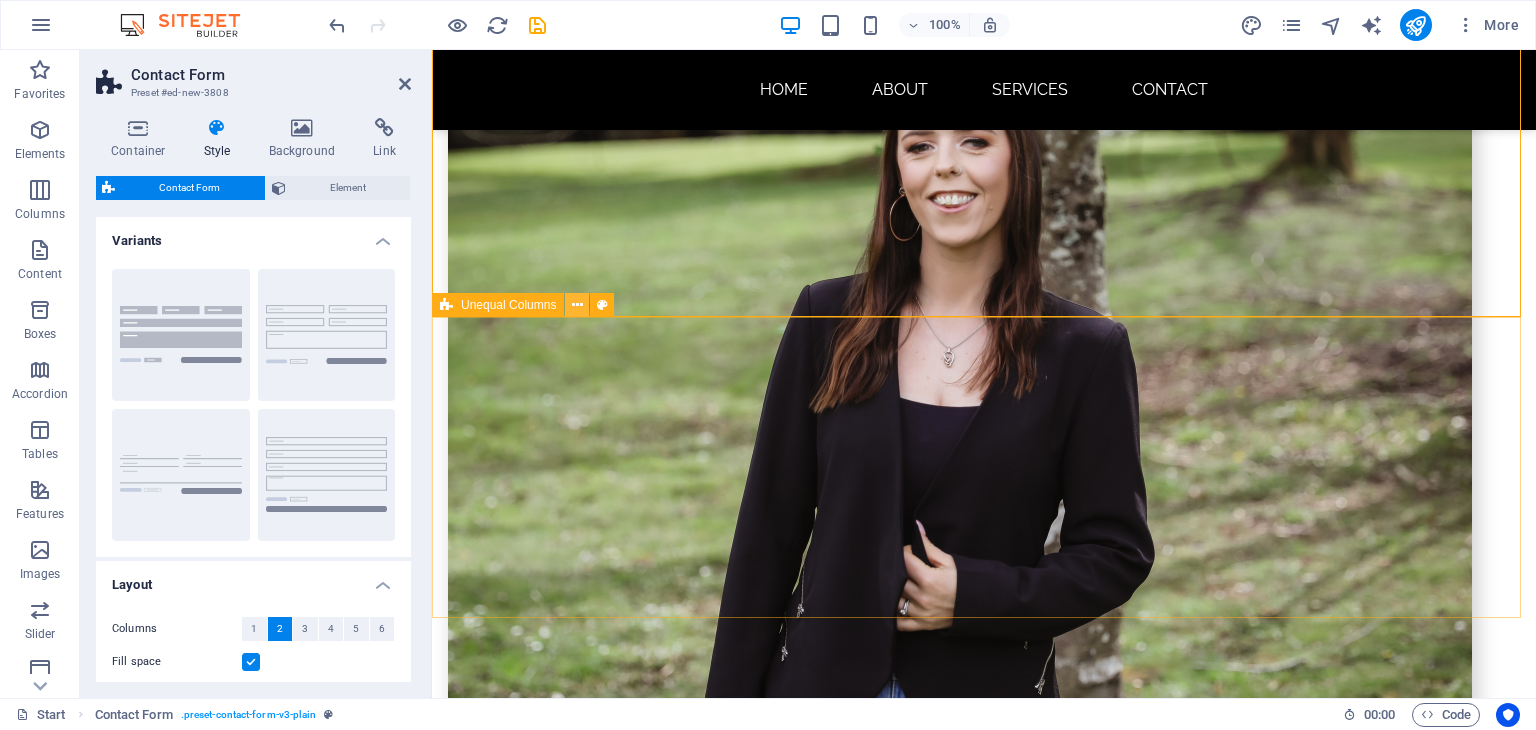 click at bounding box center [577, 305] 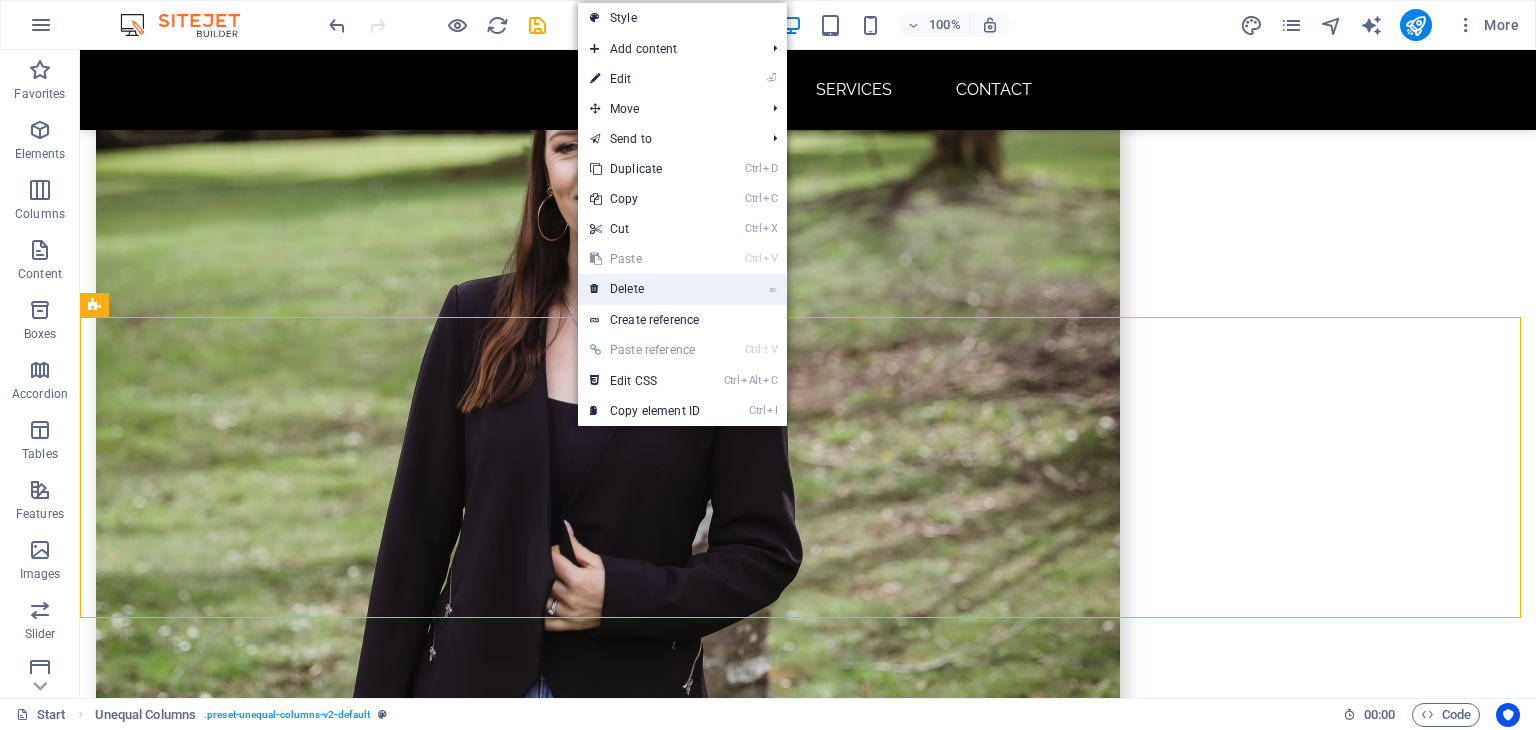 click on "⌦  Delete" at bounding box center (645, 289) 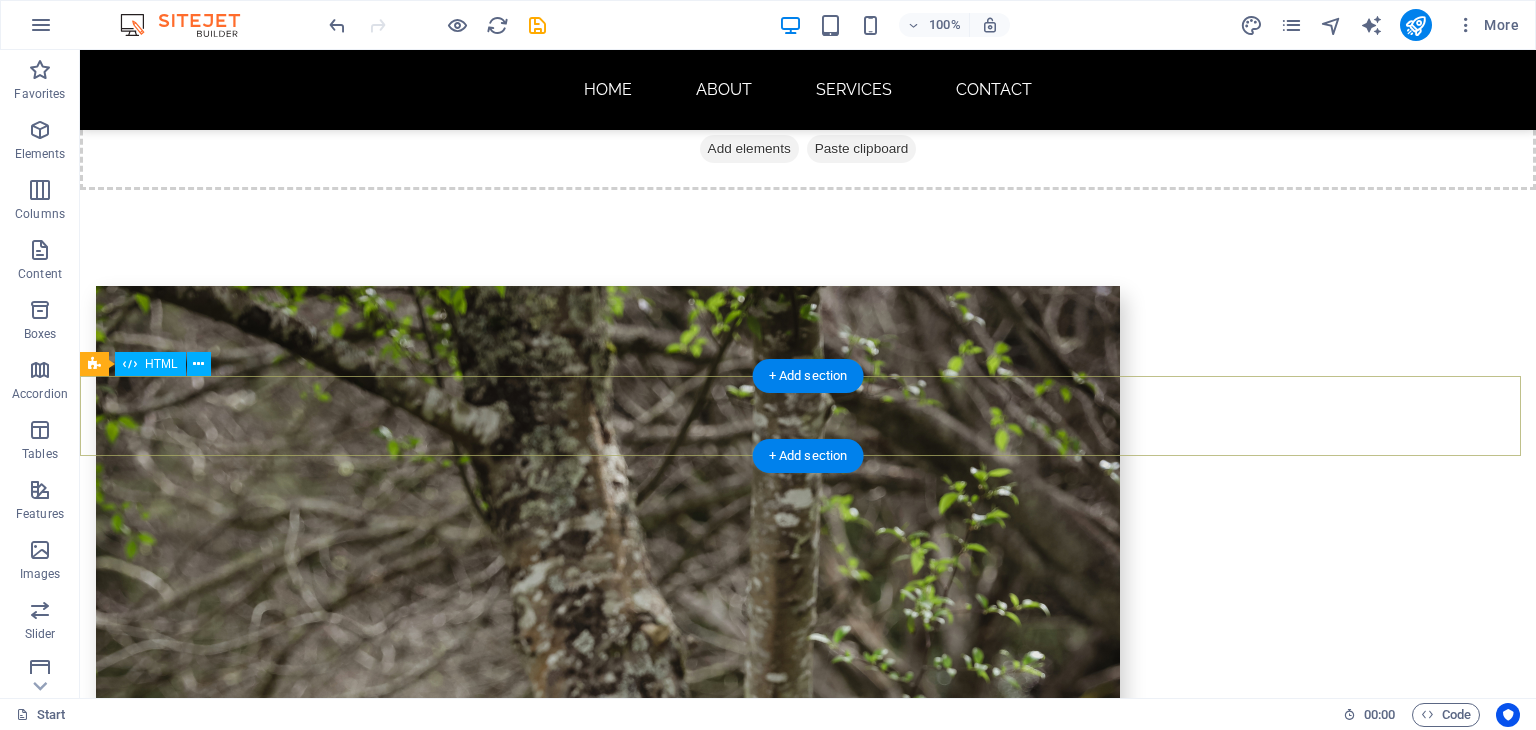 scroll, scrollTop: 1139, scrollLeft: 0, axis: vertical 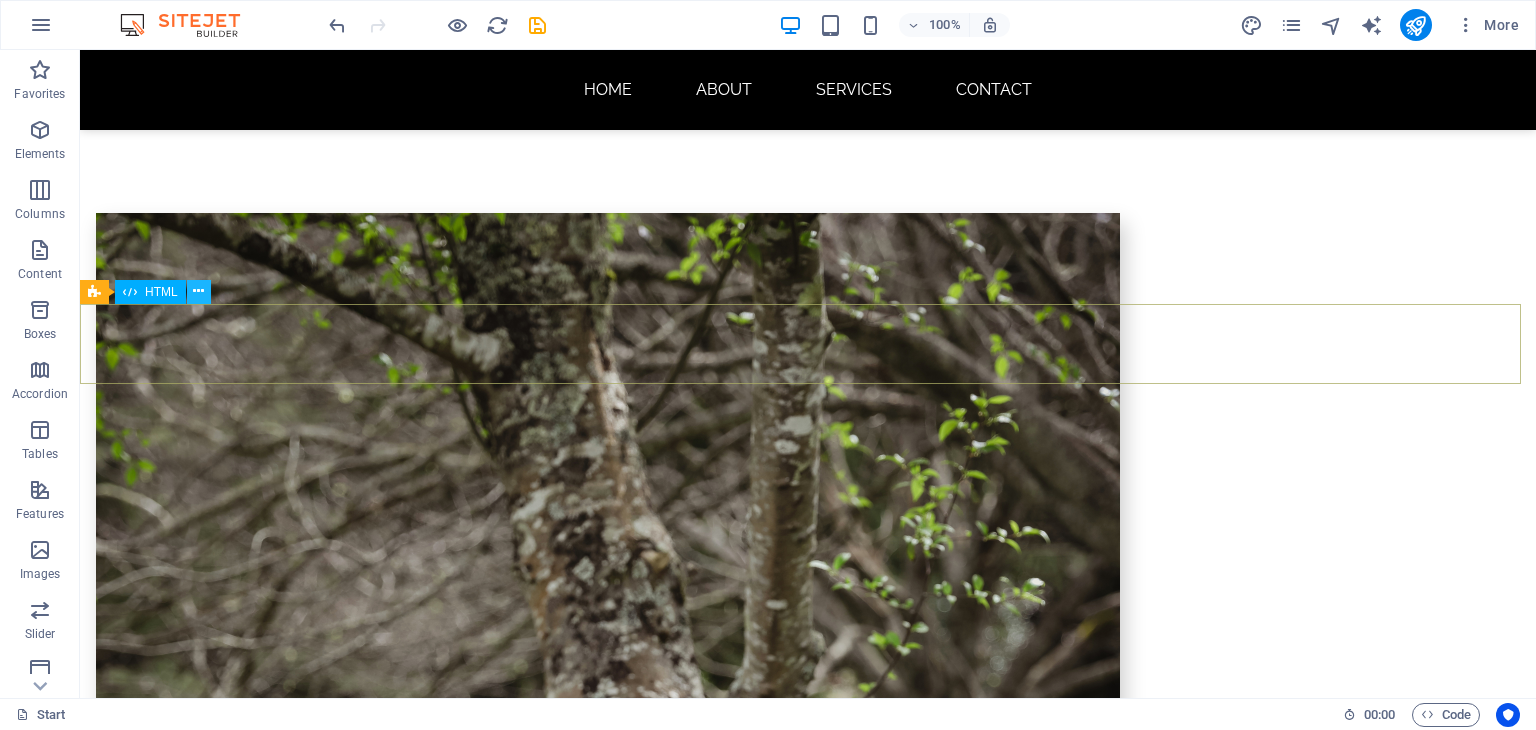 click at bounding box center [198, 291] 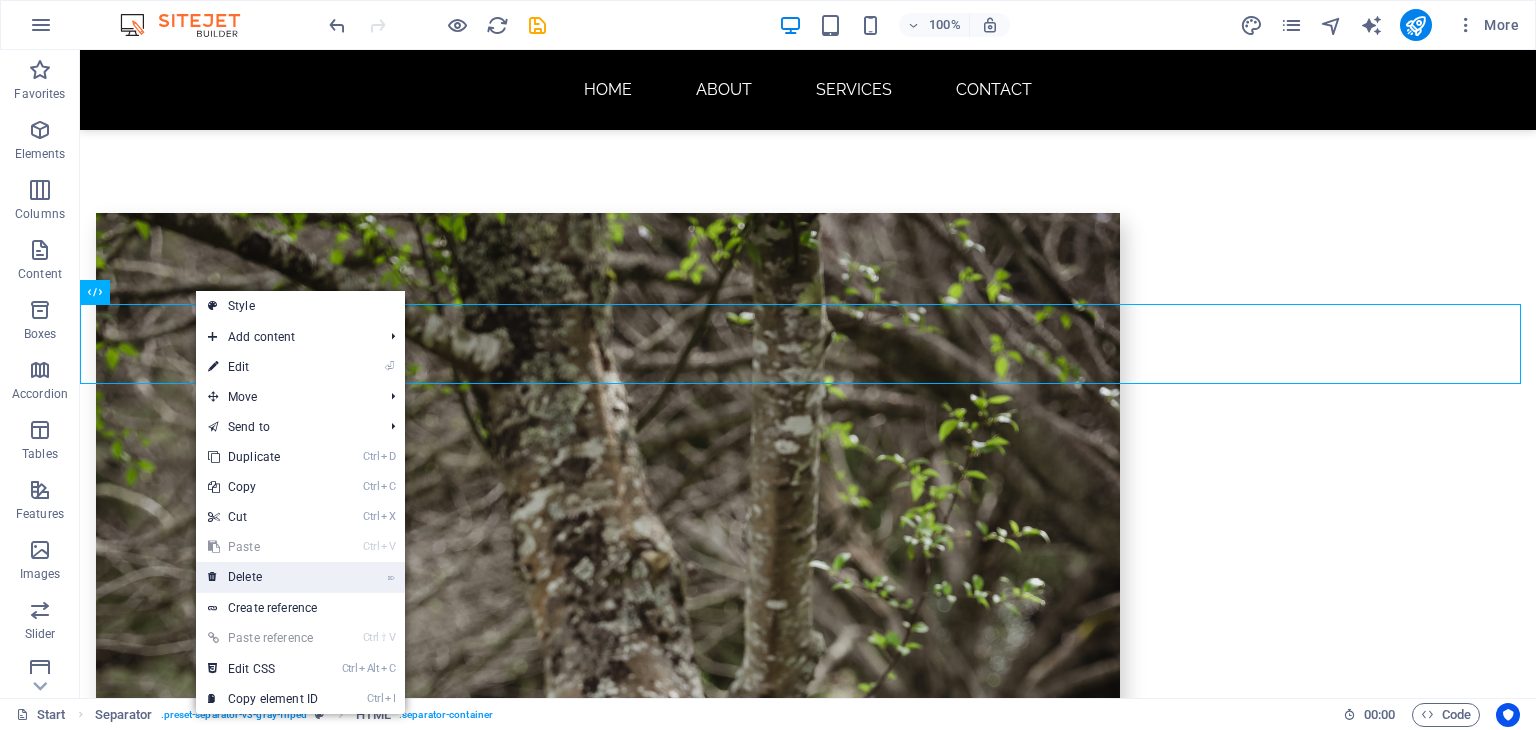 click on "⌦  Delete" at bounding box center (263, 577) 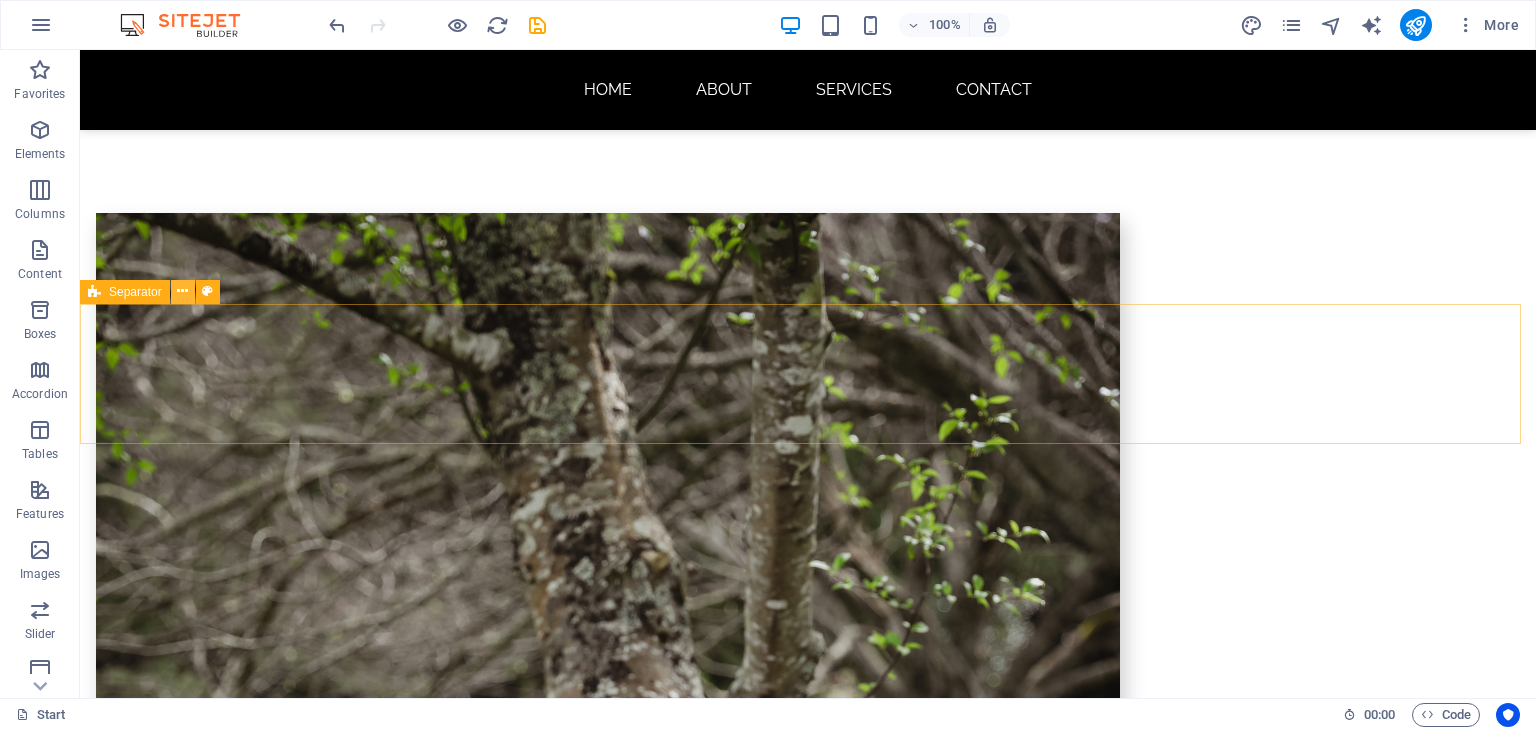 click at bounding box center [182, 291] 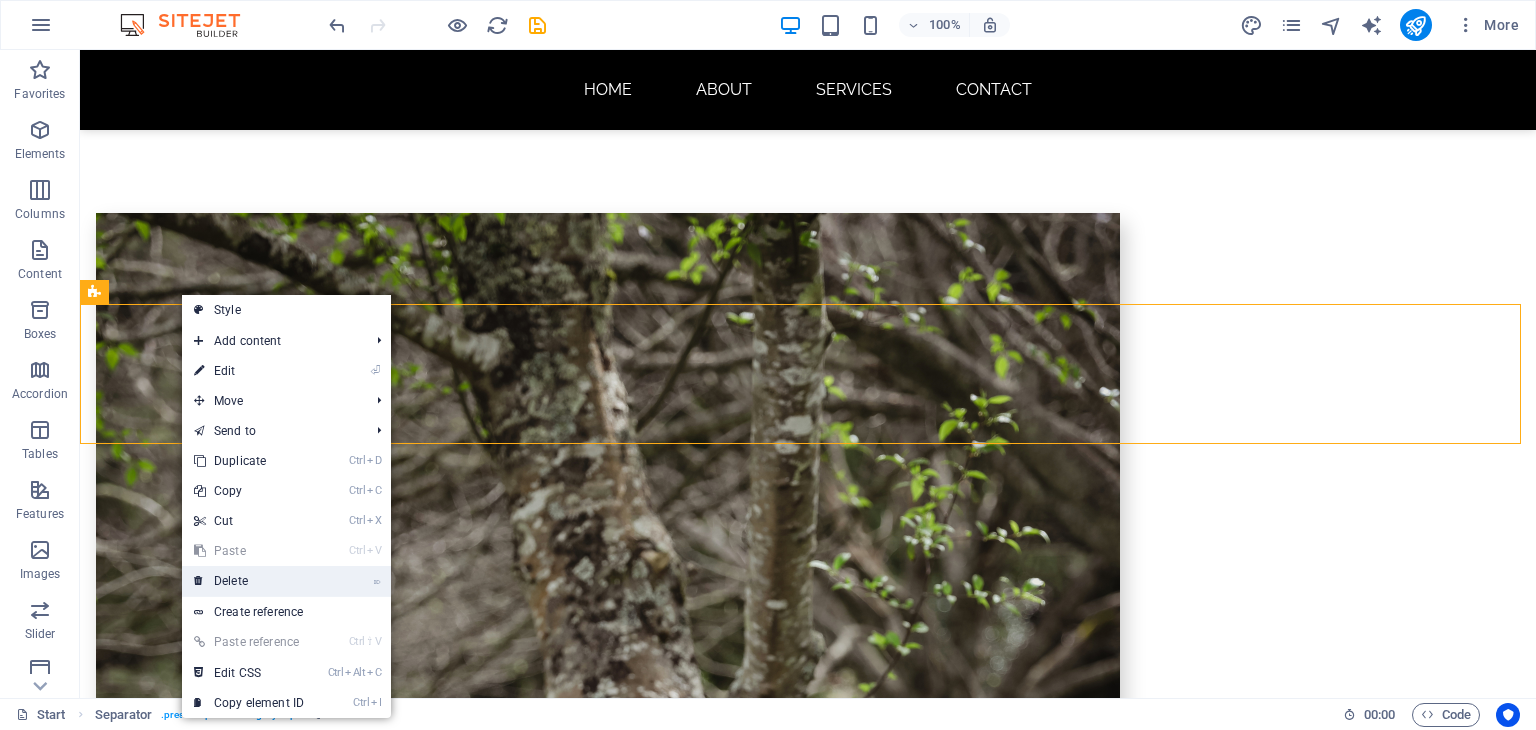 click on "⌦  Delete" at bounding box center [249, 581] 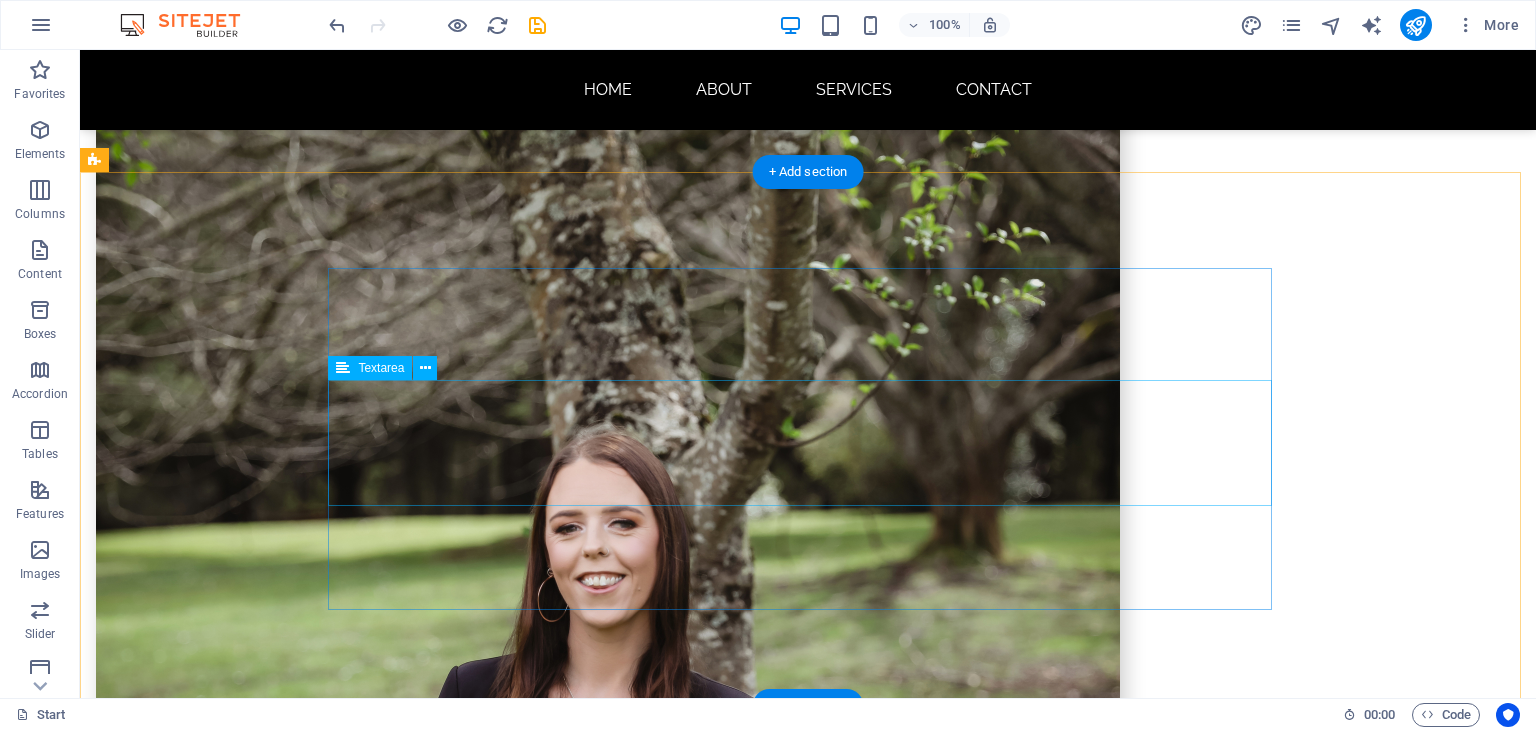scroll, scrollTop: 1058, scrollLeft: 0, axis: vertical 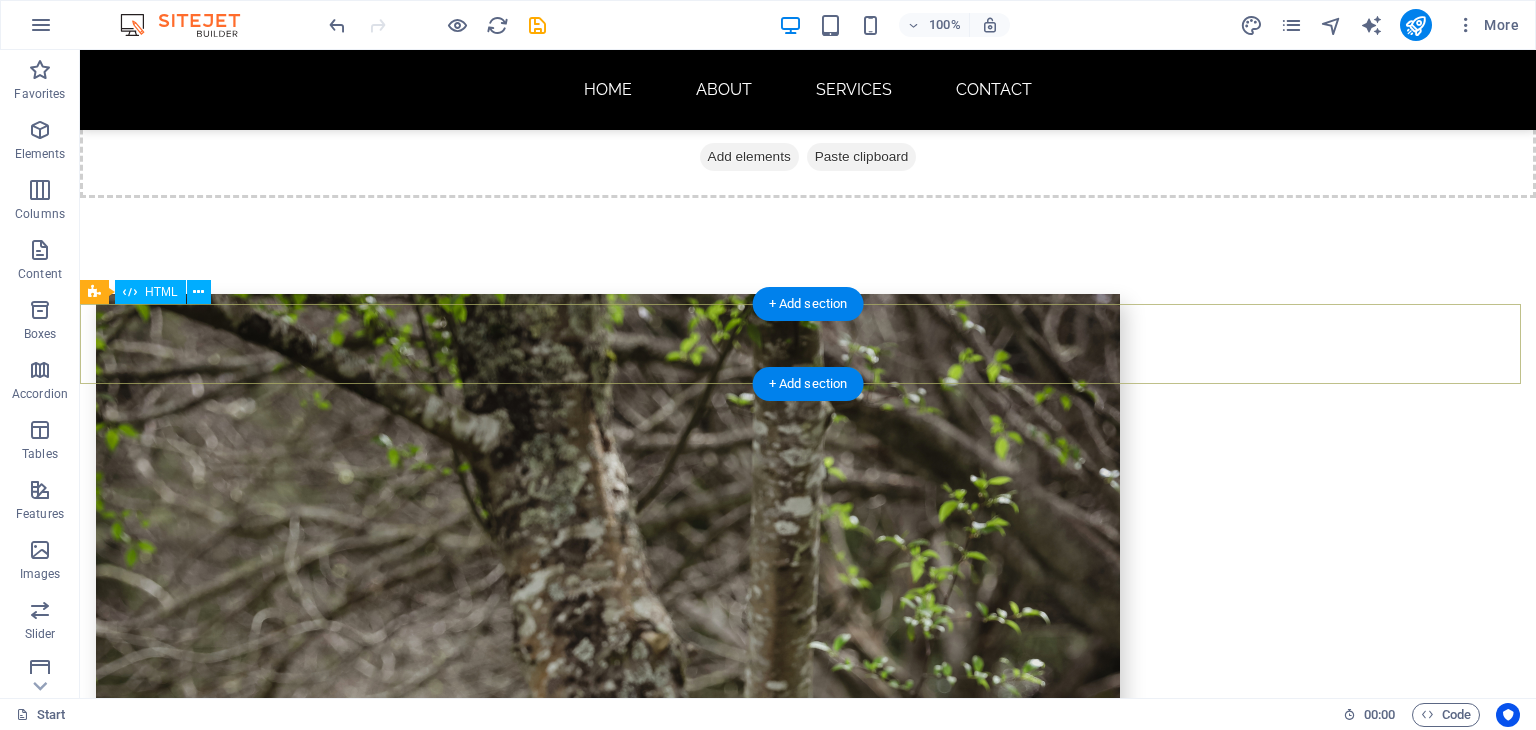 click at bounding box center [808, 2482] 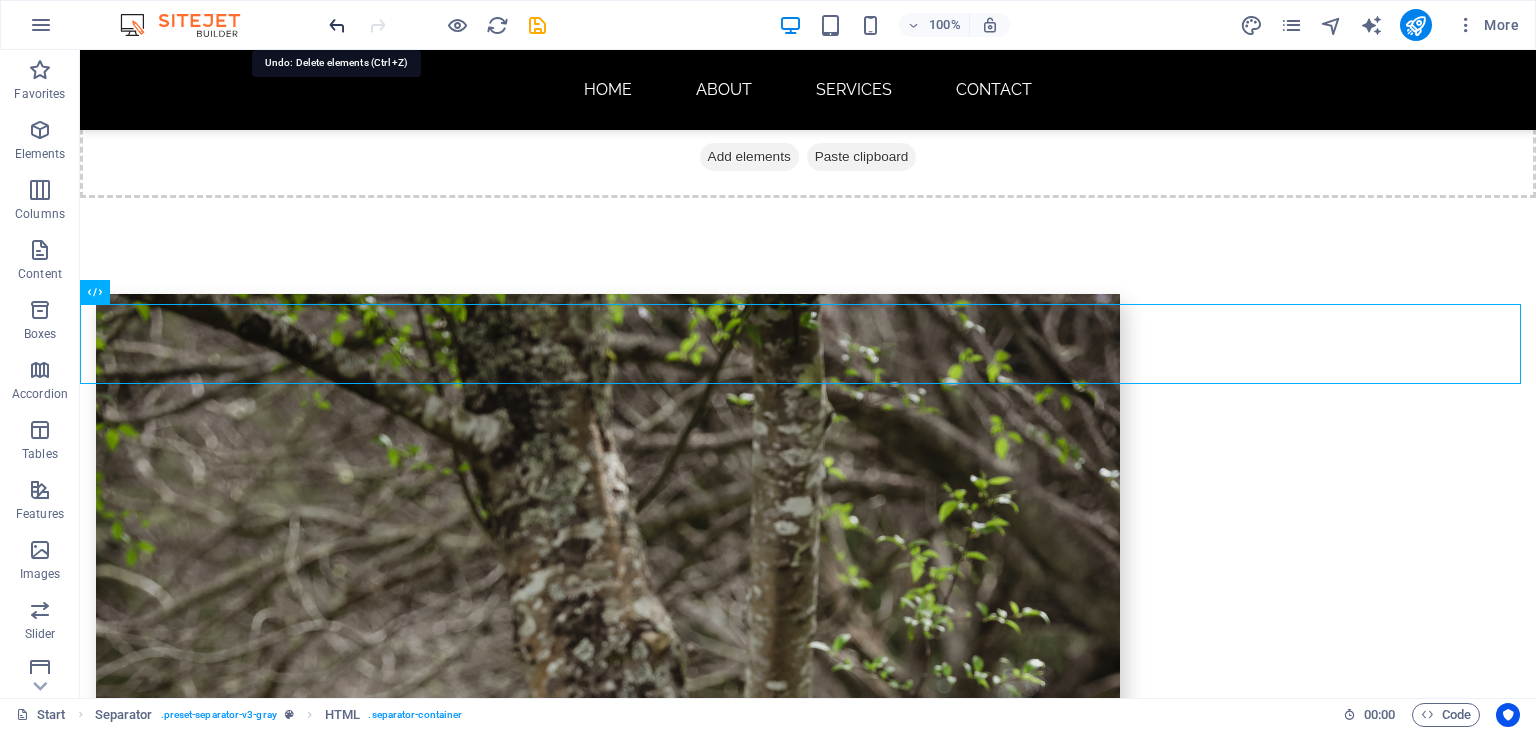 click at bounding box center [337, 25] 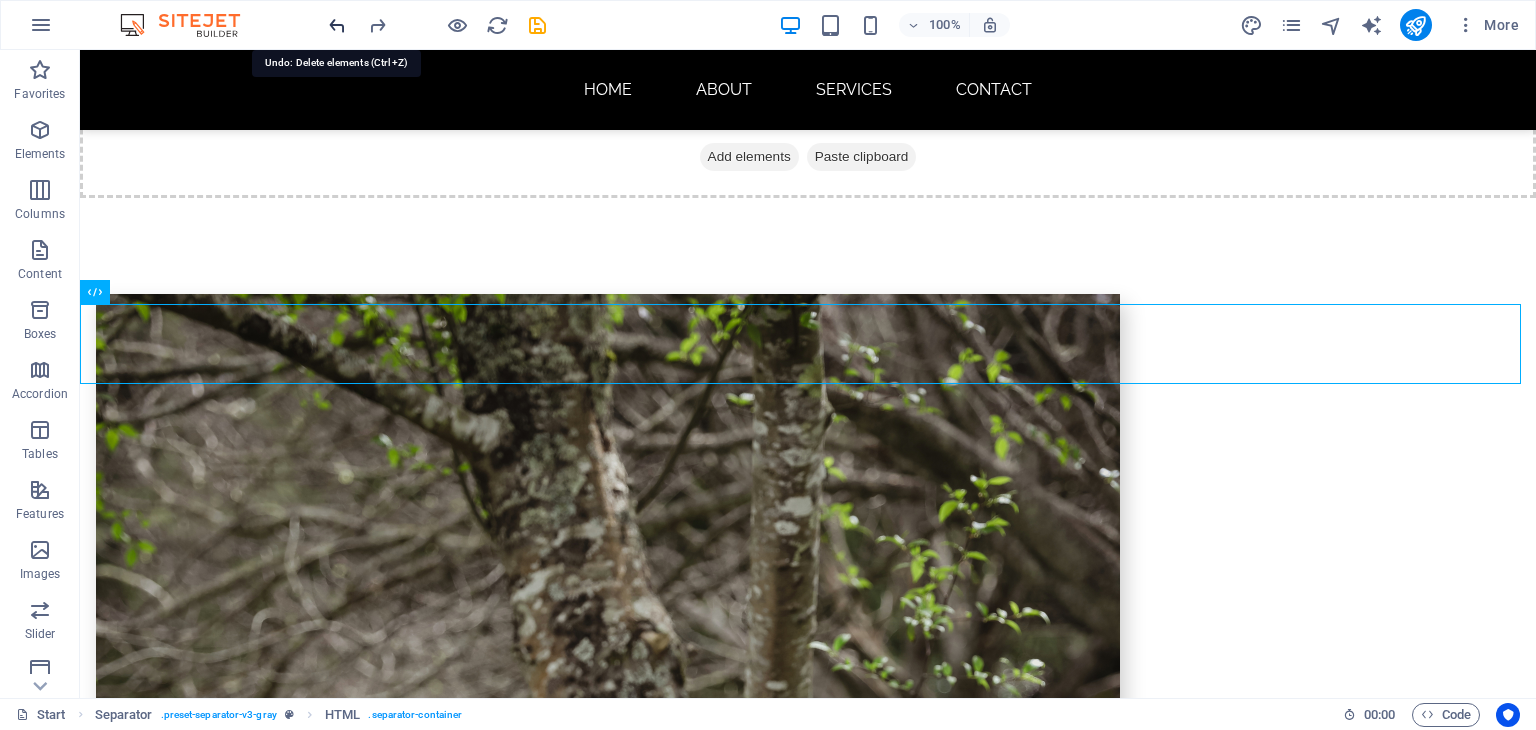 click at bounding box center (337, 25) 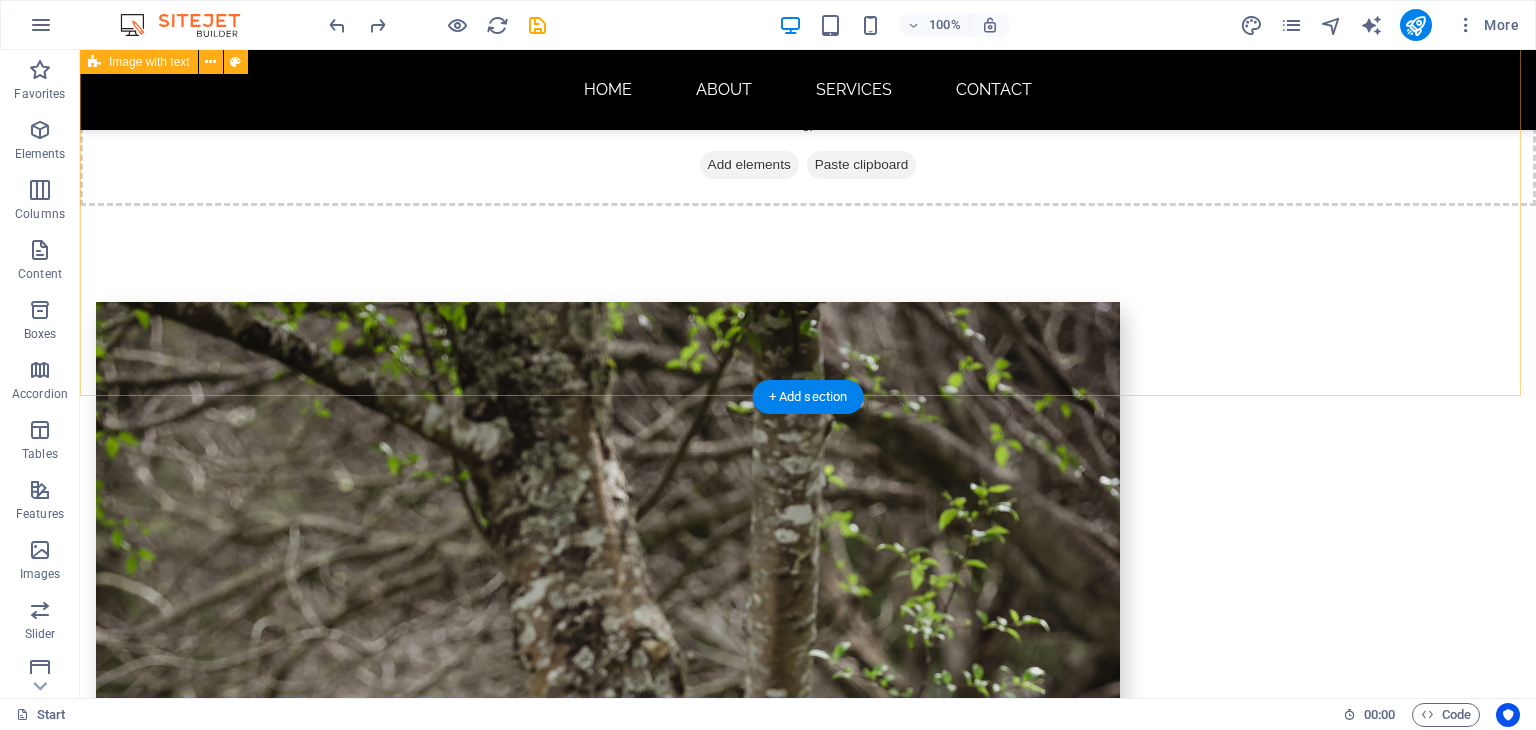 scroll, scrollTop: 1051, scrollLeft: 0, axis: vertical 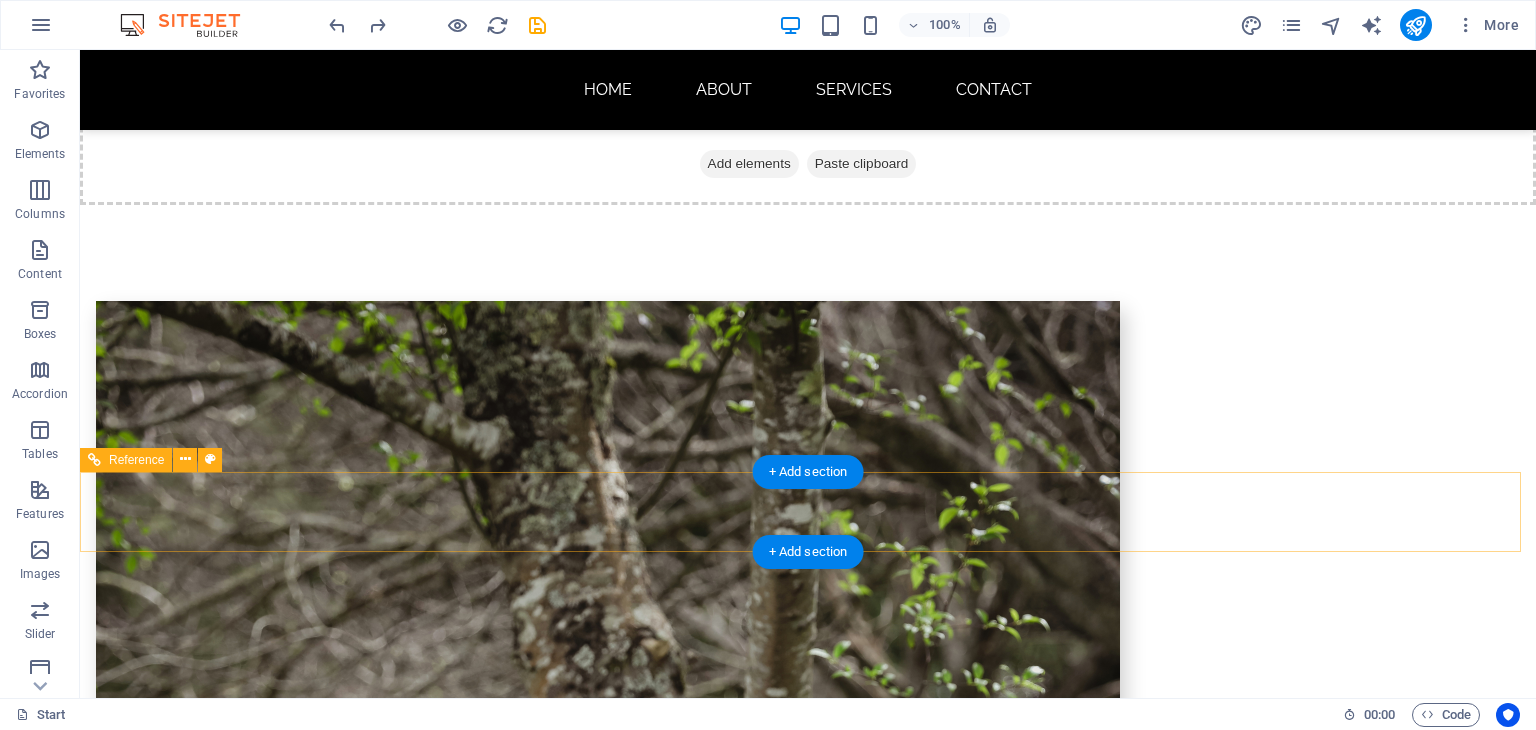 click at bounding box center (808, 2649) 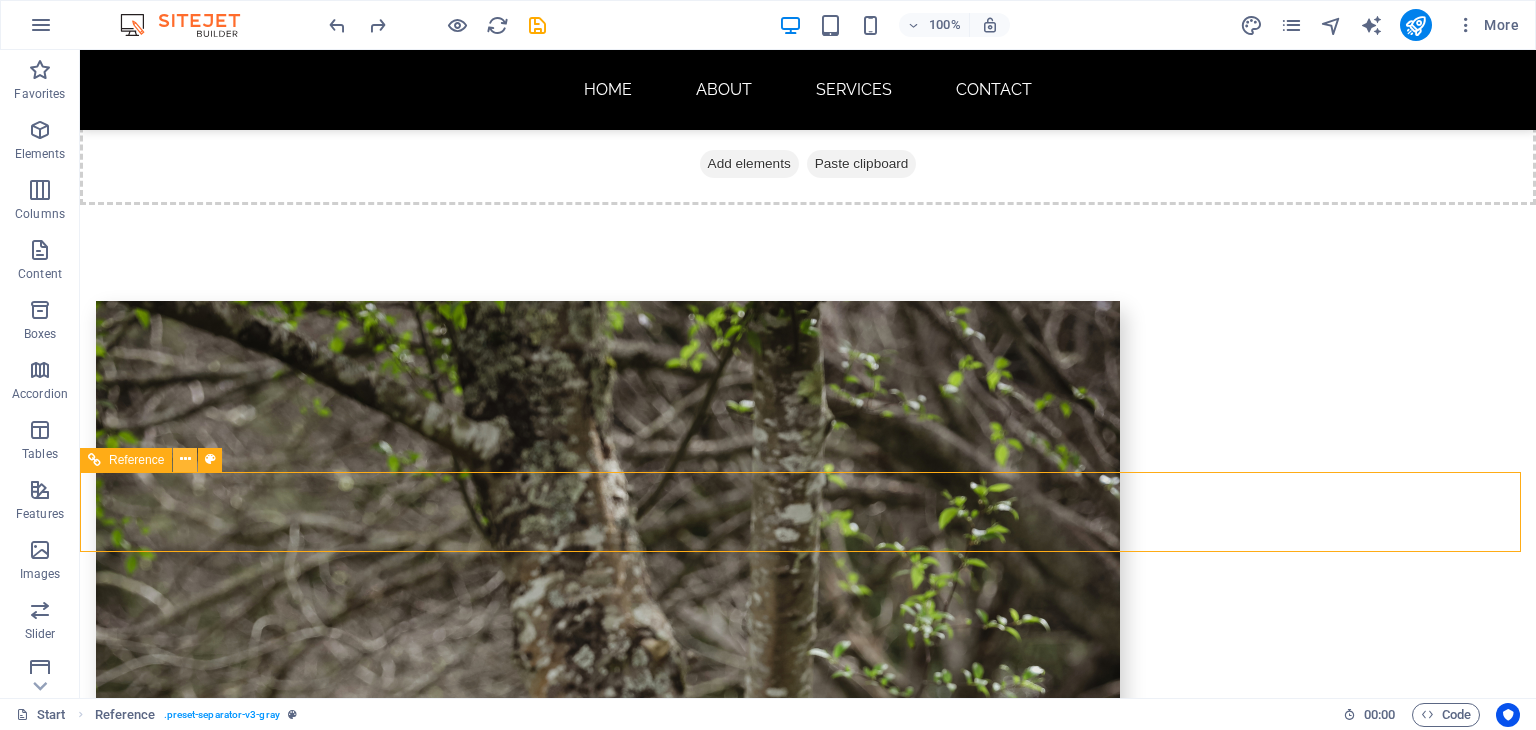 click at bounding box center [185, 459] 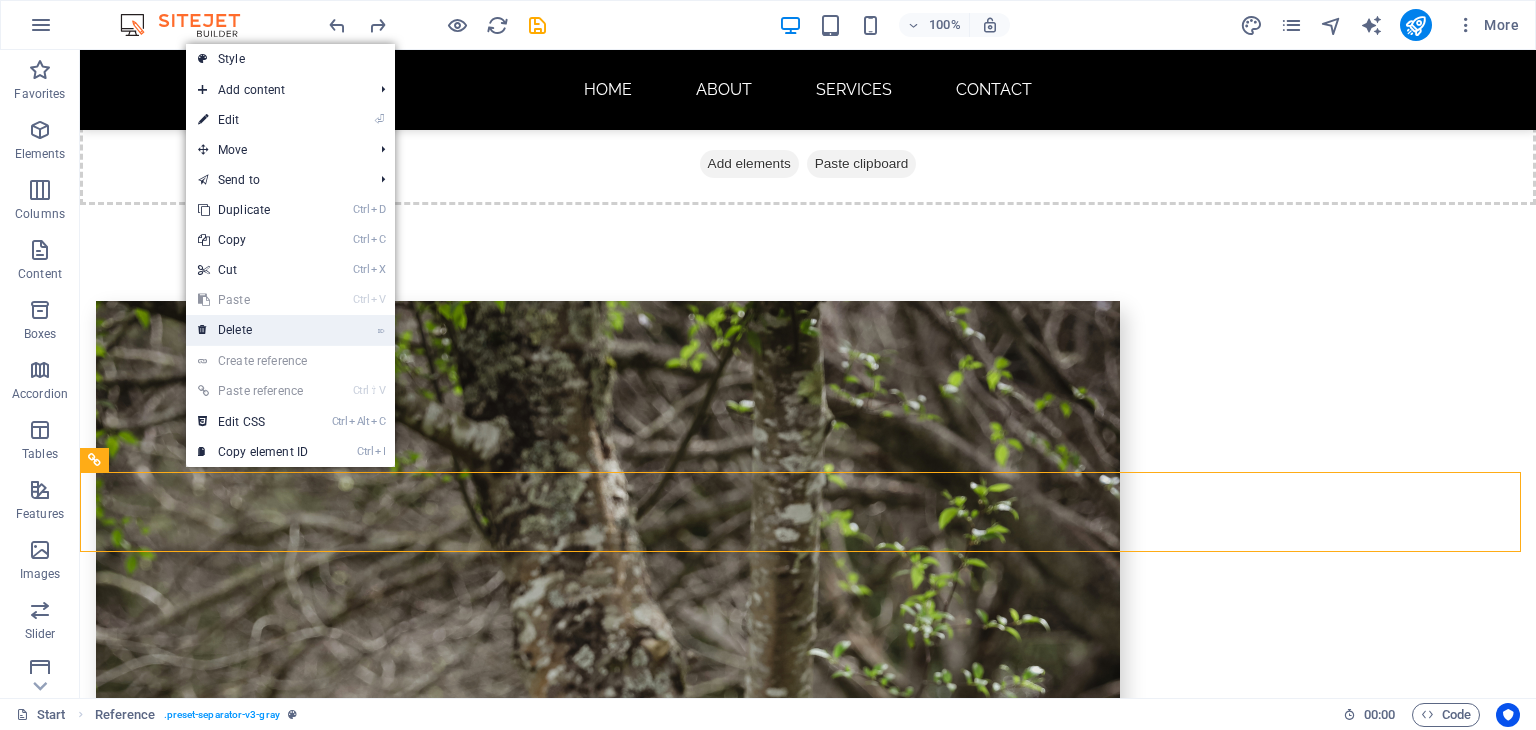 click on "⌦  Delete" at bounding box center (253, 330) 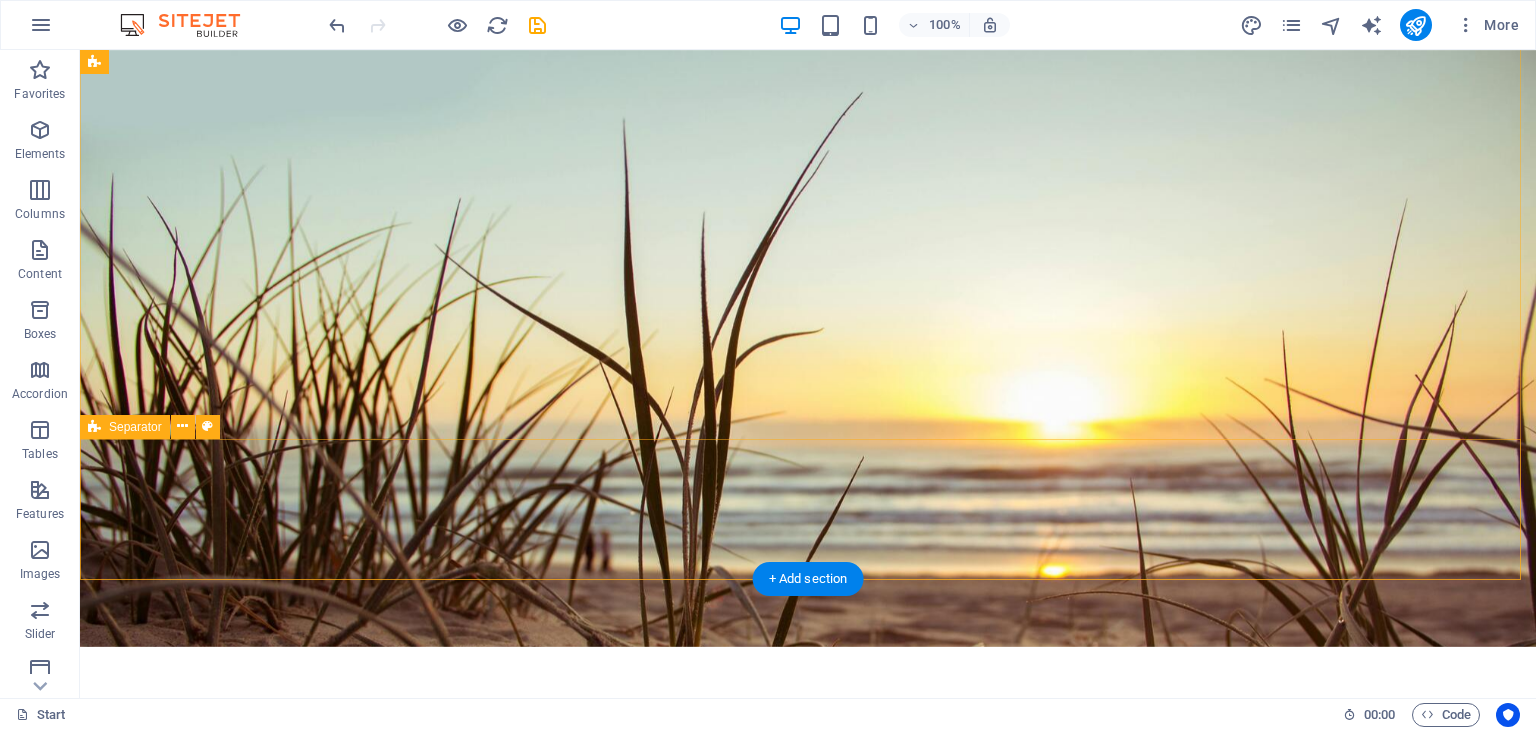 scroll, scrollTop: 0, scrollLeft: 0, axis: both 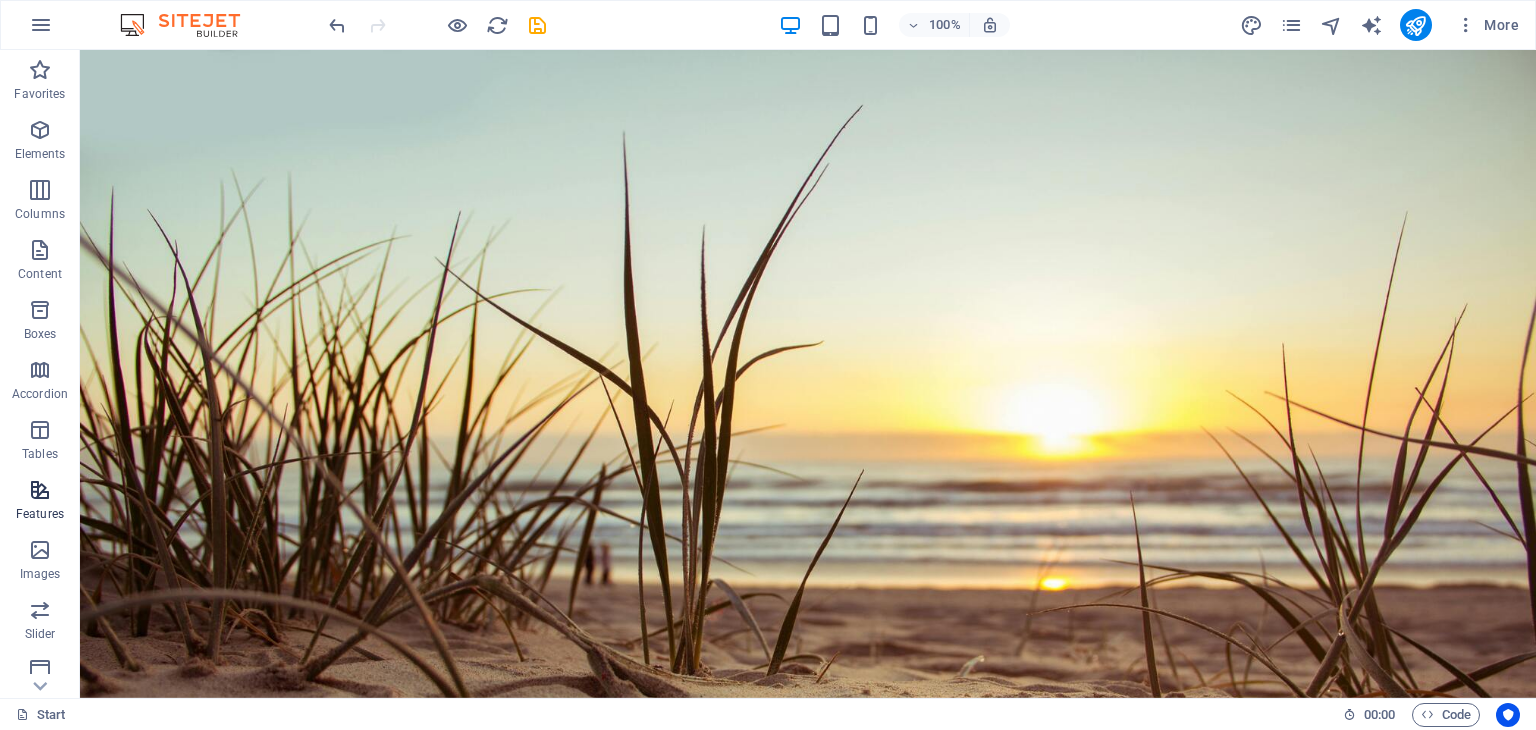 click on "Features" at bounding box center [40, 514] 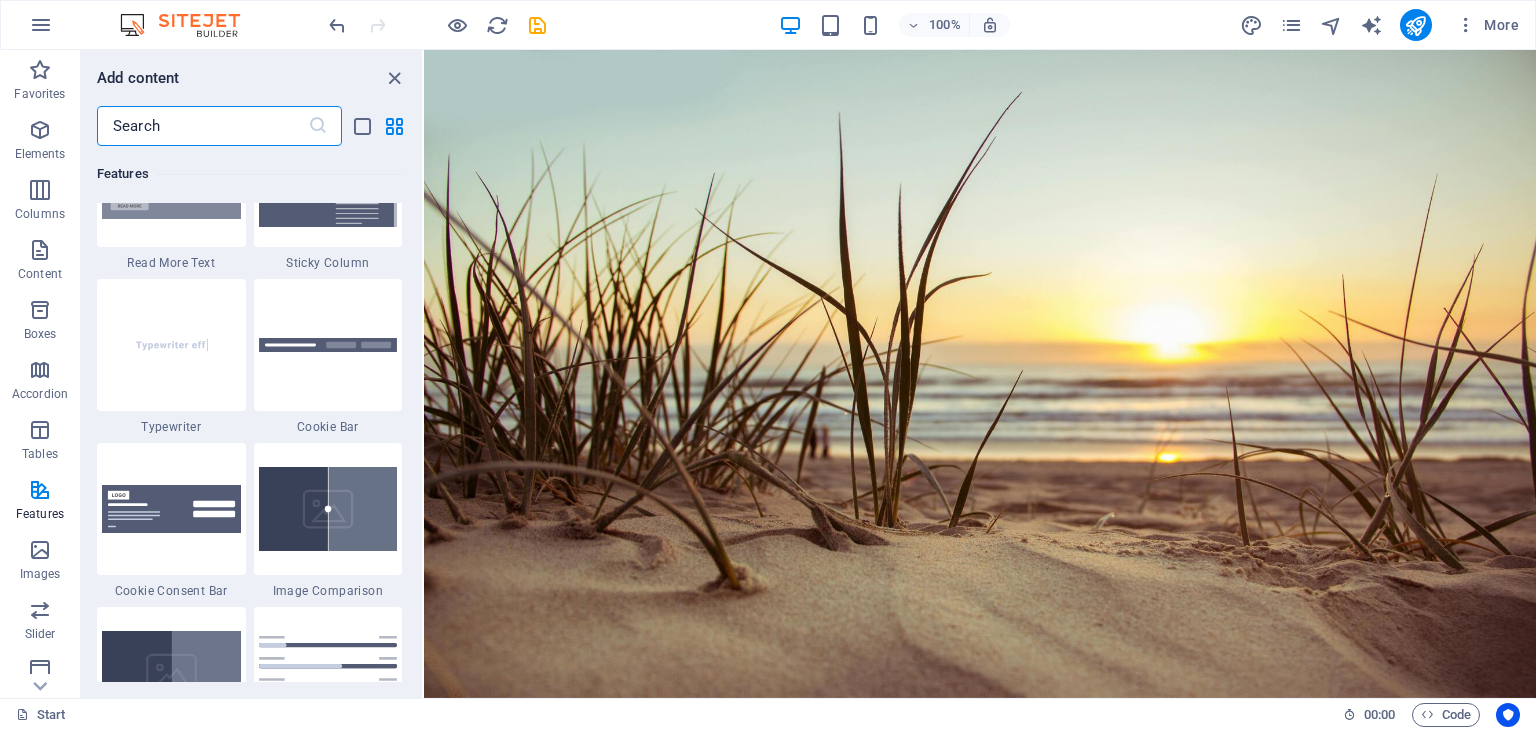 scroll, scrollTop: 8025, scrollLeft: 0, axis: vertical 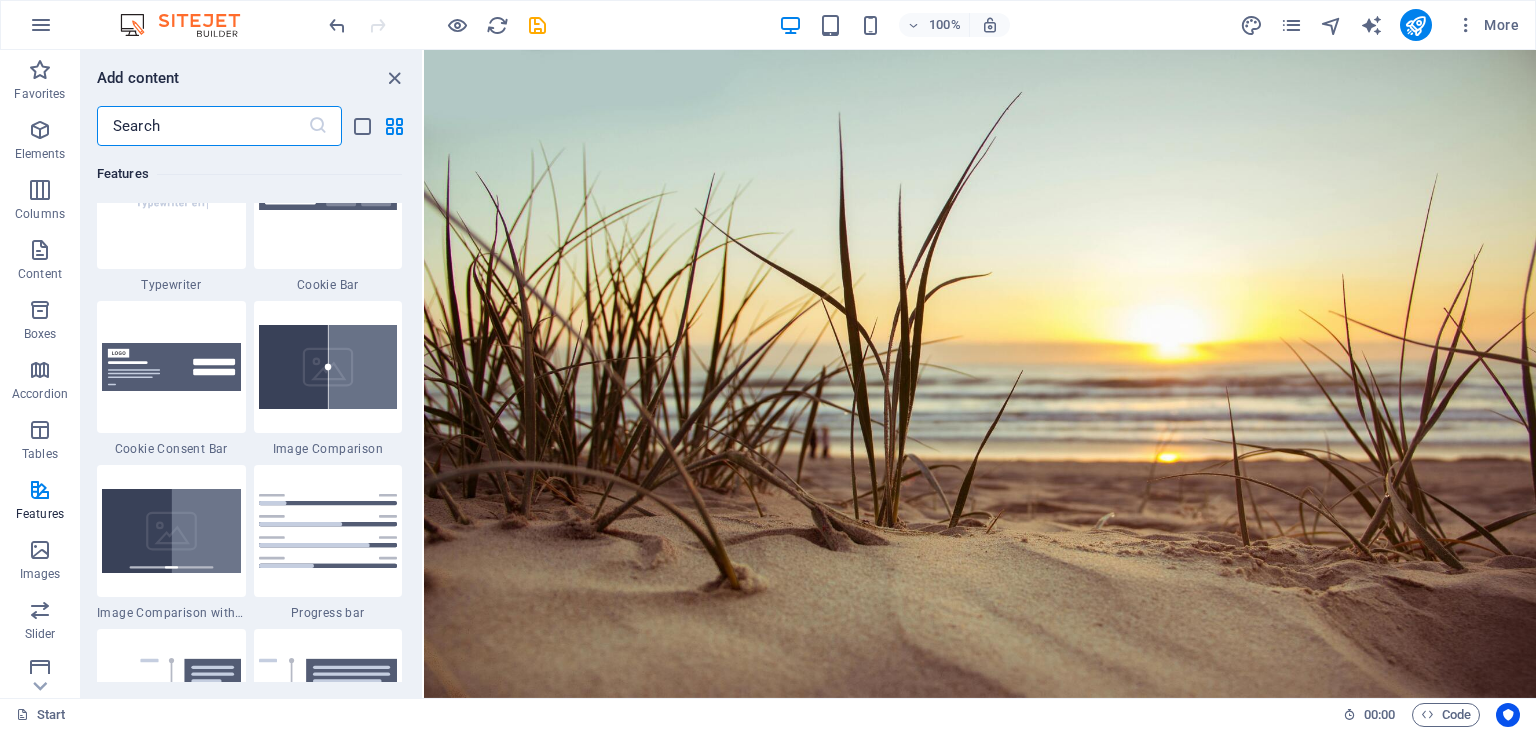 click at bounding box center [202, 126] 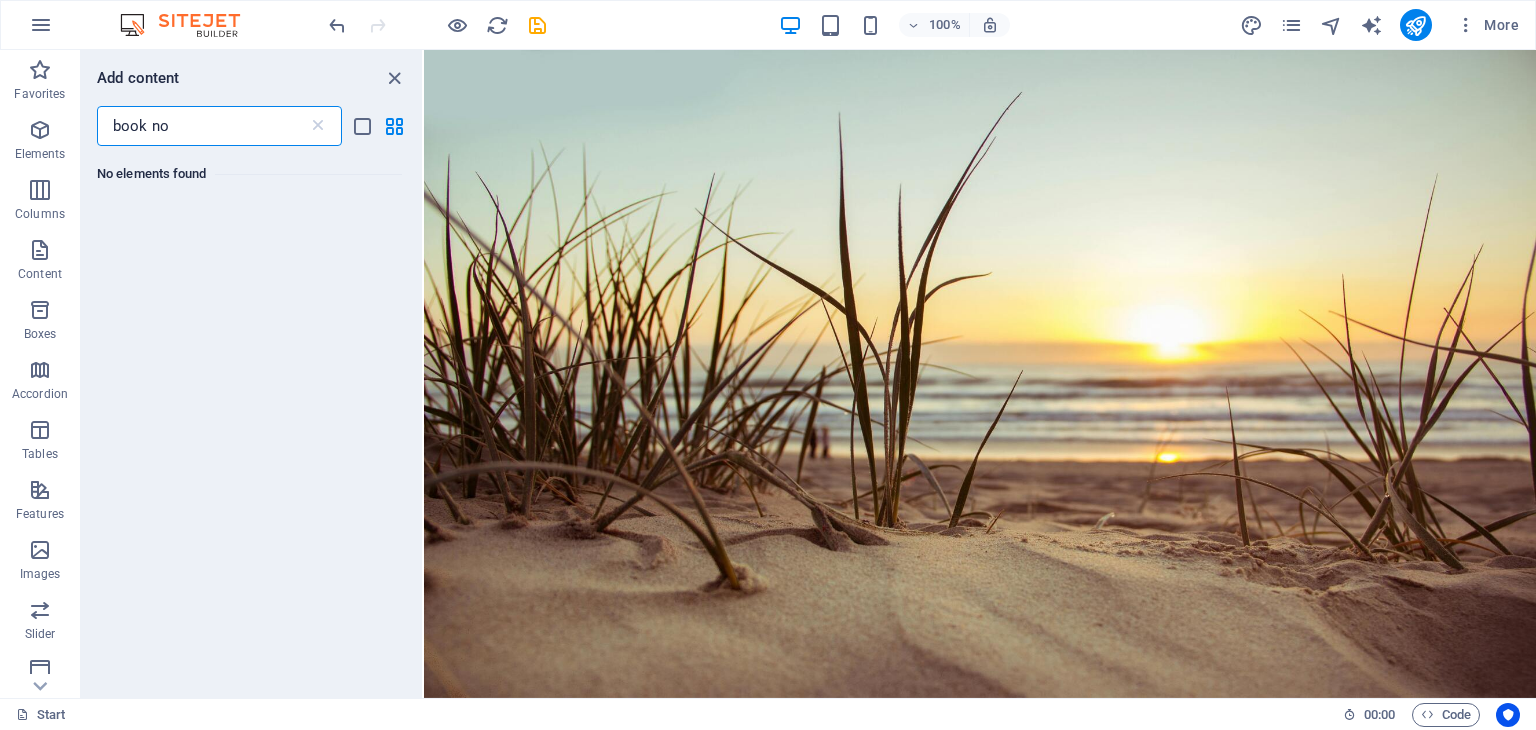 scroll, scrollTop: 0, scrollLeft: 0, axis: both 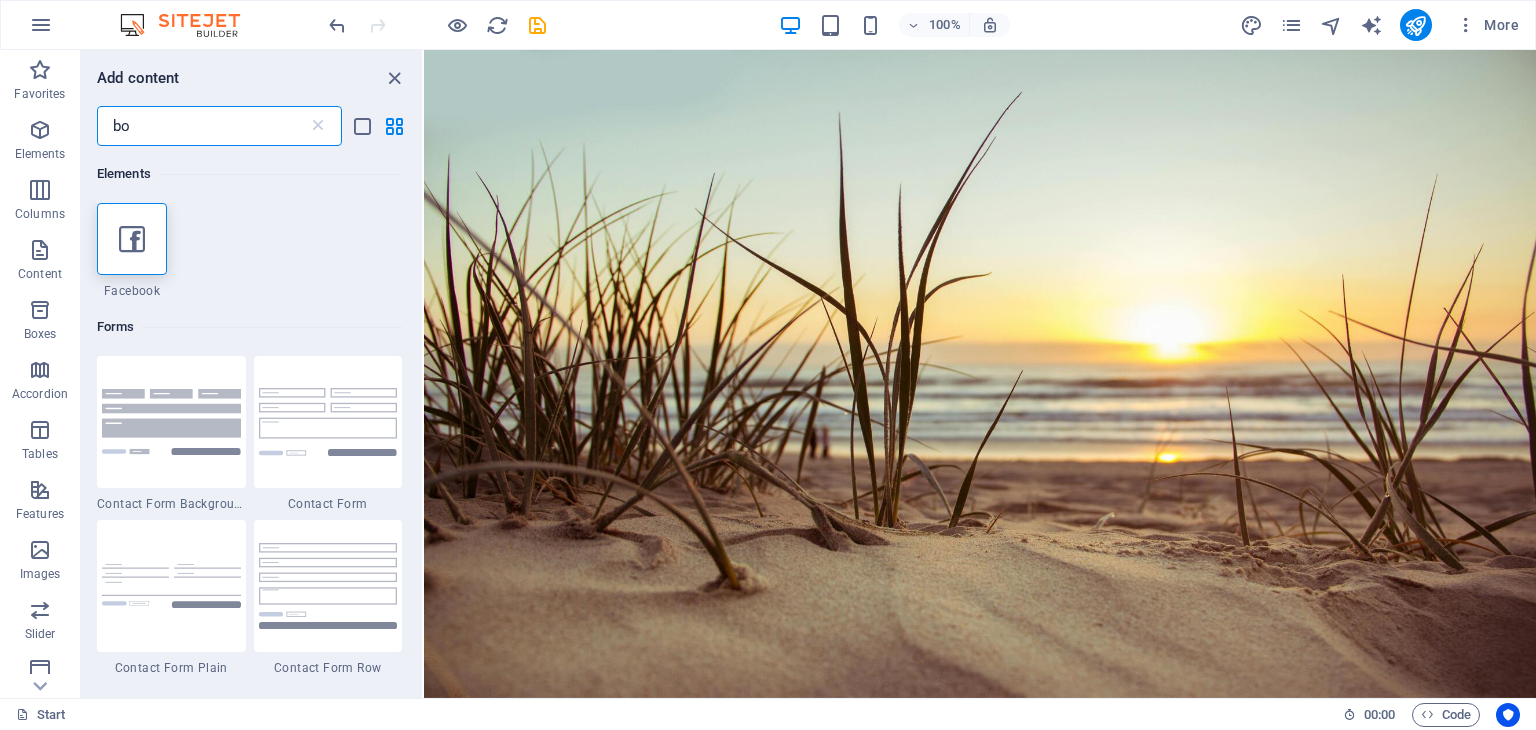 type on "b" 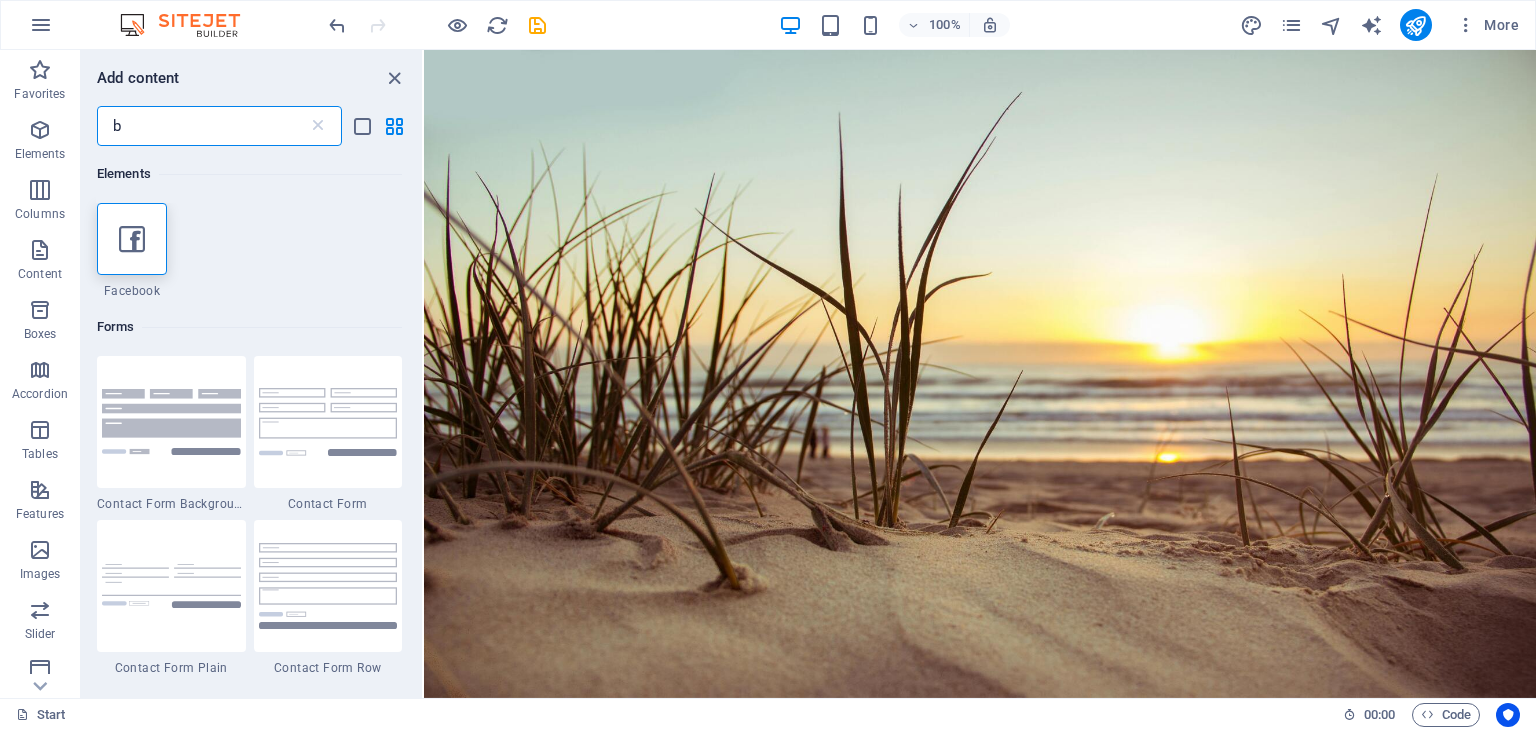 type 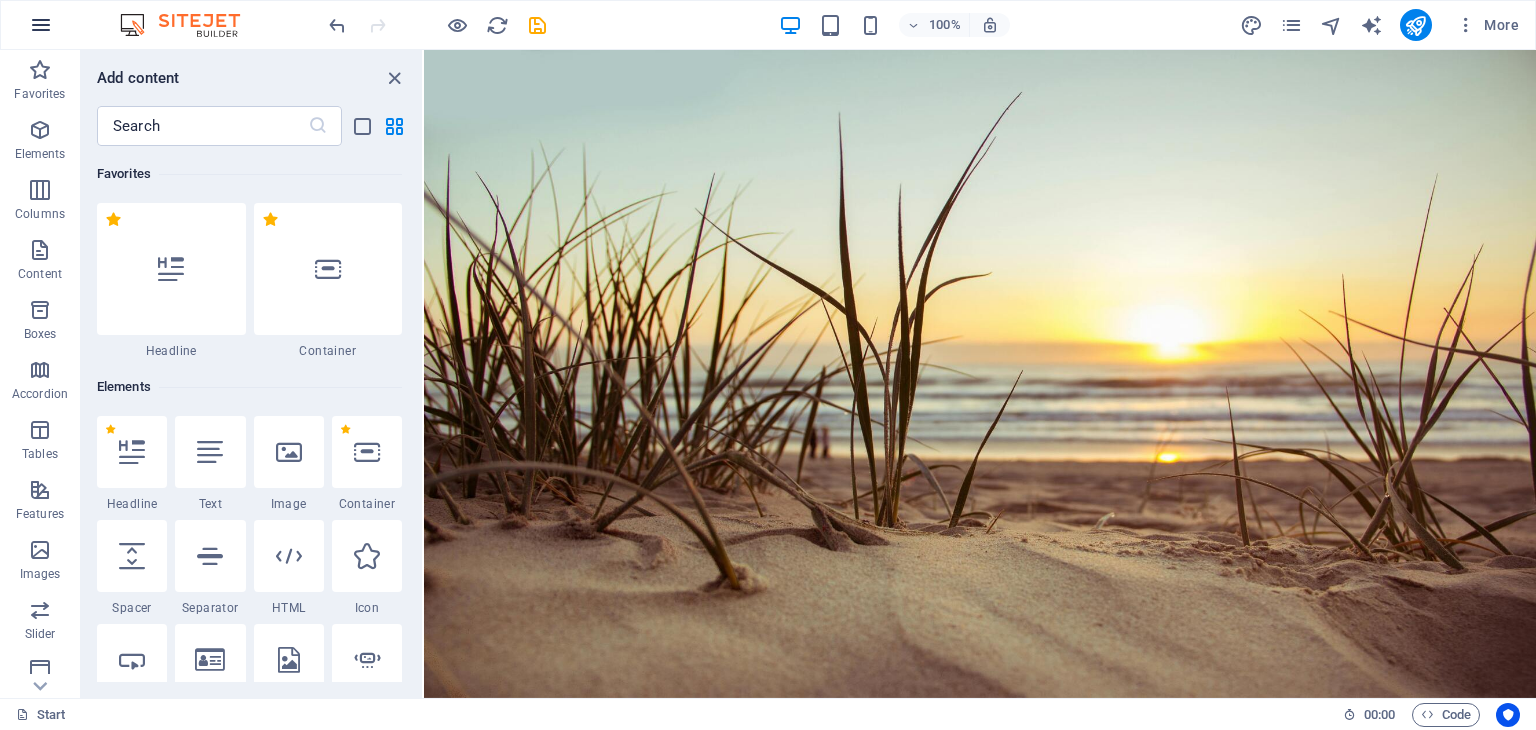 click at bounding box center (41, 25) 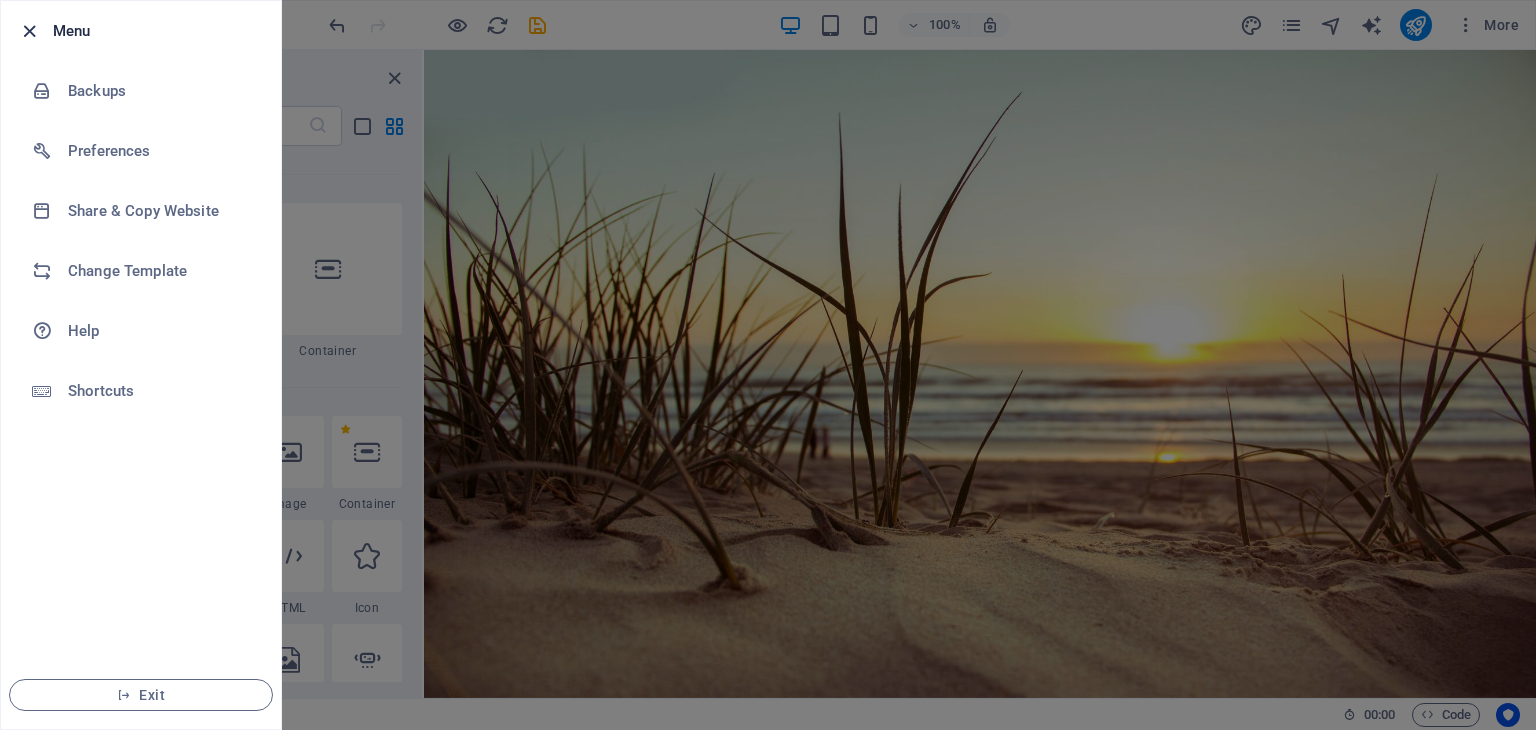 click at bounding box center (29, 31) 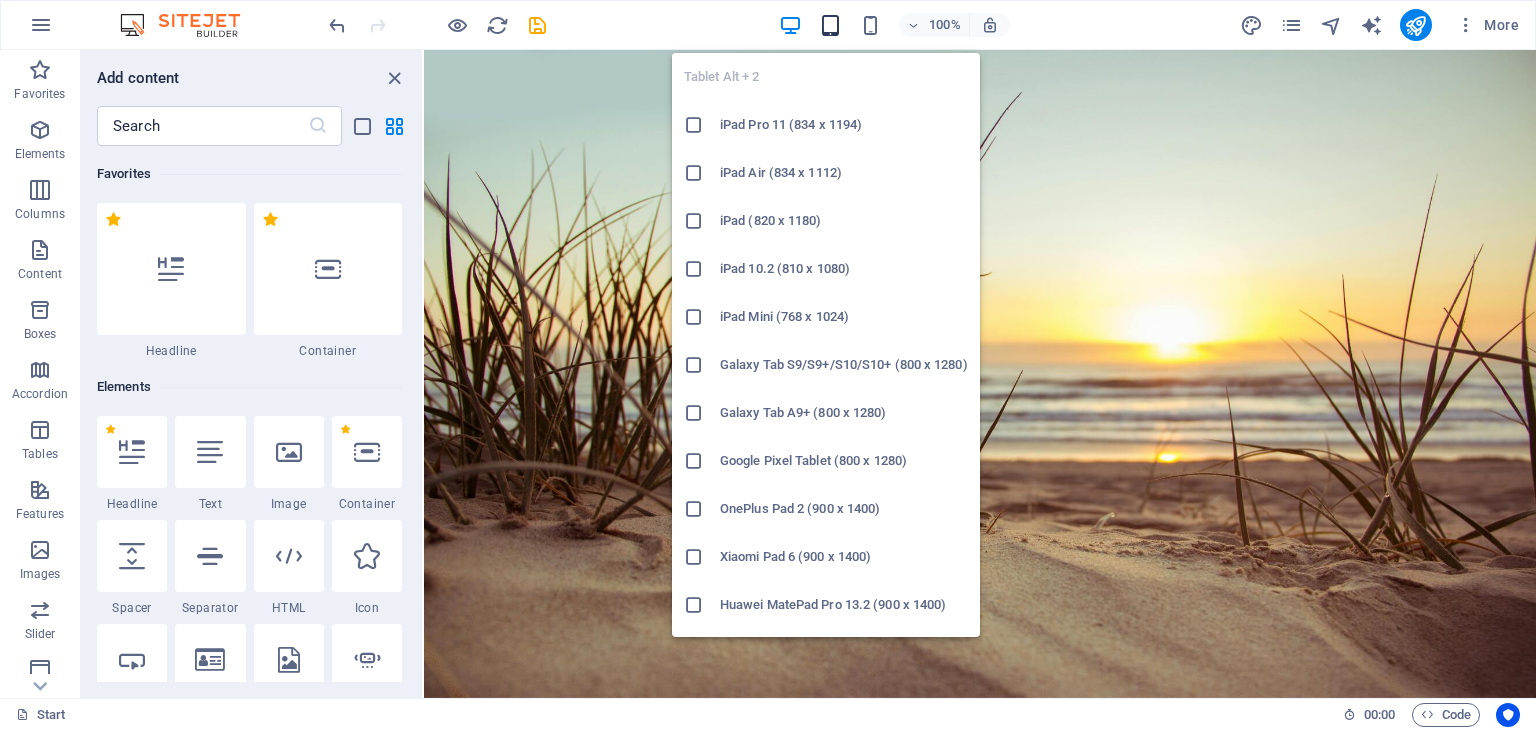 click at bounding box center [830, 25] 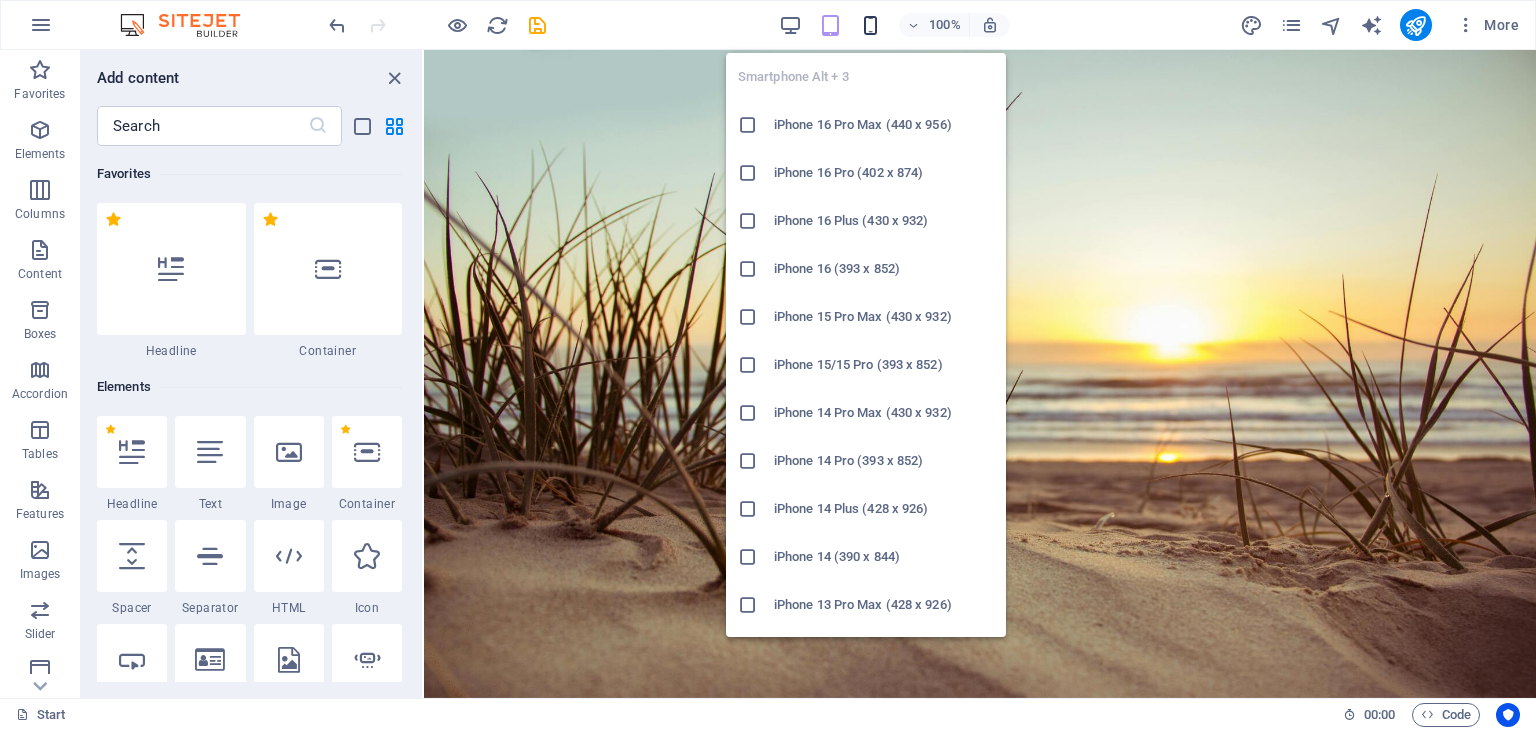 click at bounding box center [870, 25] 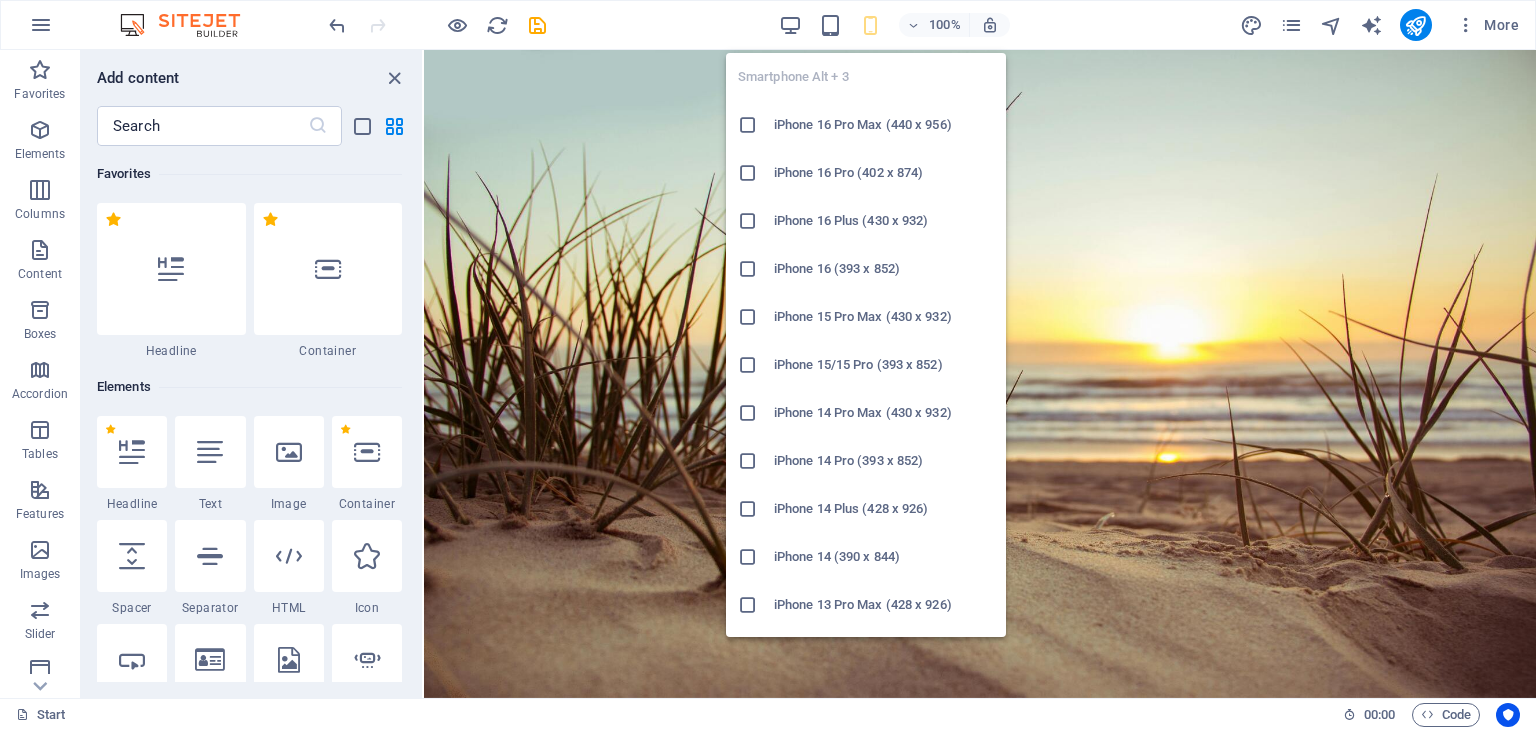 click on "iPhone 15/15 Pro (393 x 852)" at bounding box center (884, 365) 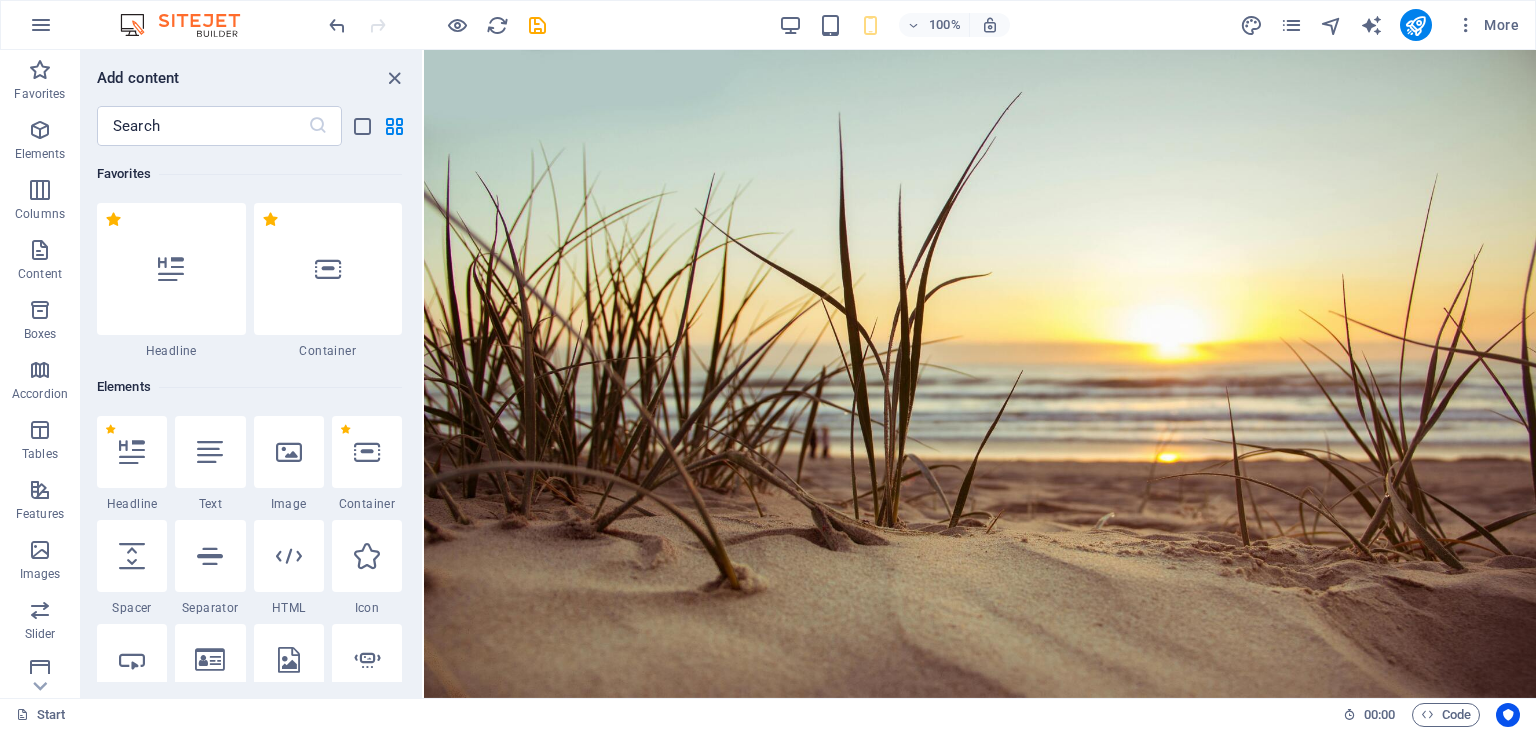 click on "100%" at bounding box center (894, 25) 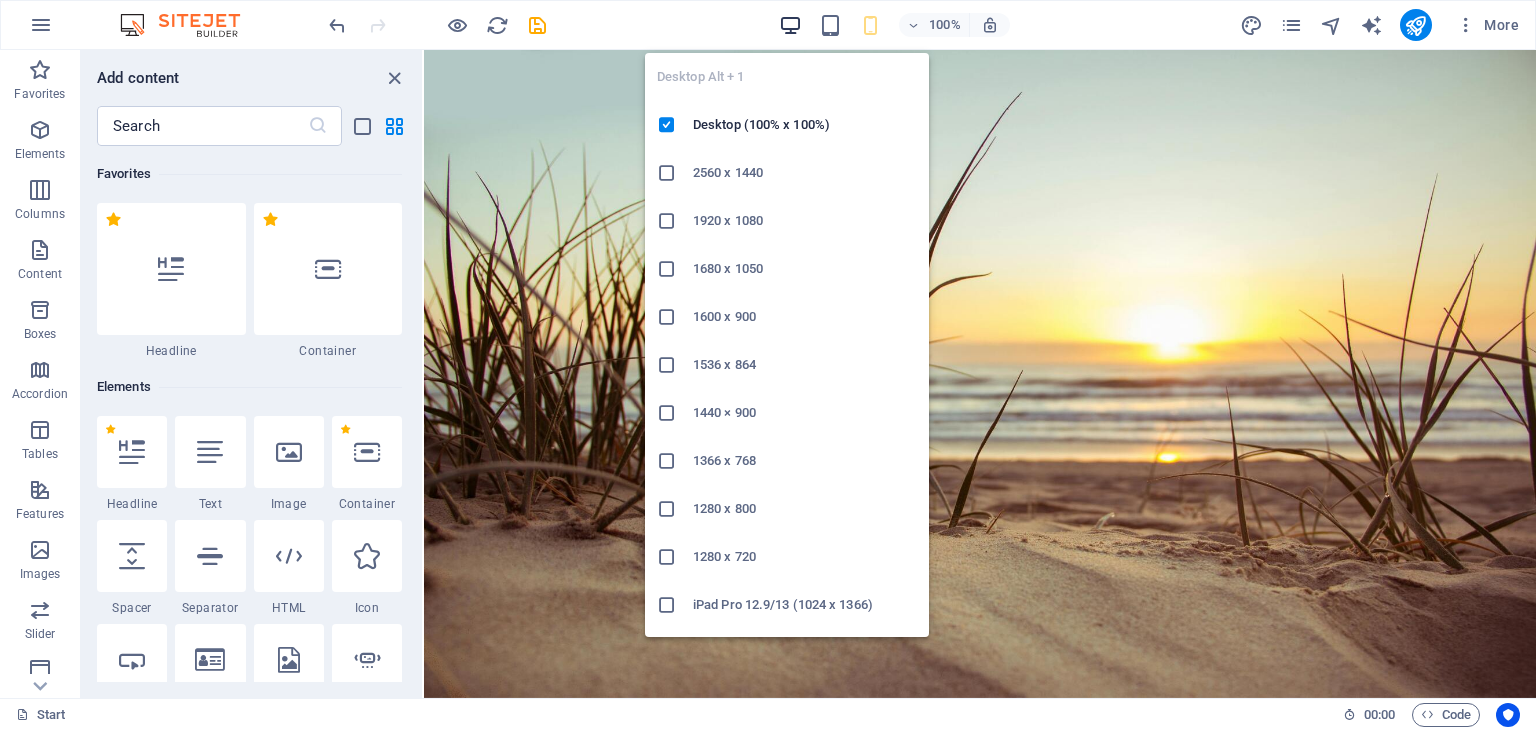 click at bounding box center [790, 25] 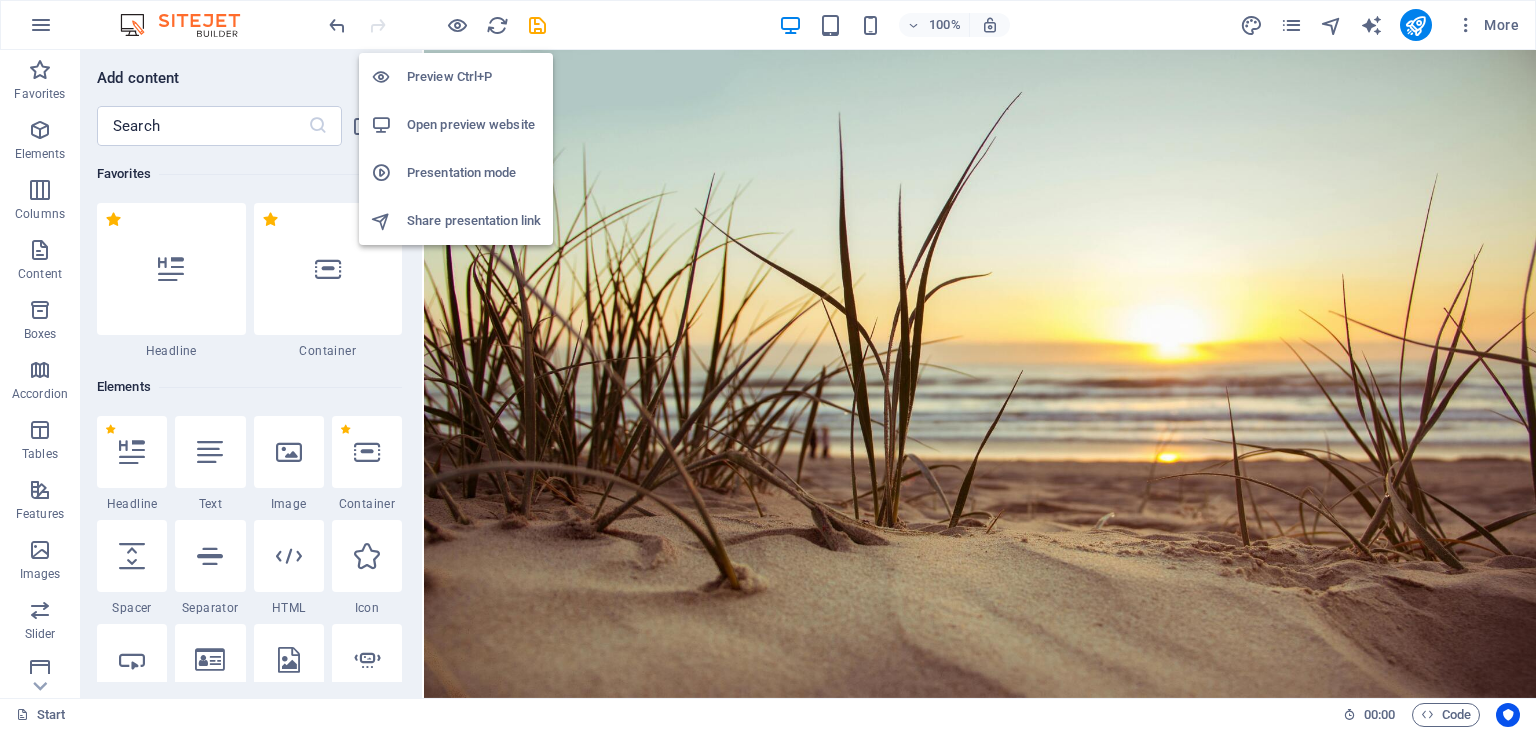 click on "Preview Ctrl+P" at bounding box center [474, 77] 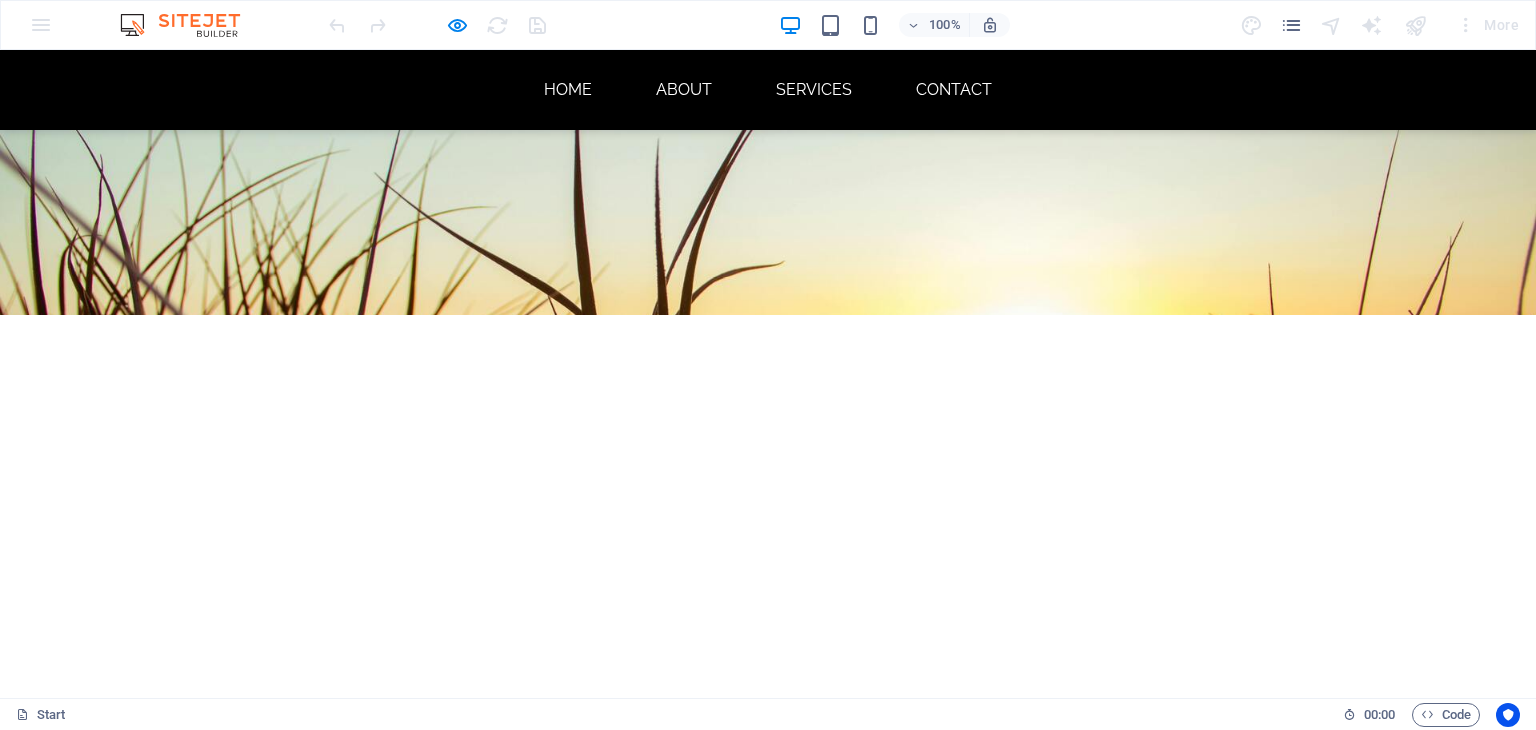 scroll, scrollTop: 0, scrollLeft: 0, axis: both 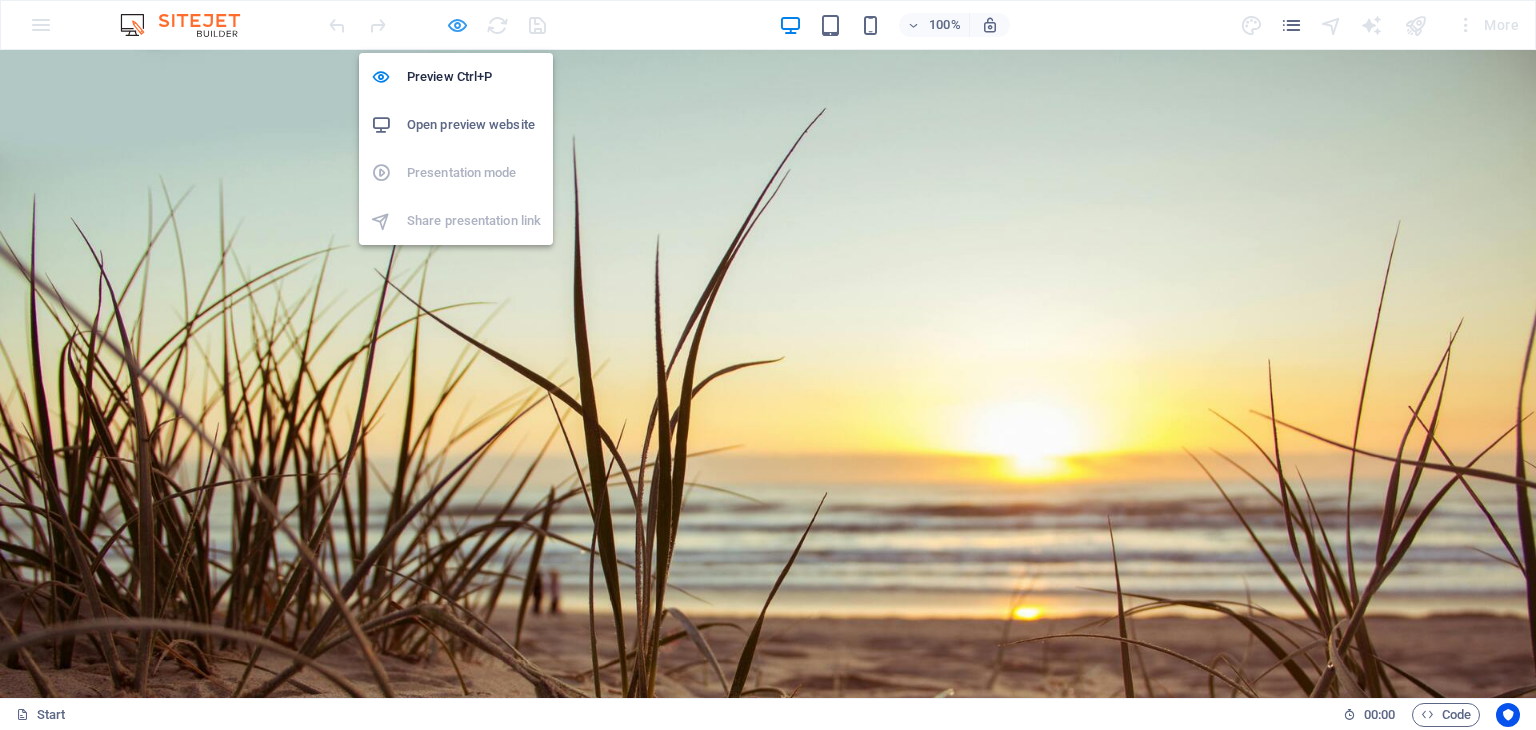 click at bounding box center (457, 25) 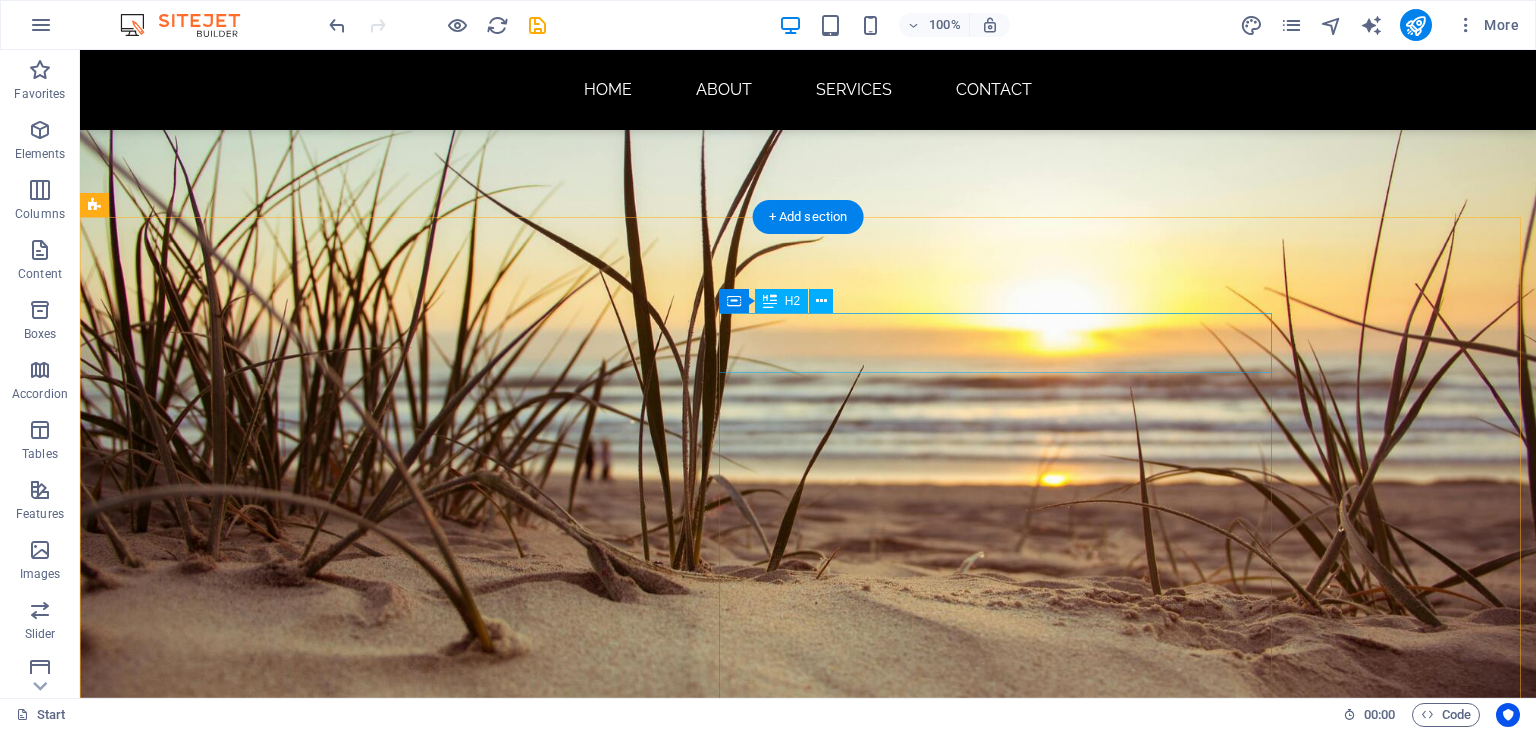 scroll, scrollTop: 419, scrollLeft: 0, axis: vertical 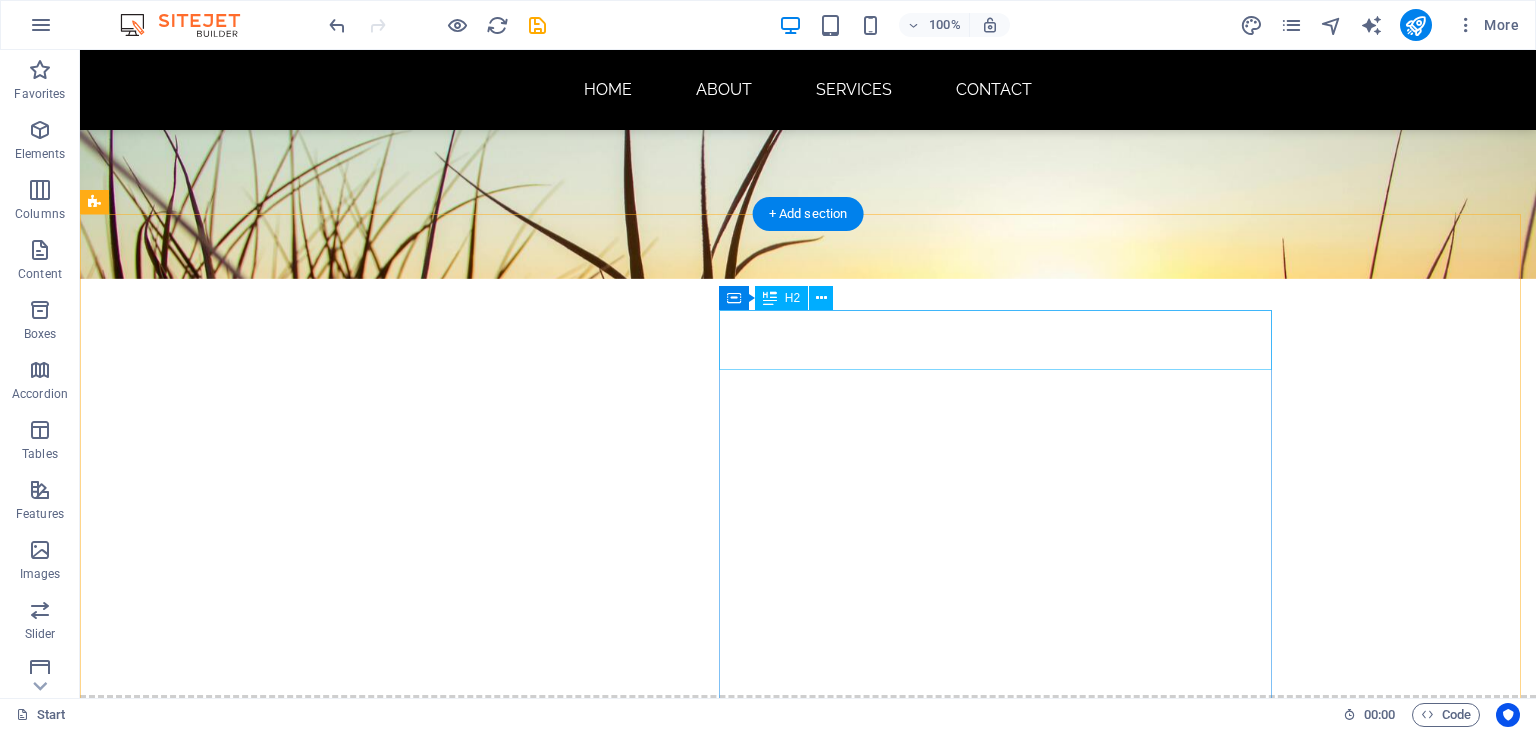 click on "About me" at bounding box center (568, 2515) 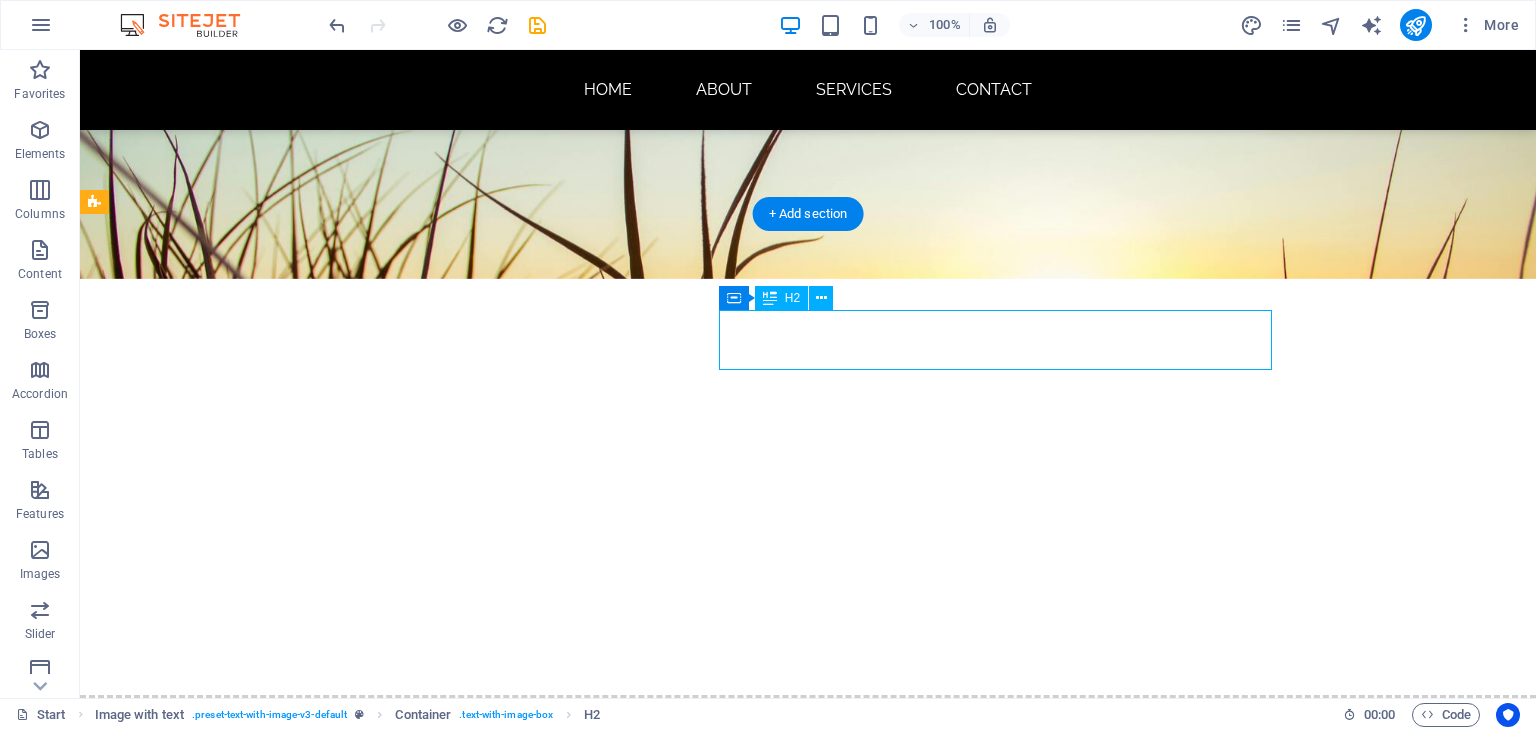 click on "About me" at bounding box center (568, 2515) 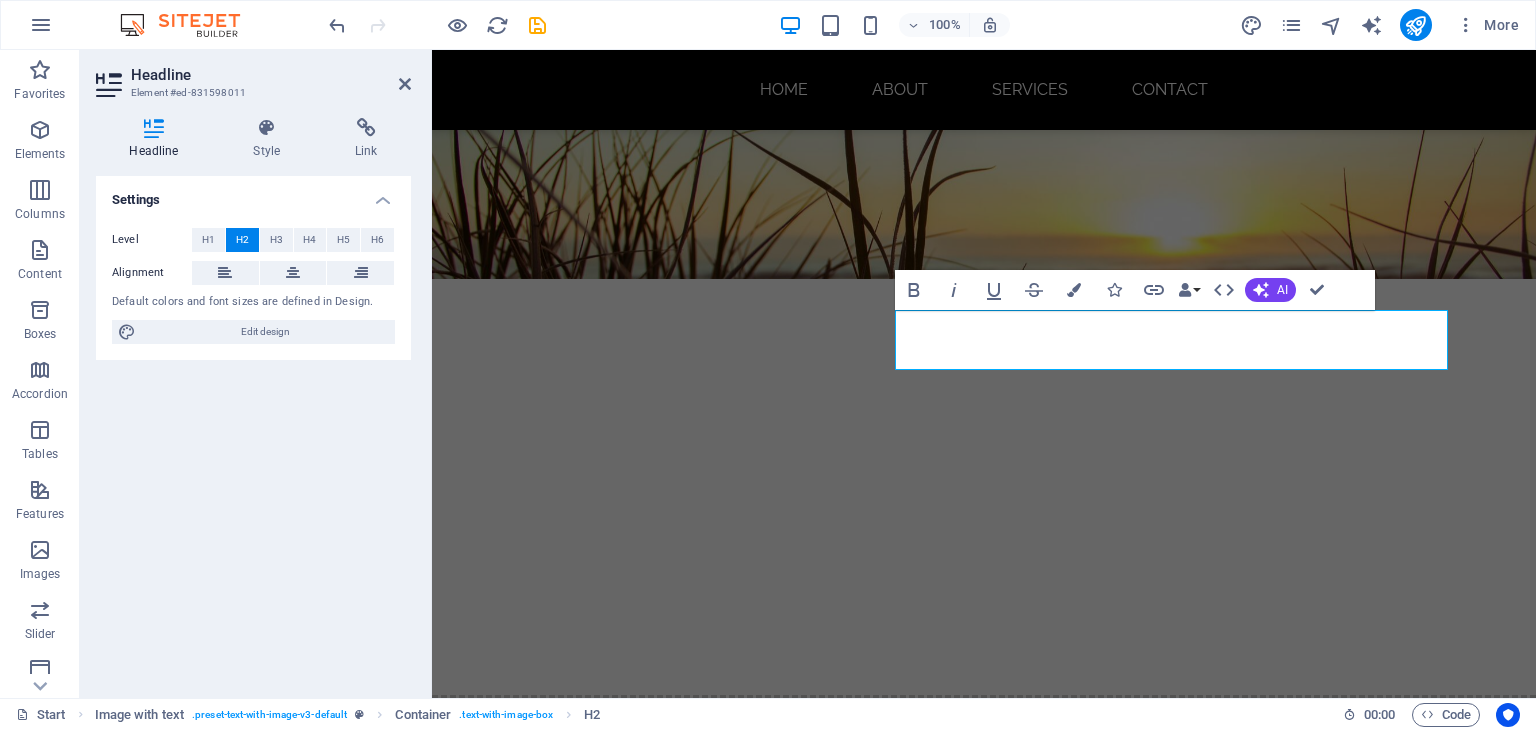 type 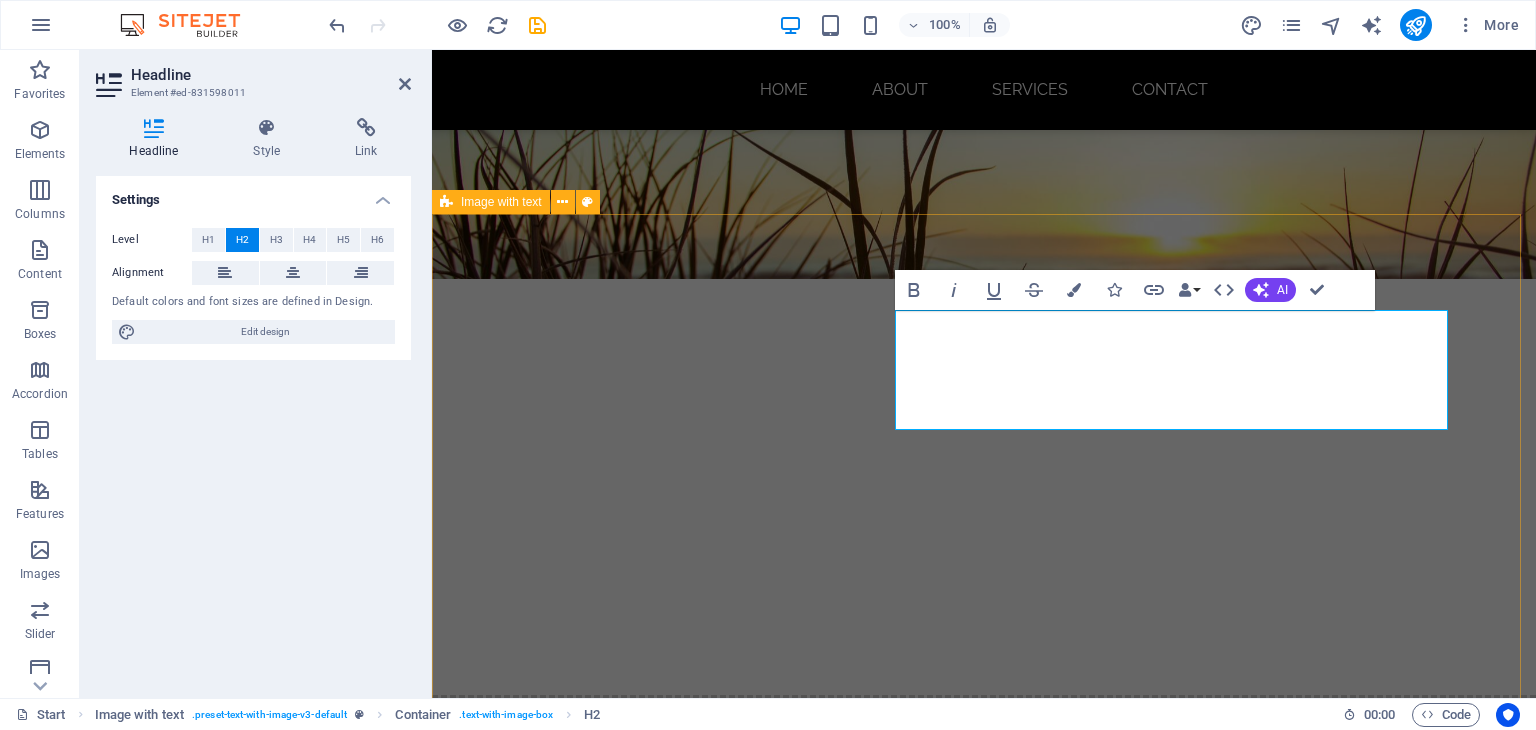 click on "Supporting growth from the inside out Lorem ipsum dolor sit amet, consectetuer adipiscing elit. Aenean commodo ligula eget dolor. Lorem ipsum dolor sit amet, consectetuer adipiscing elit leget dolor. Sitejet 90%
Photoshop 70%
Illustrator 90%
HTML5 & CSS3 85%" at bounding box center (984, 1989) 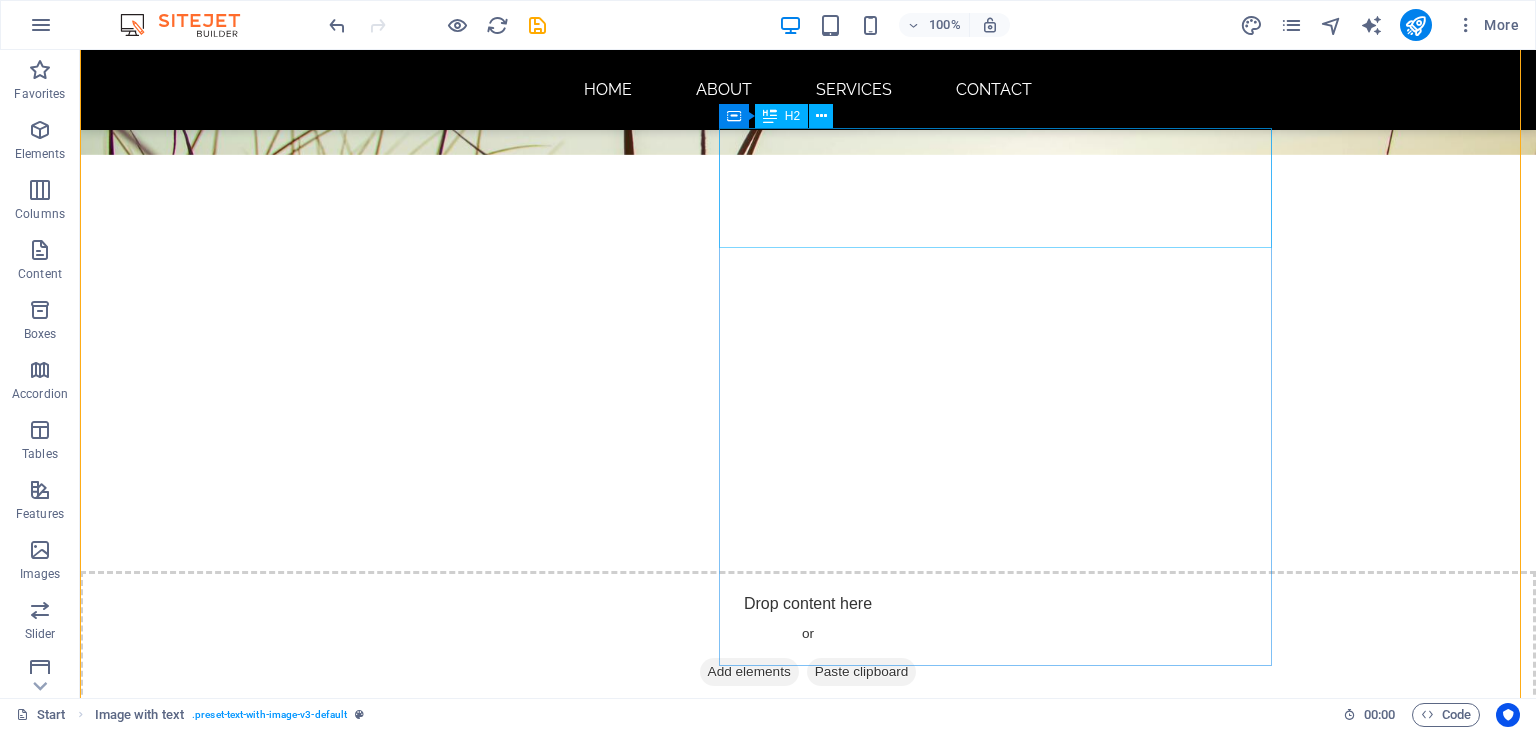 scroll, scrollTop: 606, scrollLeft: 0, axis: vertical 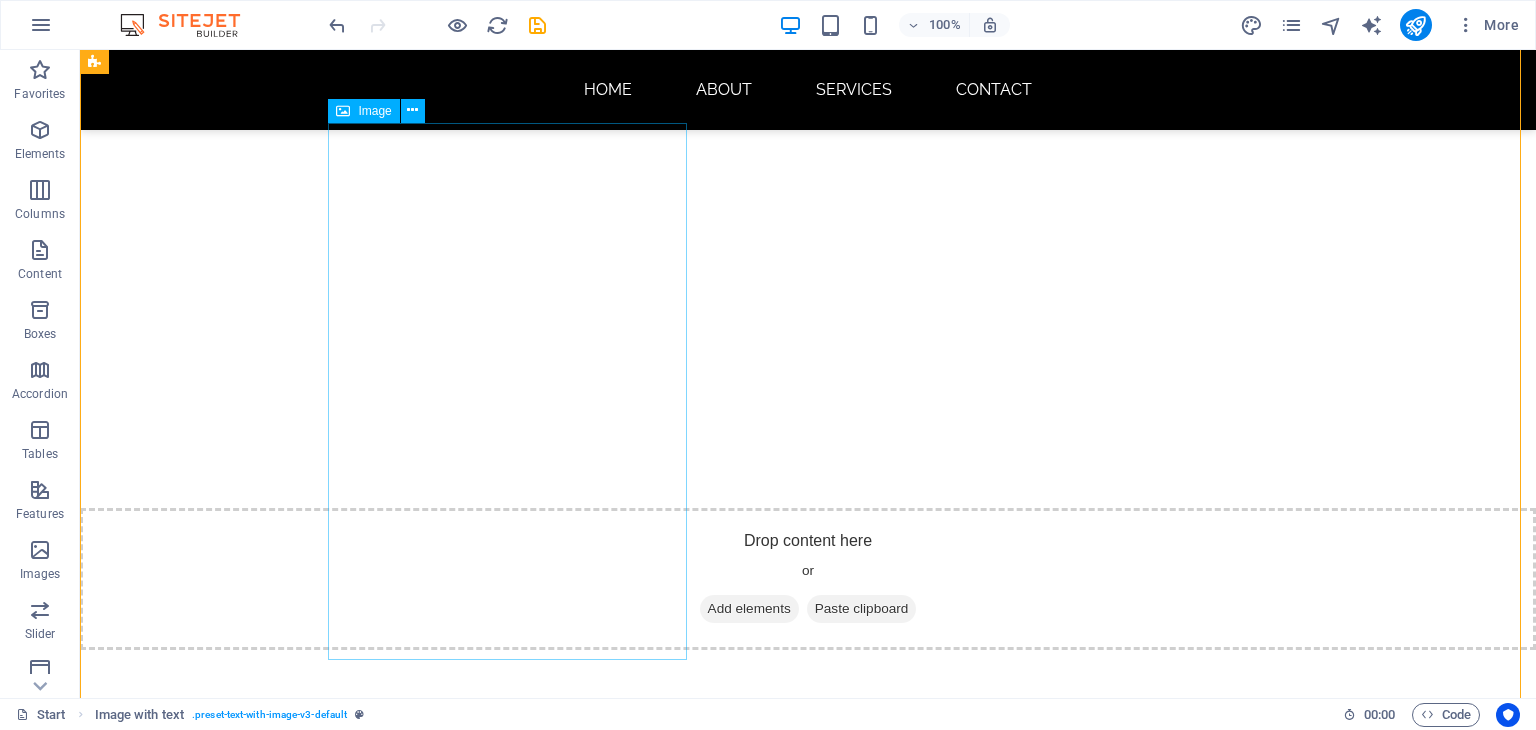 click at bounding box center (568, 1514) 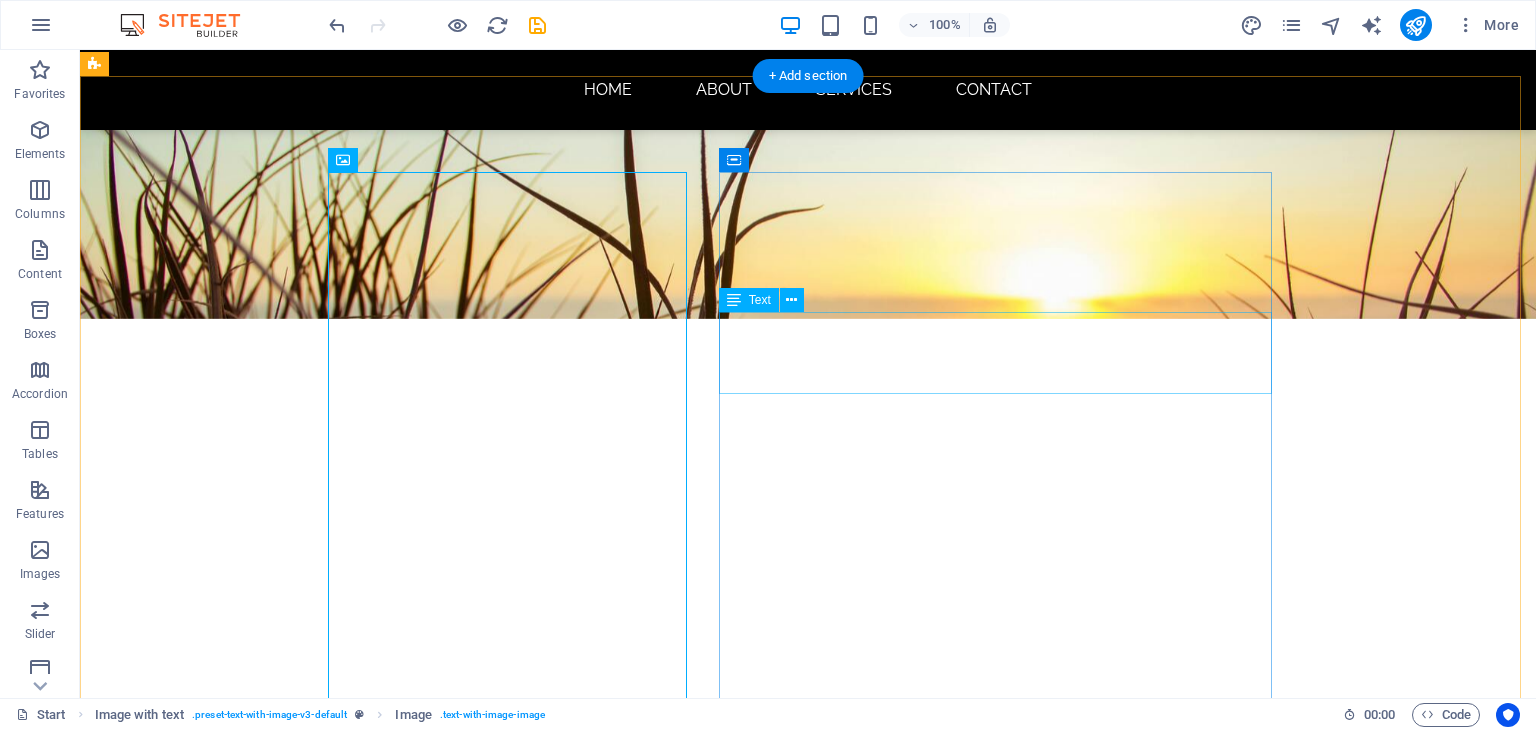 scroll, scrollTop: 567, scrollLeft: 0, axis: vertical 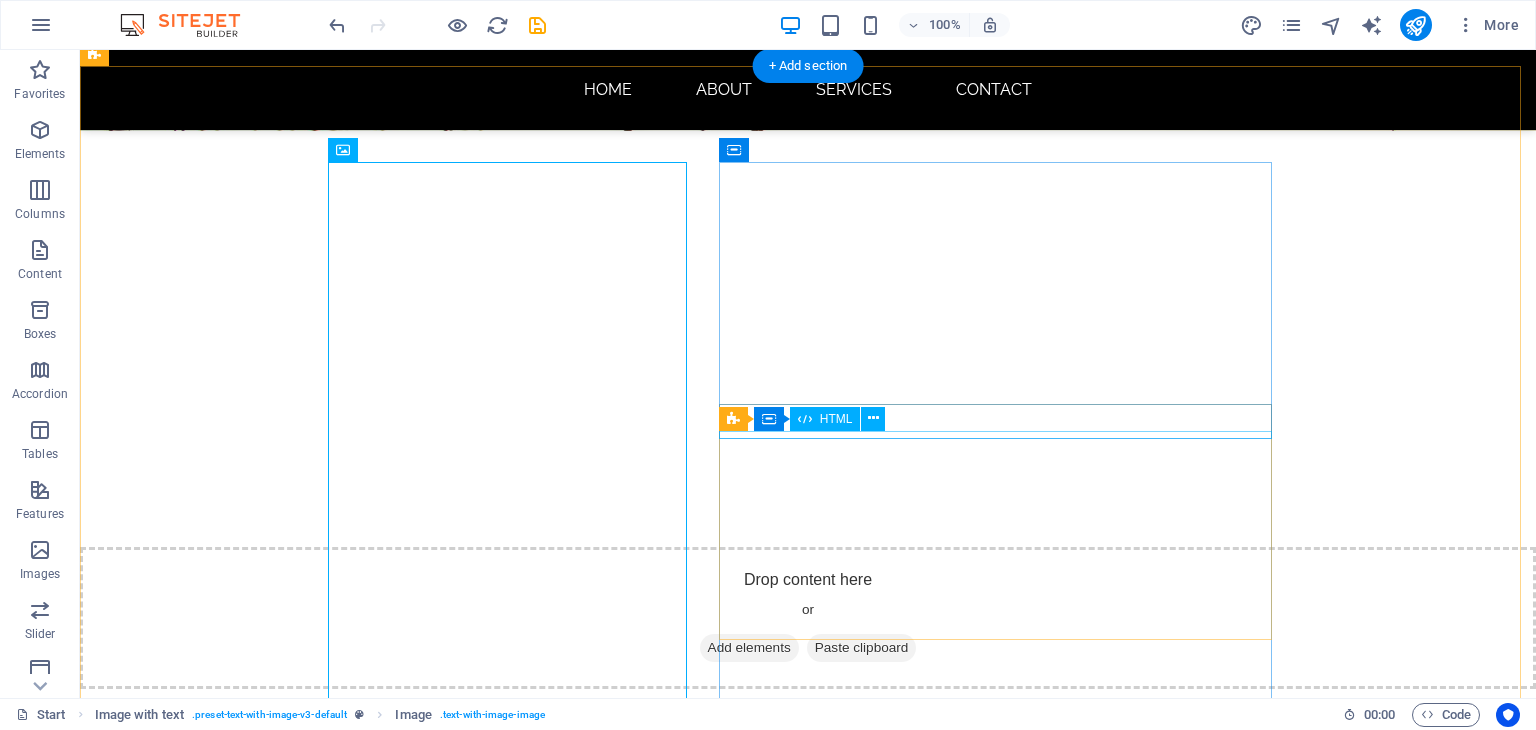 click at bounding box center [568, 2610] 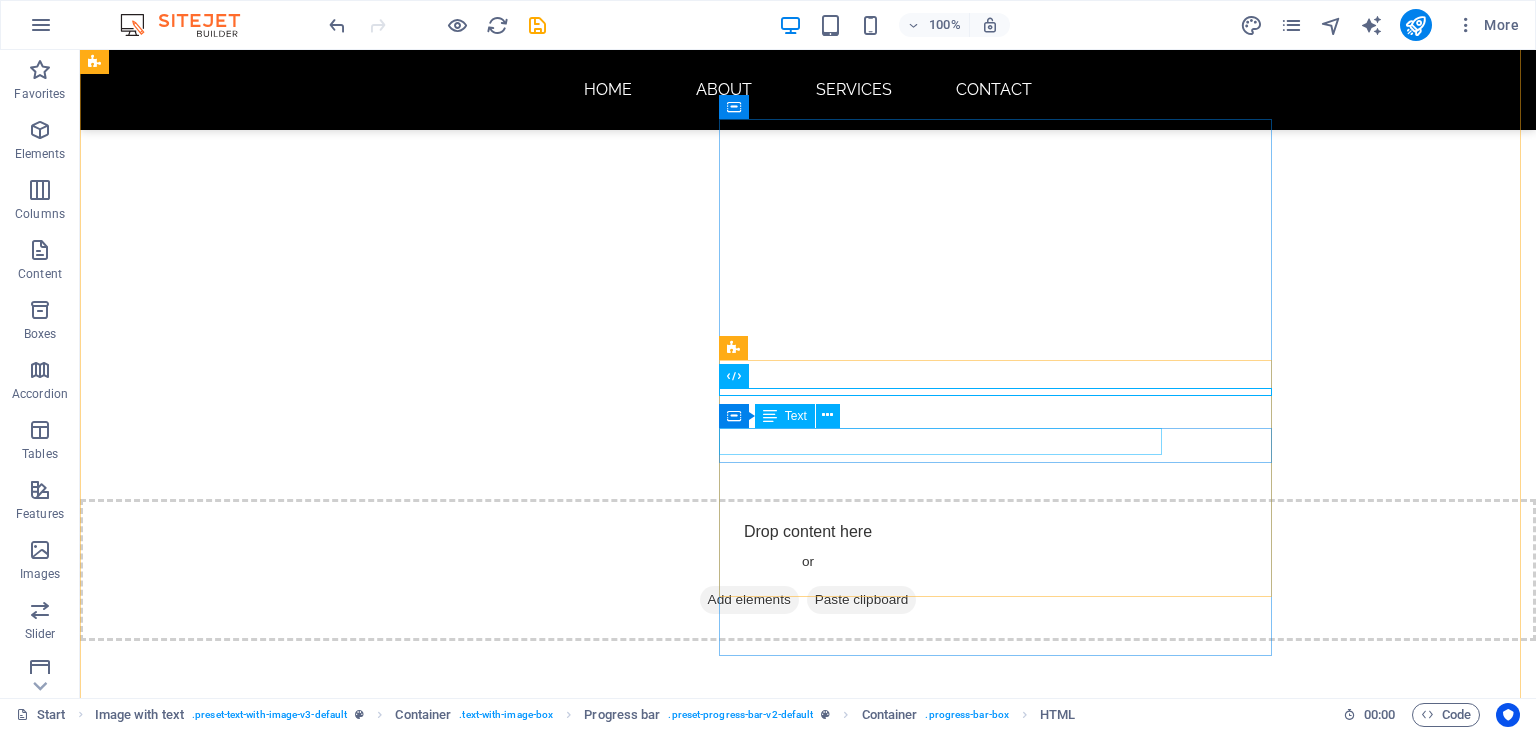 scroll, scrollTop: 616, scrollLeft: 0, axis: vertical 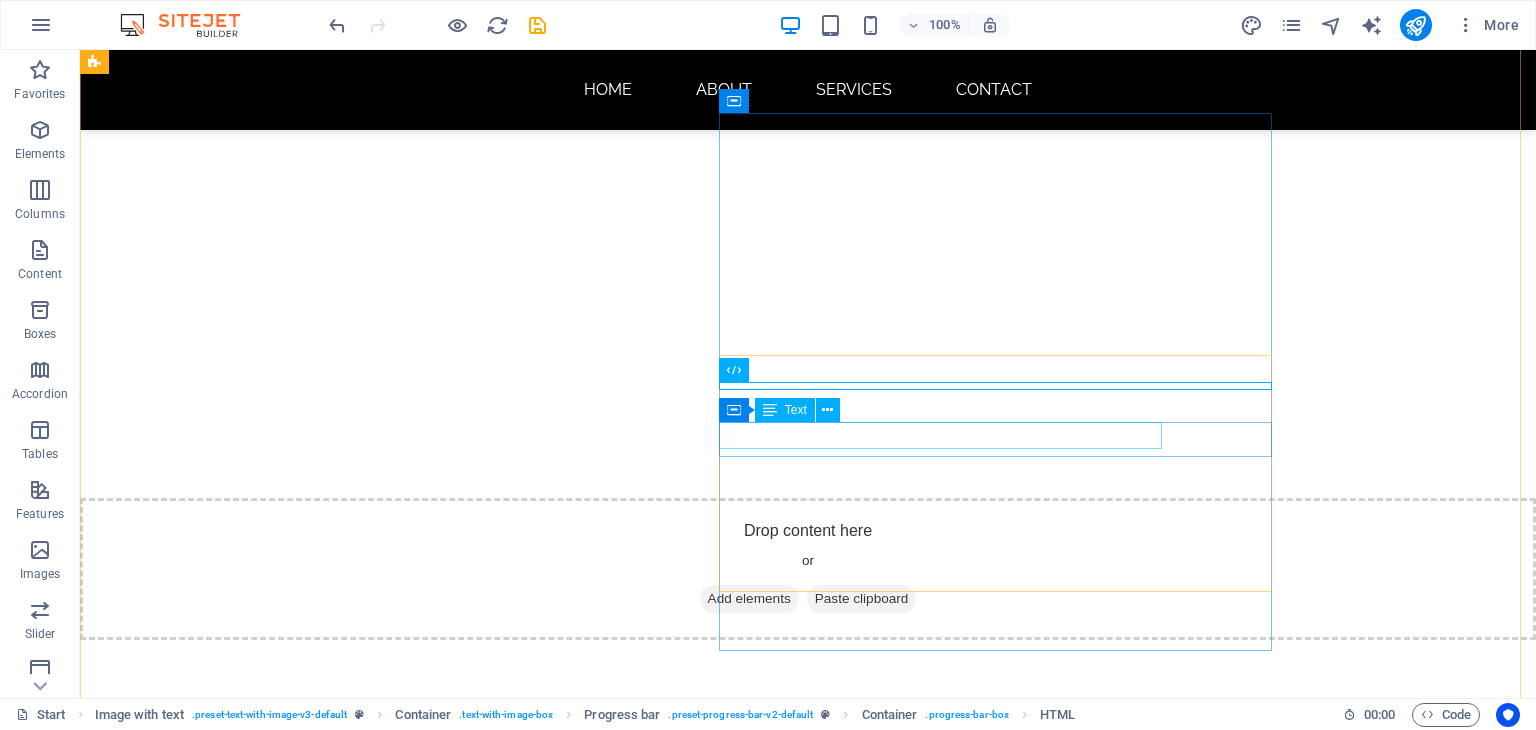 click on "Photoshop" at bounding box center [568, 2610] 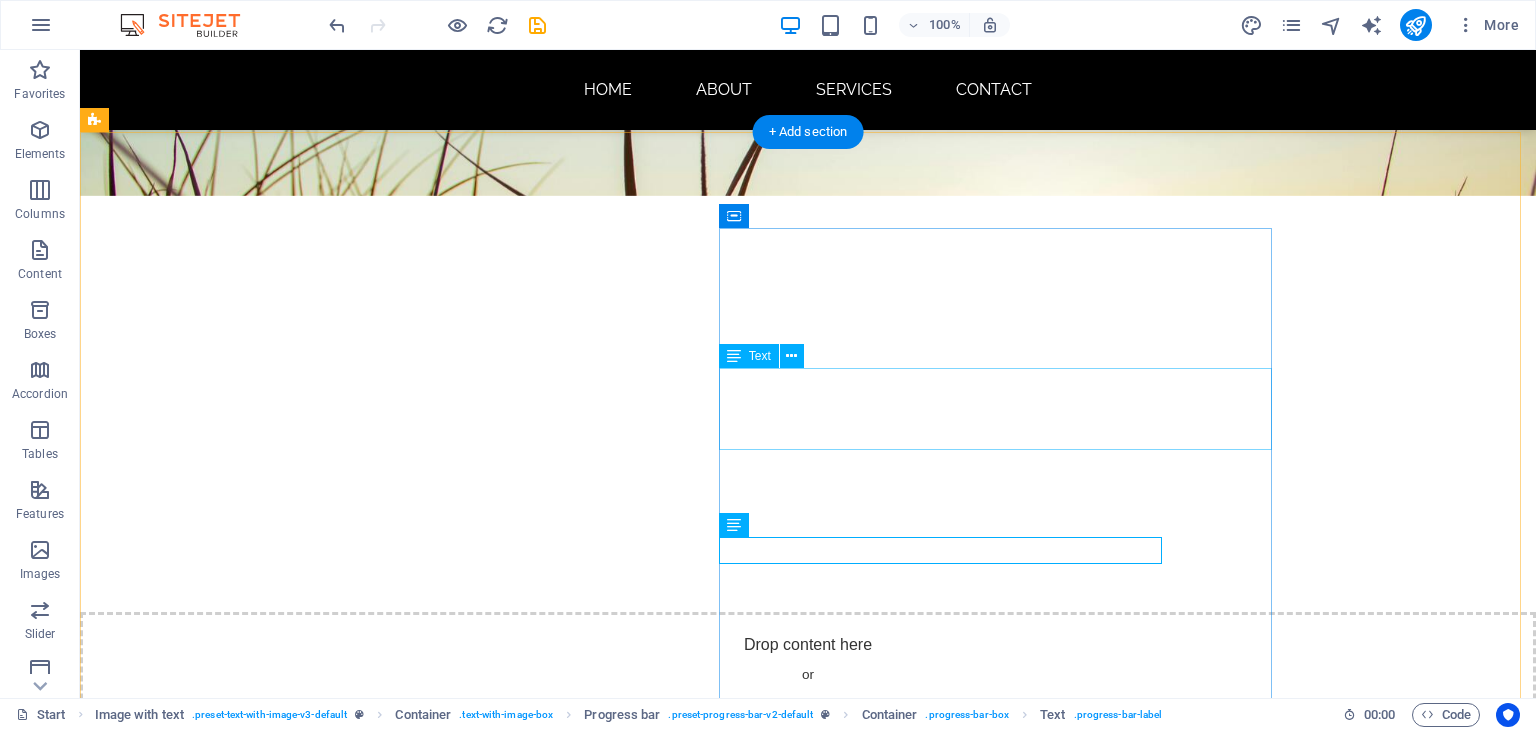 scroll, scrollTop: 500, scrollLeft: 0, axis: vertical 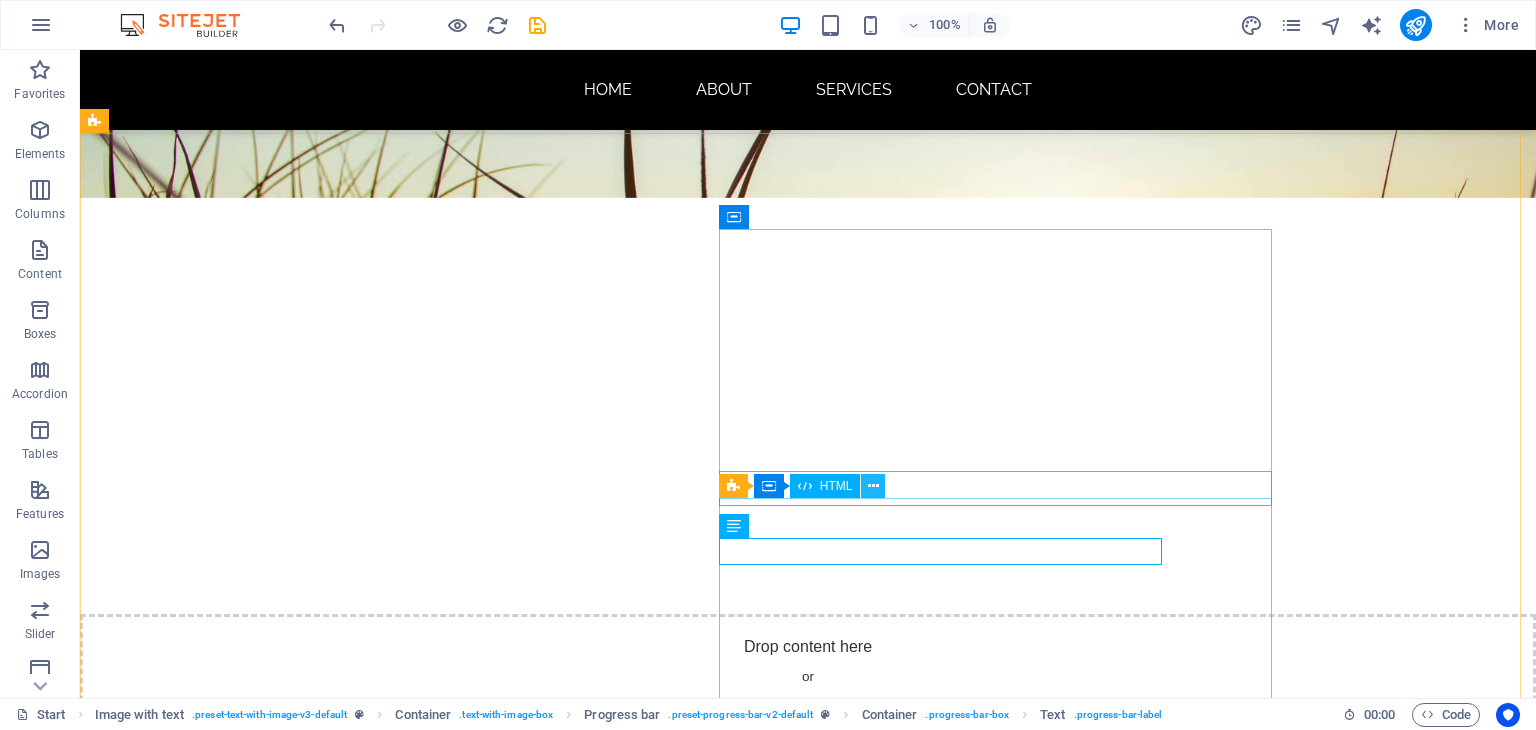 click at bounding box center (873, 486) 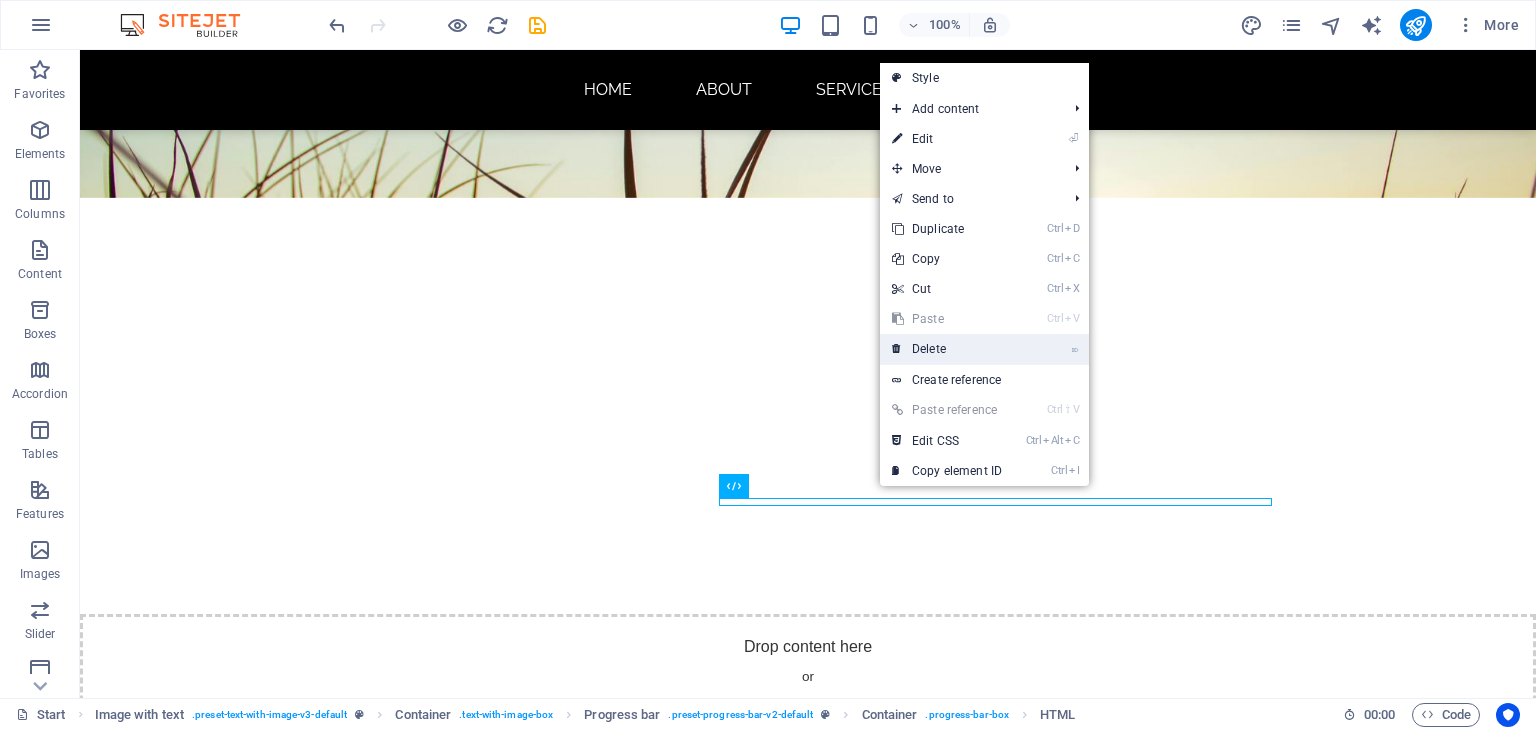 click on "⌦  Delete" at bounding box center (947, 349) 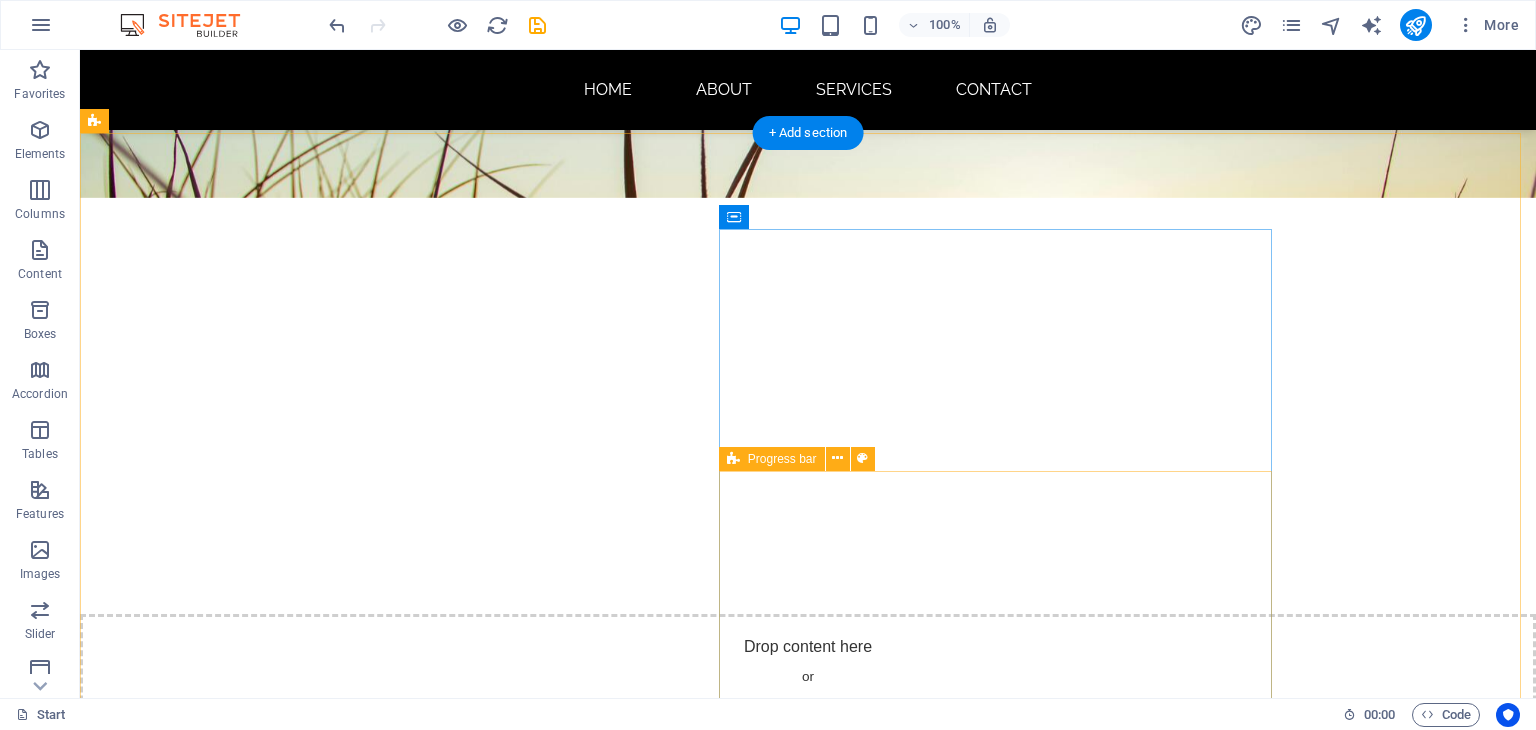 click on "Sitejet 90% Photoshop 70%
Illustrator 90%
HTML5 & CSS3 85%" at bounding box center [568, 2787] 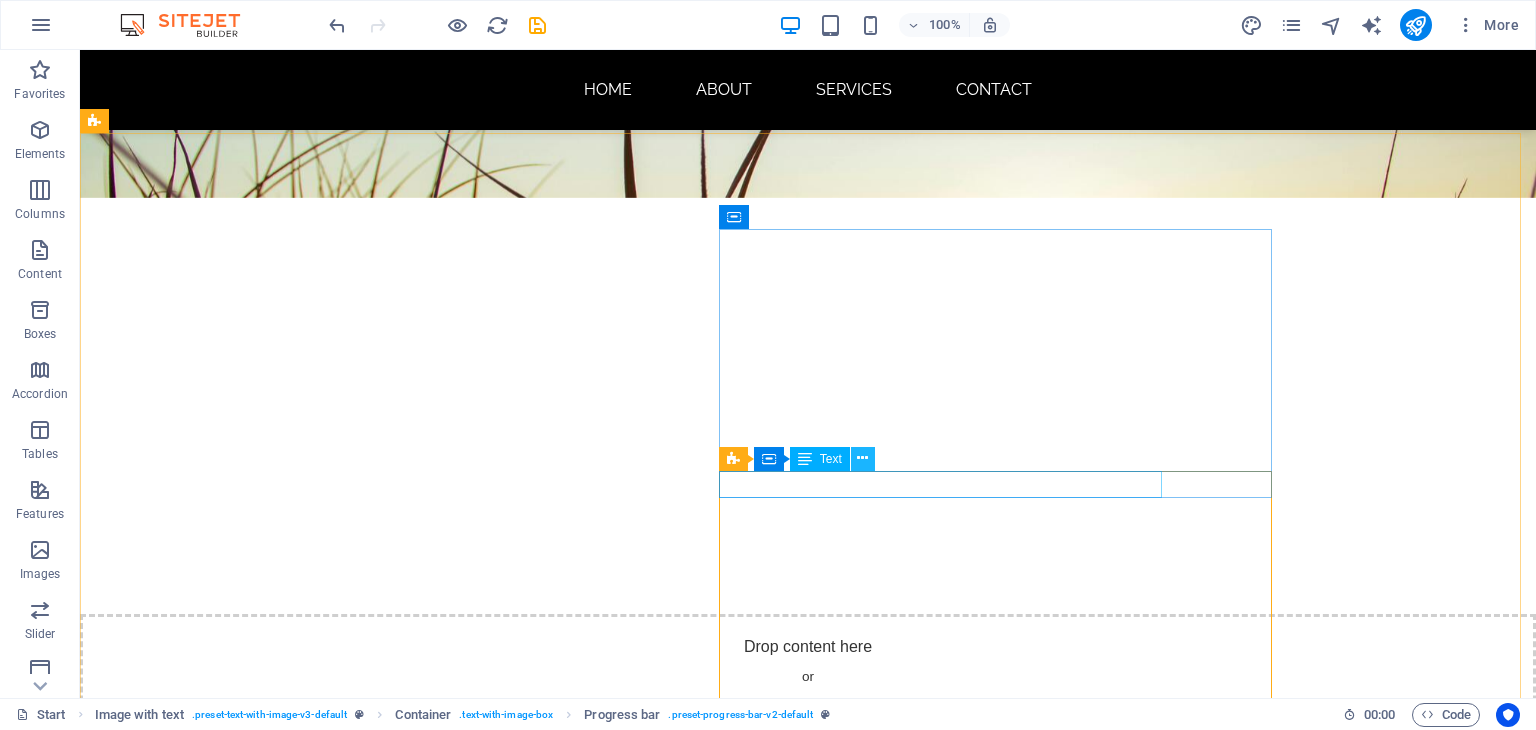 click at bounding box center (863, 459) 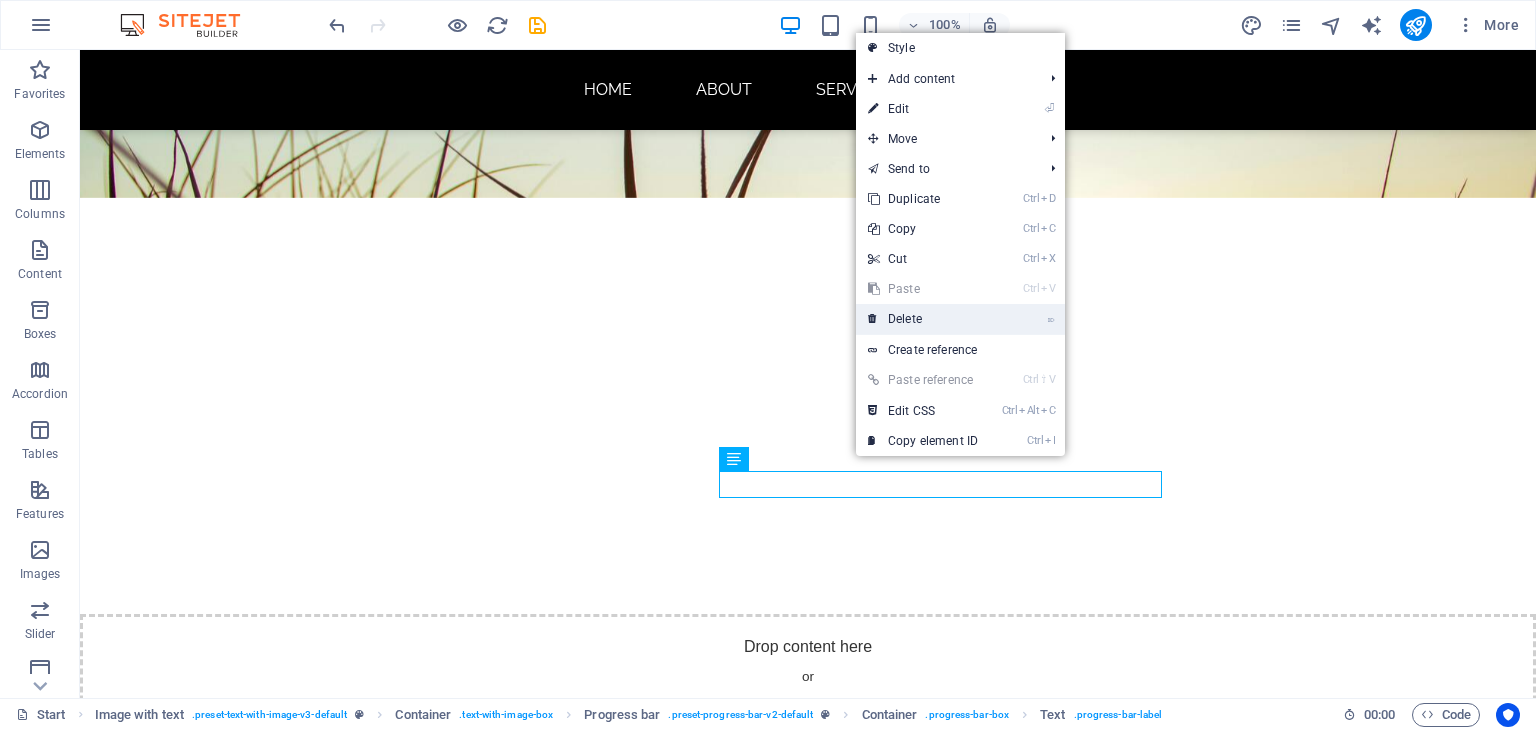 click on "⌦  Delete" at bounding box center [923, 319] 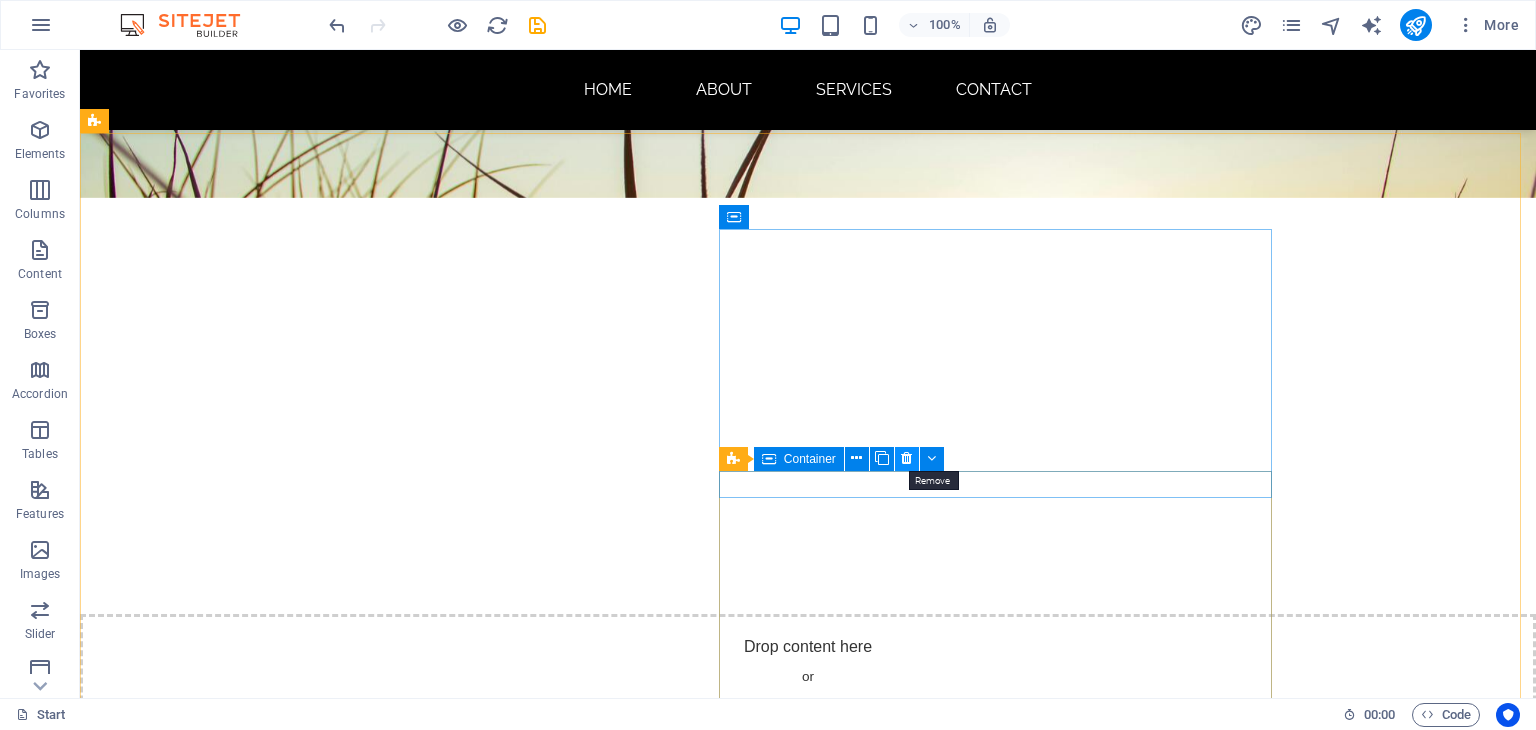 click at bounding box center (906, 458) 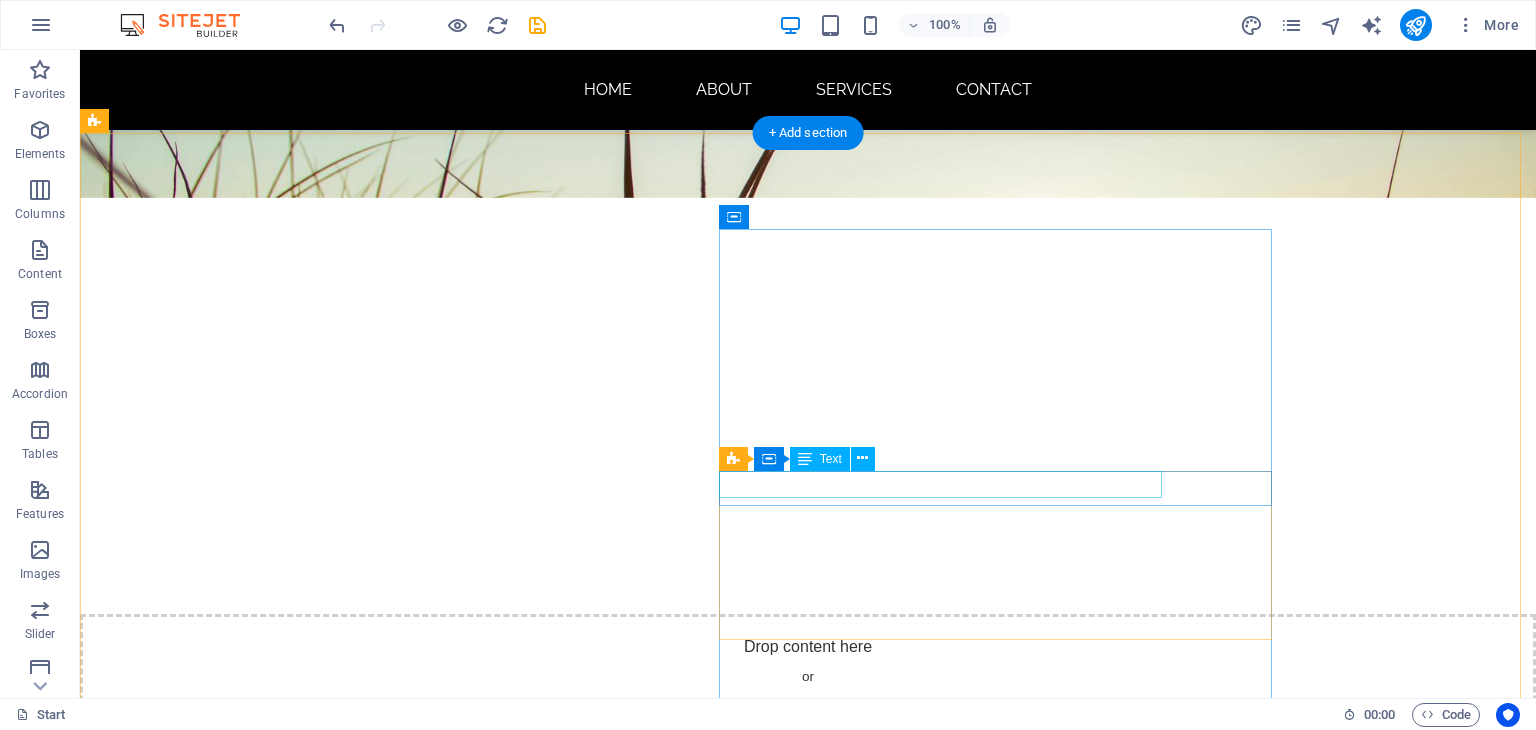 scroll, scrollTop: 392, scrollLeft: 0, axis: vertical 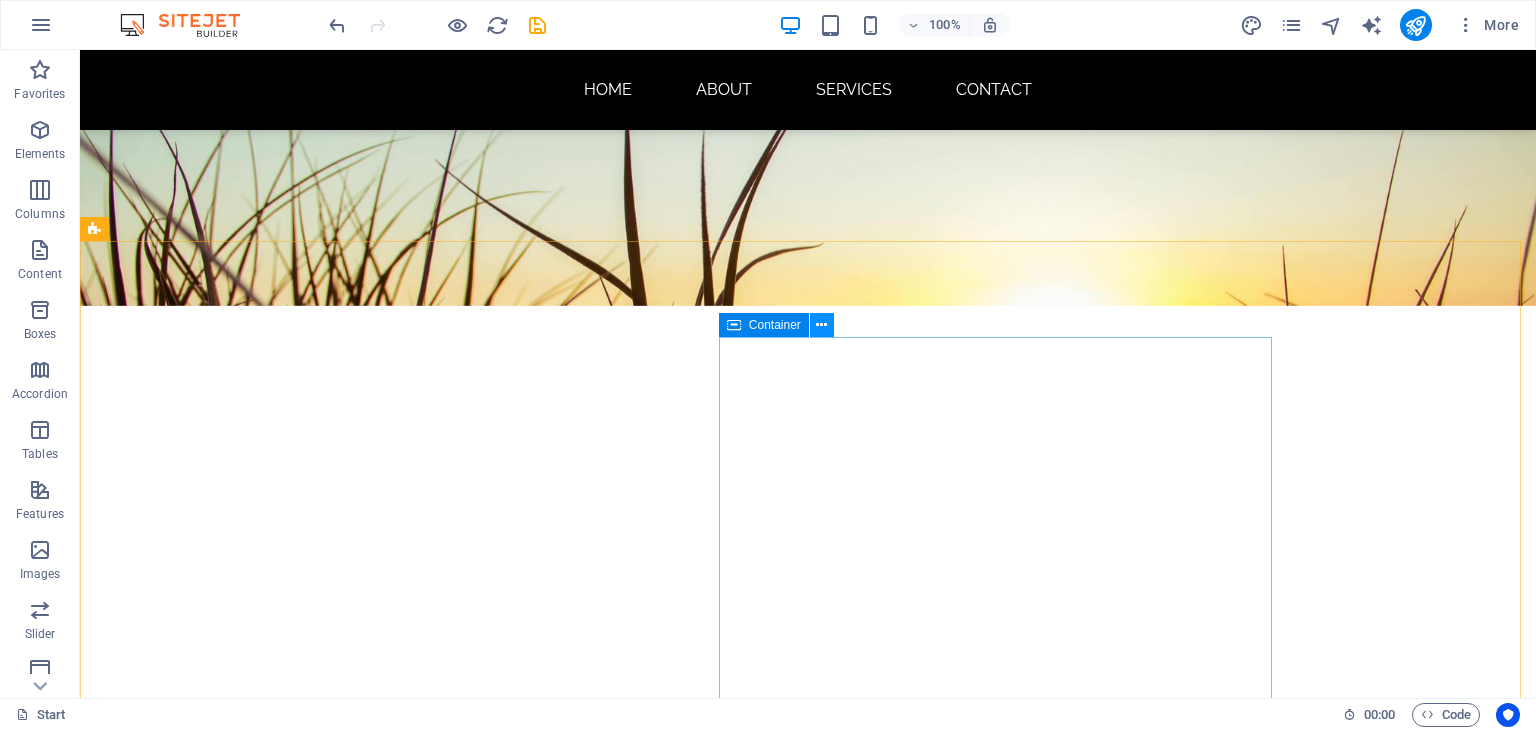 click at bounding box center [821, 325] 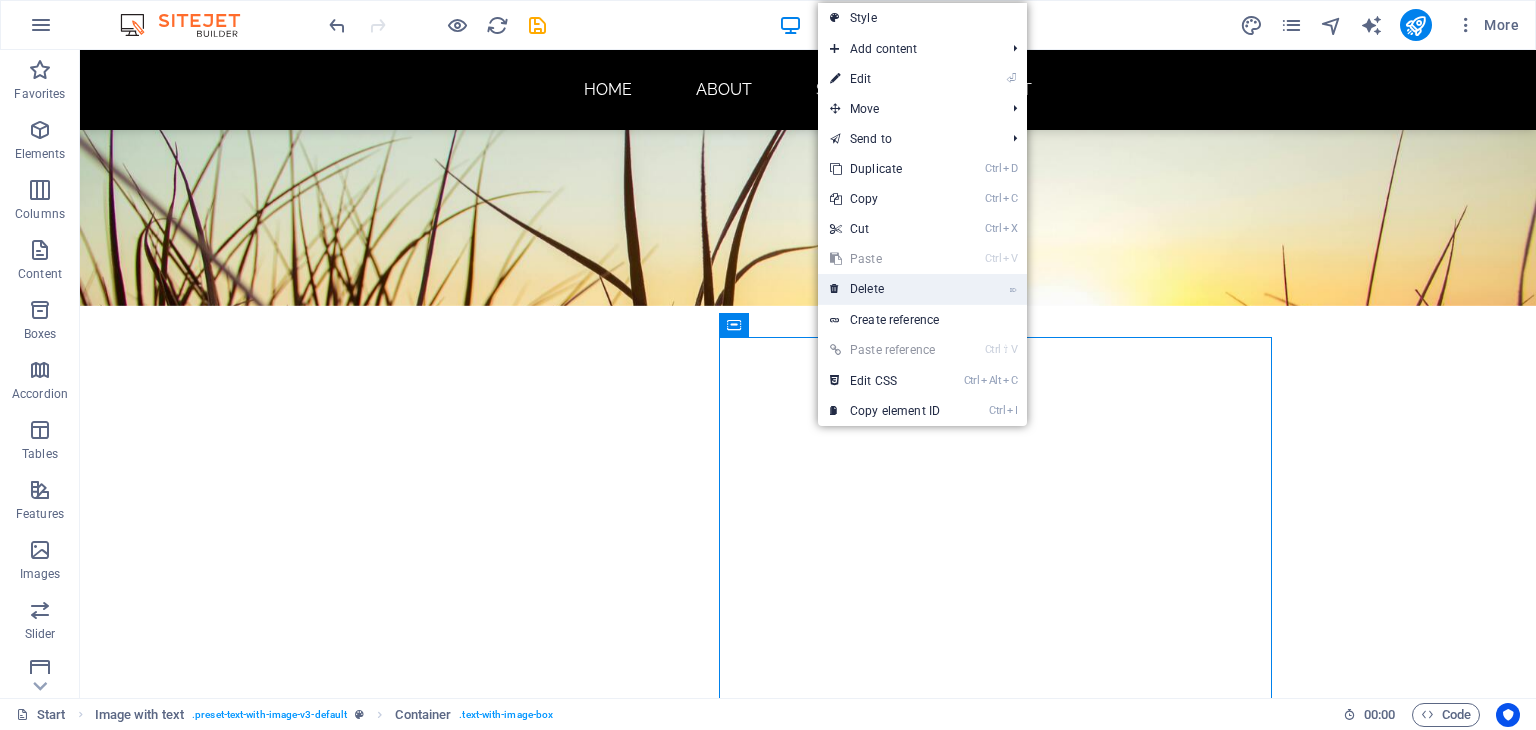 click on "⌦  Delete" at bounding box center (885, 289) 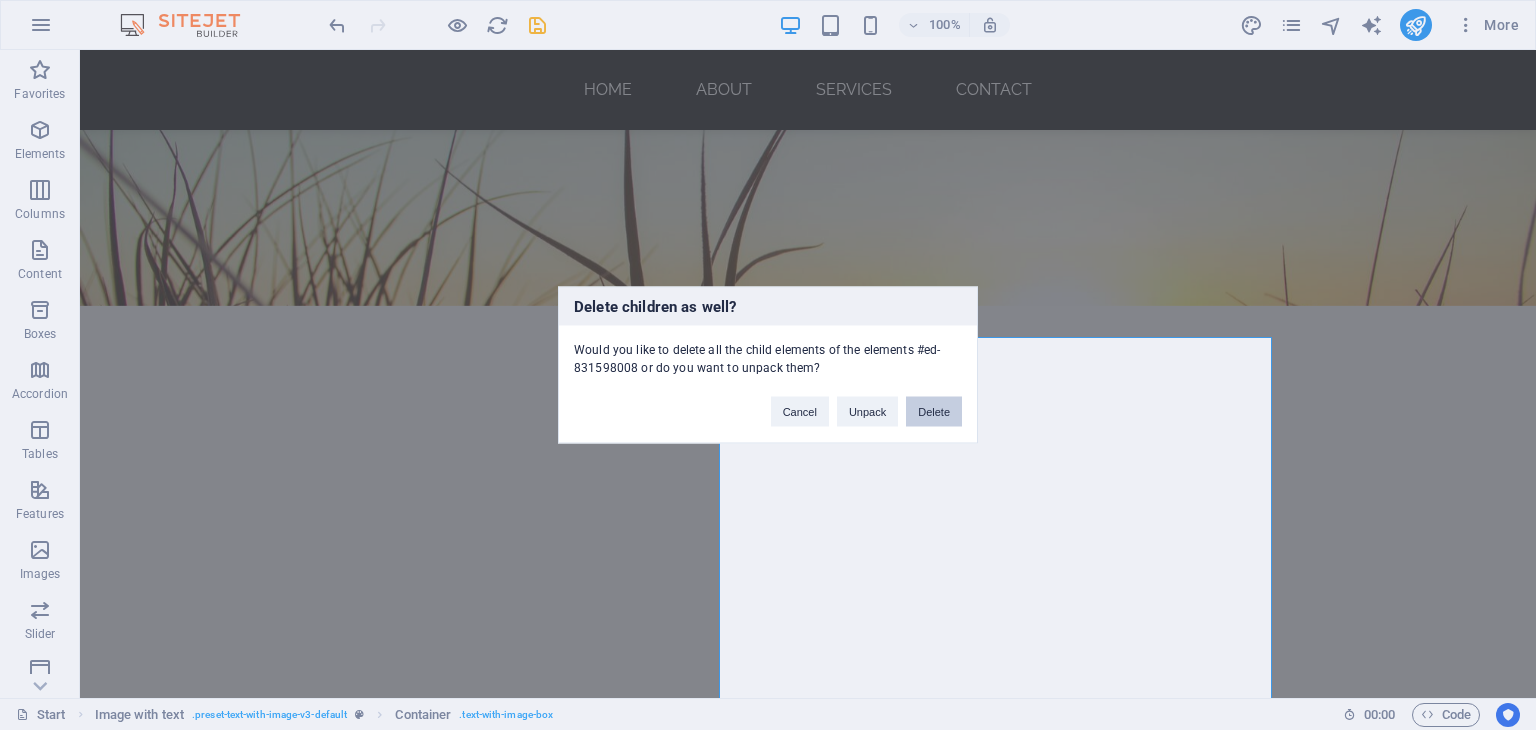 click on "Delete" at bounding box center (934, 412) 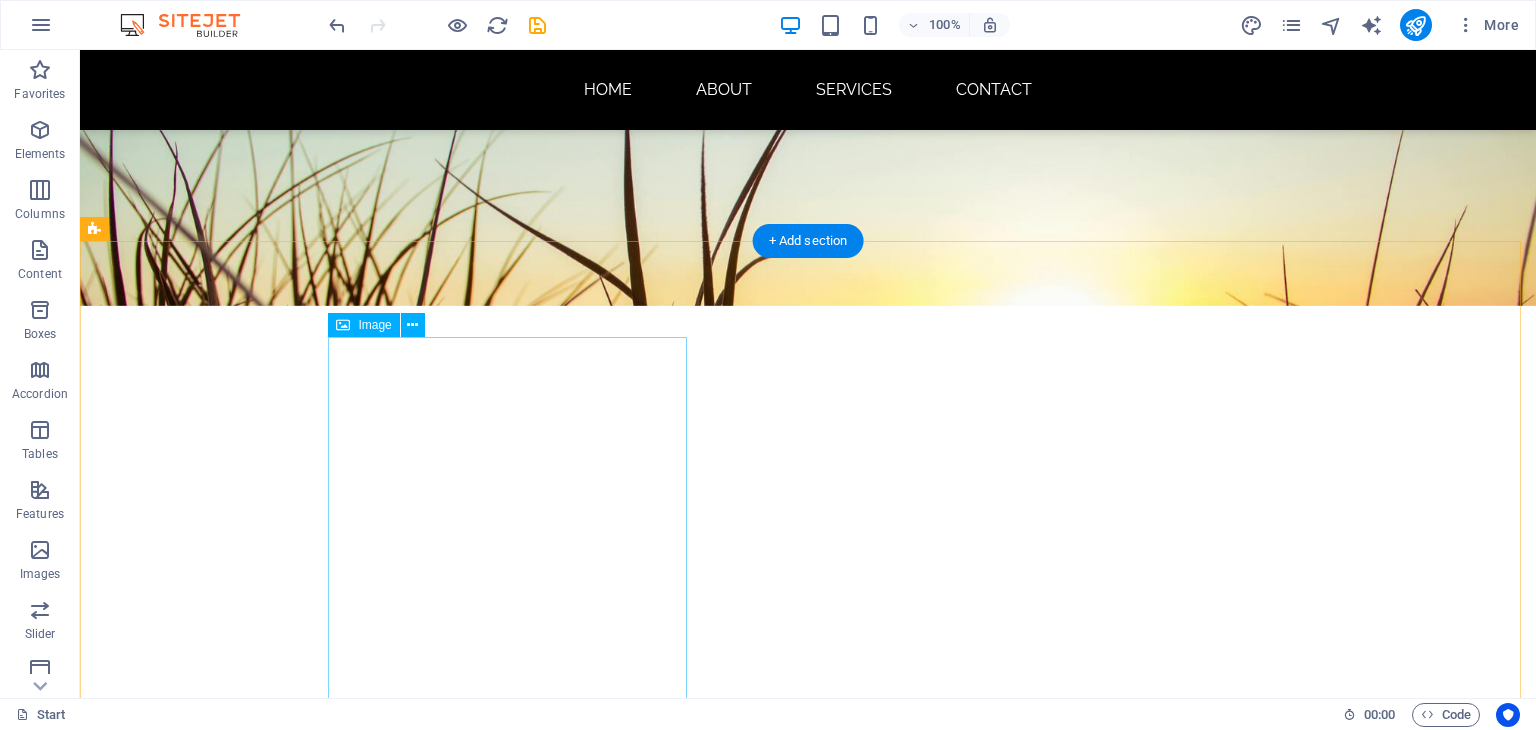 click at bounding box center [568, 1728] 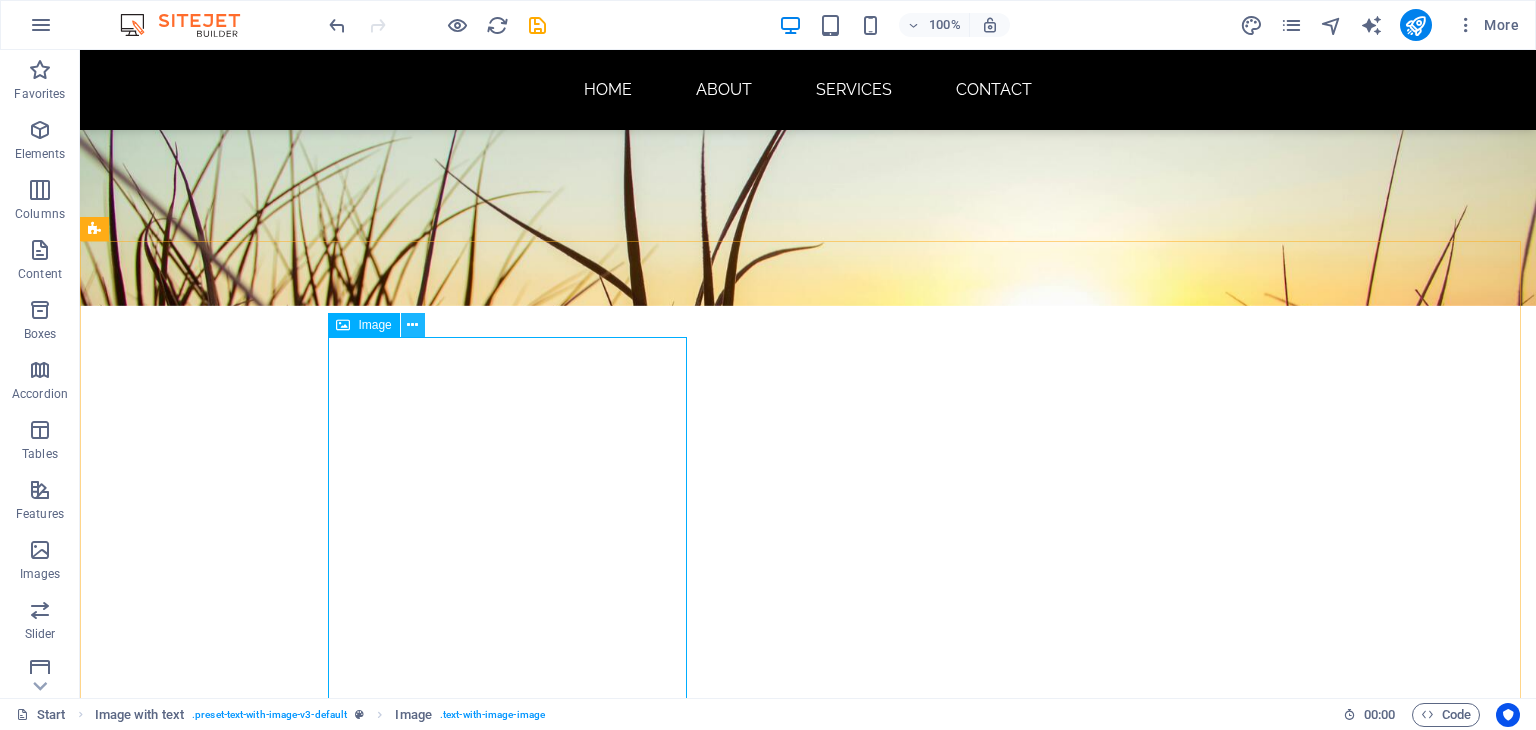 click at bounding box center [412, 325] 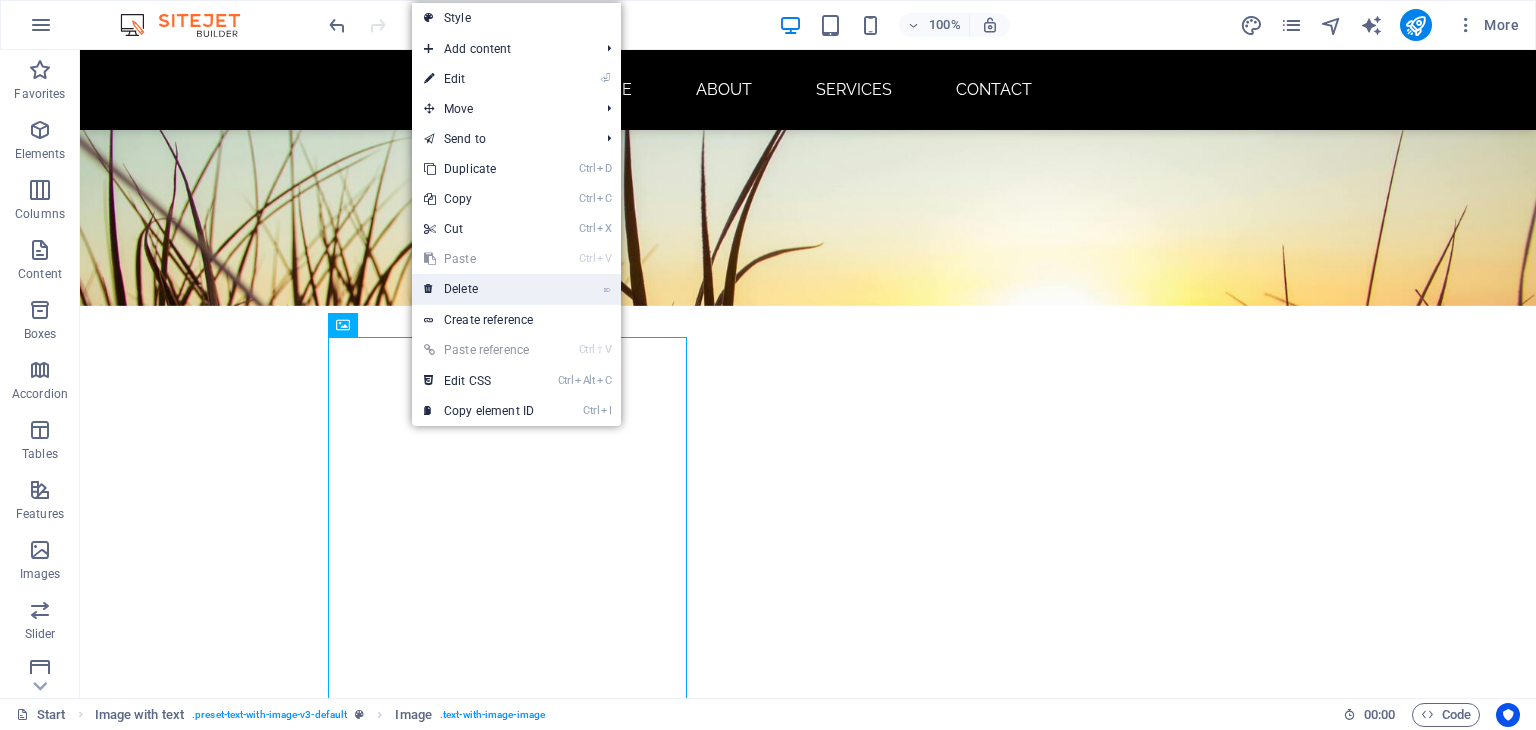 click on "⌦  Delete" at bounding box center [479, 289] 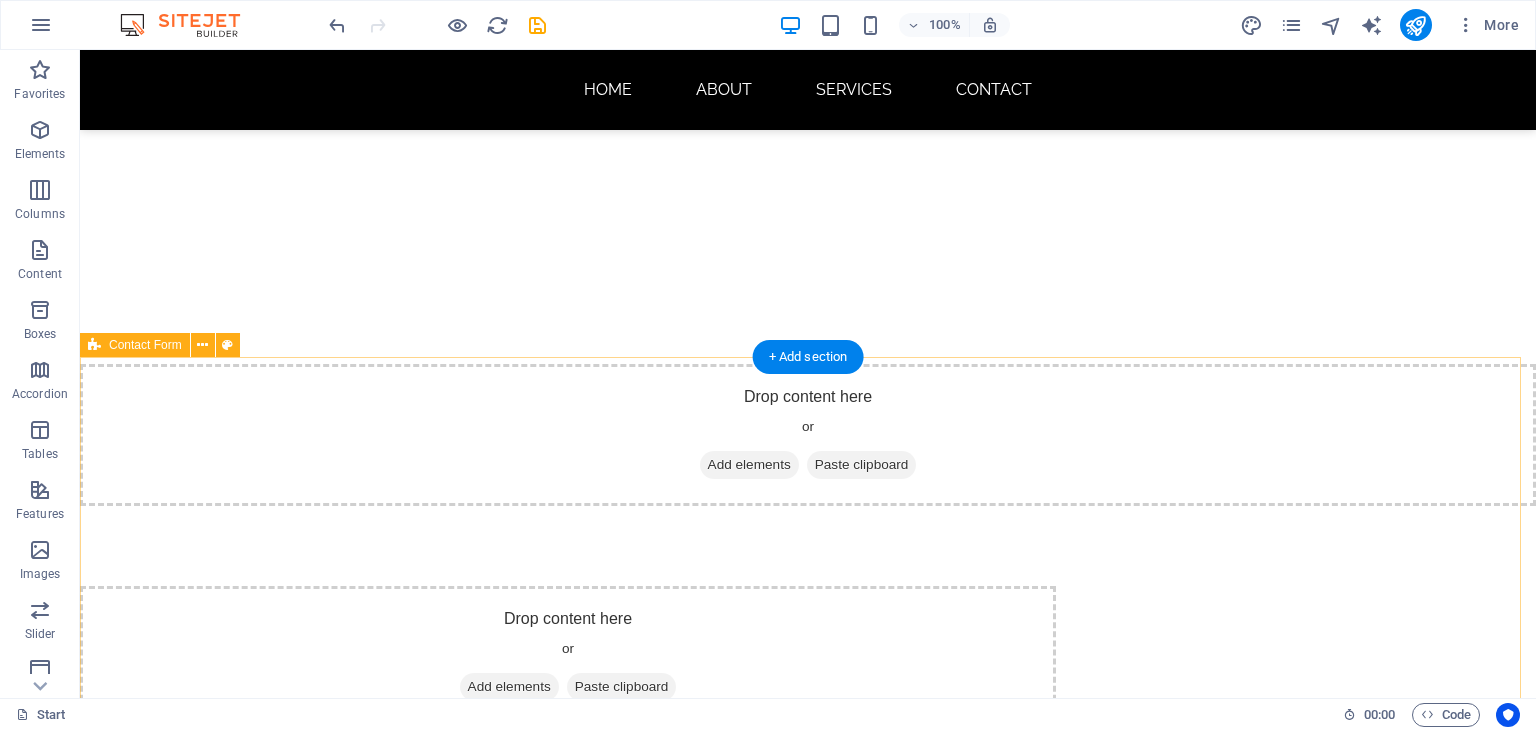 scroll, scrollTop: 420, scrollLeft: 0, axis: vertical 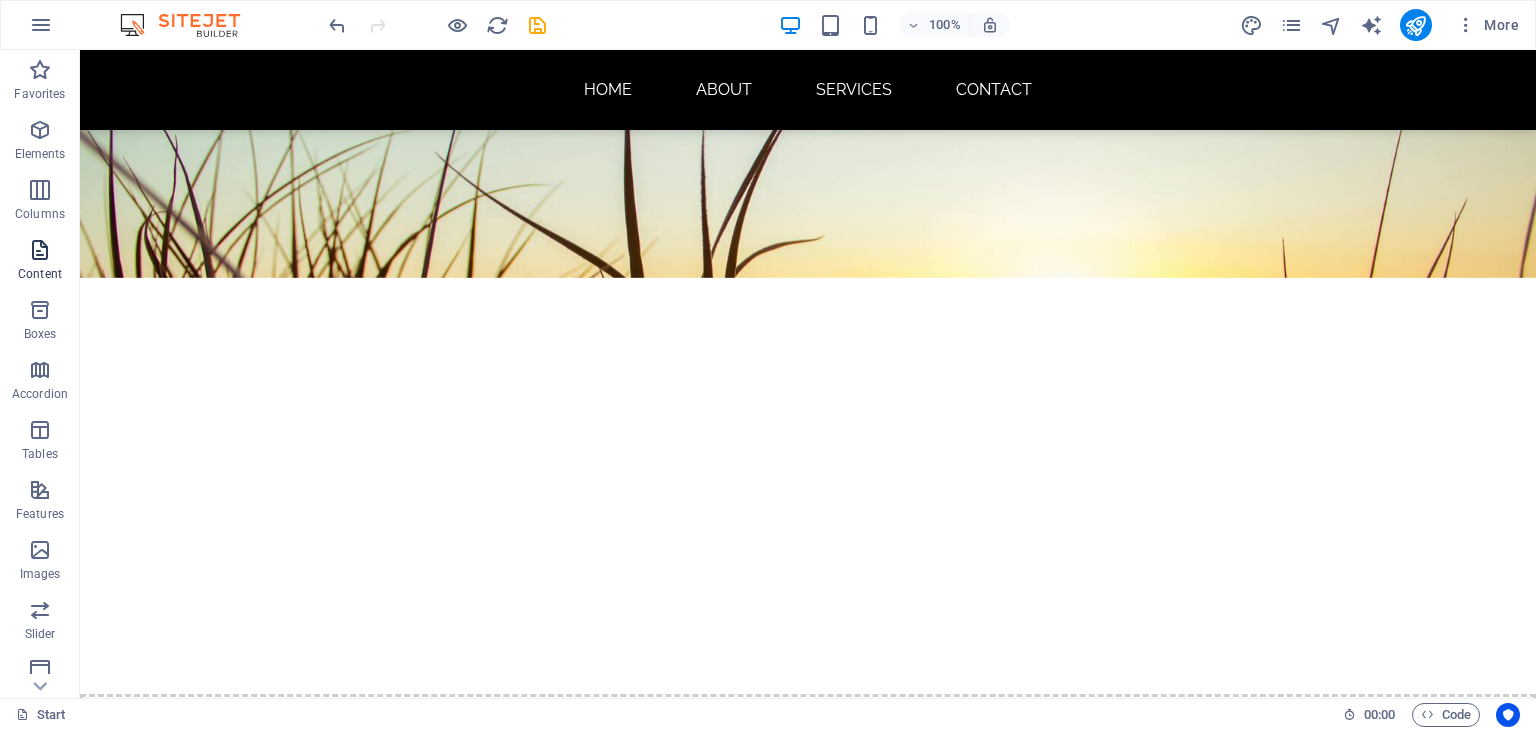 click on "Content" at bounding box center [40, 262] 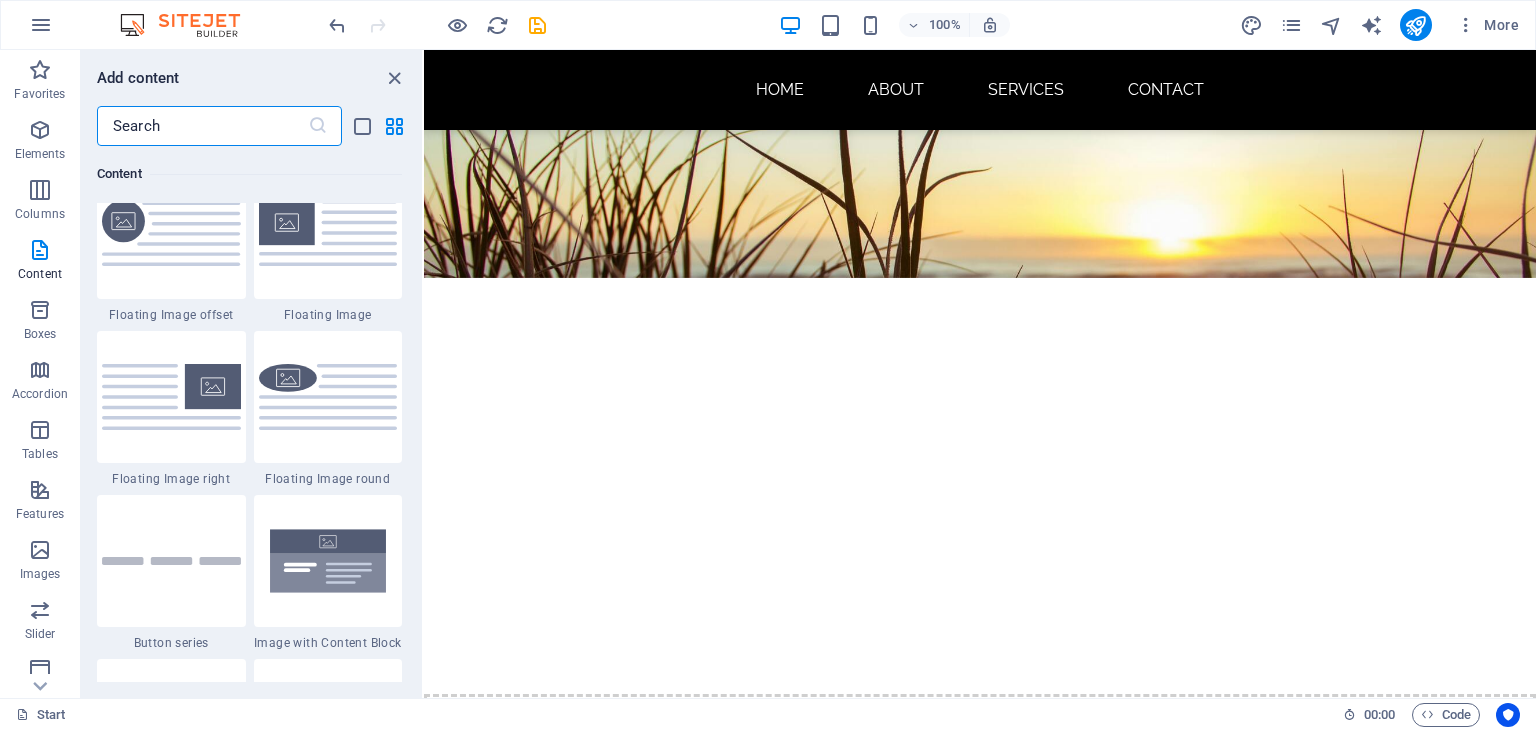 scroll, scrollTop: 4280, scrollLeft: 0, axis: vertical 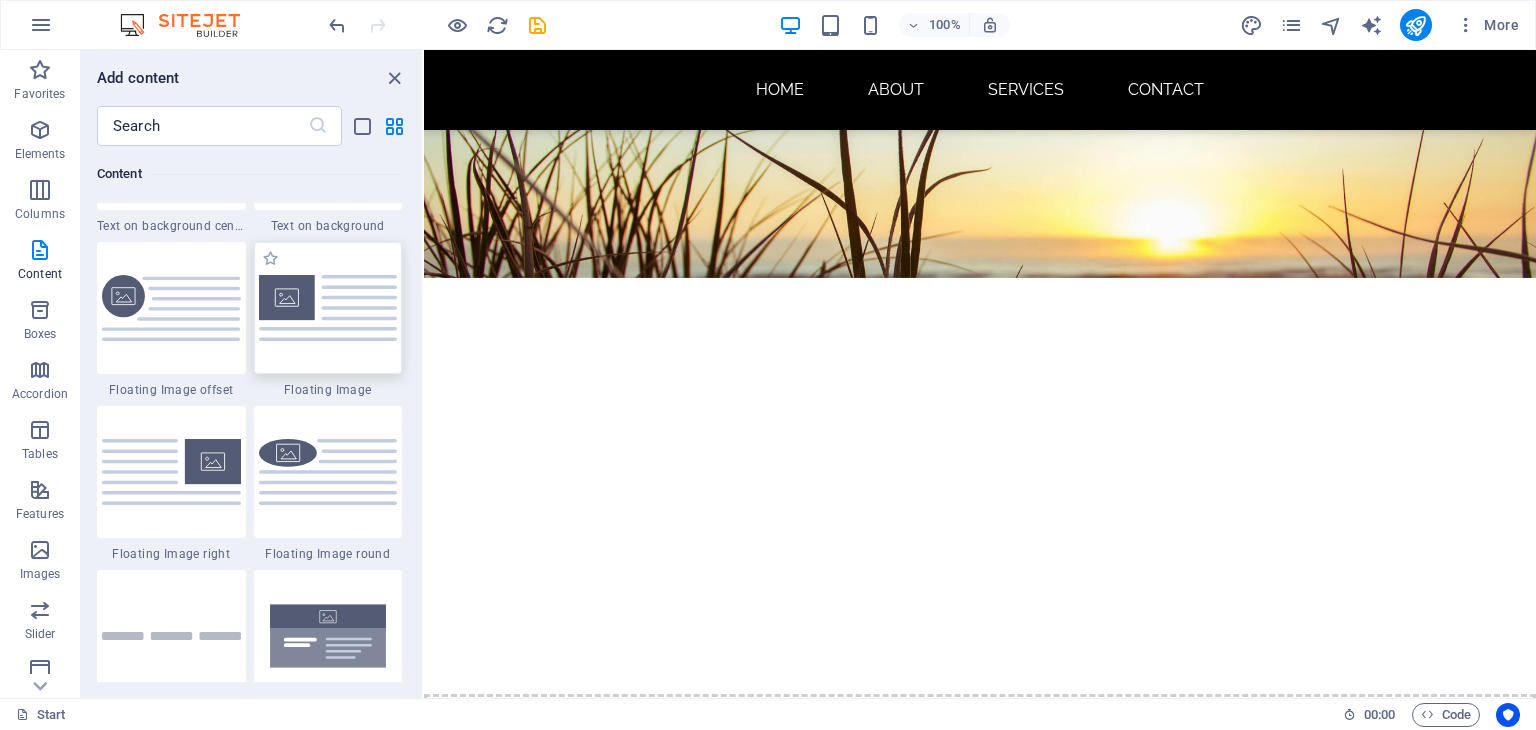 click at bounding box center (328, 307) 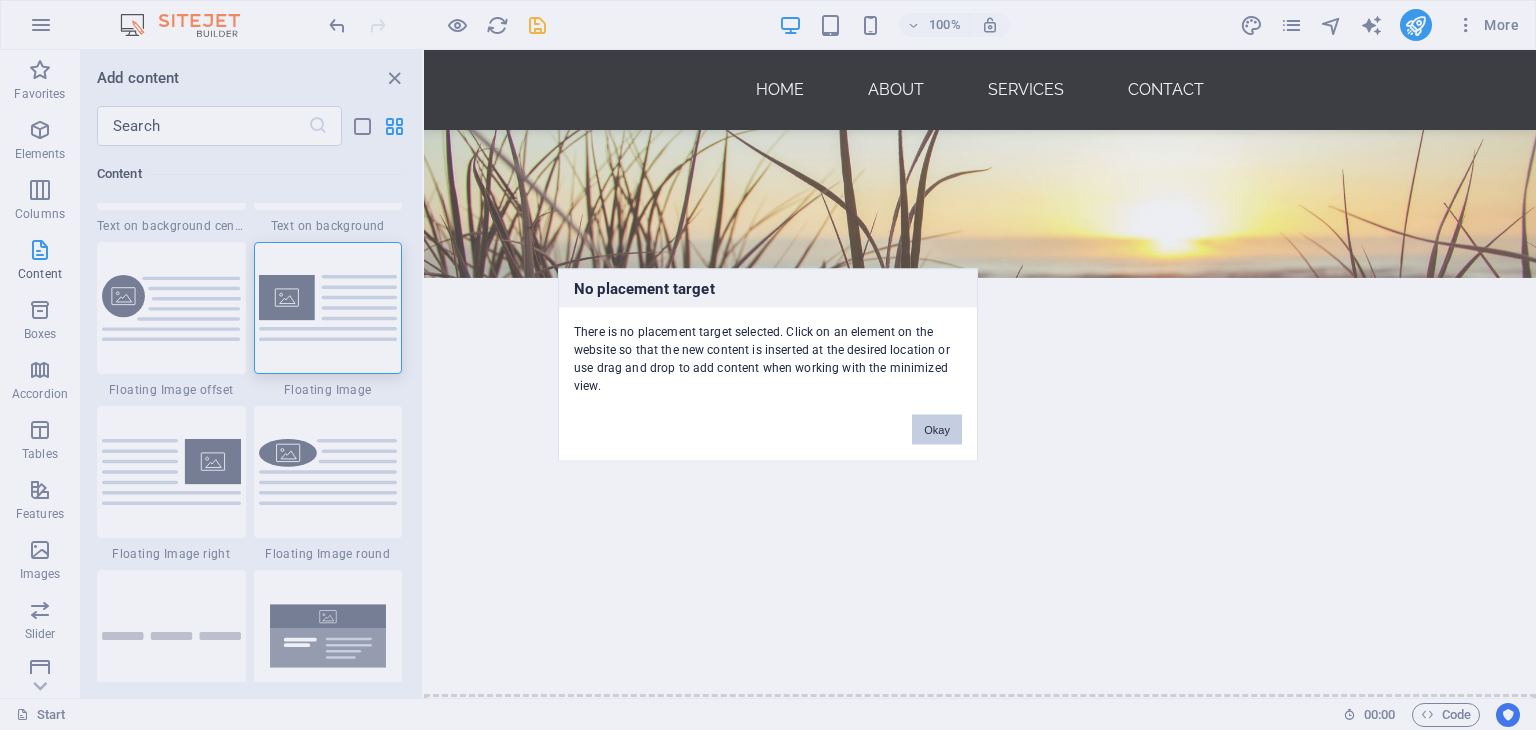 click on "Okay" at bounding box center (937, 430) 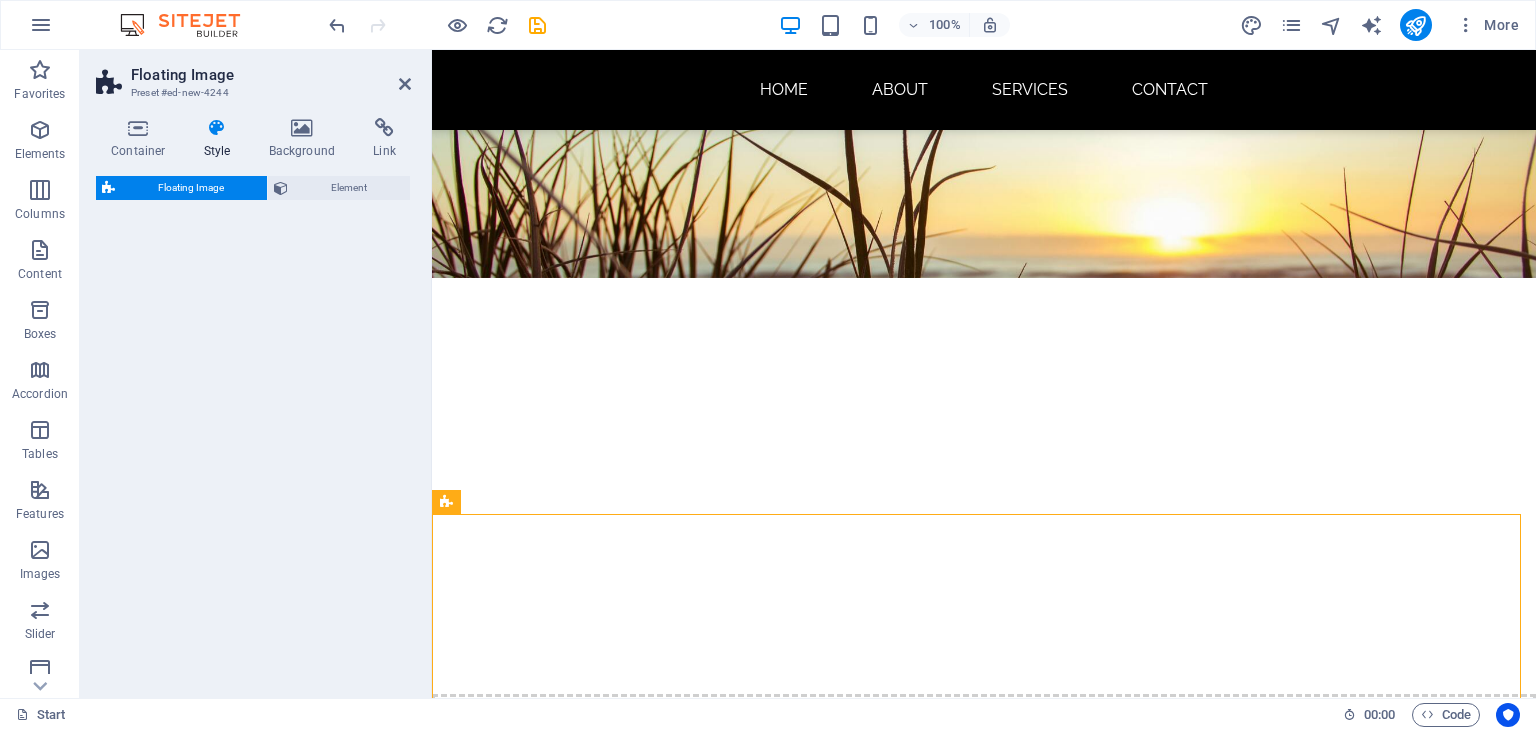 select on "%" 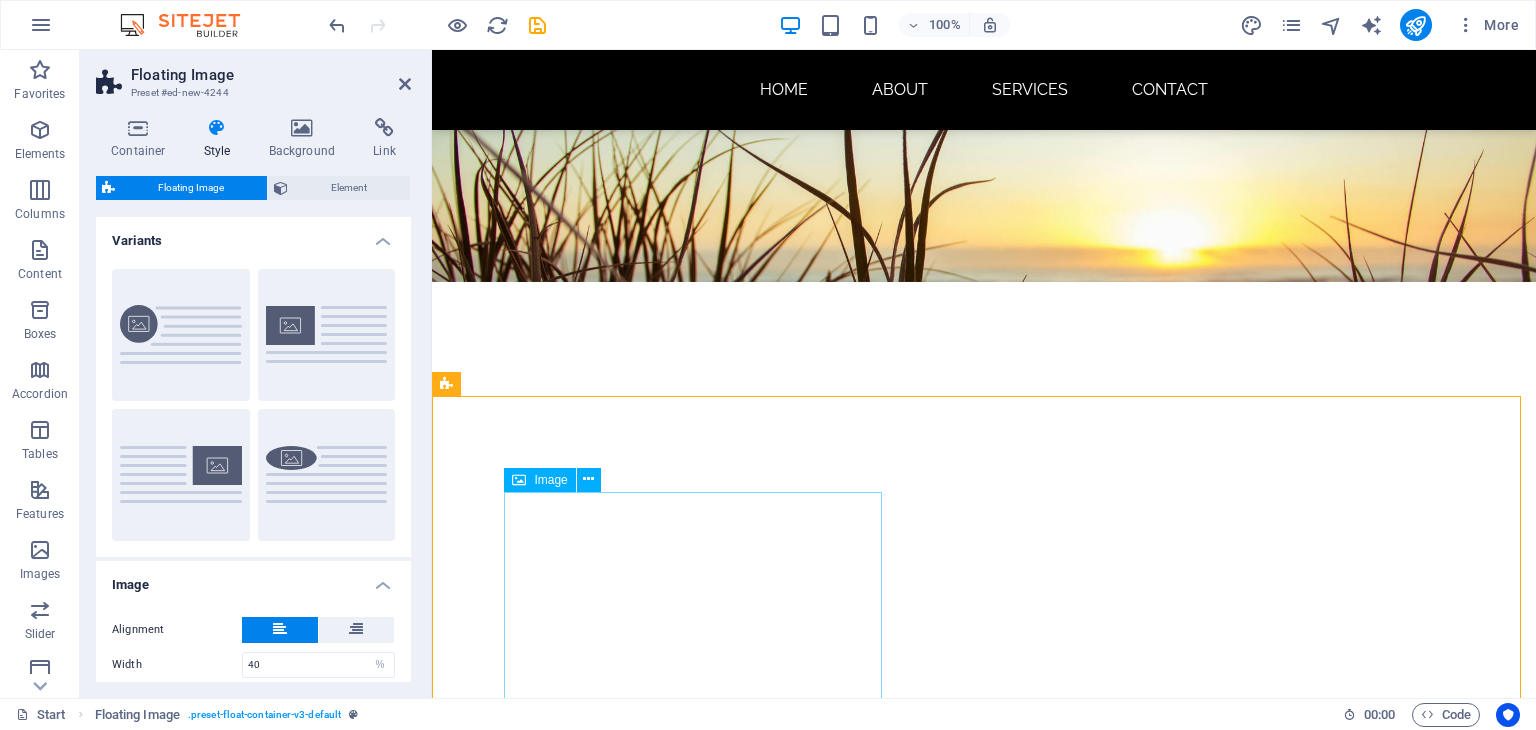 scroll, scrollTop: 370, scrollLeft: 0, axis: vertical 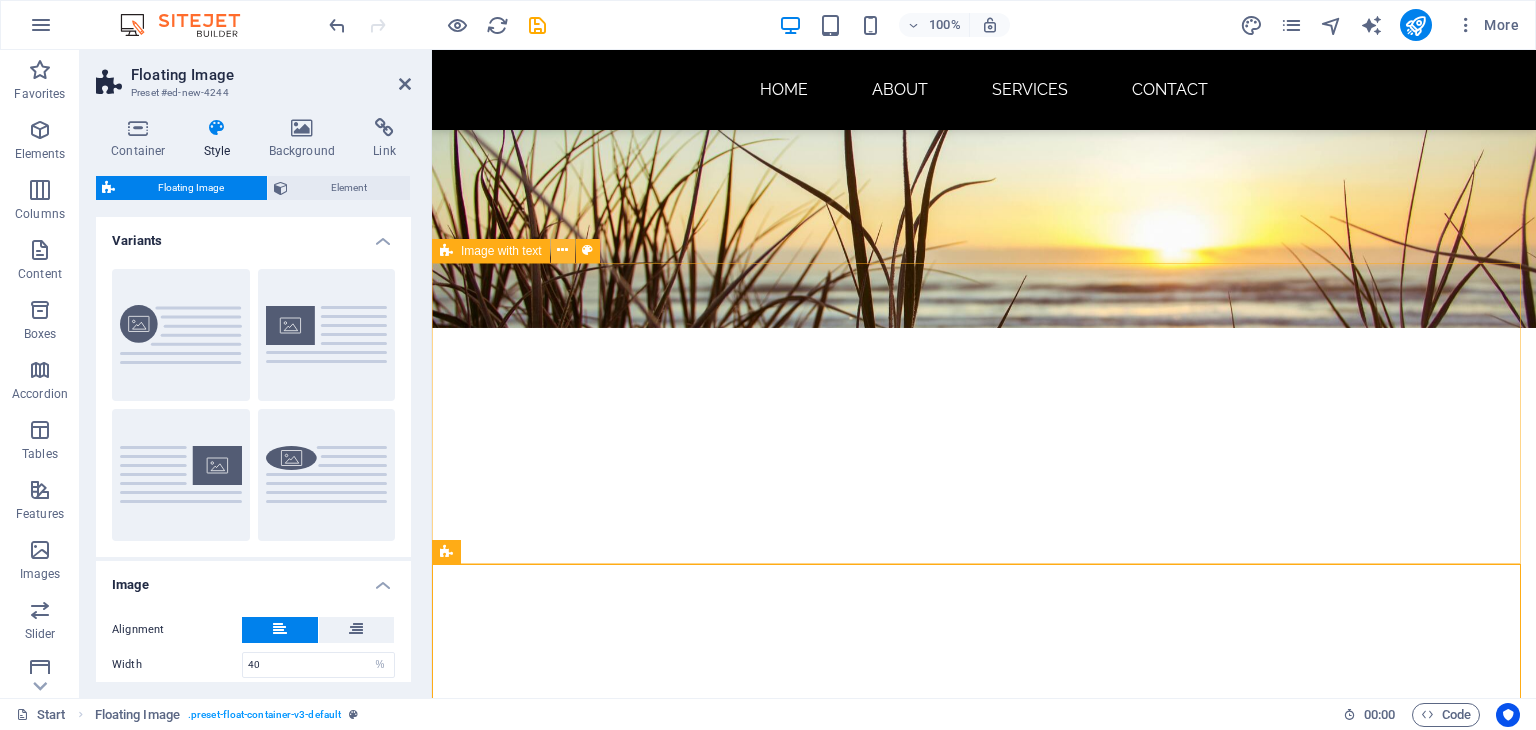 click at bounding box center (562, 250) 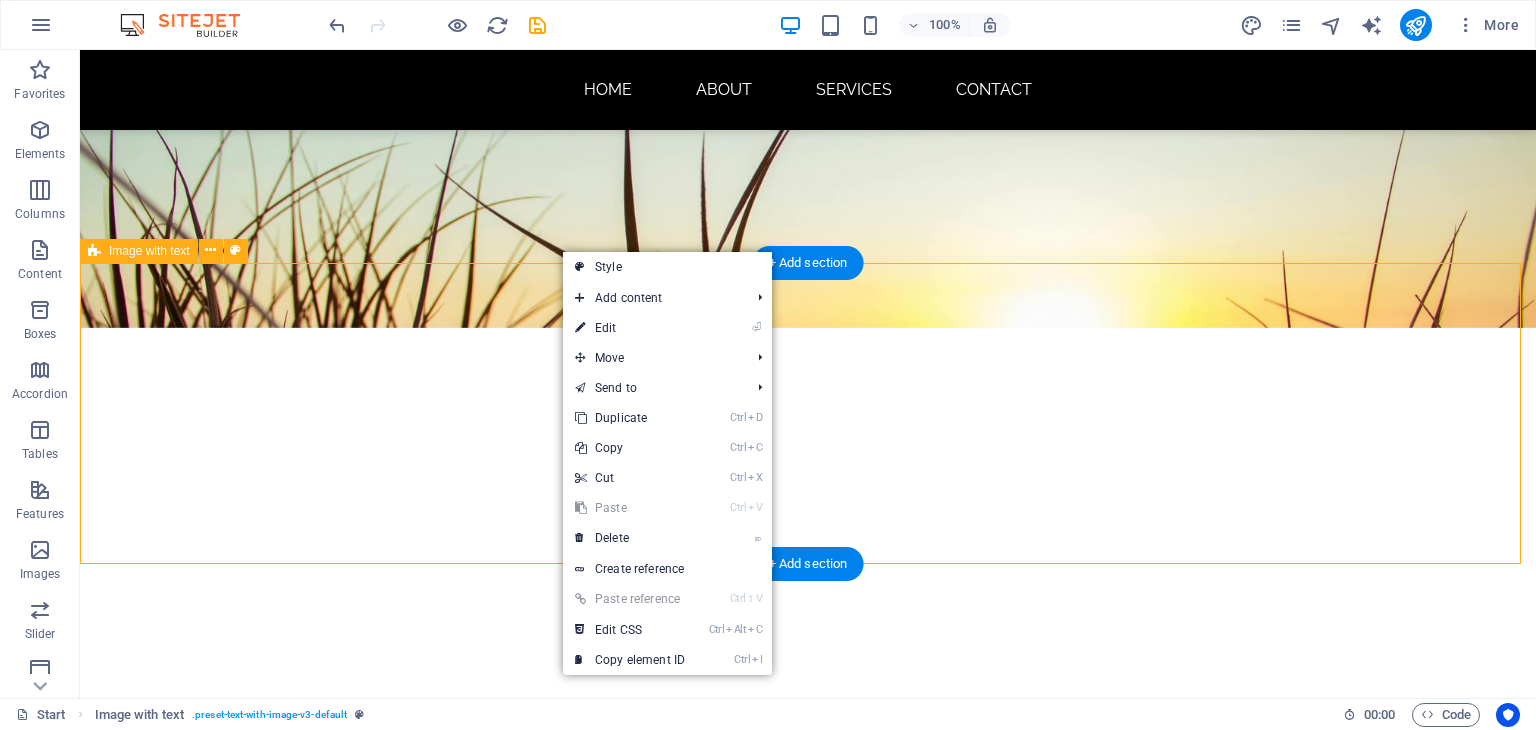 click on "Drop content here or  Add elements  Paste clipboard" at bounding box center [568, 1037] 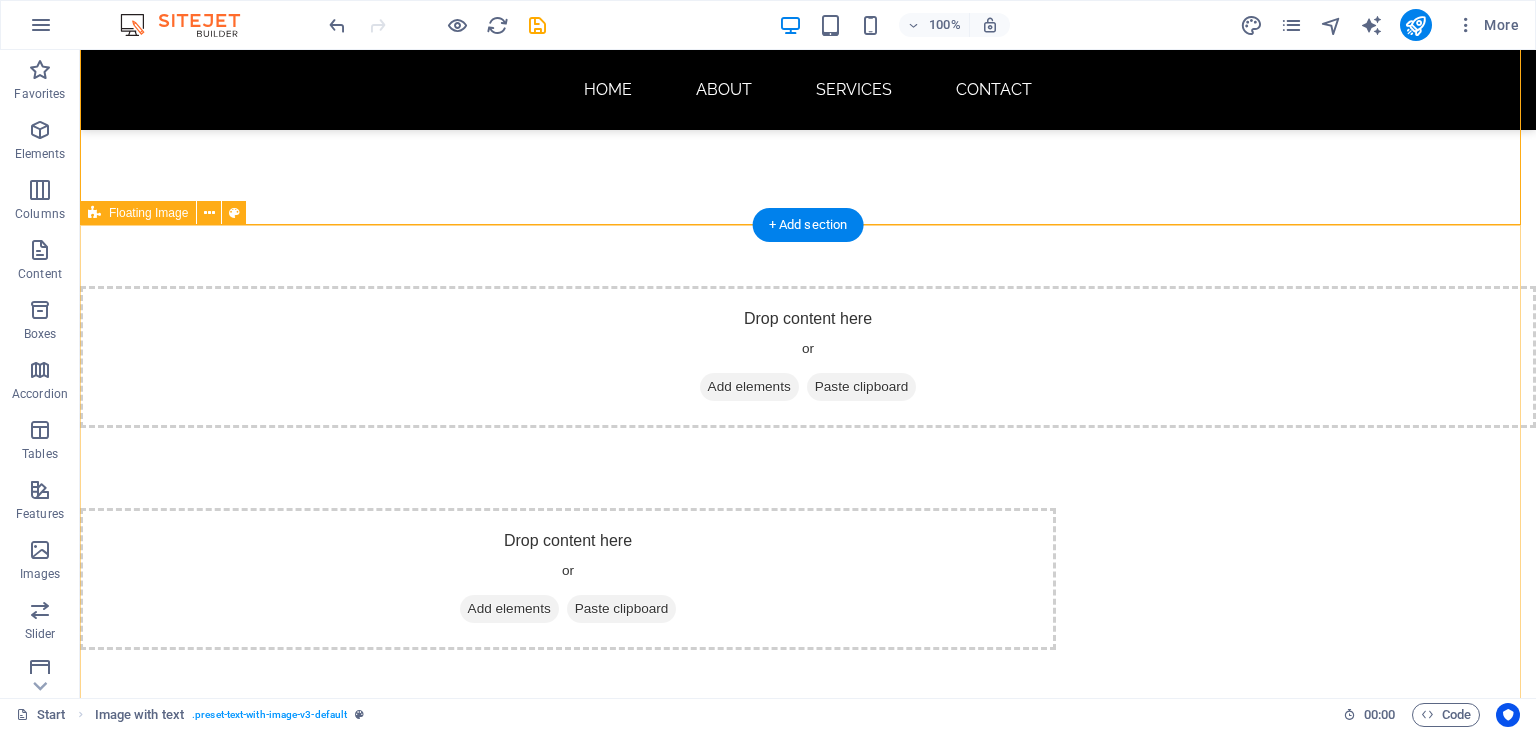 scroll, scrollTop: 828, scrollLeft: 0, axis: vertical 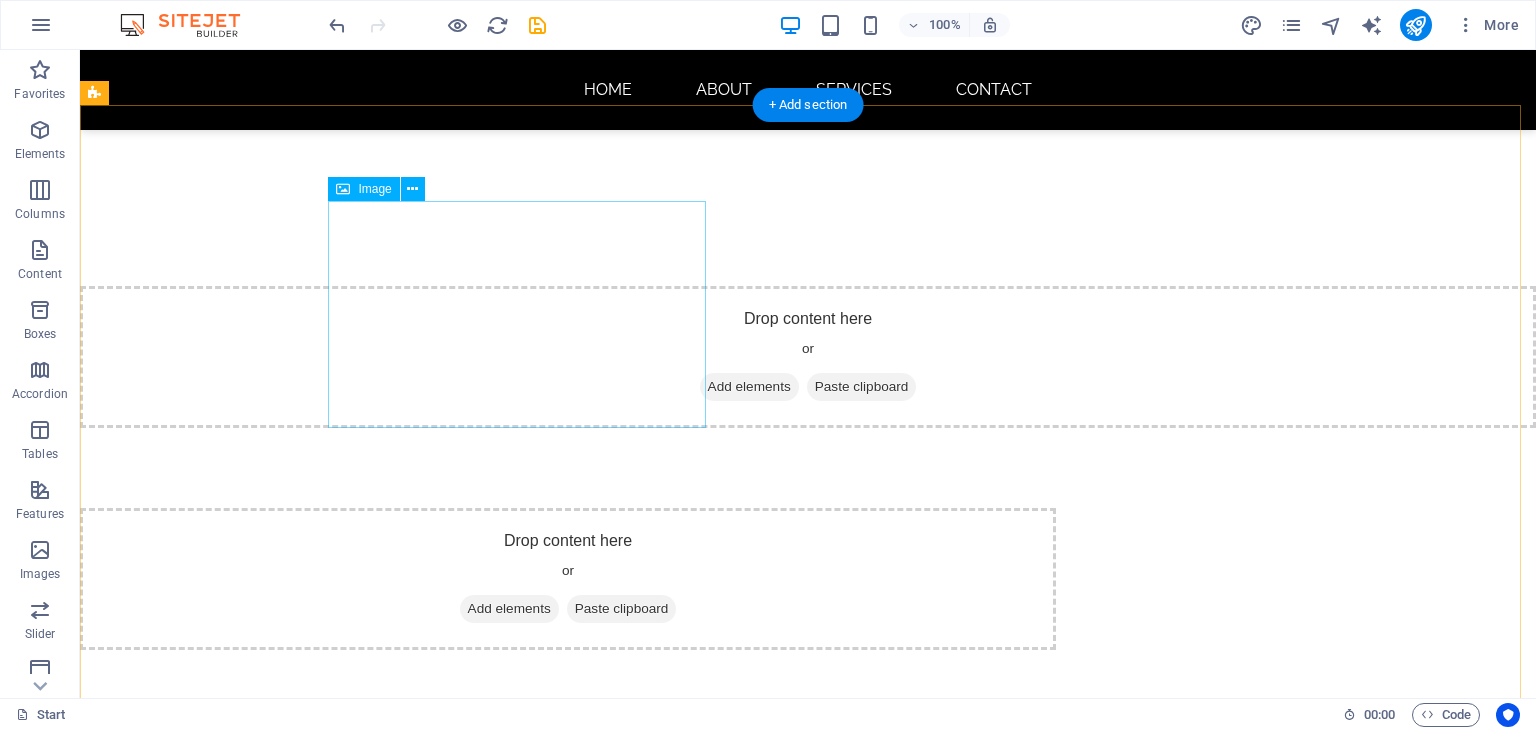 click at bounding box center [525, 939] 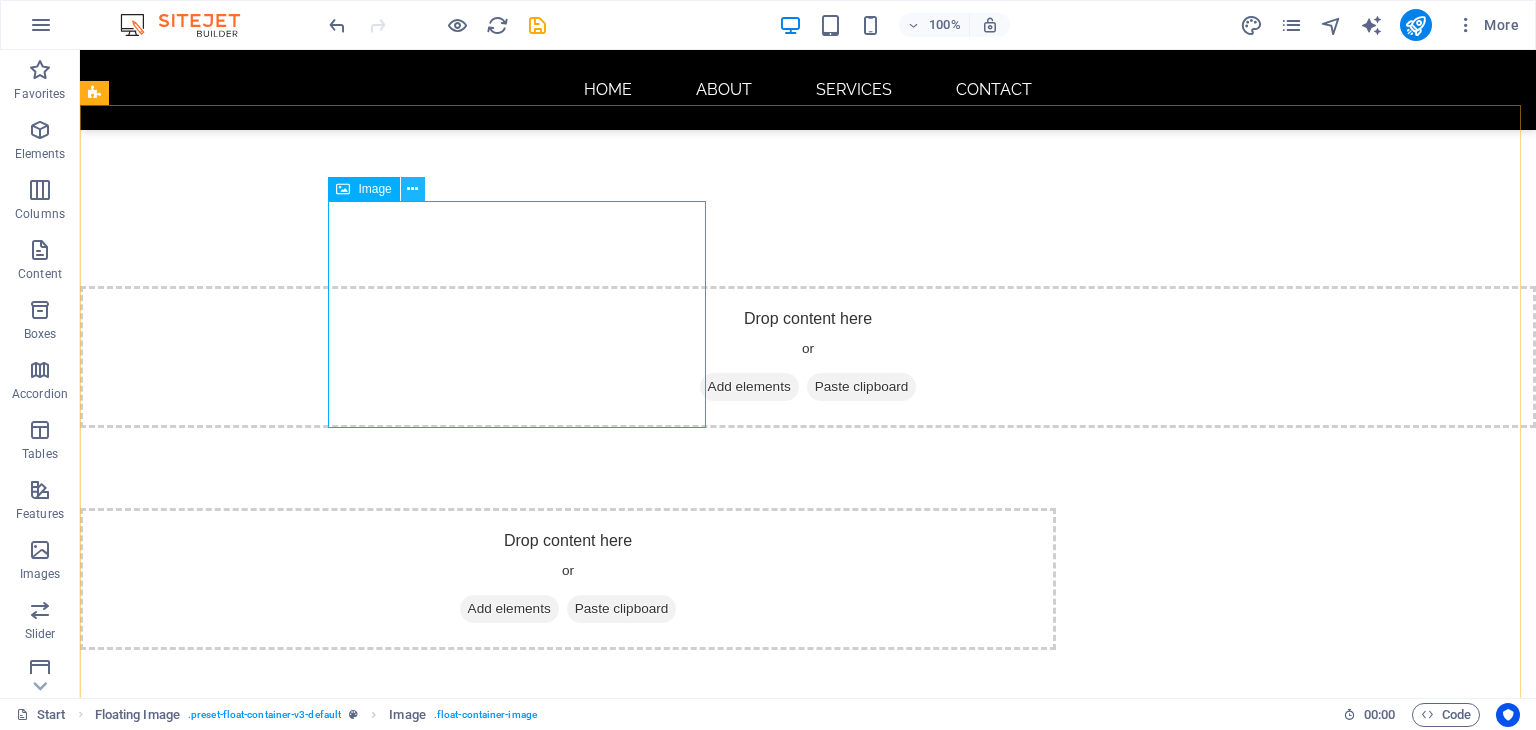 click at bounding box center [412, 189] 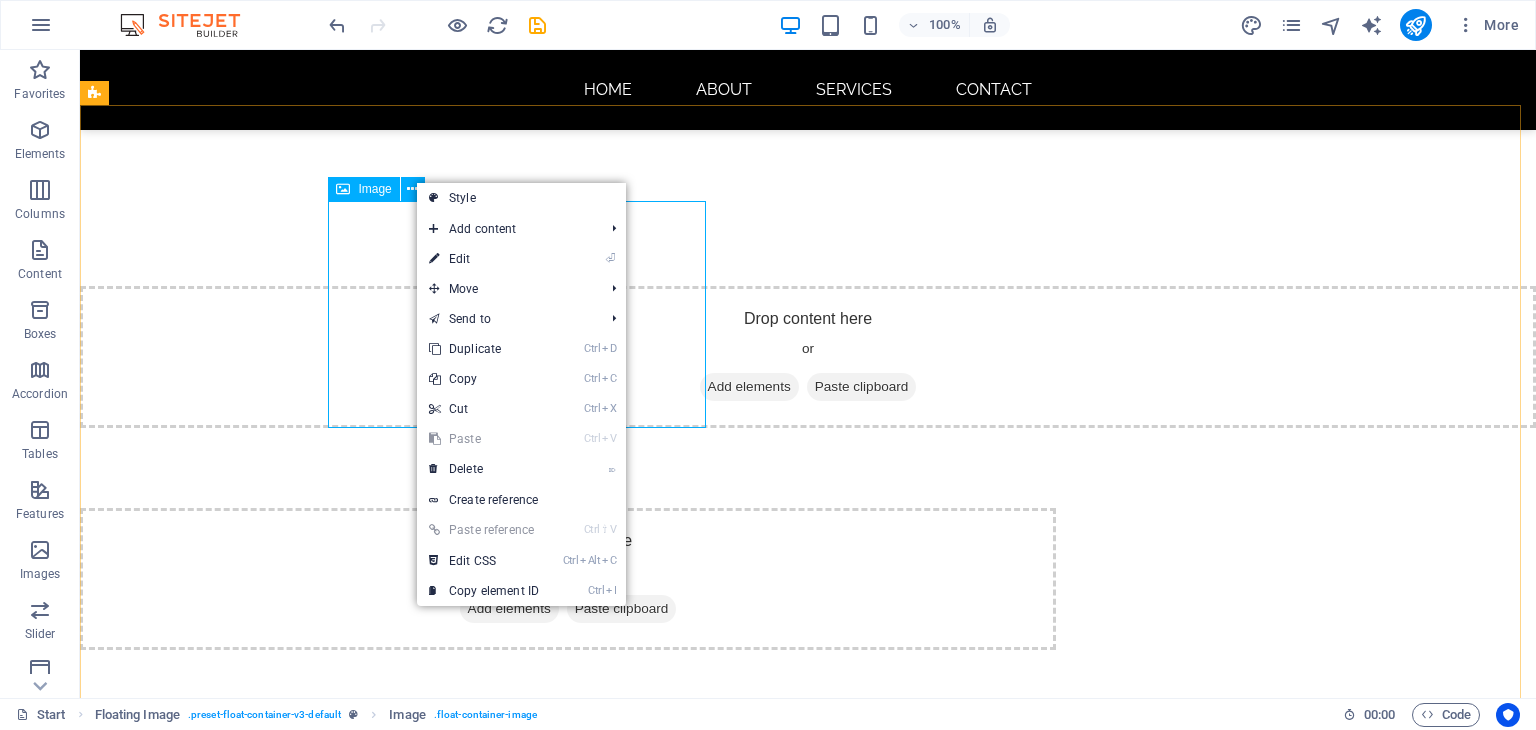 click on "Image" at bounding box center (374, 189) 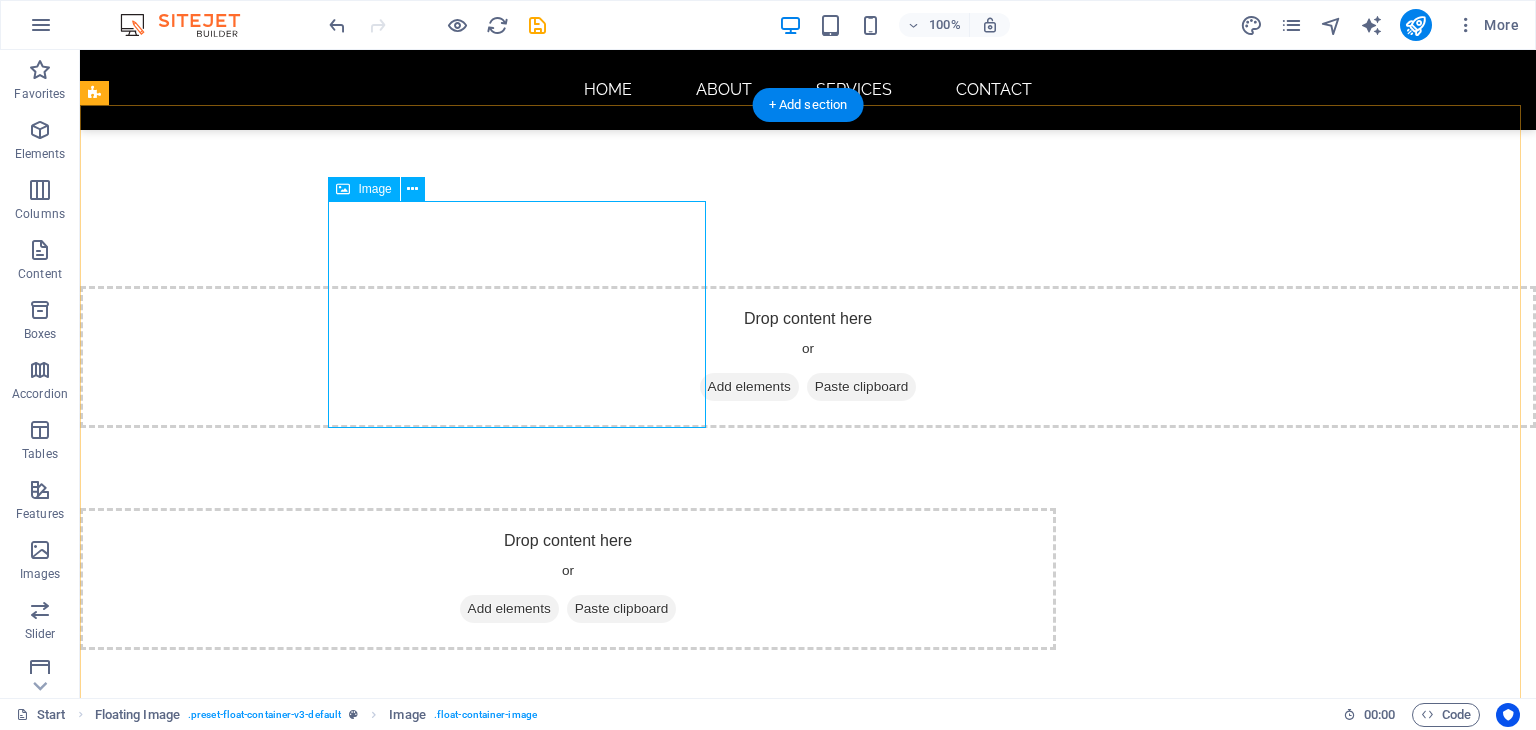 click at bounding box center (525, 939) 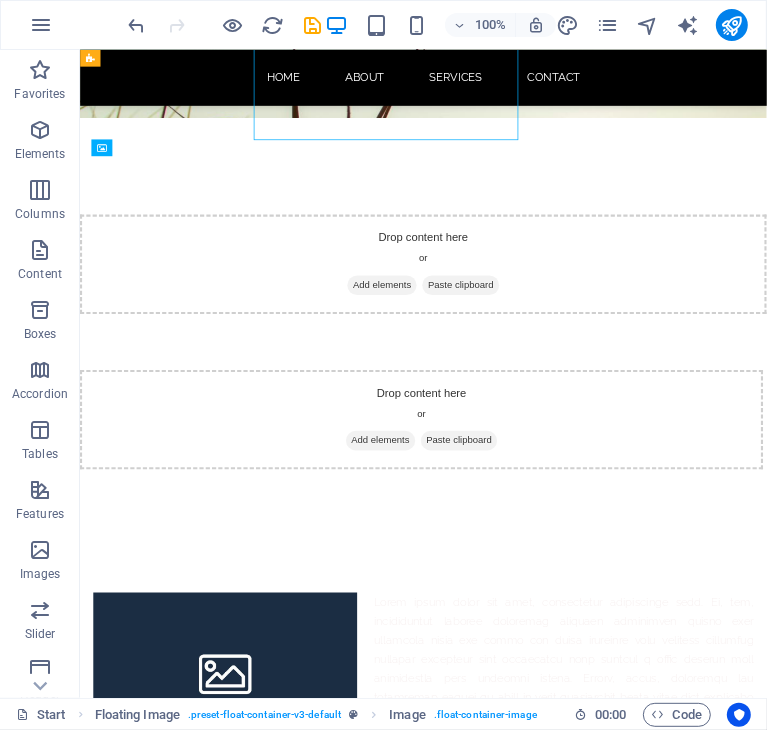scroll, scrollTop: 1077, scrollLeft: 0, axis: vertical 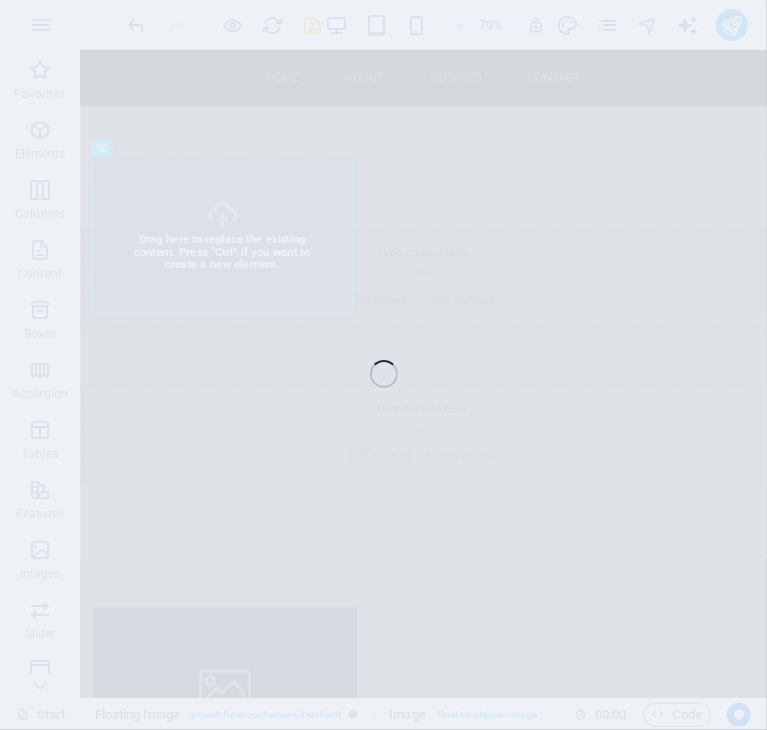 select on "%" 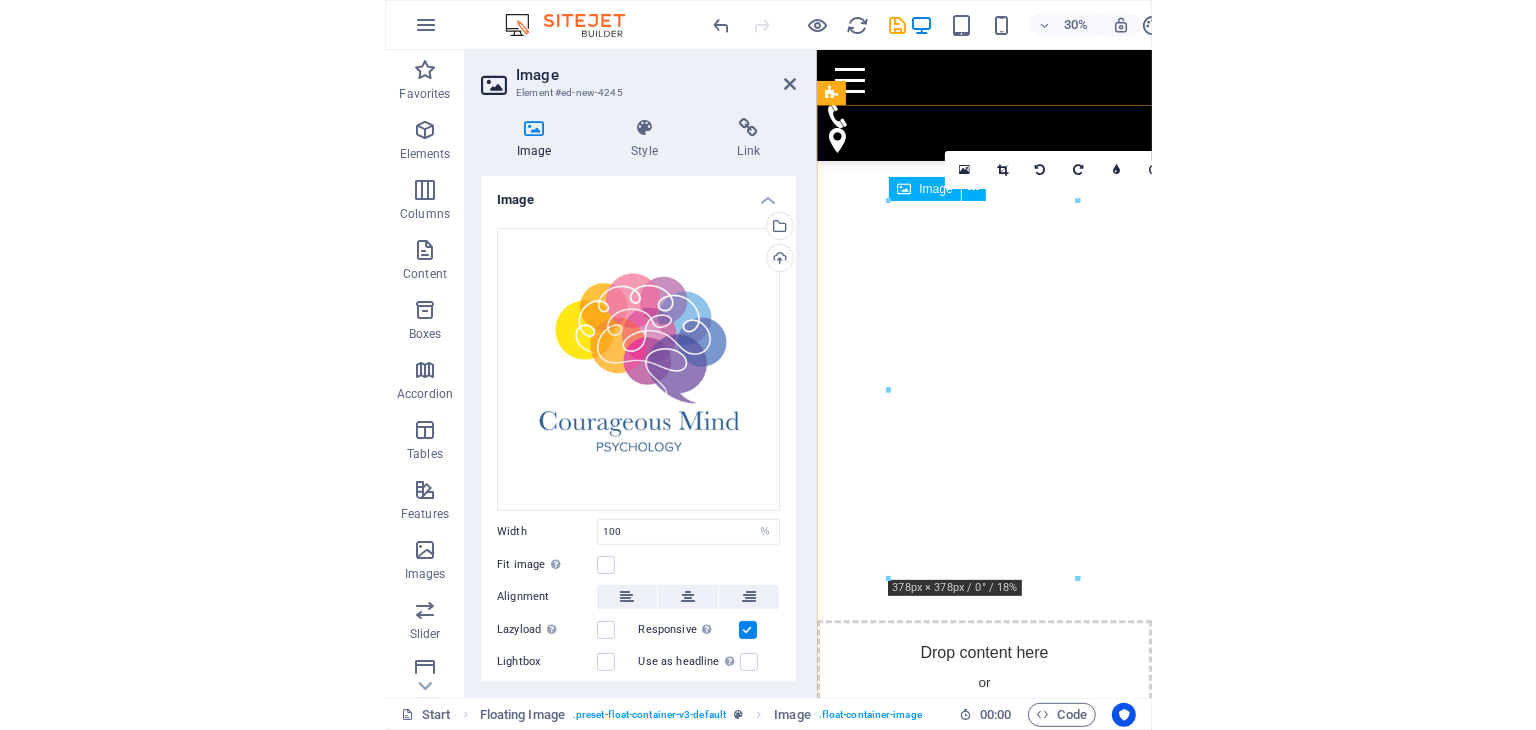 scroll, scrollTop: 828, scrollLeft: 0, axis: vertical 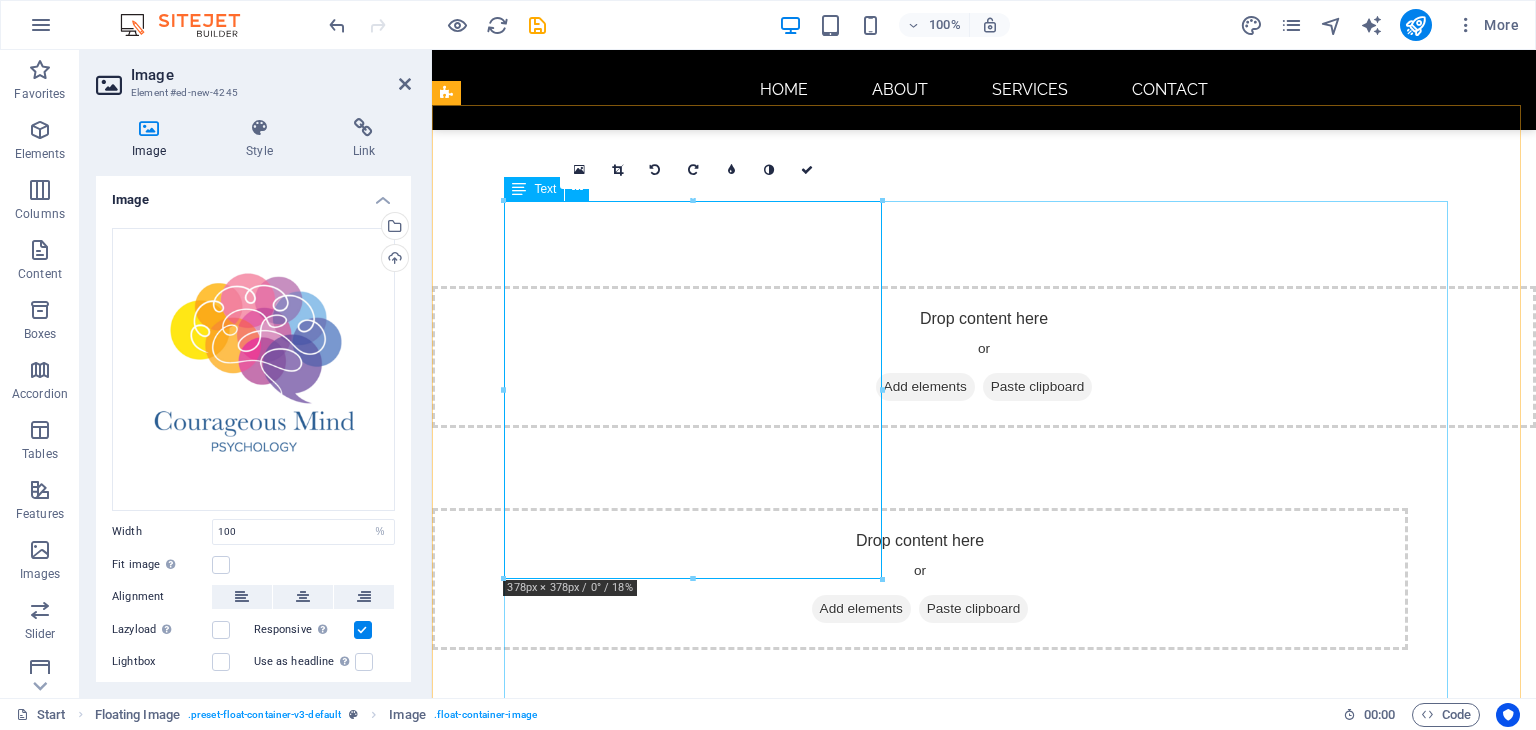 click at bounding box center (984, 1084) 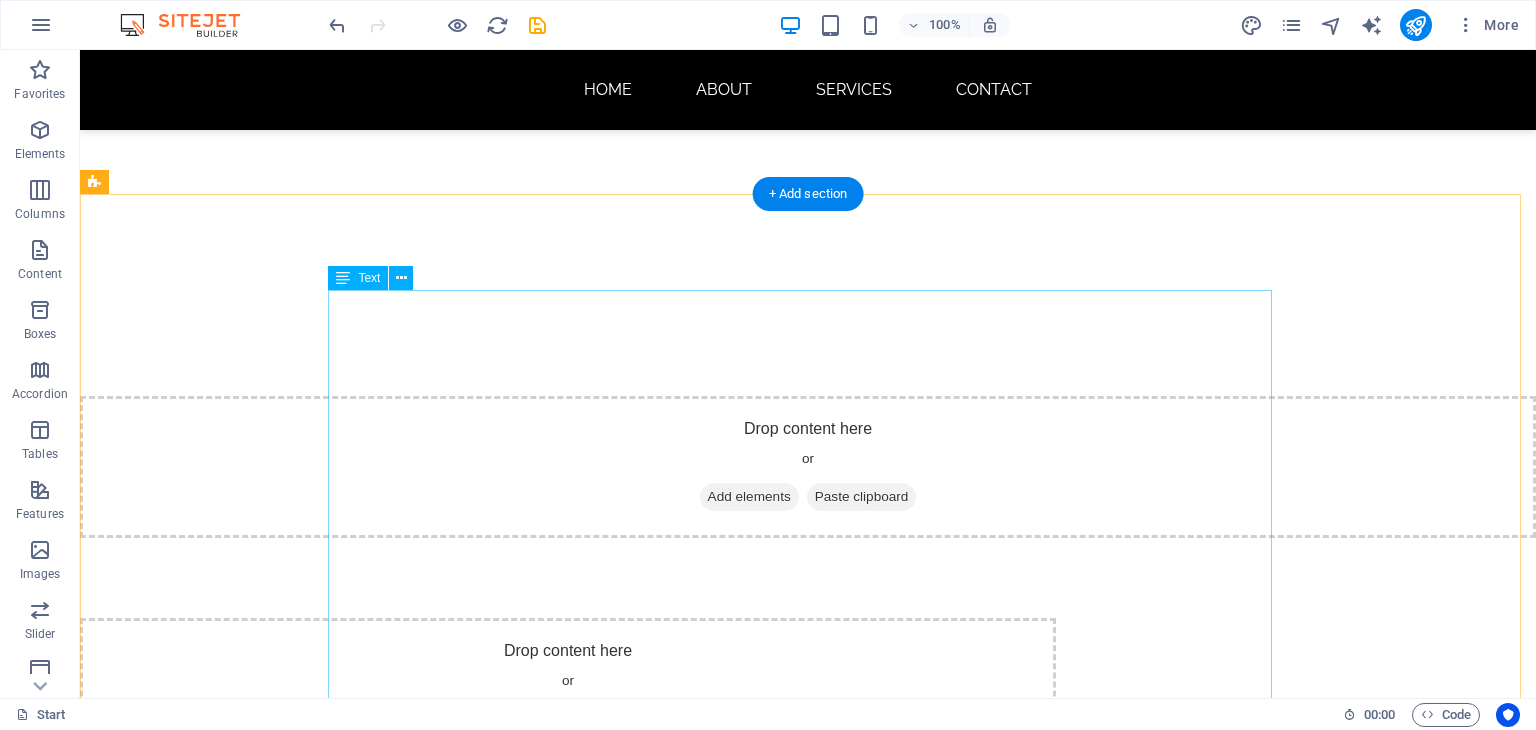 scroll, scrollTop: 712, scrollLeft: 0, axis: vertical 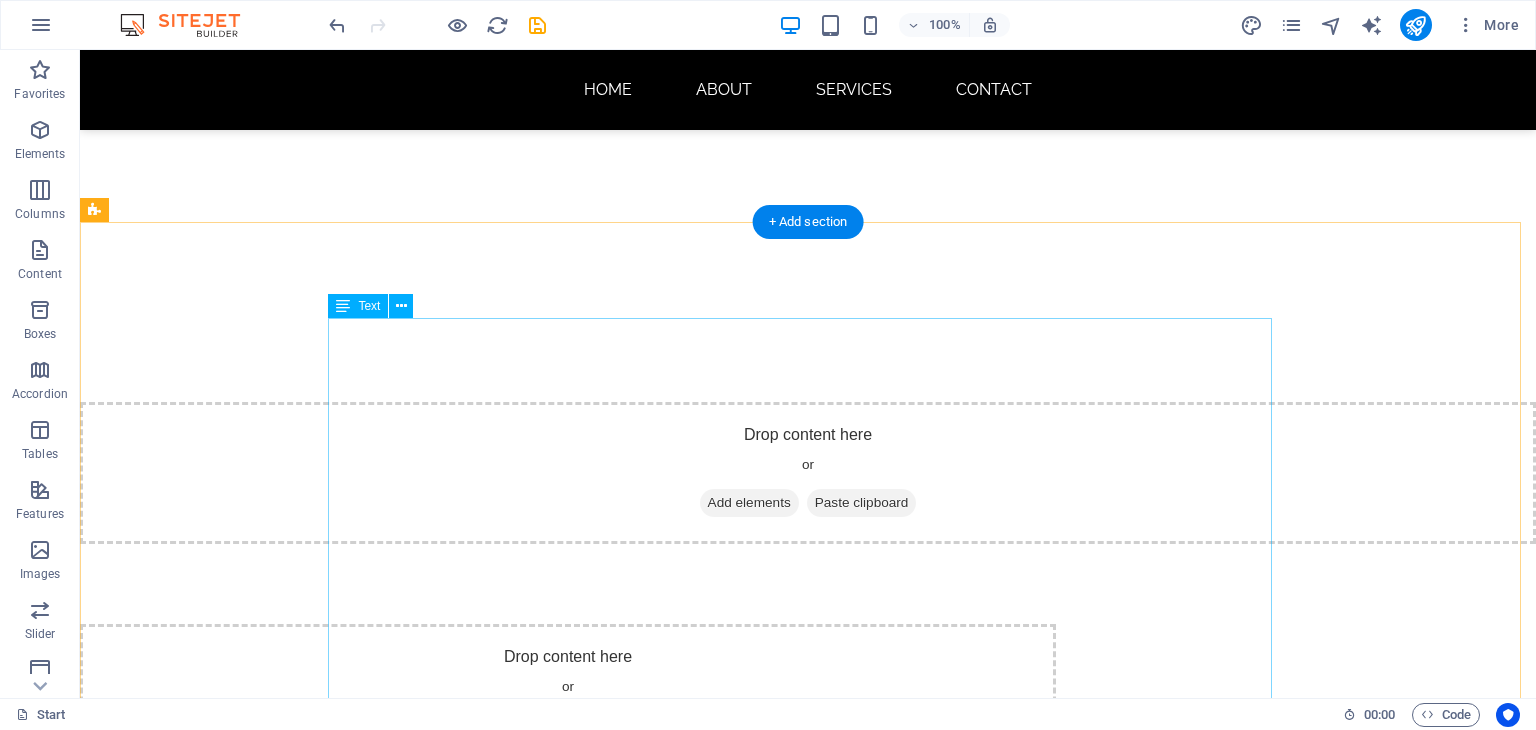 click at bounding box center (808, 1200) 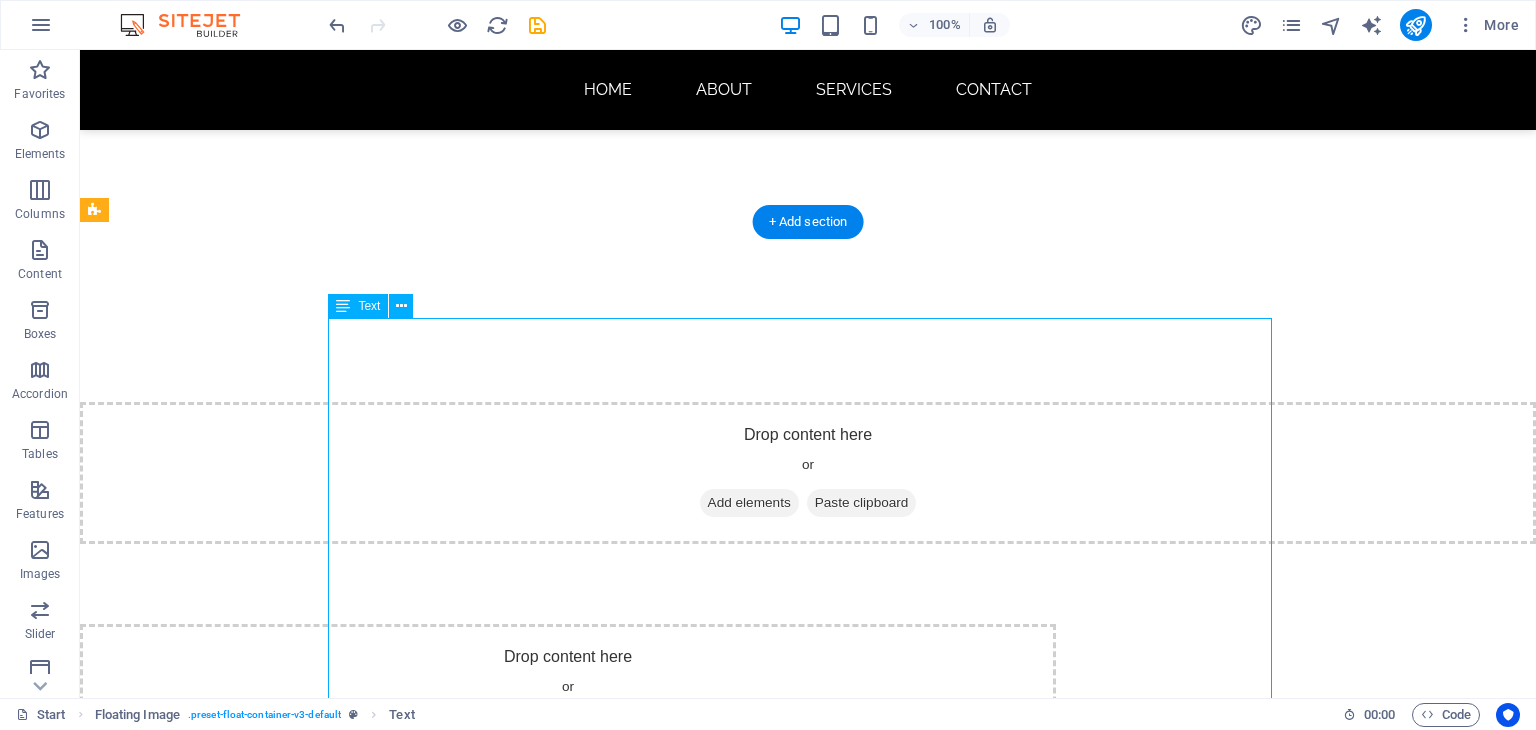 click at bounding box center (808, 1200) 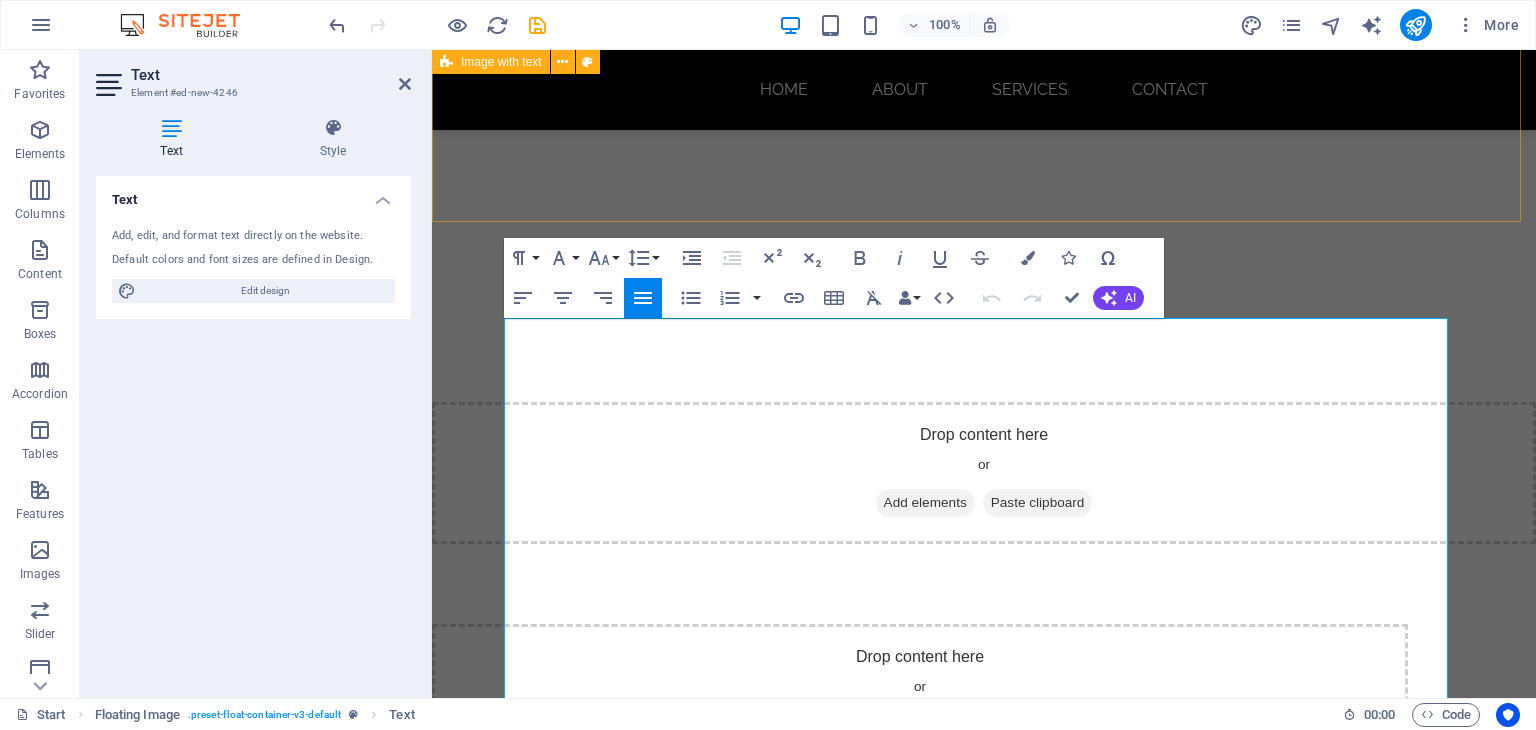 click on "Drop content here or  Add elements  Paste clipboard" at bounding box center [984, 695] 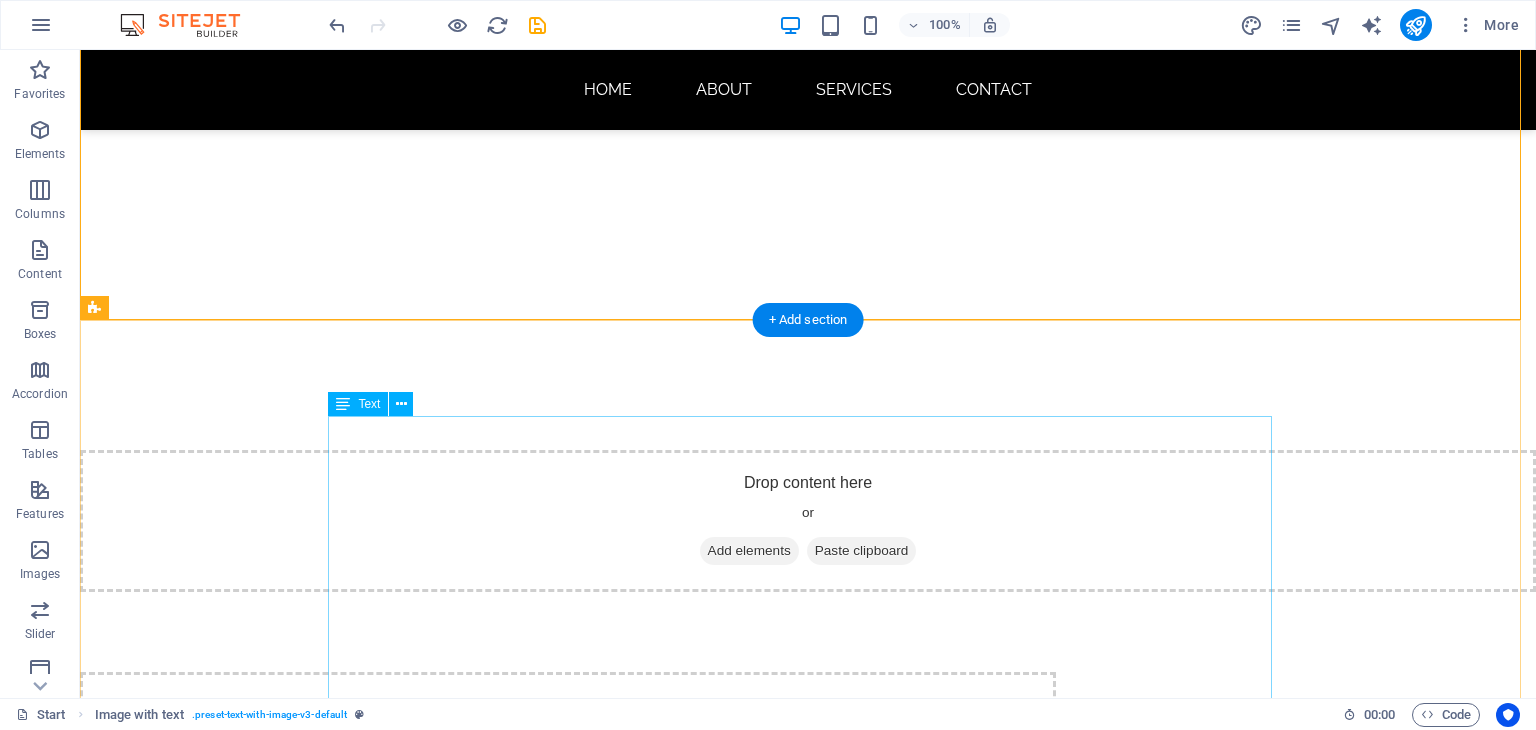 scroll, scrollTop: 672, scrollLeft: 0, axis: vertical 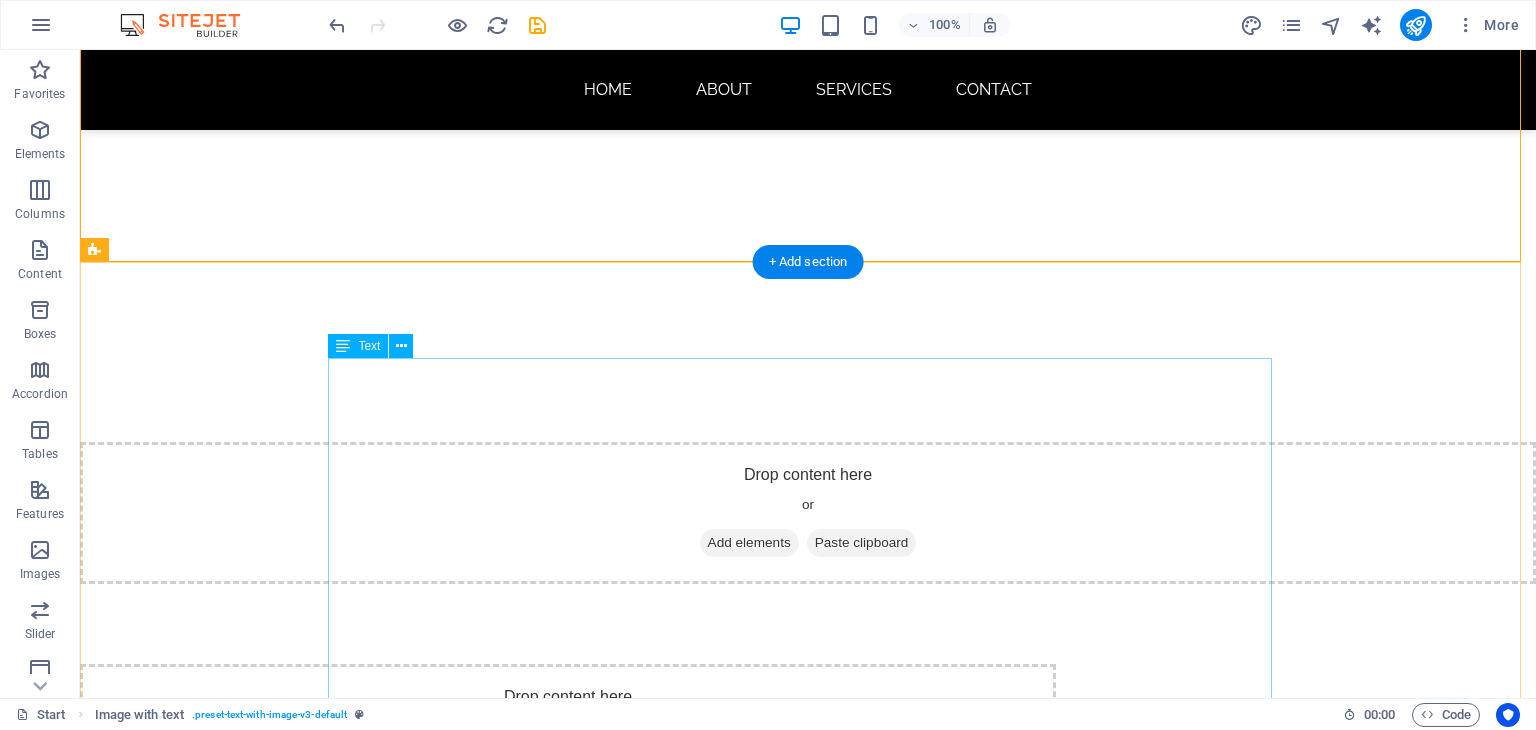 click at bounding box center (808, 1240) 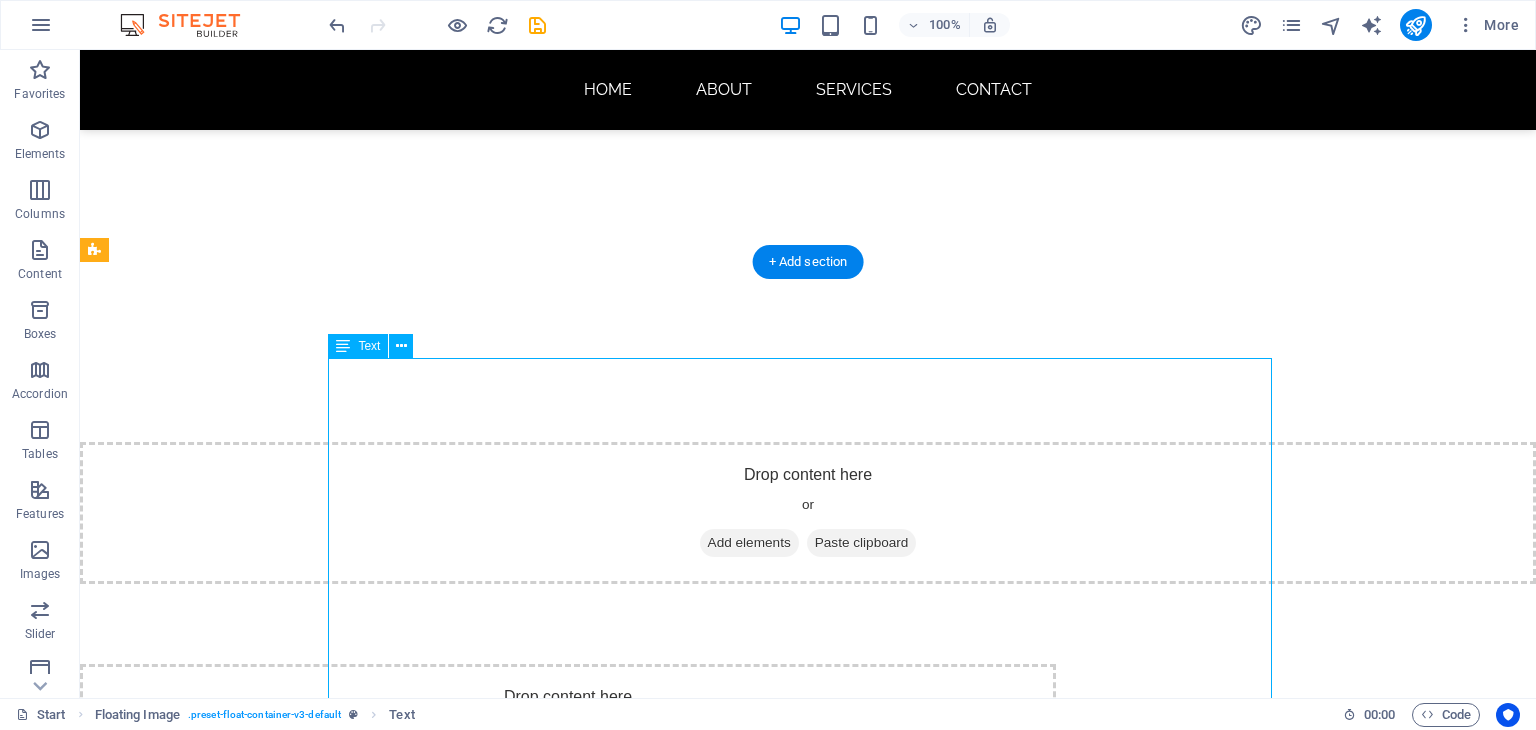 click at bounding box center (808, 1240) 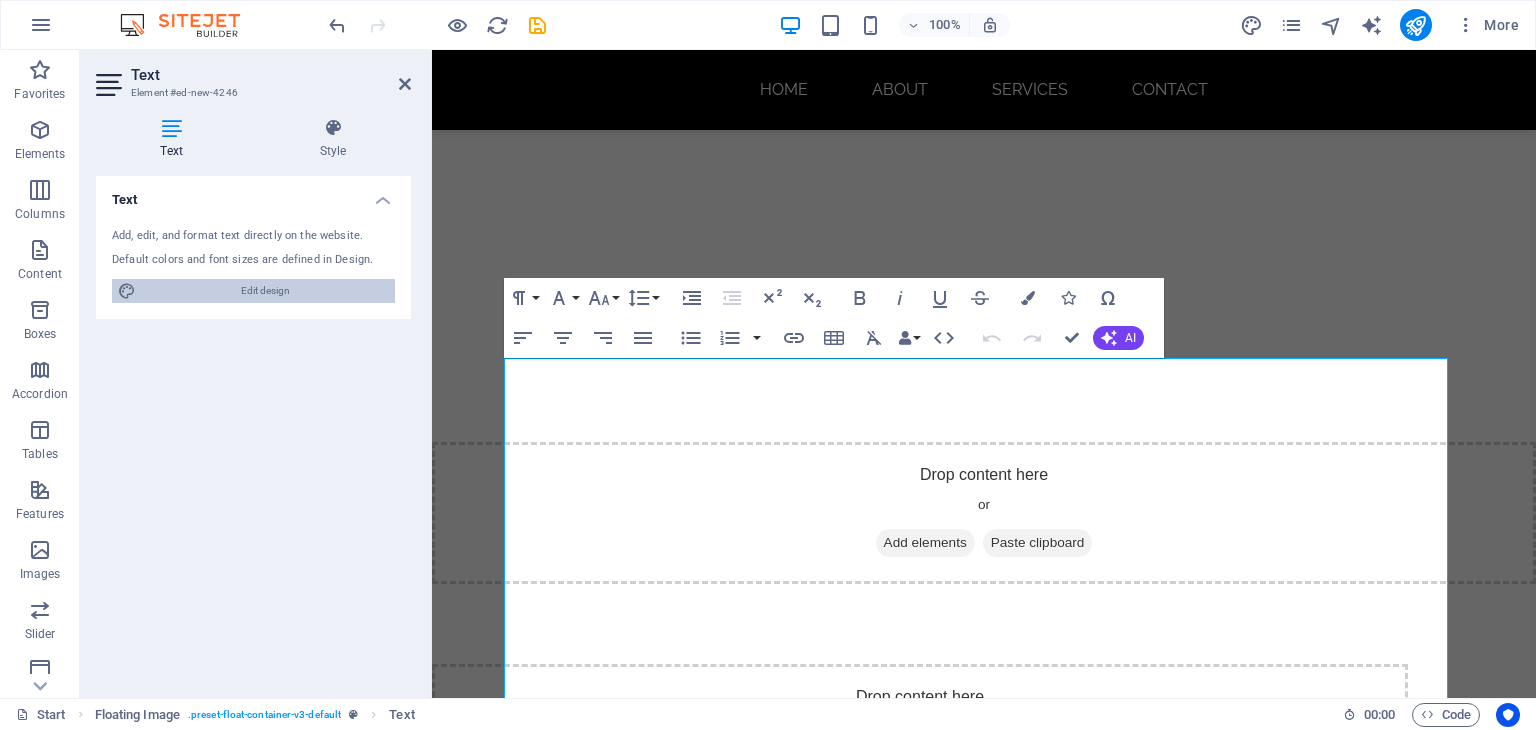 click on "Edit design" at bounding box center [265, 291] 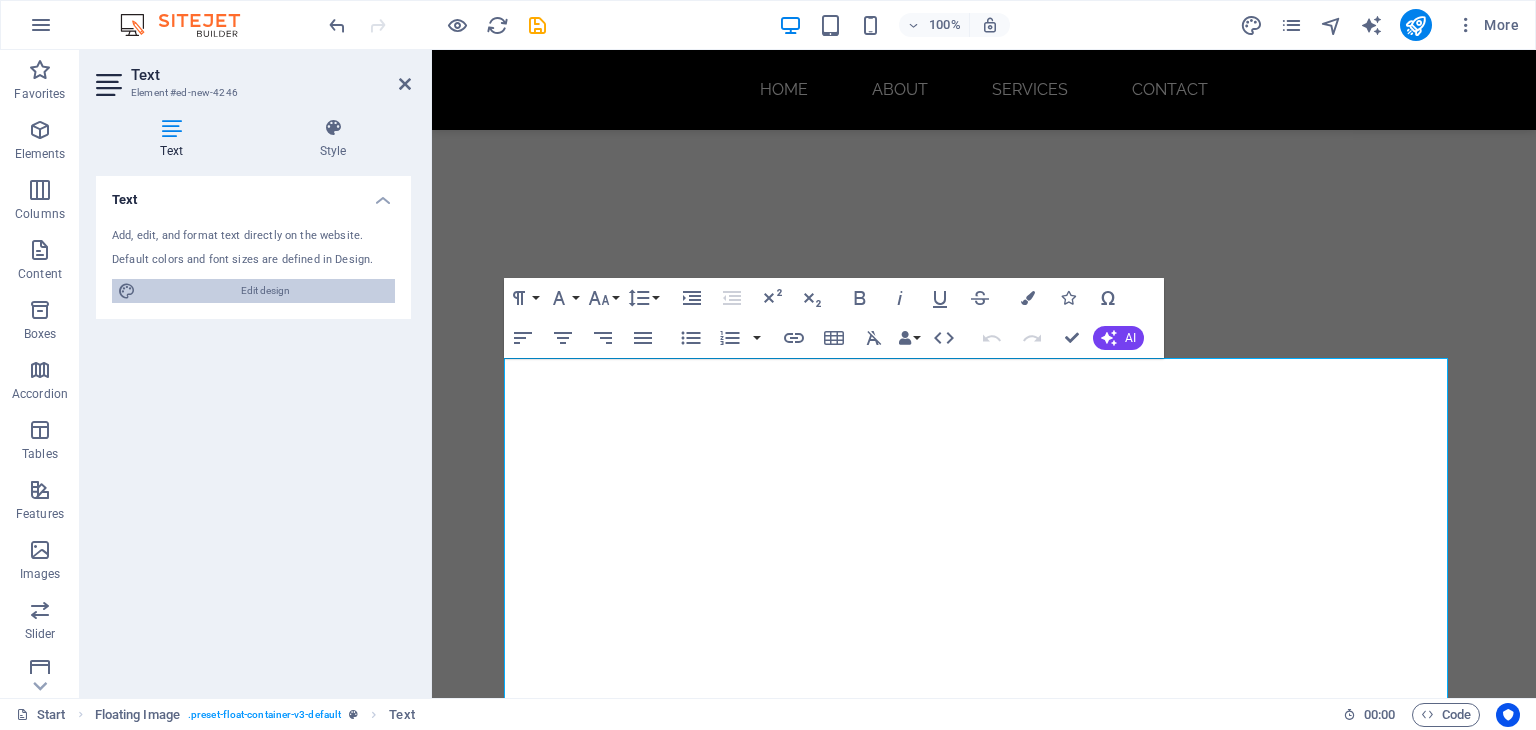 select on "px" 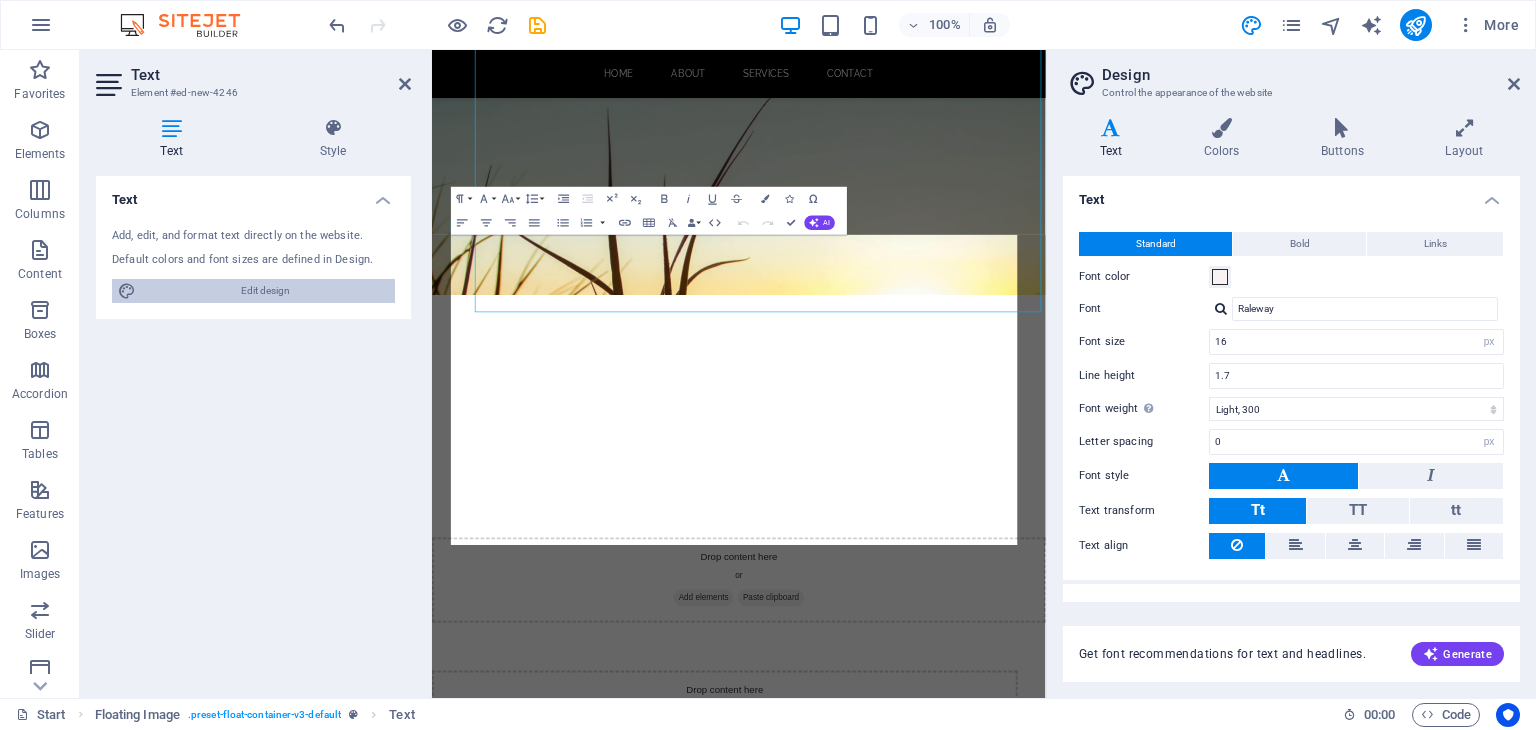scroll, scrollTop: 1060, scrollLeft: 0, axis: vertical 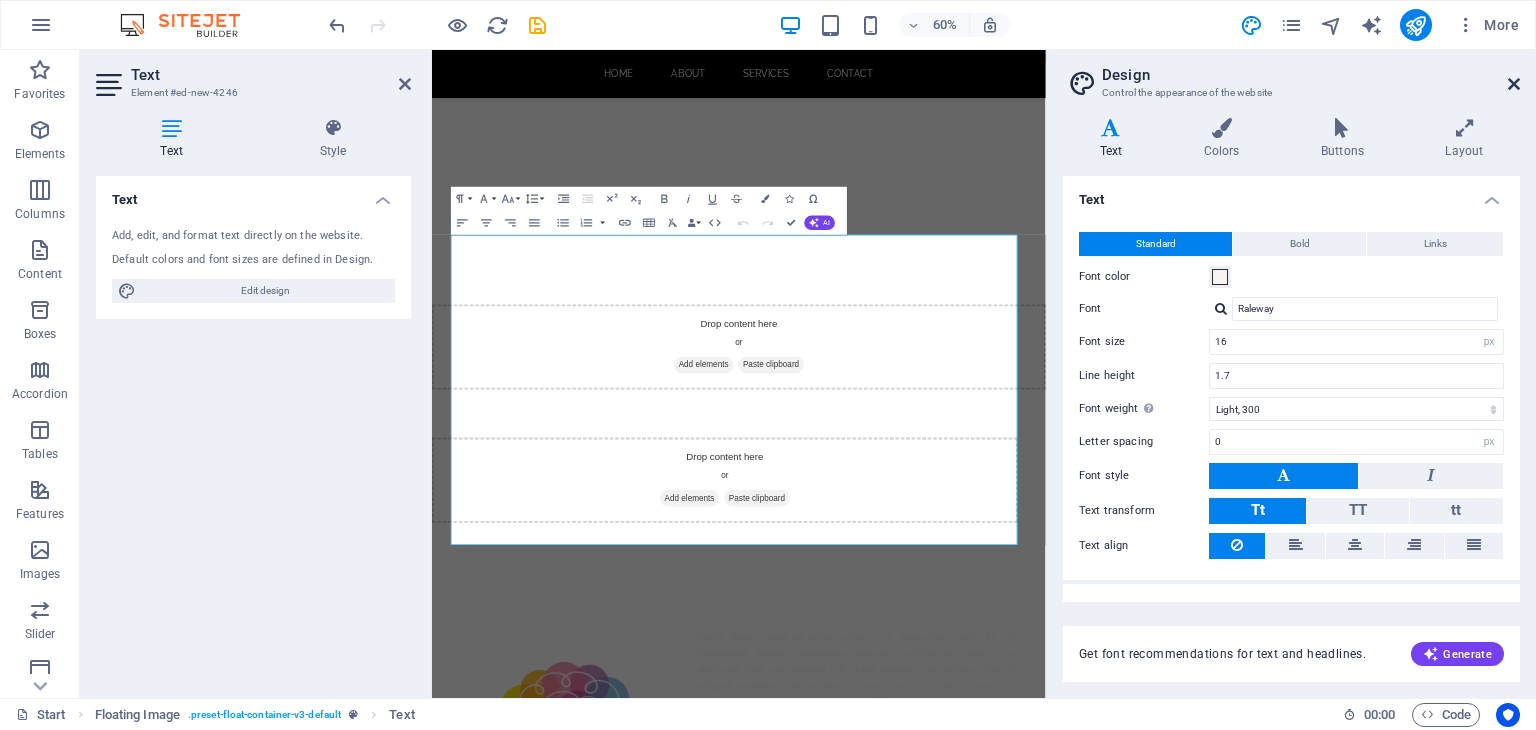 click at bounding box center (1514, 84) 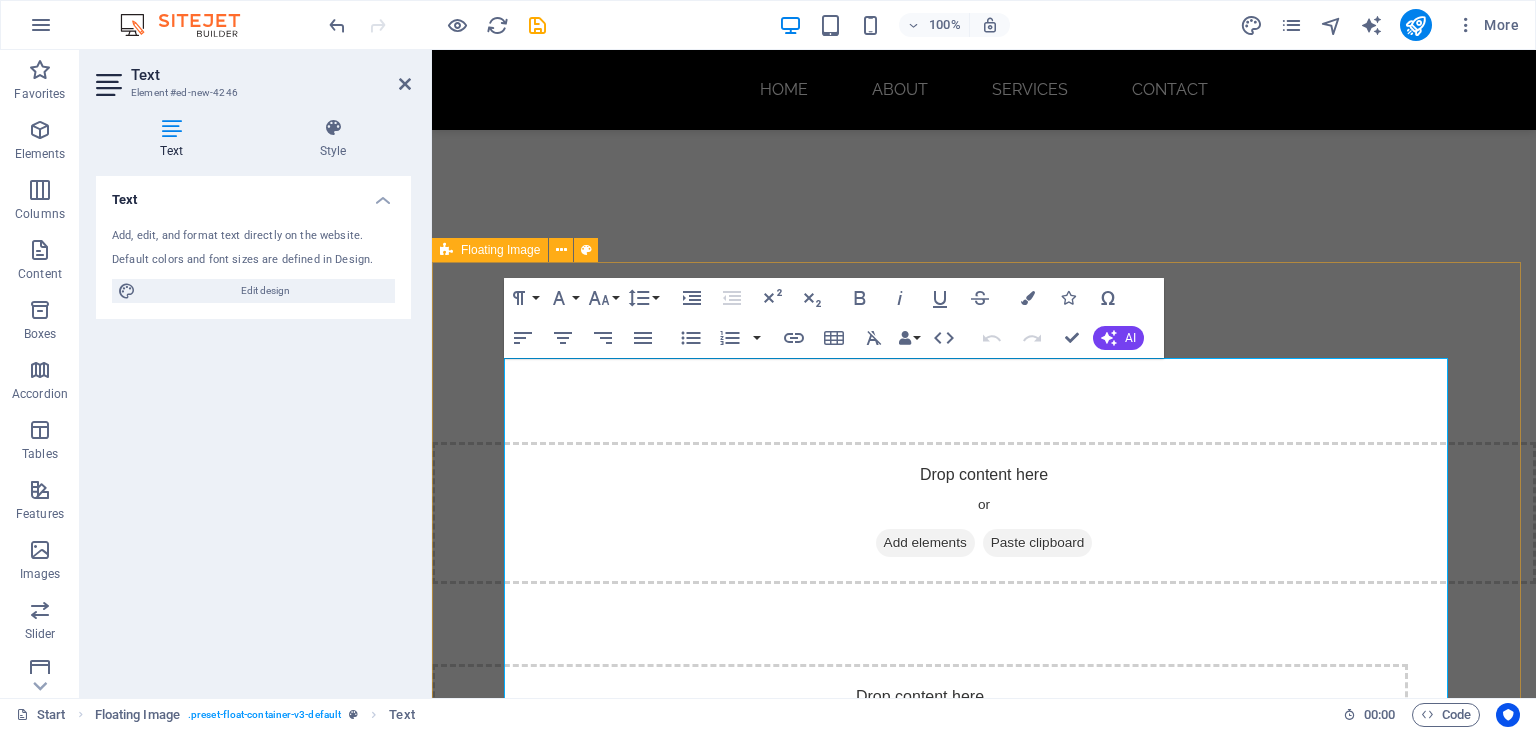 scroll, scrollTop: 800, scrollLeft: 0, axis: vertical 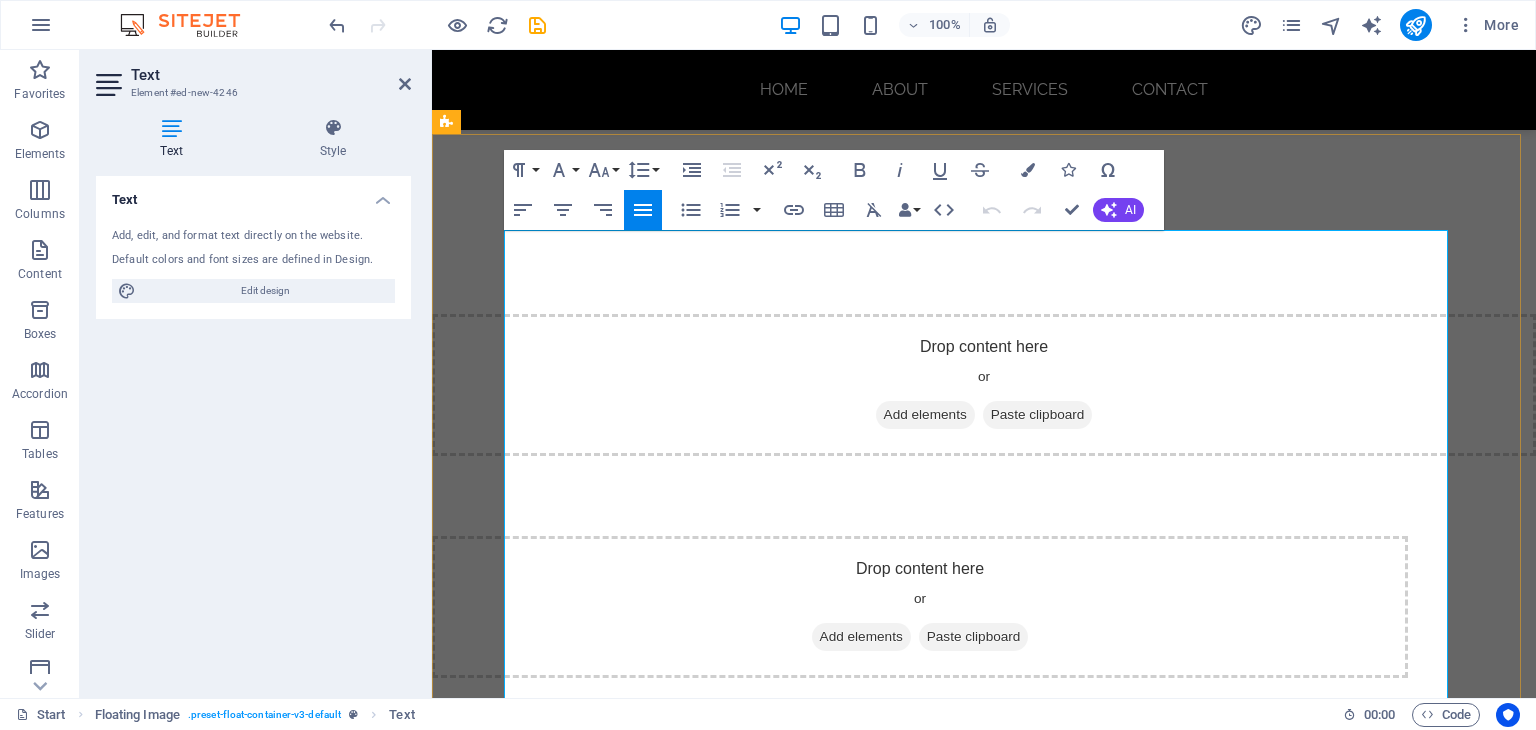 click at bounding box center [984, 1112] 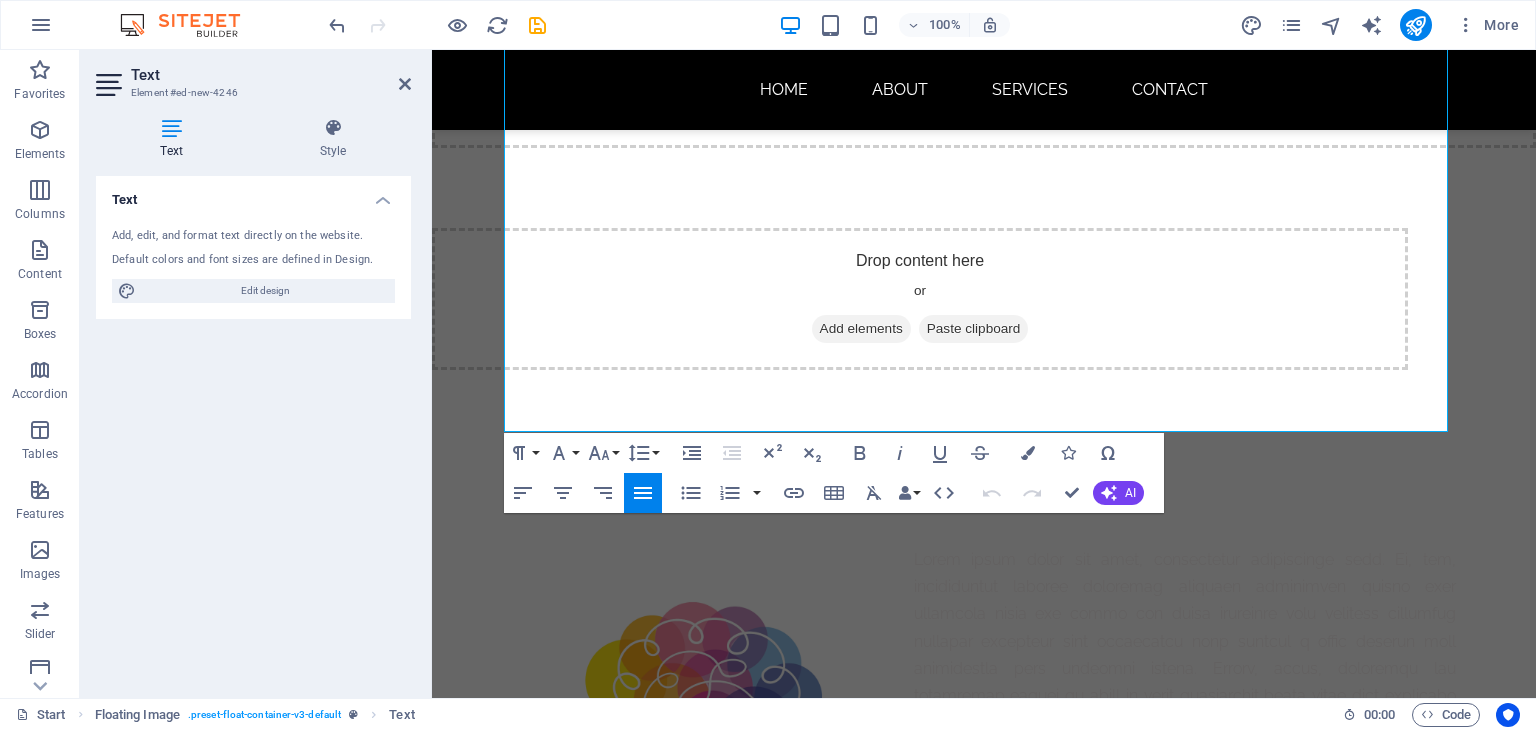 scroll, scrollTop: 1118, scrollLeft: 0, axis: vertical 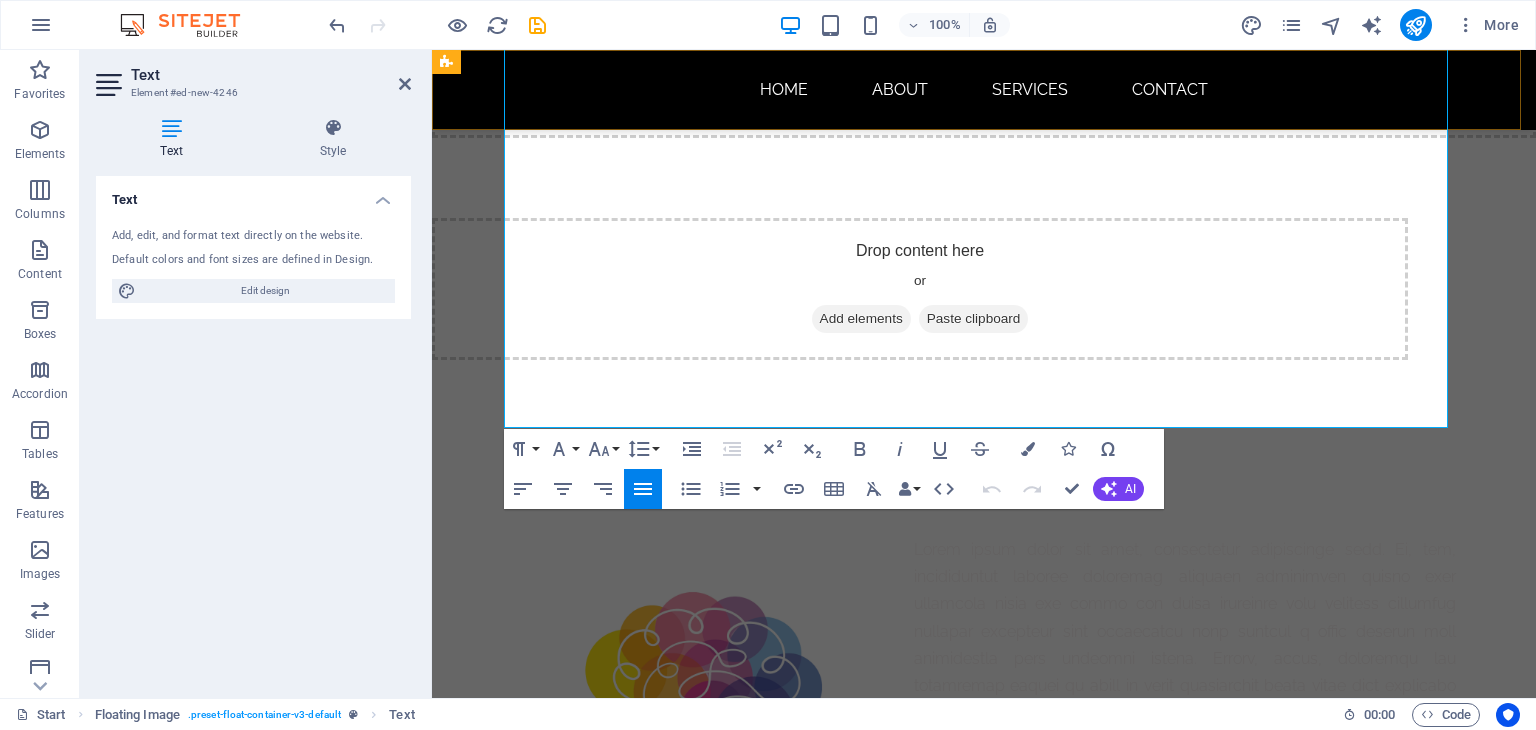 drag, startPoint x: 1057, startPoint y: 423, endPoint x: 991, endPoint y: 124, distance: 306.19766 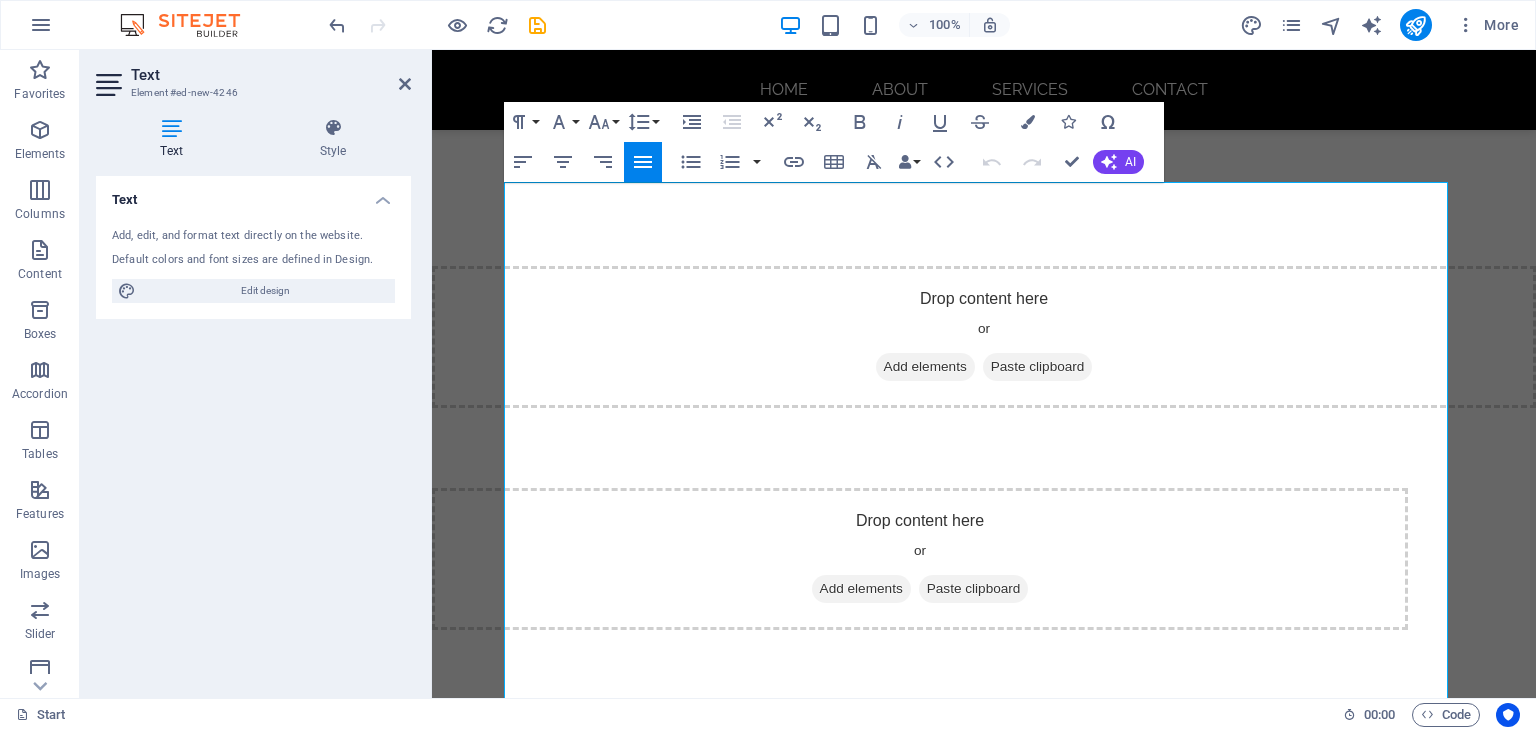 scroll, scrollTop: 846, scrollLeft: 0, axis: vertical 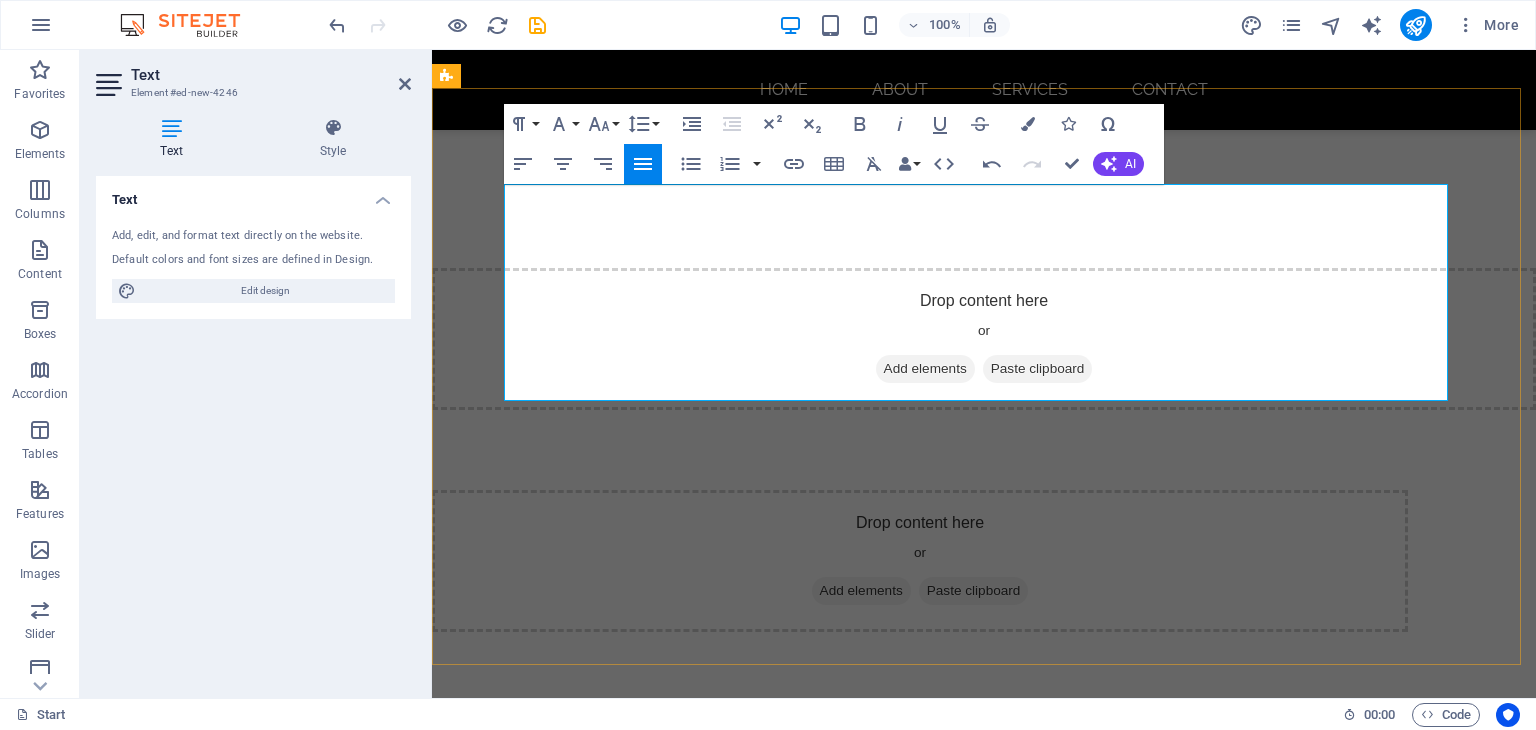 drag, startPoint x: 1005, startPoint y: 386, endPoint x: 928, endPoint y: 220, distance: 182.98907 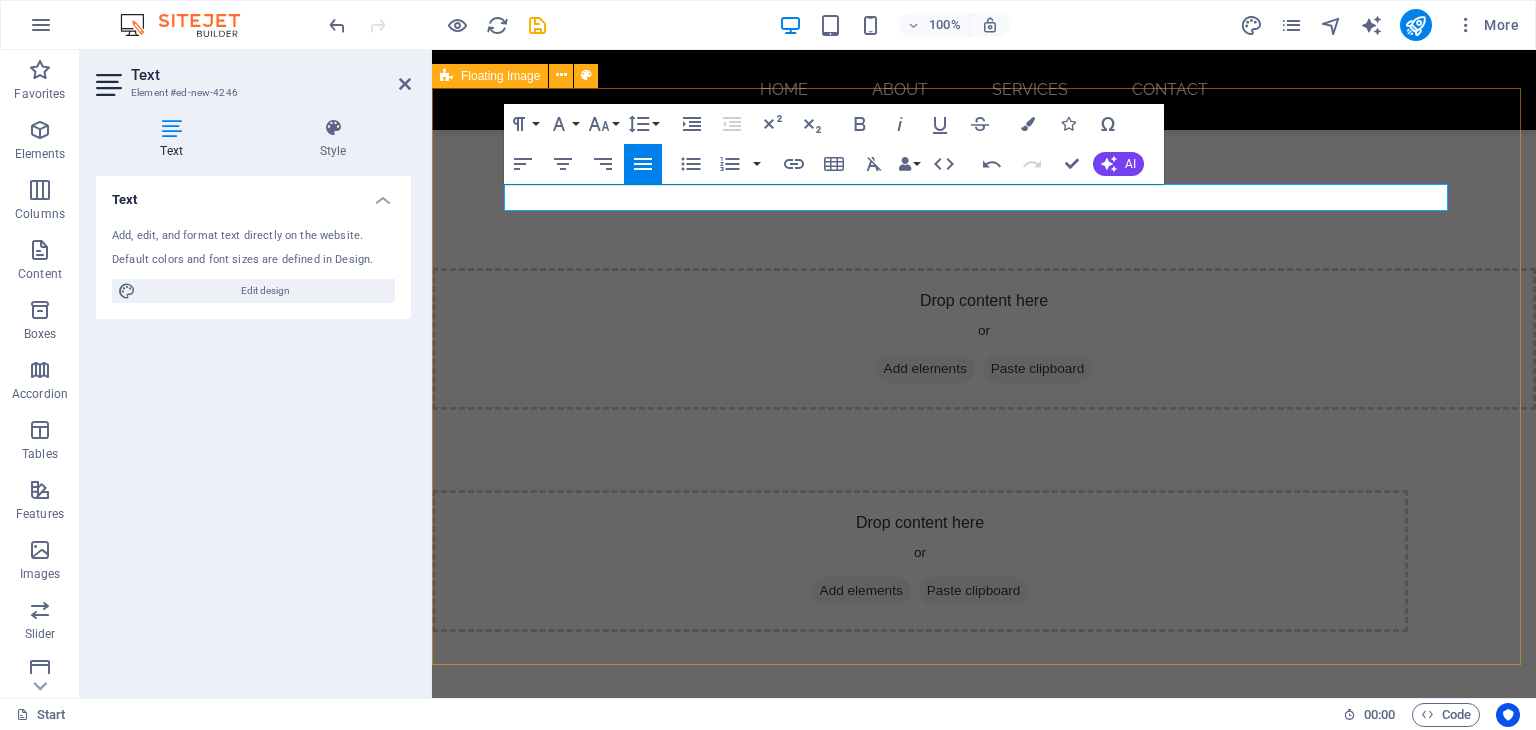 drag, startPoint x: 1273, startPoint y: 197, endPoint x: 840, endPoint y: 181, distance: 433.2955 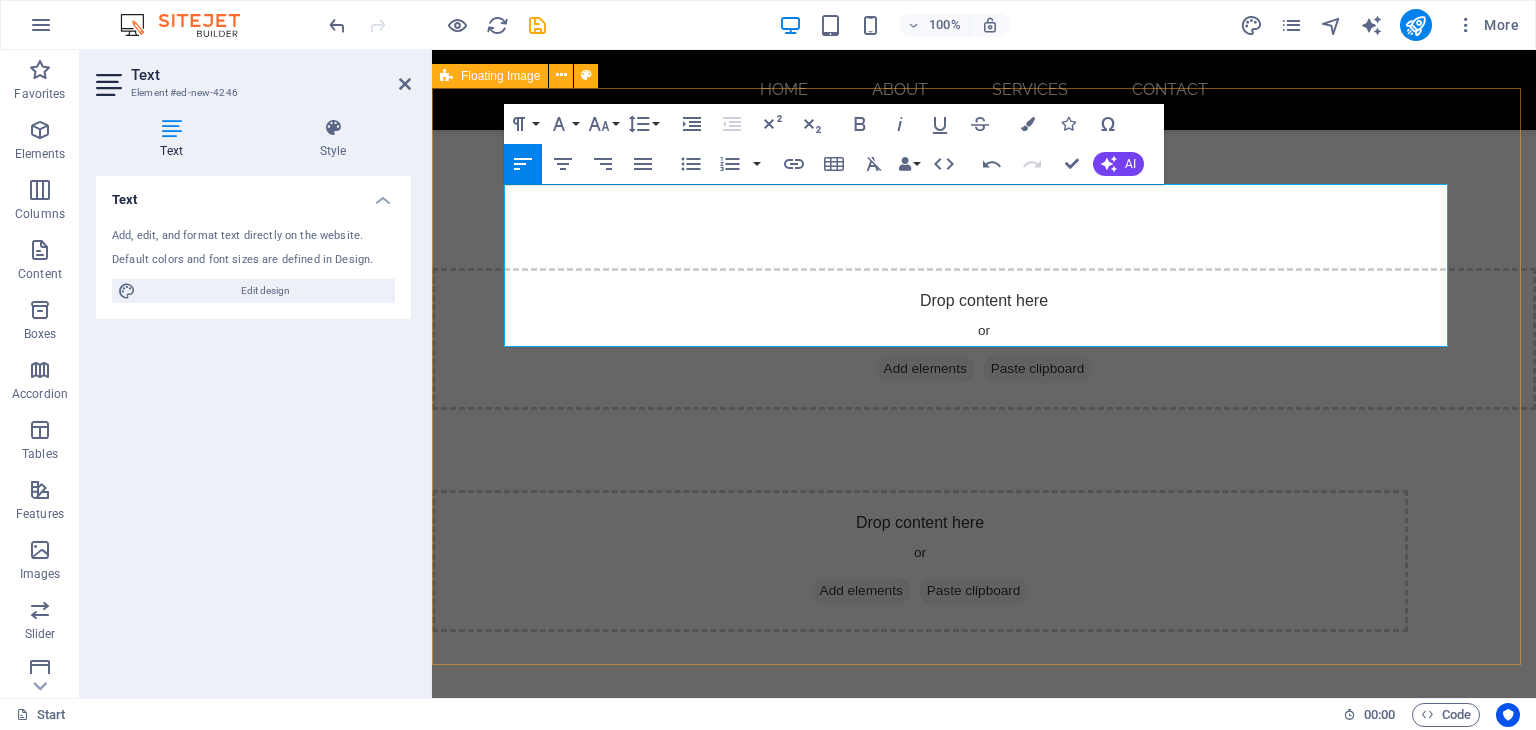 drag, startPoint x: 1397, startPoint y: 335, endPoint x: 874, endPoint y: 178, distance: 546.05676 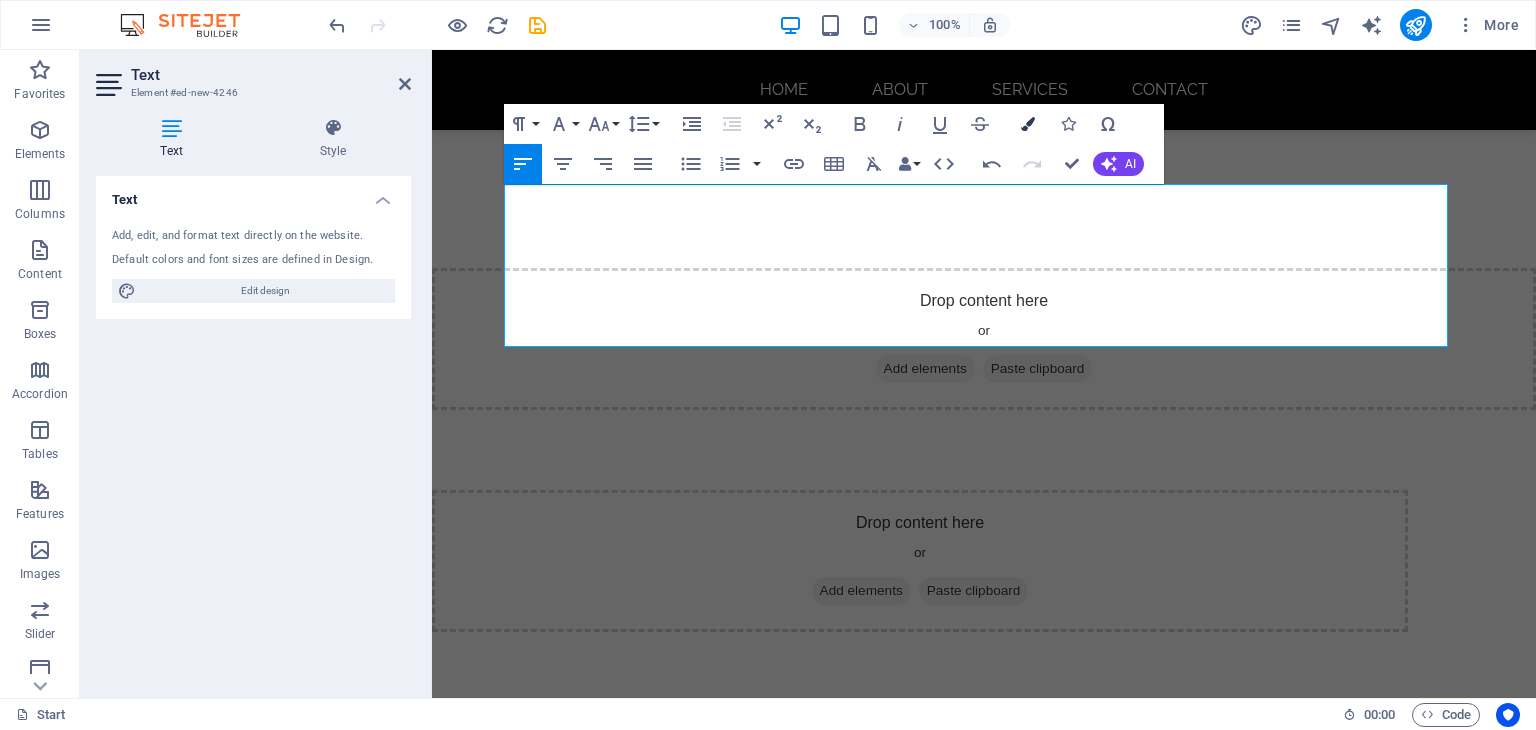 click at bounding box center [1028, 124] 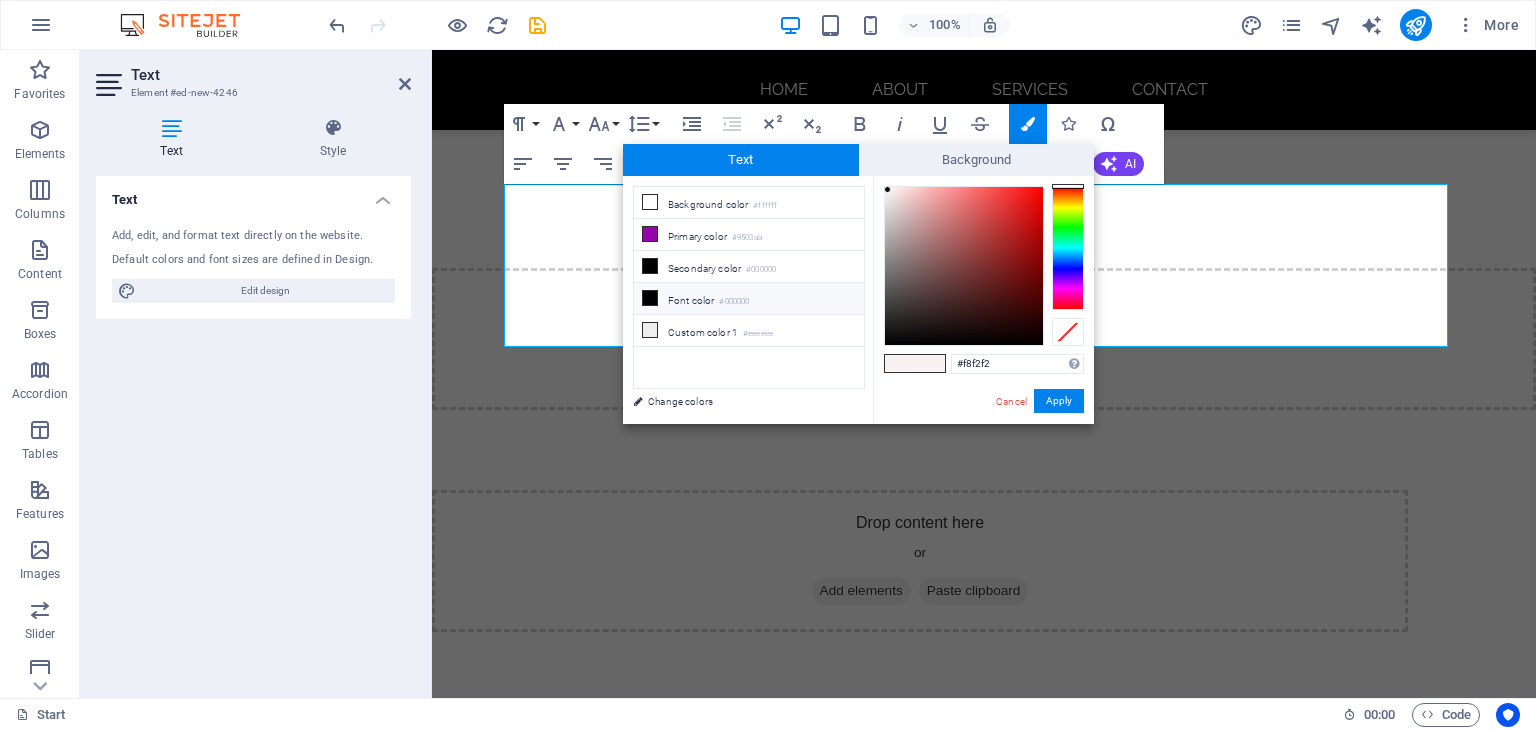 click on "Font color
#000000" at bounding box center [749, 299] 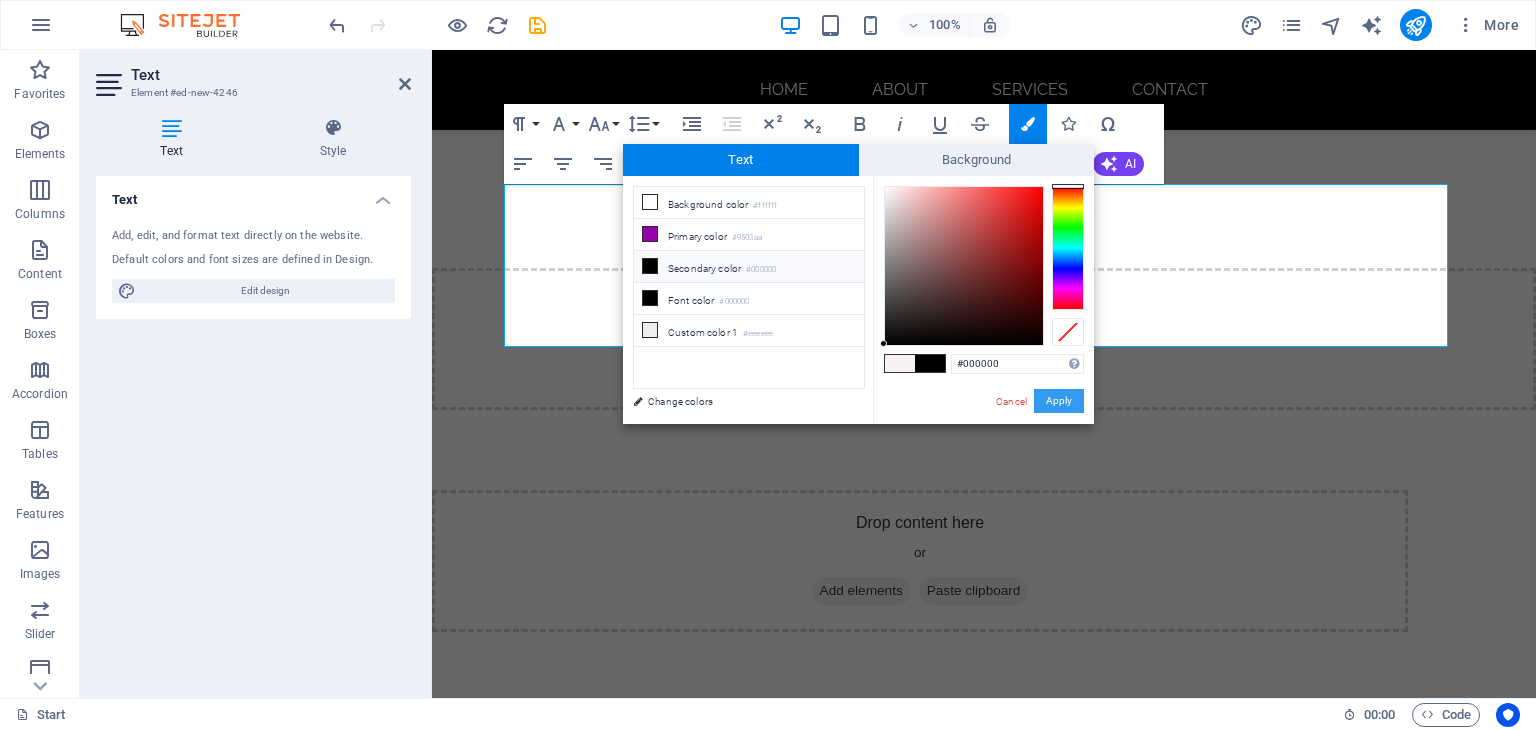 click on "Apply" at bounding box center [1059, 401] 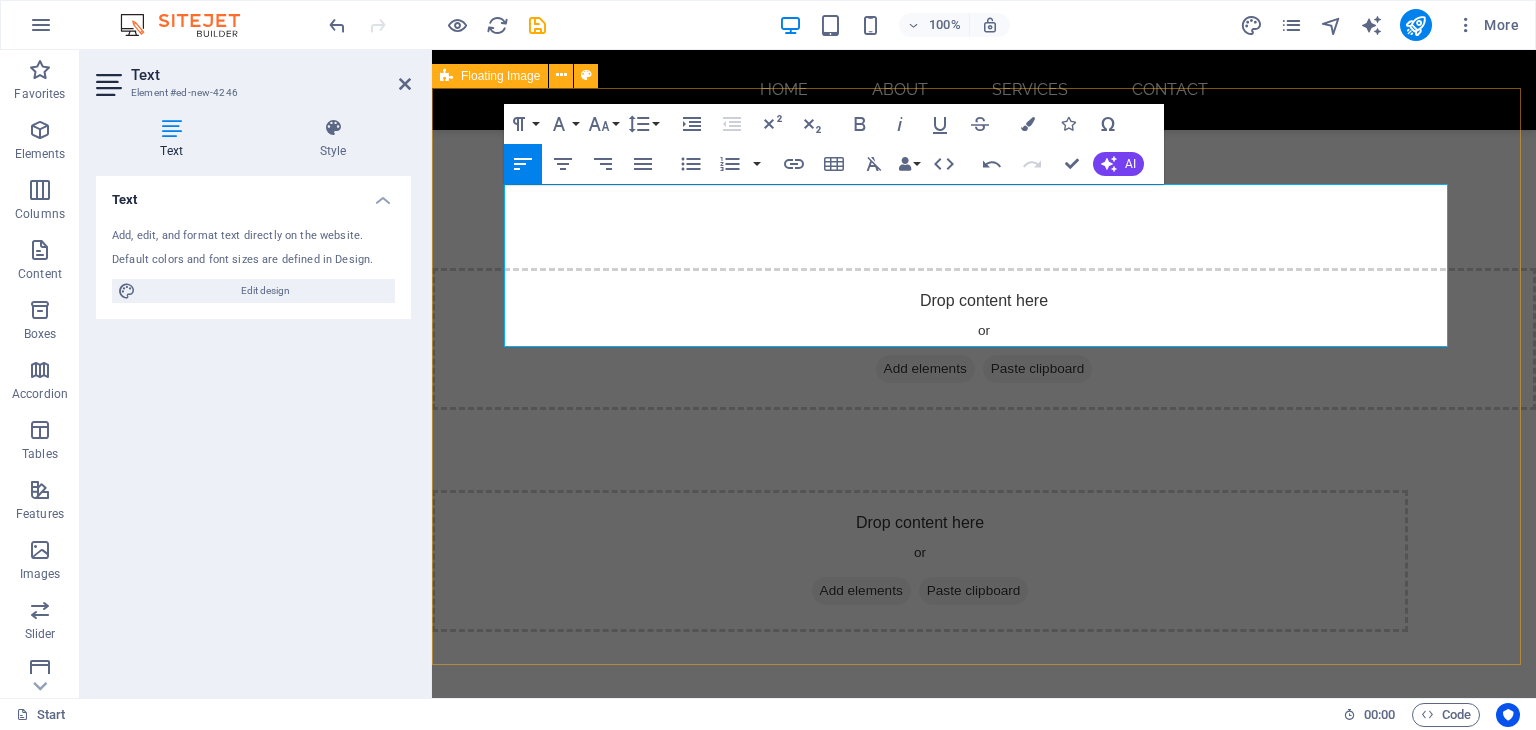 click on "At [COMPANY] , we believe in the value of self-awareness, growth, and mental wellbeing—whether you're navigating life’s challenges or striving to perform at your best. We provide a supportive and down-to-earth space where individuals can explore, reflect, and build practical skills. Our approach is collaborative, drawing on evidence-based strategies tailored to each client’s unique goals and experiences." at bounding box center [984, 889] 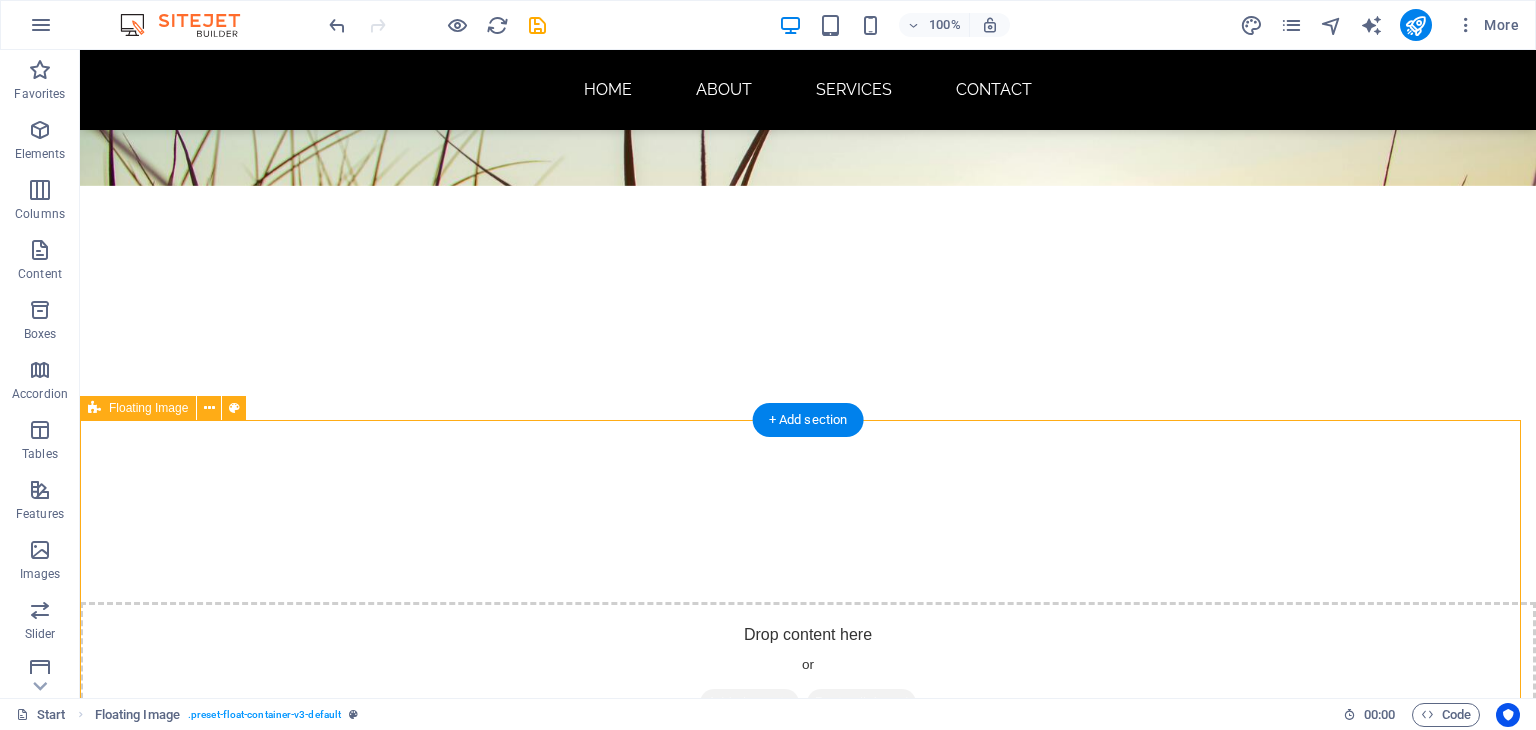 scroll, scrollTop: 514, scrollLeft: 0, axis: vertical 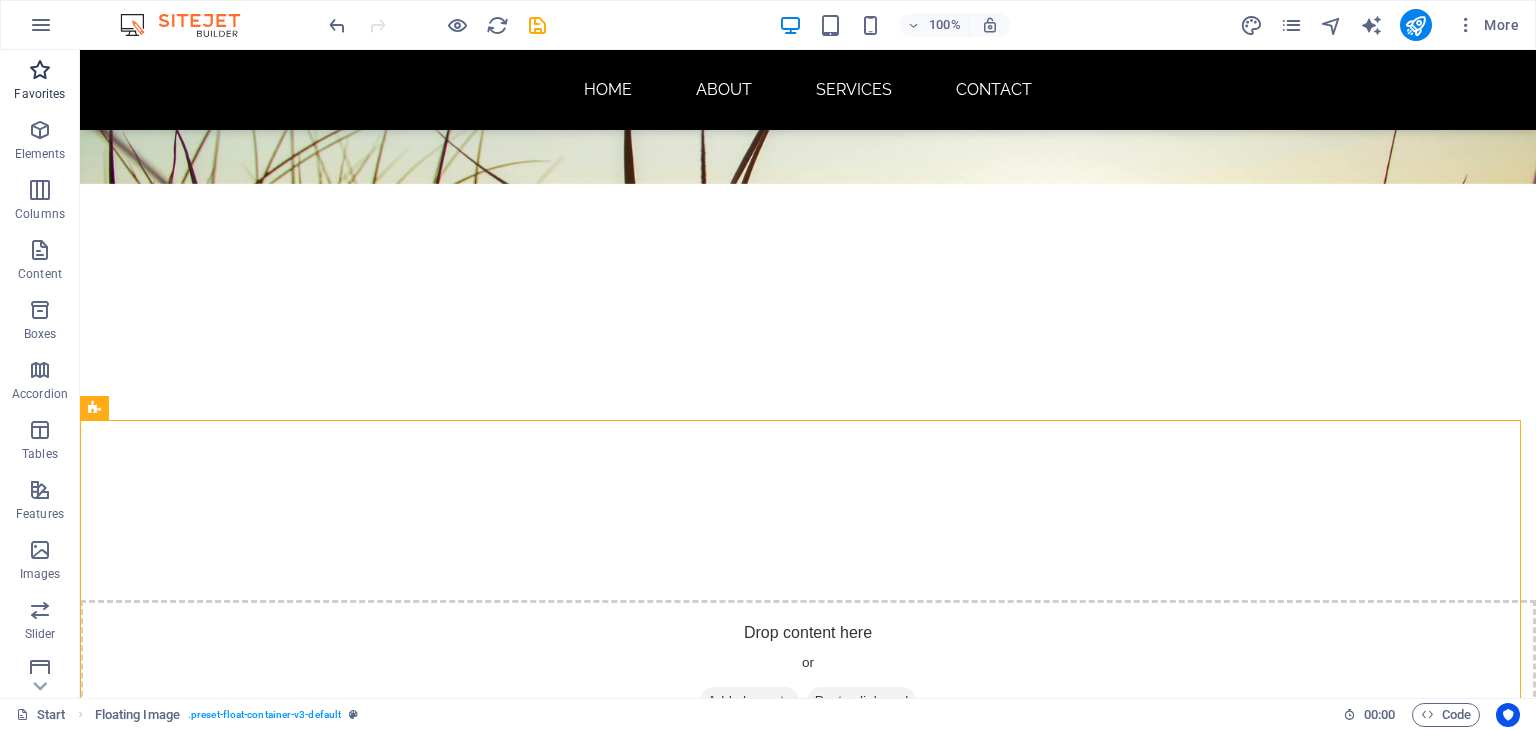 click on "Favorites" at bounding box center (40, 82) 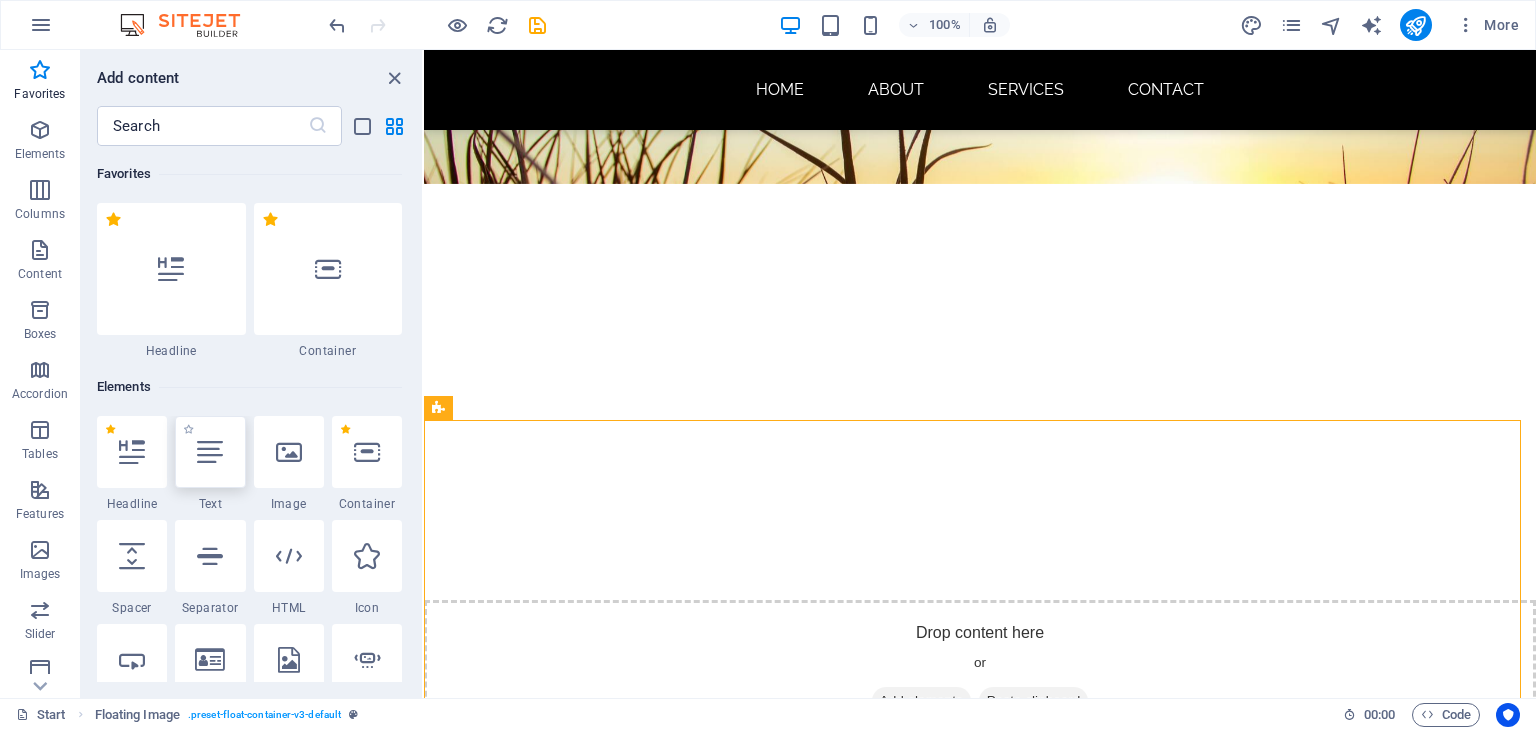 click at bounding box center [210, 452] 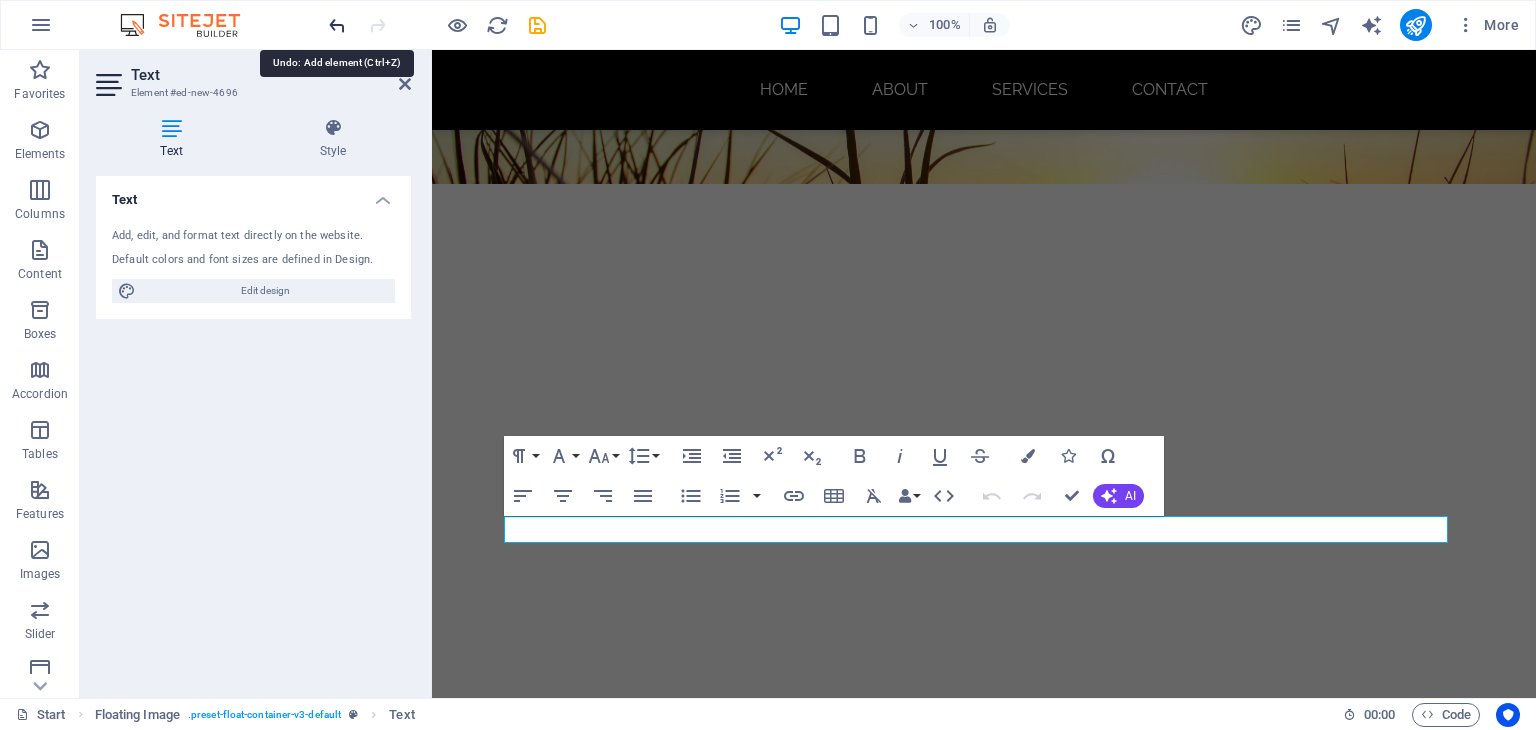 click at bounding box center [337, 25] 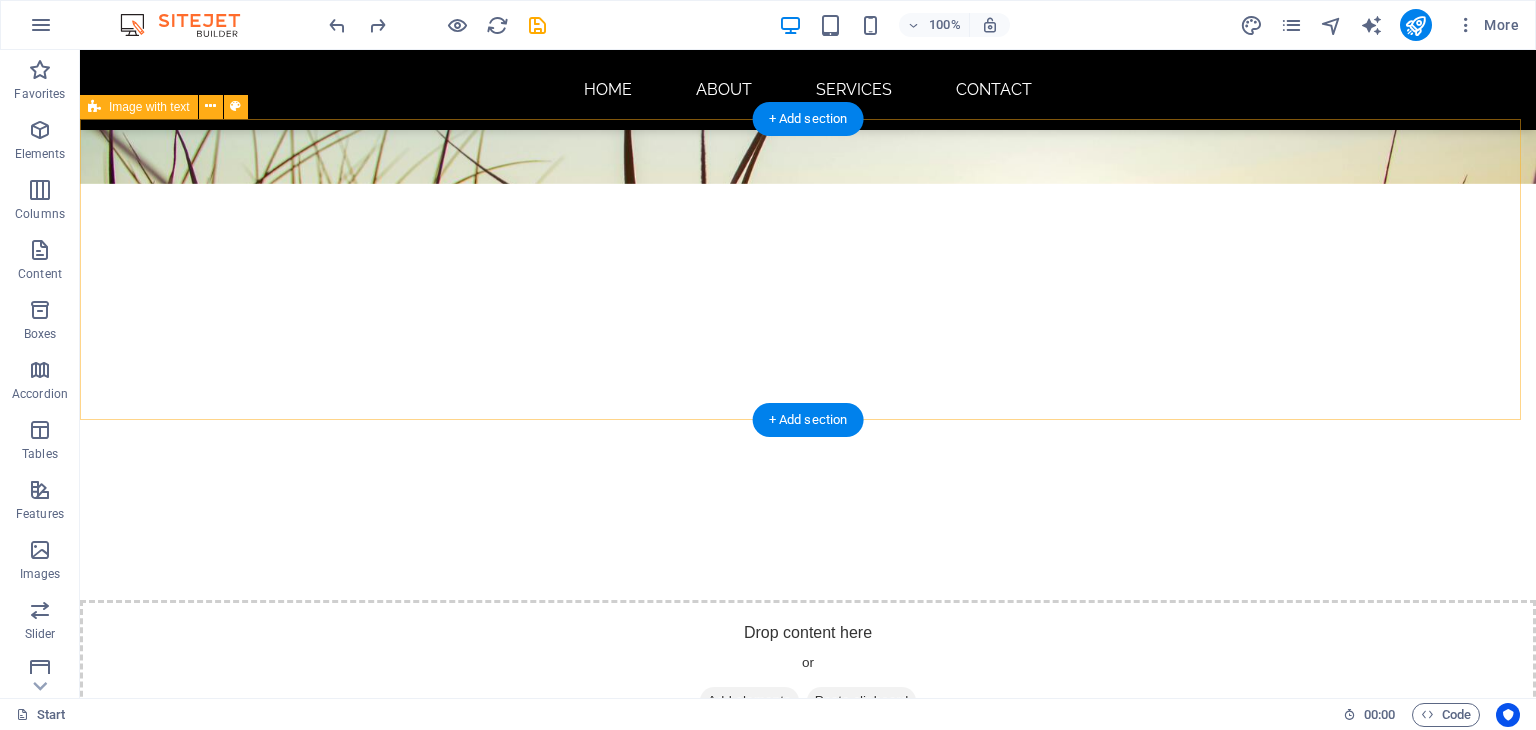 click on "Drop content here or  Add elements  Paste clipboard" at bounding box center (568, 893) 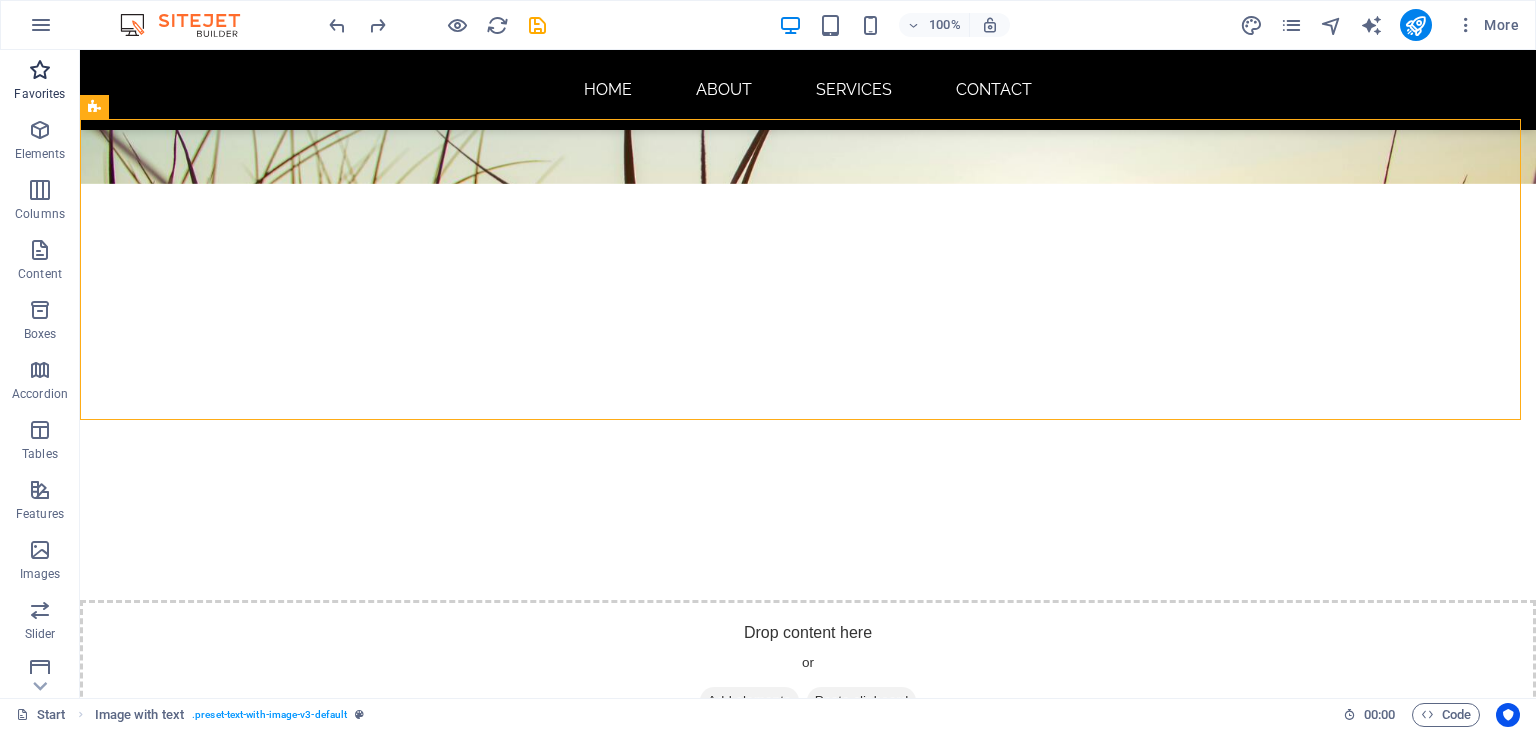 click on "Favorites" at bounding box center [39, 94] 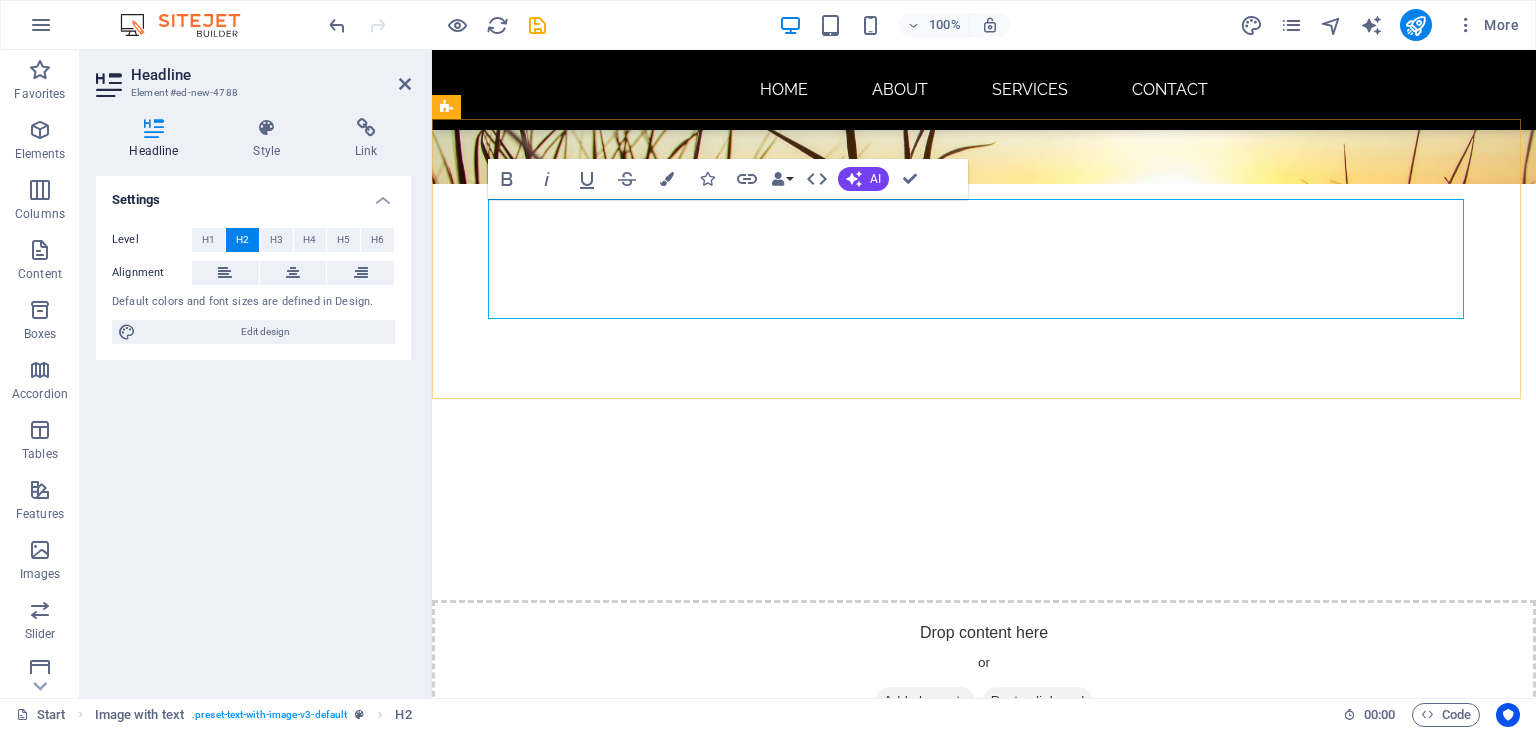 drag, startPoint x: 620, startPoint y: 289, endPoint x: 492, endPoint y: 240, distance: 137.05838 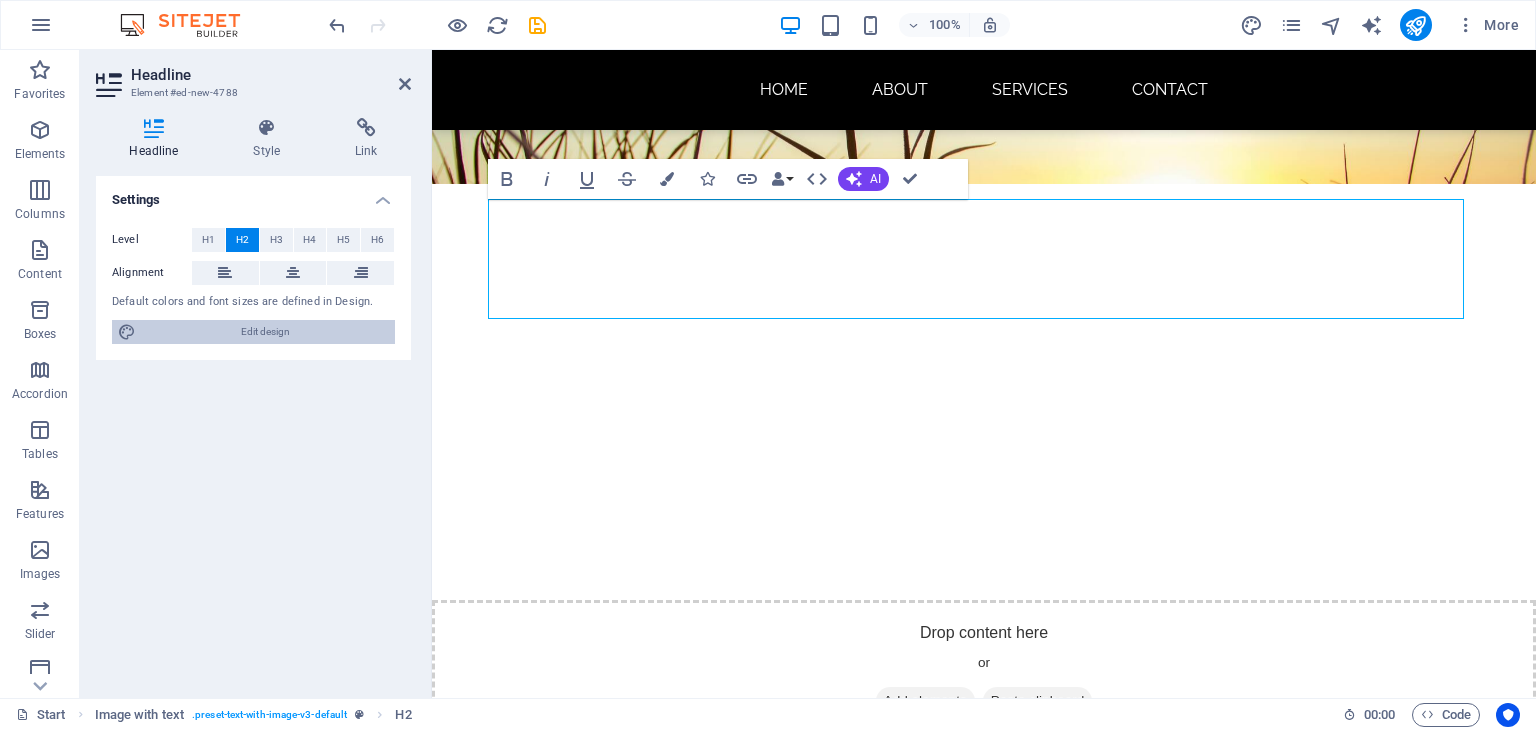 click on "Edit design" at bounding box center (265, 332) 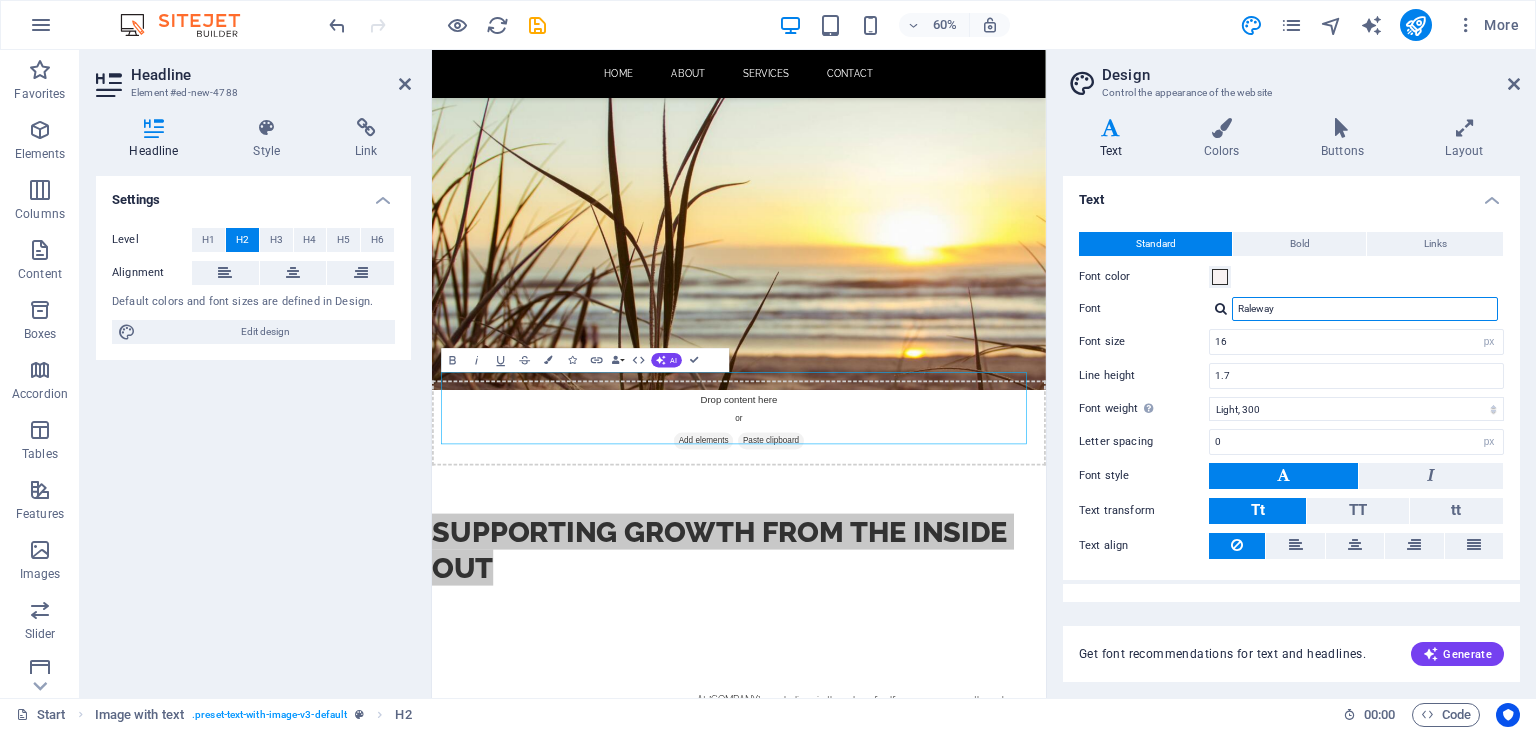 click on "Raleway" at bounding box center (1365, 309) 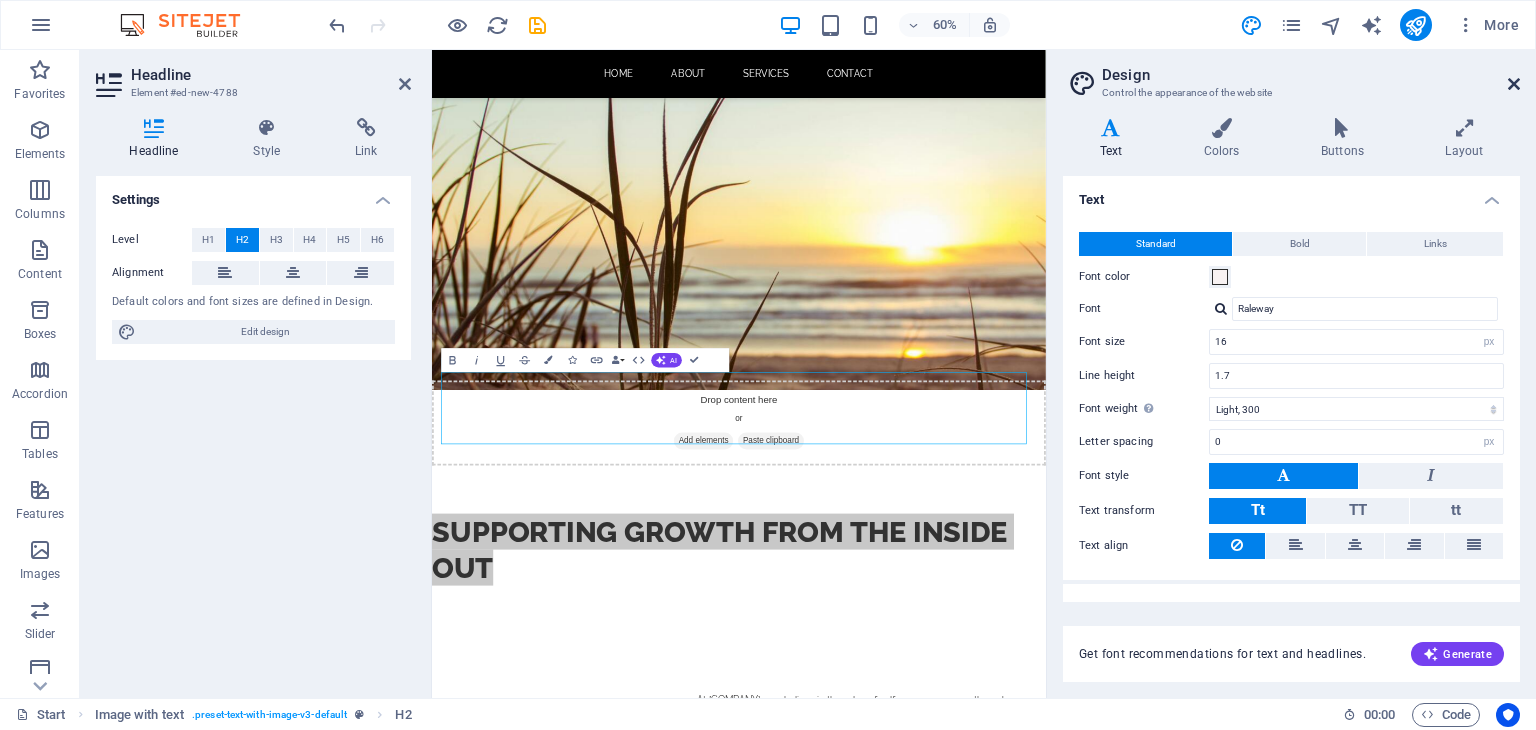 click at bounding box center (1514, 84) 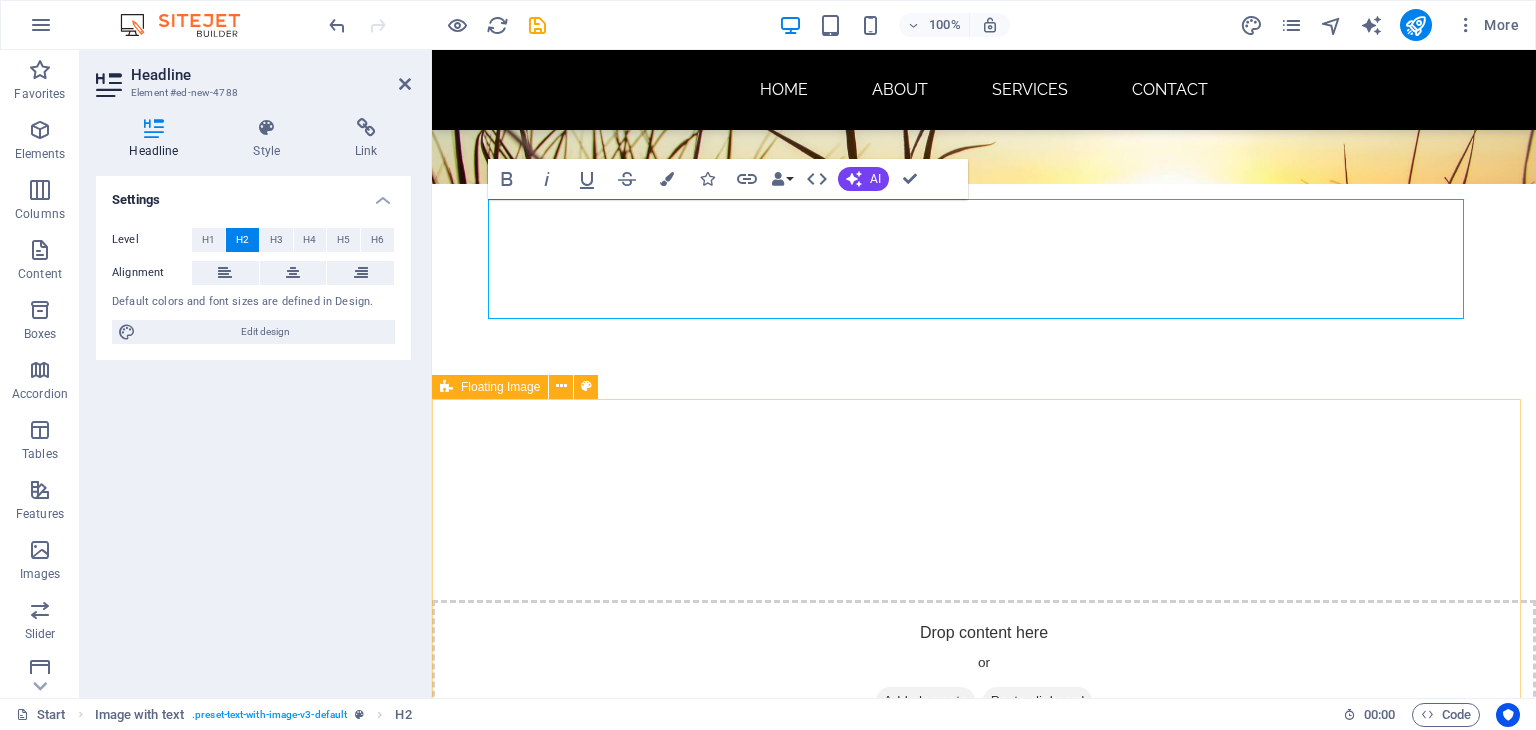 click on "At [COMPANY] , we believe in the value of self-awareness, growth, and mental wellbeing—whether you're navigating life’s challenges or striving to perform at your best. We provide a supportive and down-to-earth space where individuals can explore, reflect, and build practical skills. Our approach is collaborative, drawing on evidence-based strategies tailored to each client’s unique goals and experiences." at bounding box center (984, 1199) 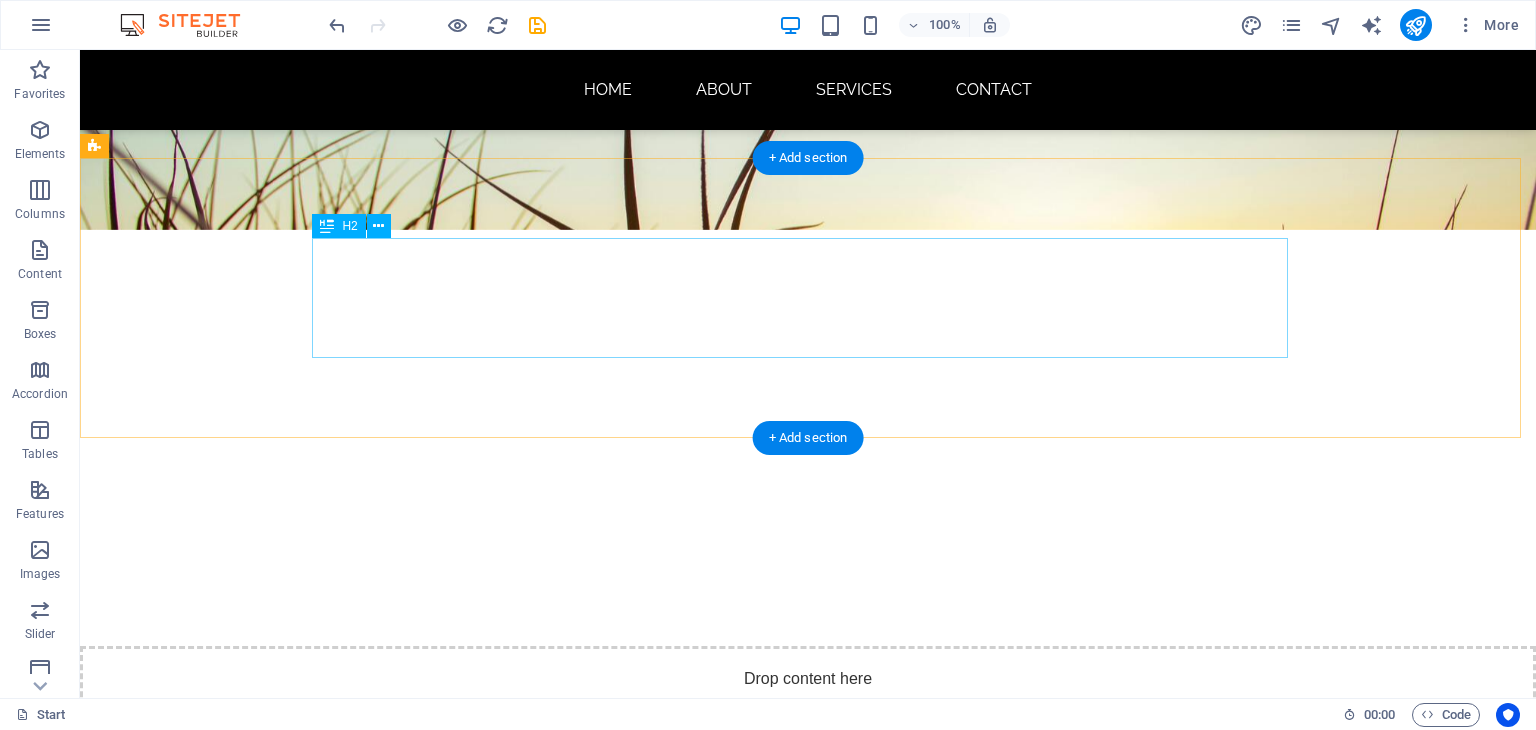 scroll, scrollTop: 475, scrollLeft: 0, axis: vertical 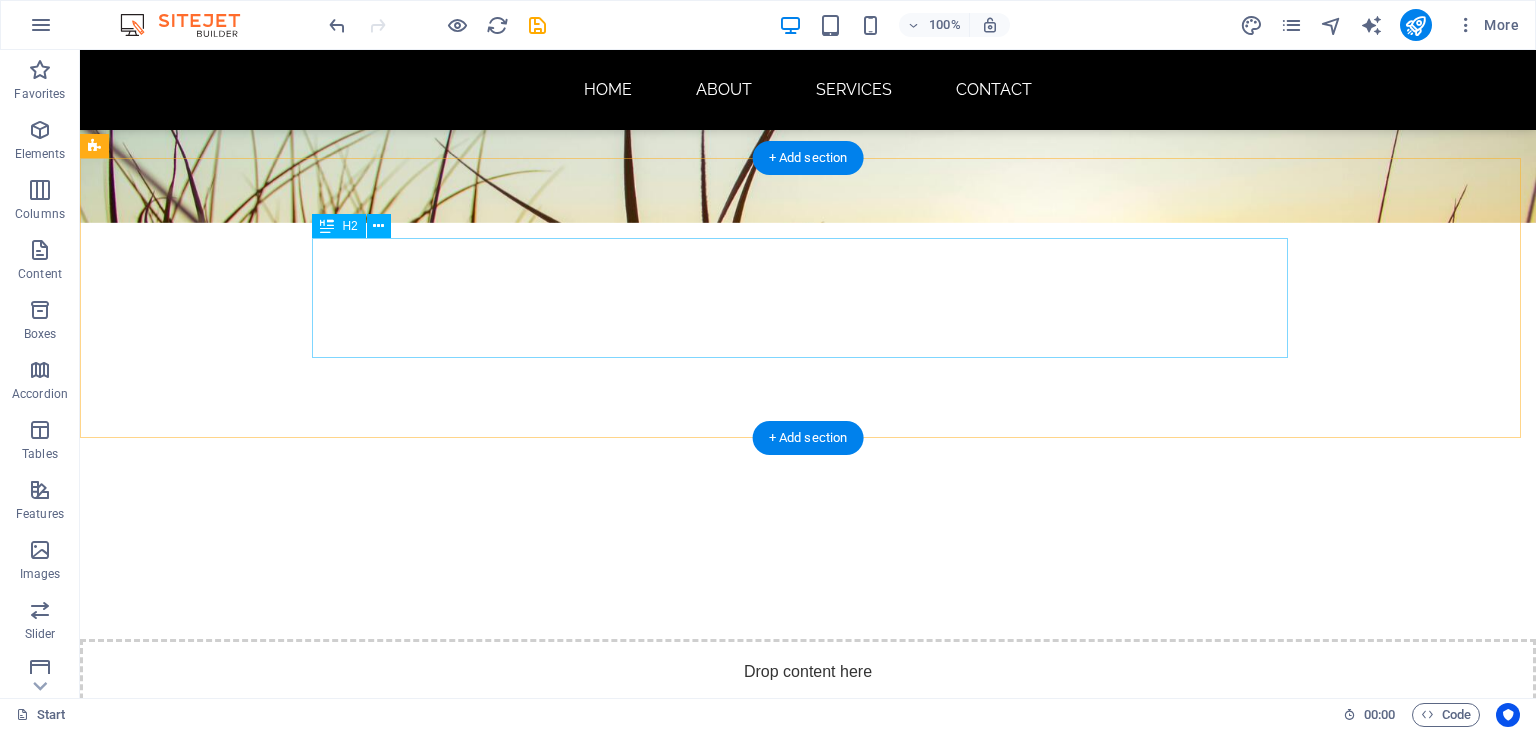 click on "Supporting growth from the inside out" at bounding box center (568, 921) 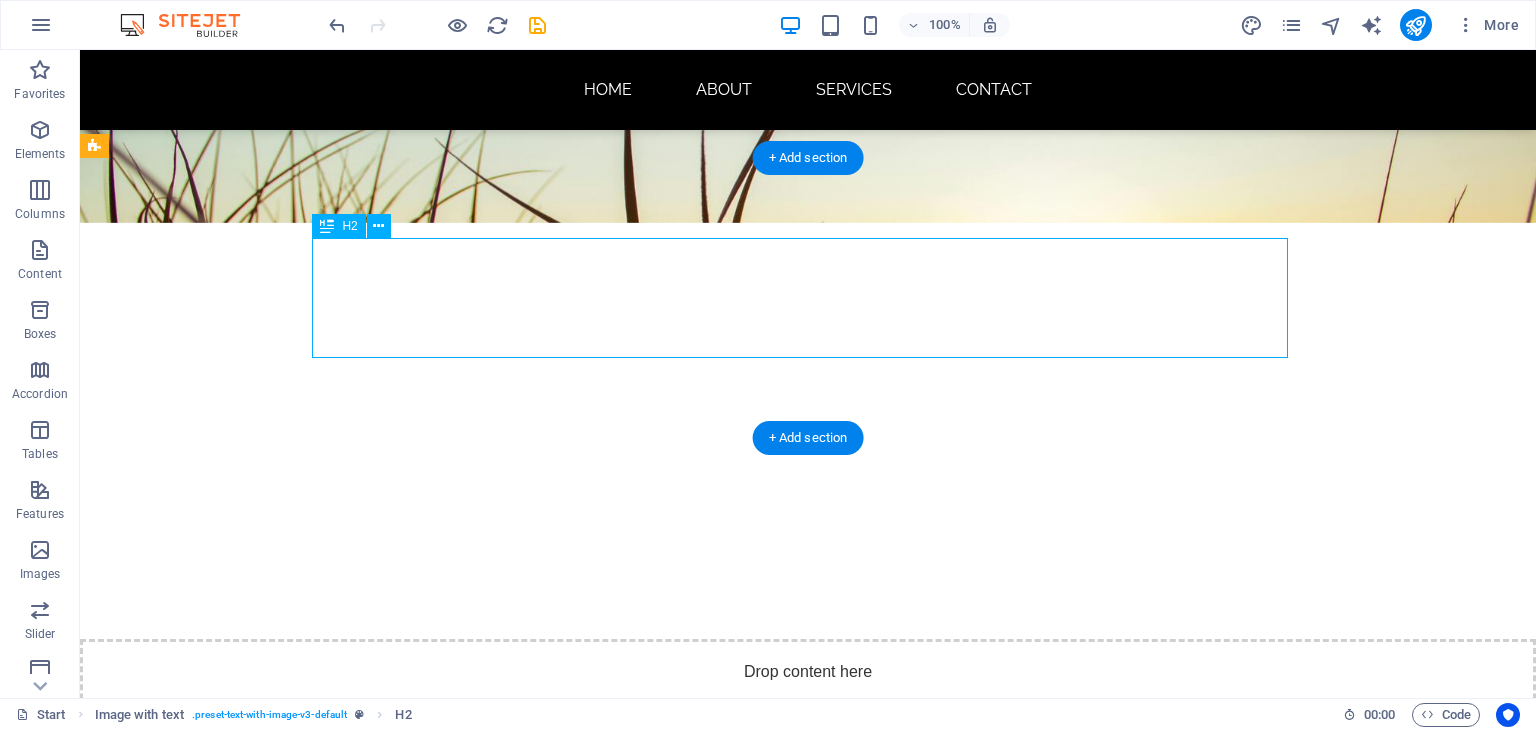click on "Supporting growth from the inside out" at bounding box center [568, 921] 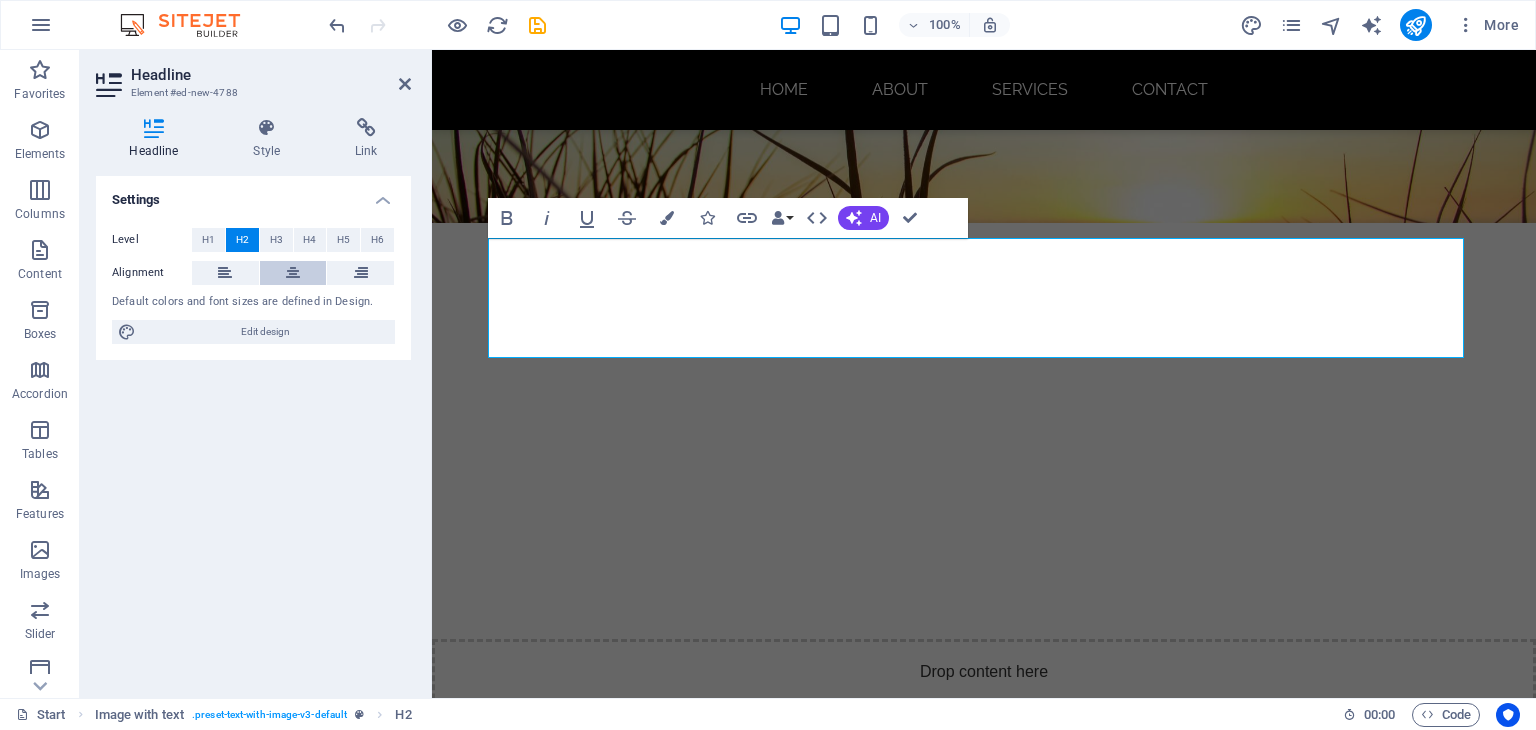 click at bounding box center (293, 273) 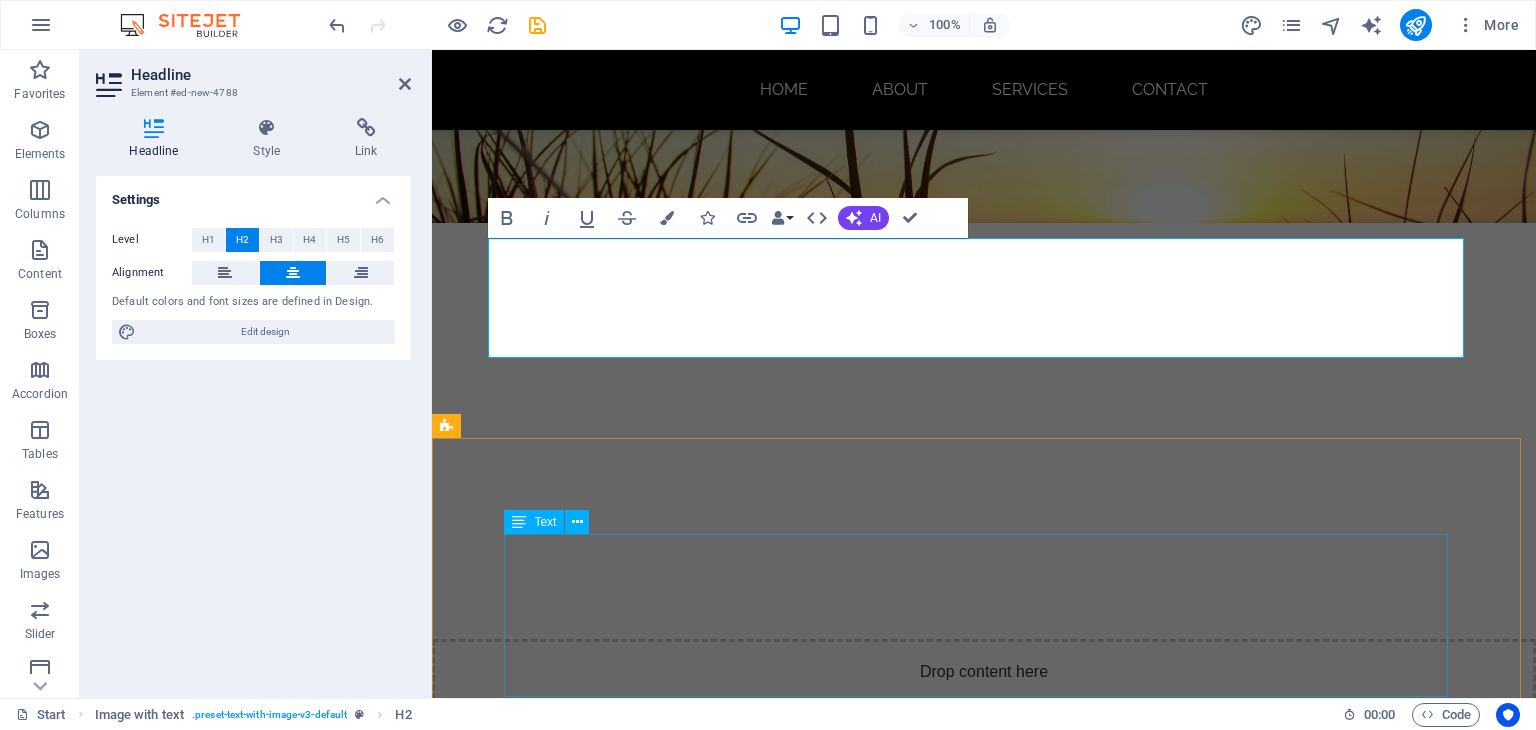 click on "At [COMPANY] , we believe in the value of self-awareness, growth, and mental wellbeing—whether you're navigating life’s challenges or striving to perform at your best. We provide a supportive and down-to-earth space where individuals can explore, reflect, and build practical skills. Our approach is collaborative, drawing on evidence-based strategies tailored to each client’s unique goals and experiences." at bounding box center [984, 1238] 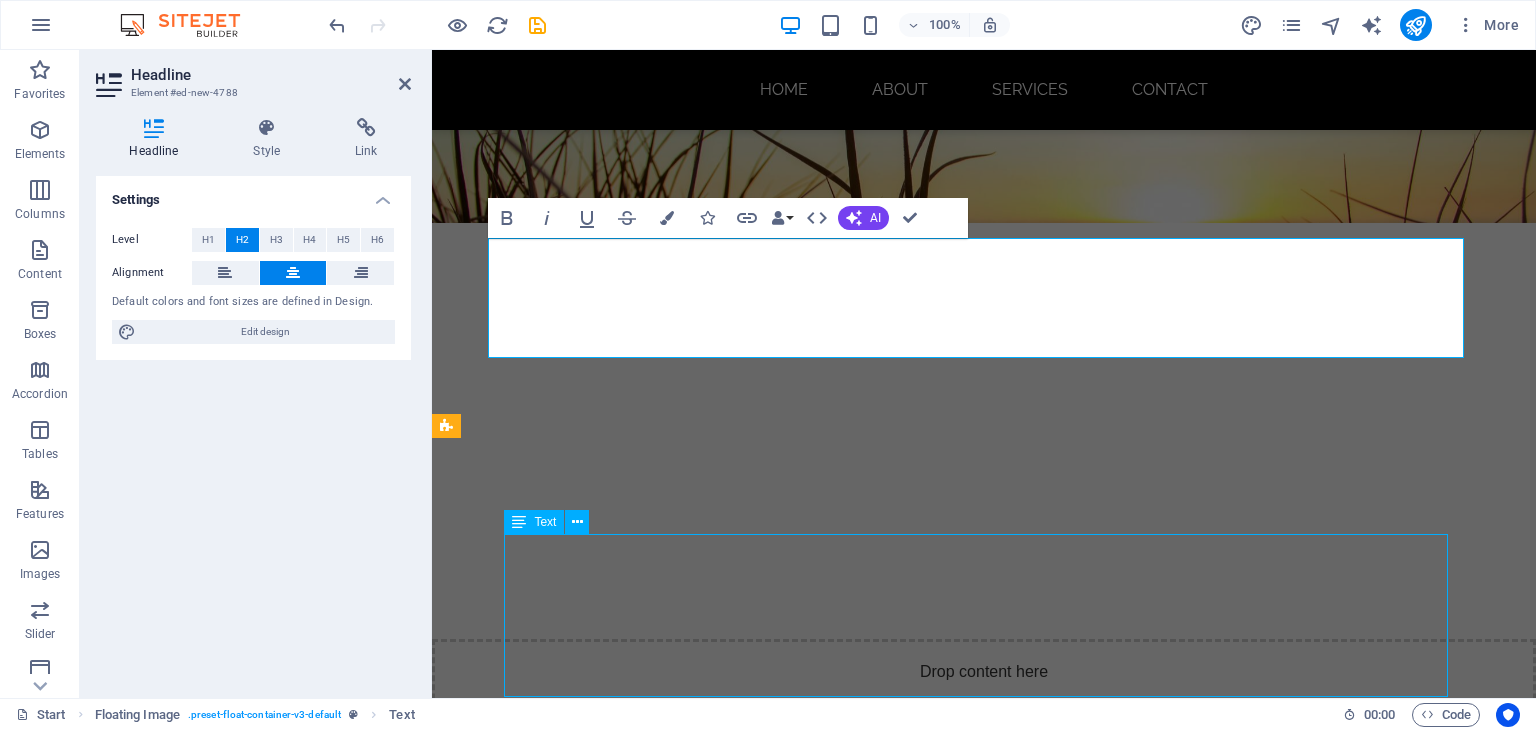 click on "At [COMPANY] , we believe in the value of self-awareness, growth, and mental wellbeing—whether you're navigating life’s challenges or striving to perform at your best. We provide a supportive and down-to-earth space where individuals can explore, reflect, and build practical skills. Our approach is collaborative, drawing on evidence-based strategies tailored to each client’s unique goals and experiences." at bounding box center [984, 1238] 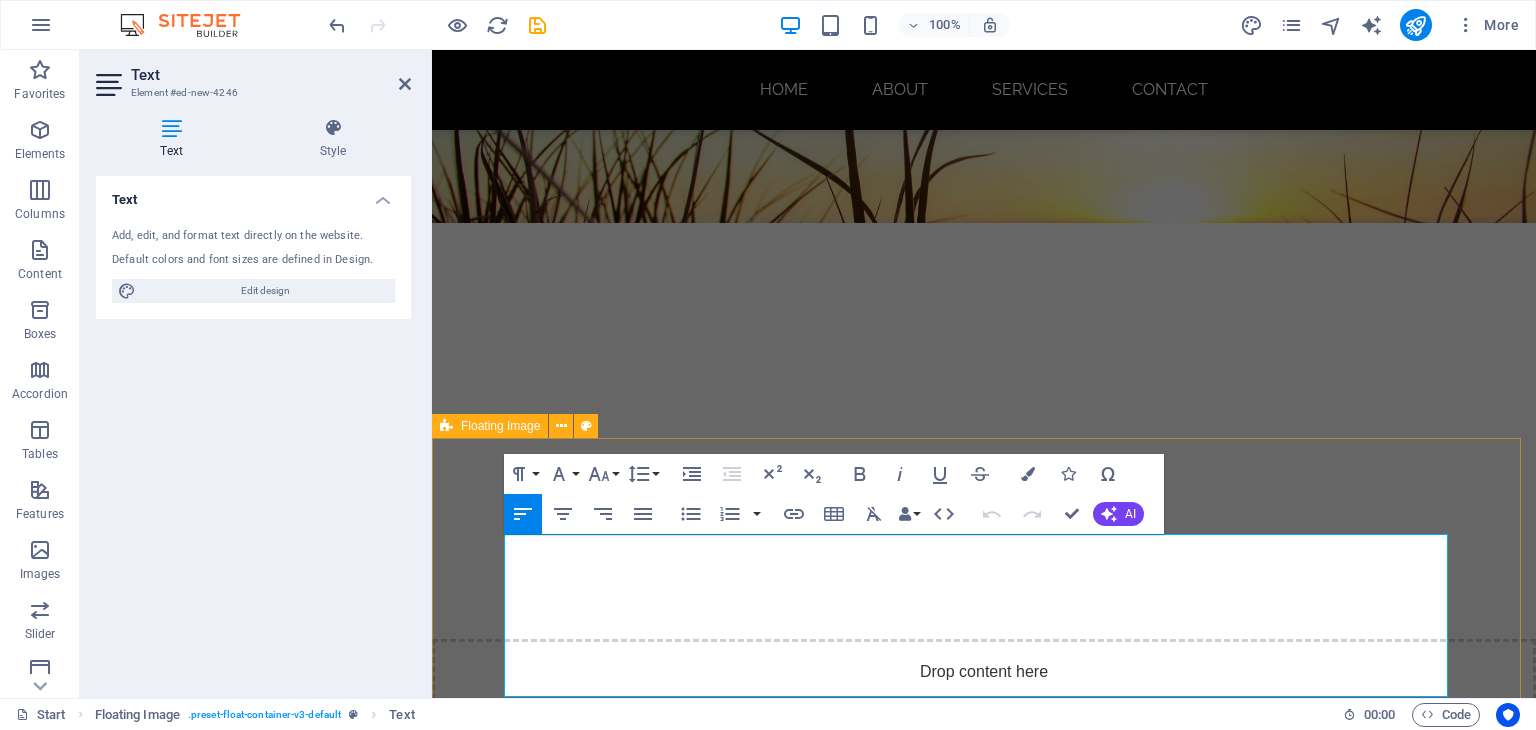 click on "At [COMPANY] , we believe in the value of self-awareness, growth, and mental wellbeing—whether you're navigating life’s challenges or striving to perform at your best. We provide a supportive and down-to-earth space where individuals can explore, reflect, and build practical skills. Our approach is collaborative, drawing on evidence-based strategies tailored to each client’s unique goals and experiences." at bounding box center (984, 1238) 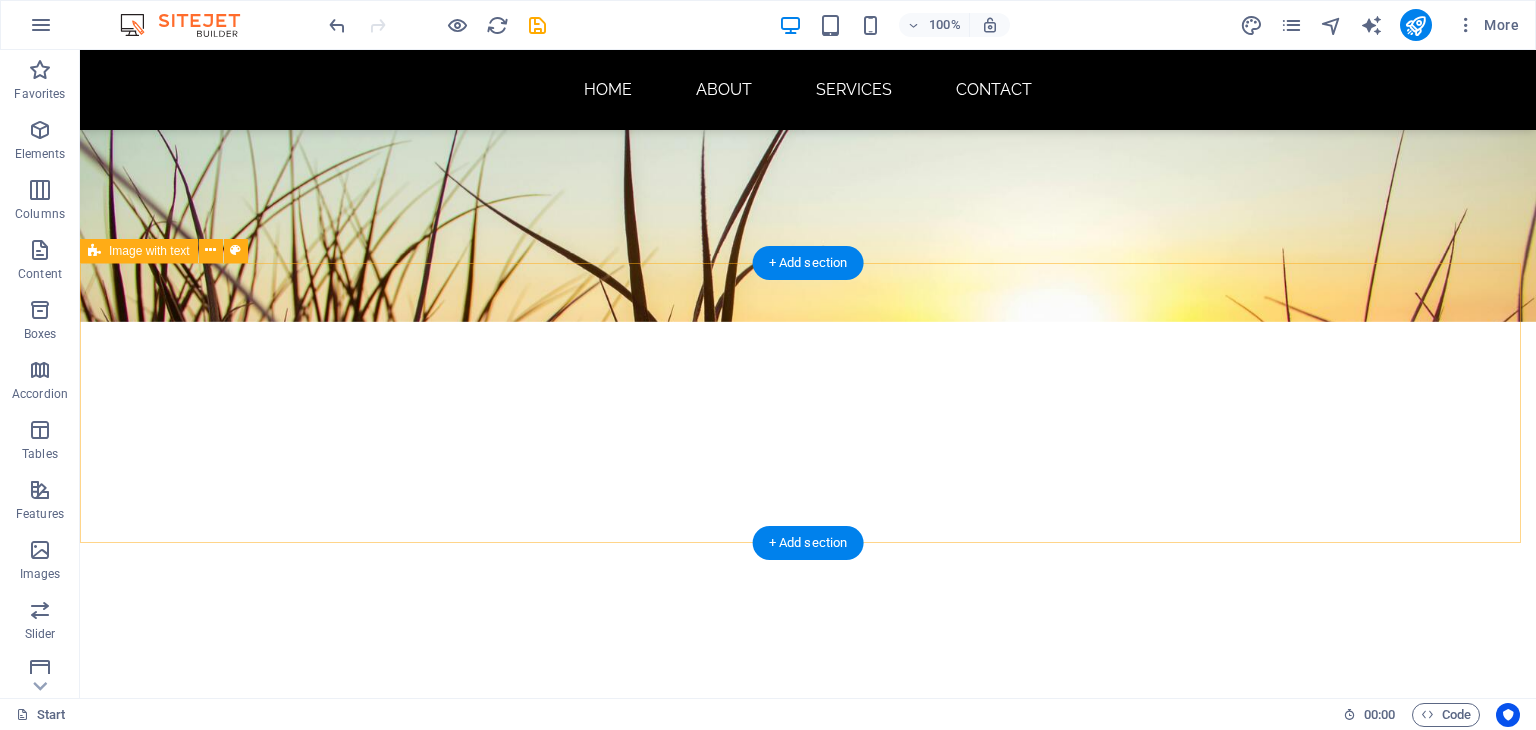 scroll, scrollTop: 380, scrollLeft: 0, axis: vertical 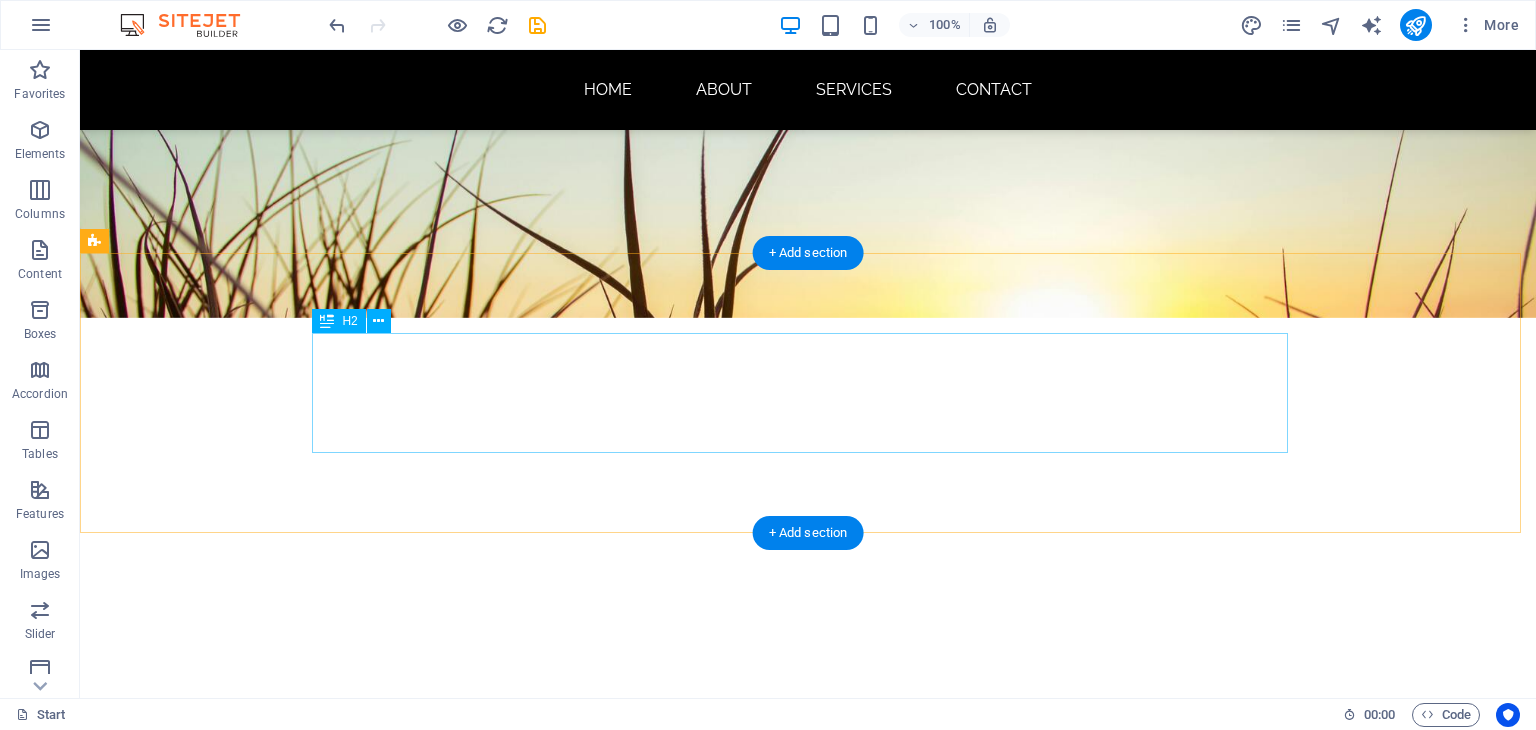 click on "Supporting growth from the inside out" at bounding box center [568, 1016] 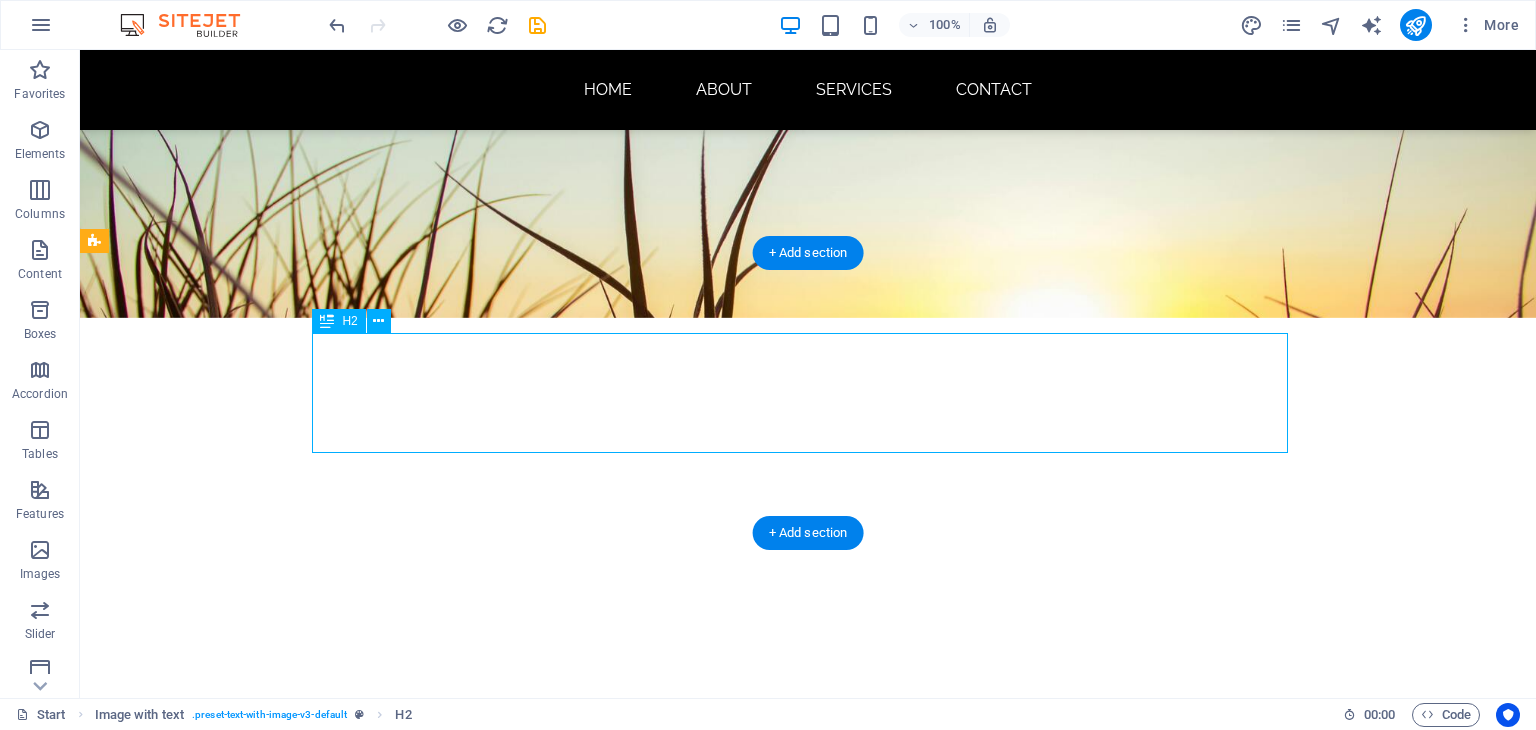 click on "Supporting growth from the inside out" at bounding box center [568, 1016] 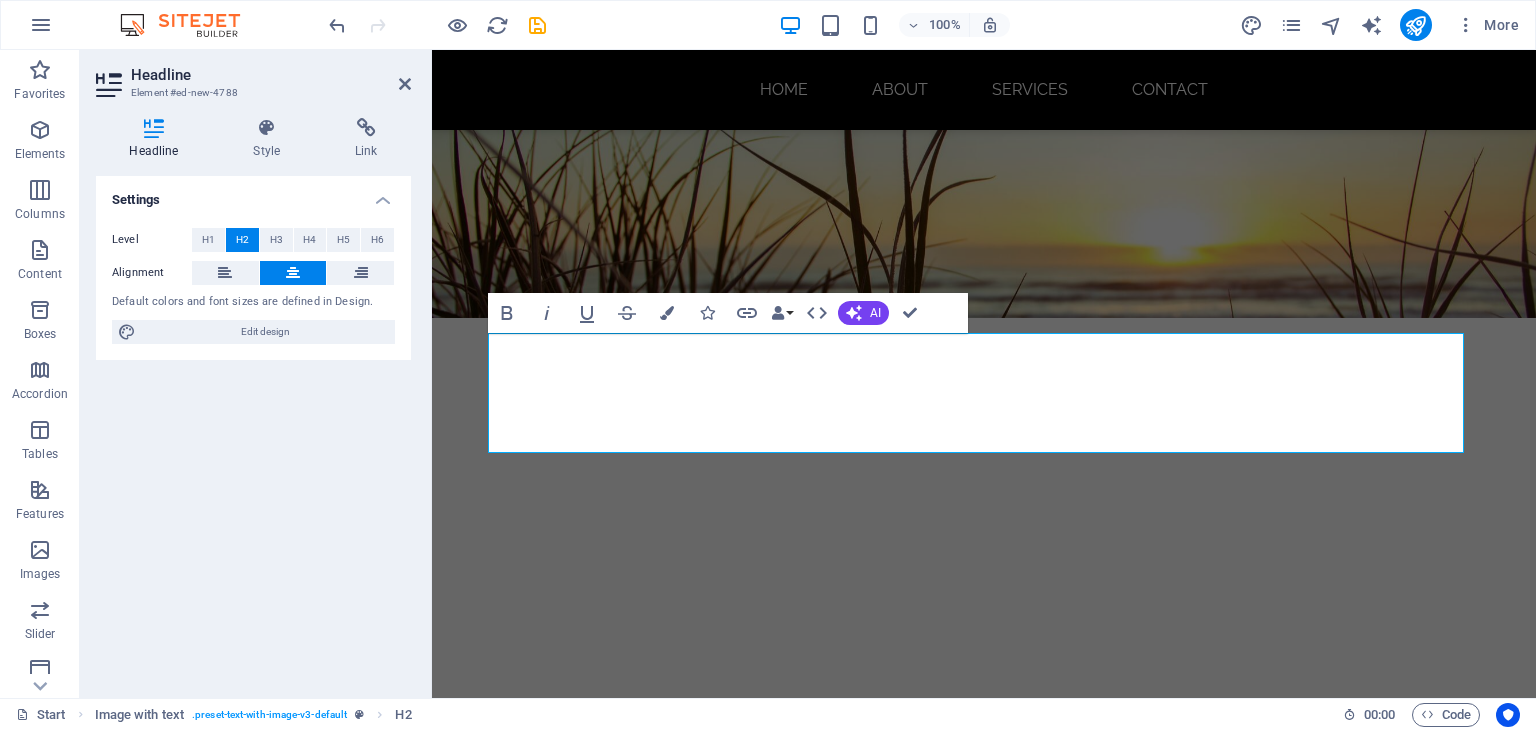 click on "Level H1 H2 H3 H4 H5 H6 Alignment Default colors and font sizes are defined in Design. Edit design" at bounding box center [253, 286] 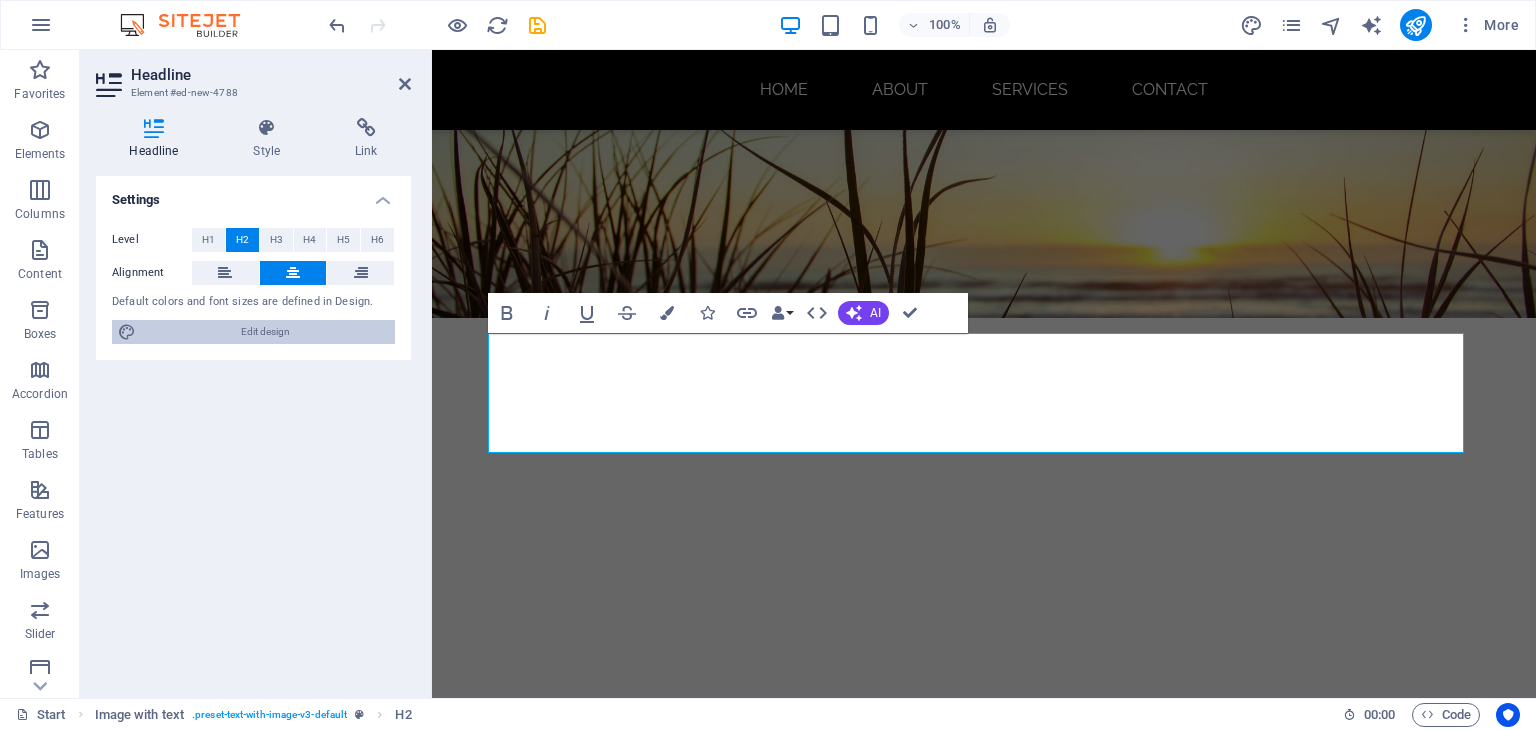 click on "Edit design" at bounding box center (265, 332) 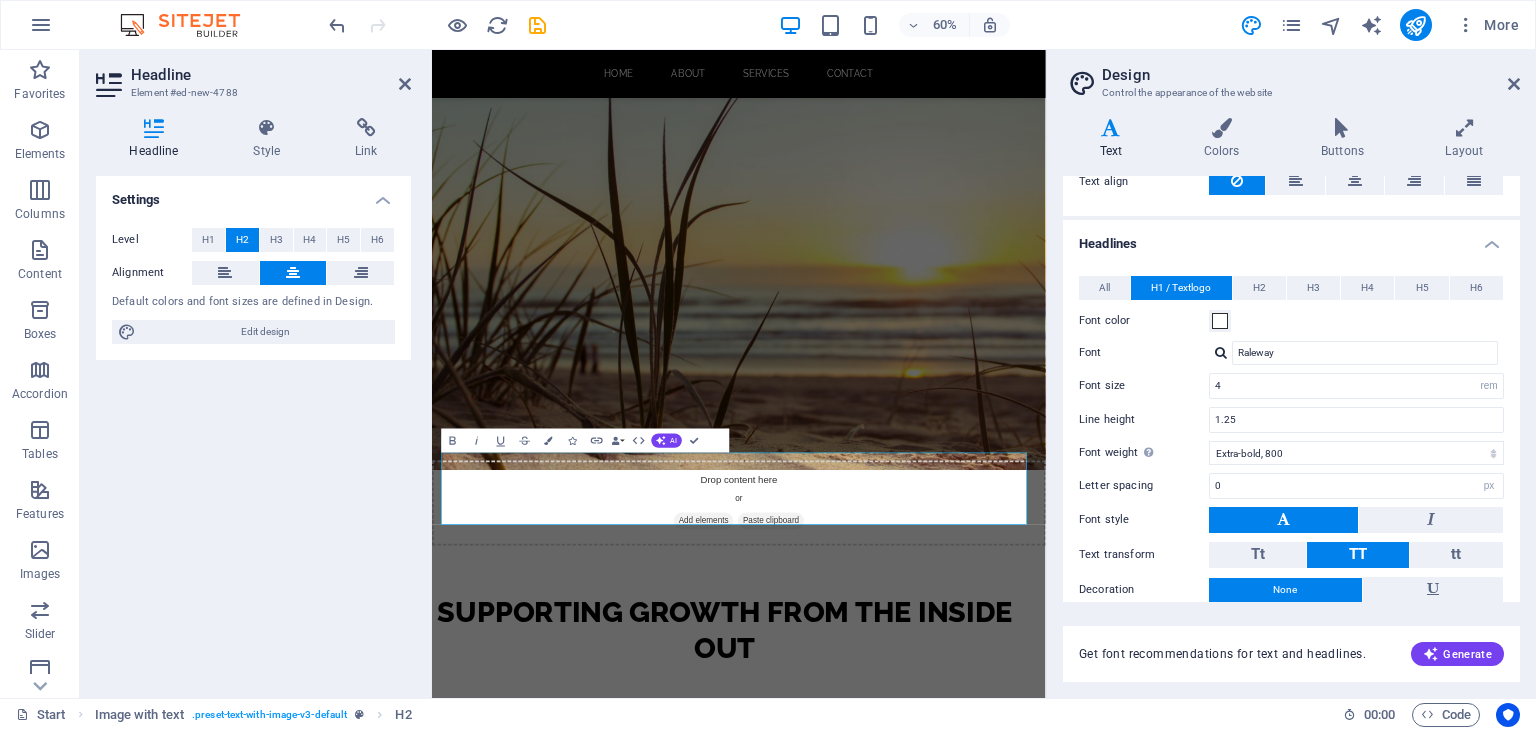 scroll, scrollTop: 364, scrollLeft: 0, axis: vertical 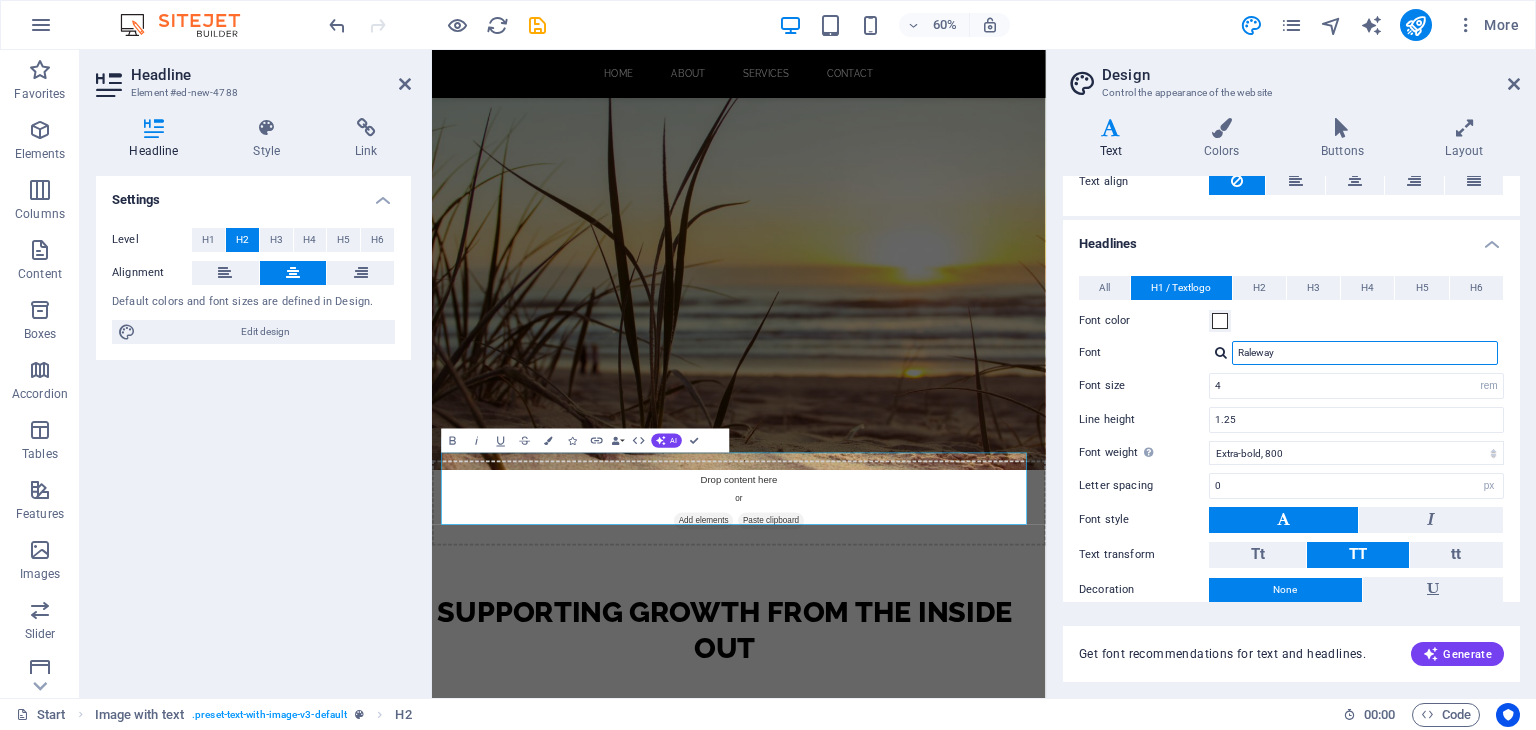 click on "Raleway" at bounding box center (1365, 353) 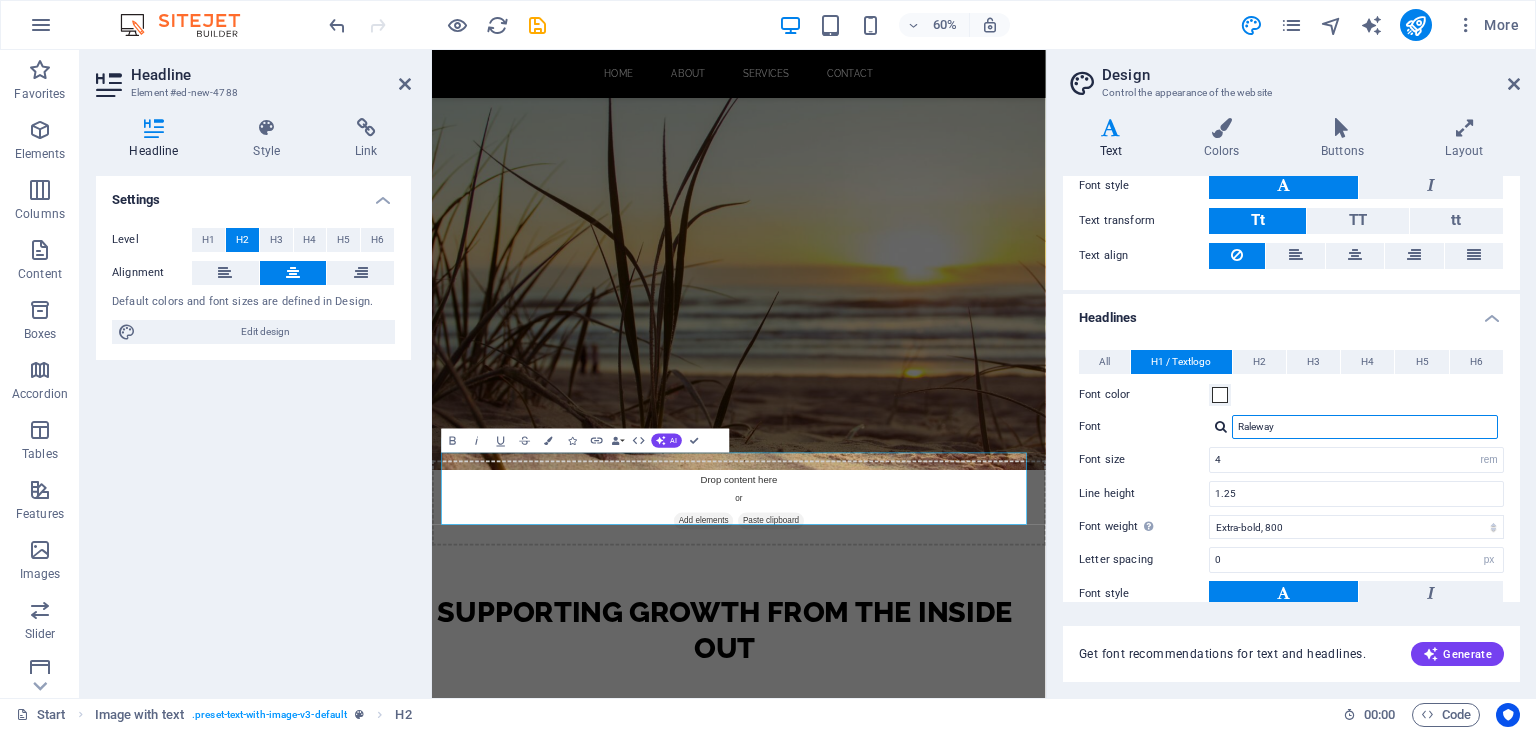 scroll, scrollTop: 289, scrollLeft: 0, axis: vertical 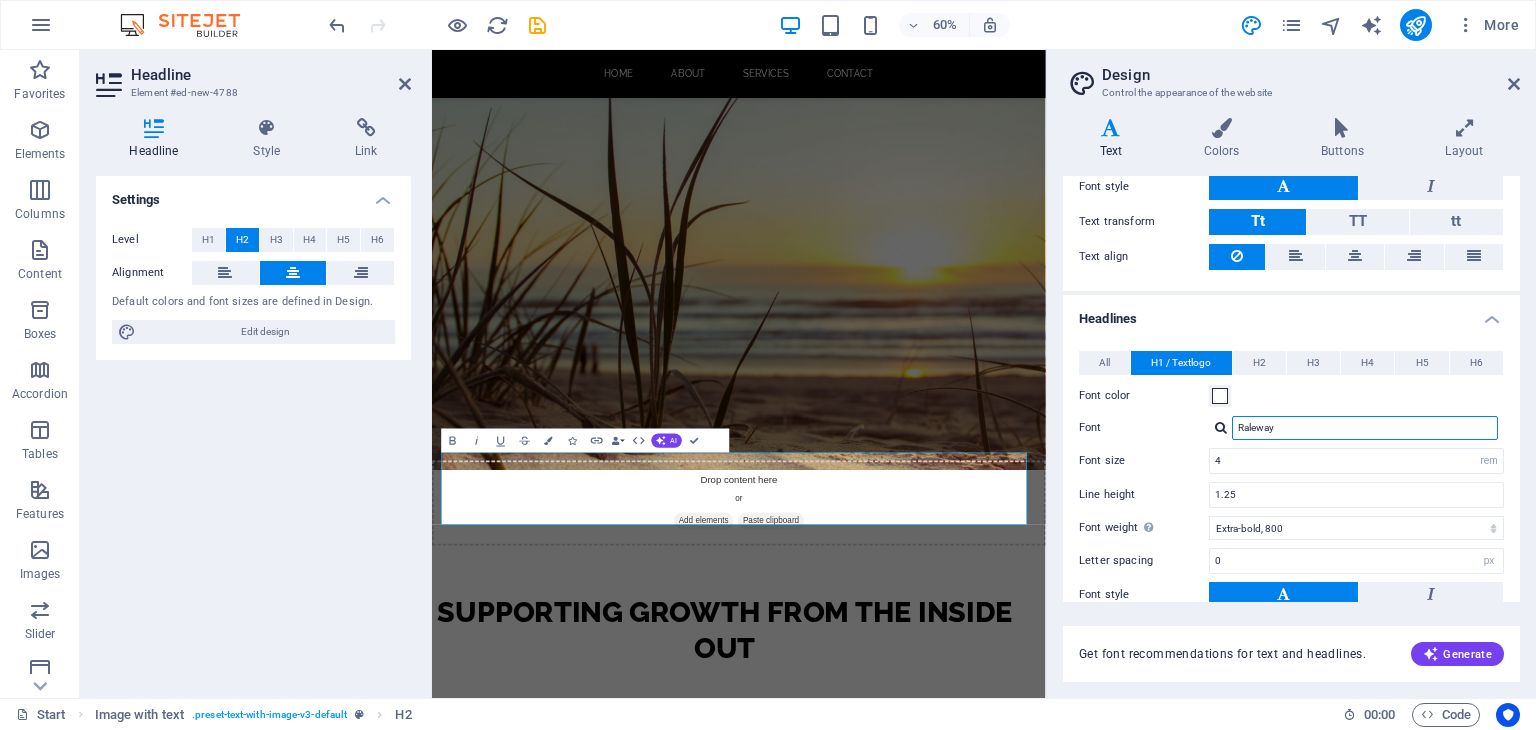 click on "Raleway" at bounding box center (1365, 428) 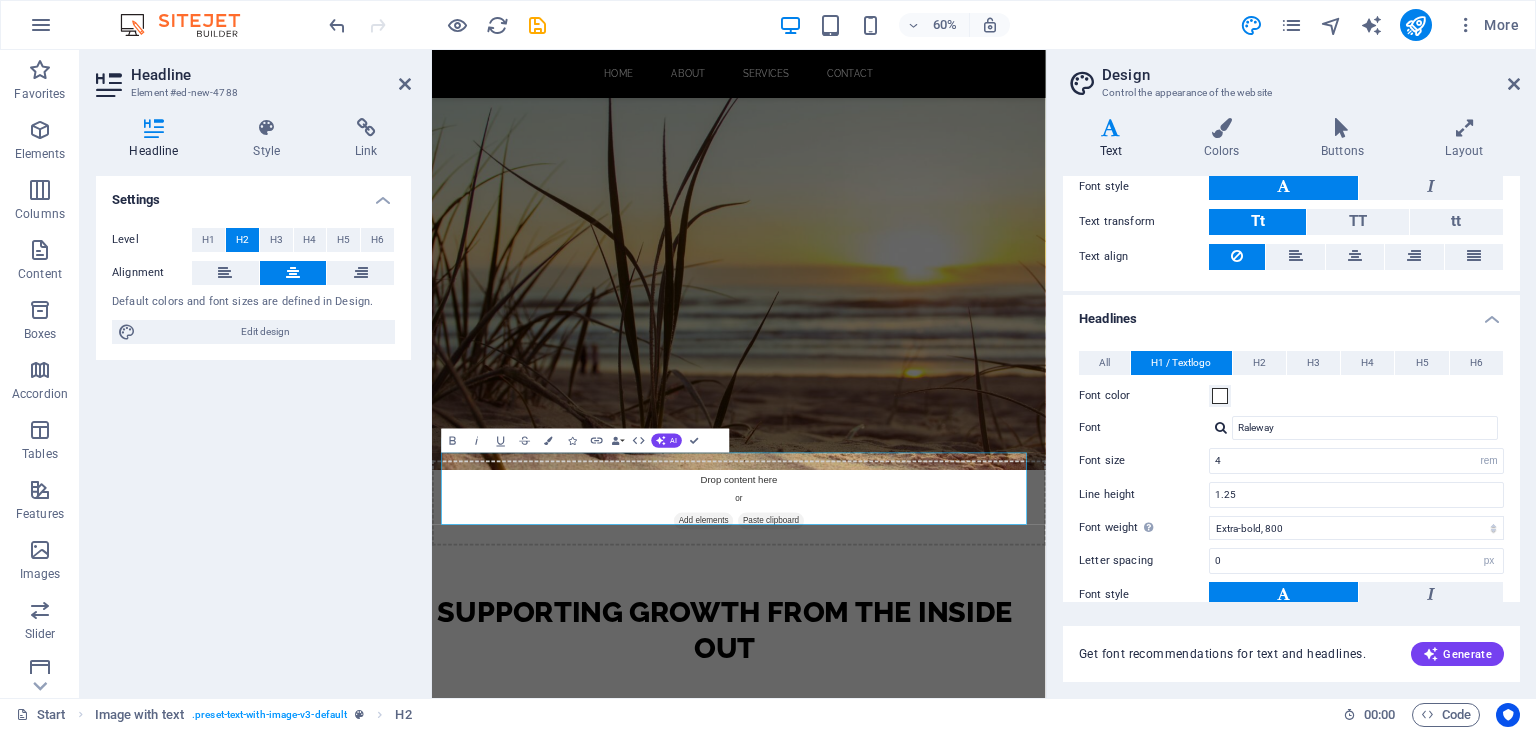 click at bounding box center [1221, 427] 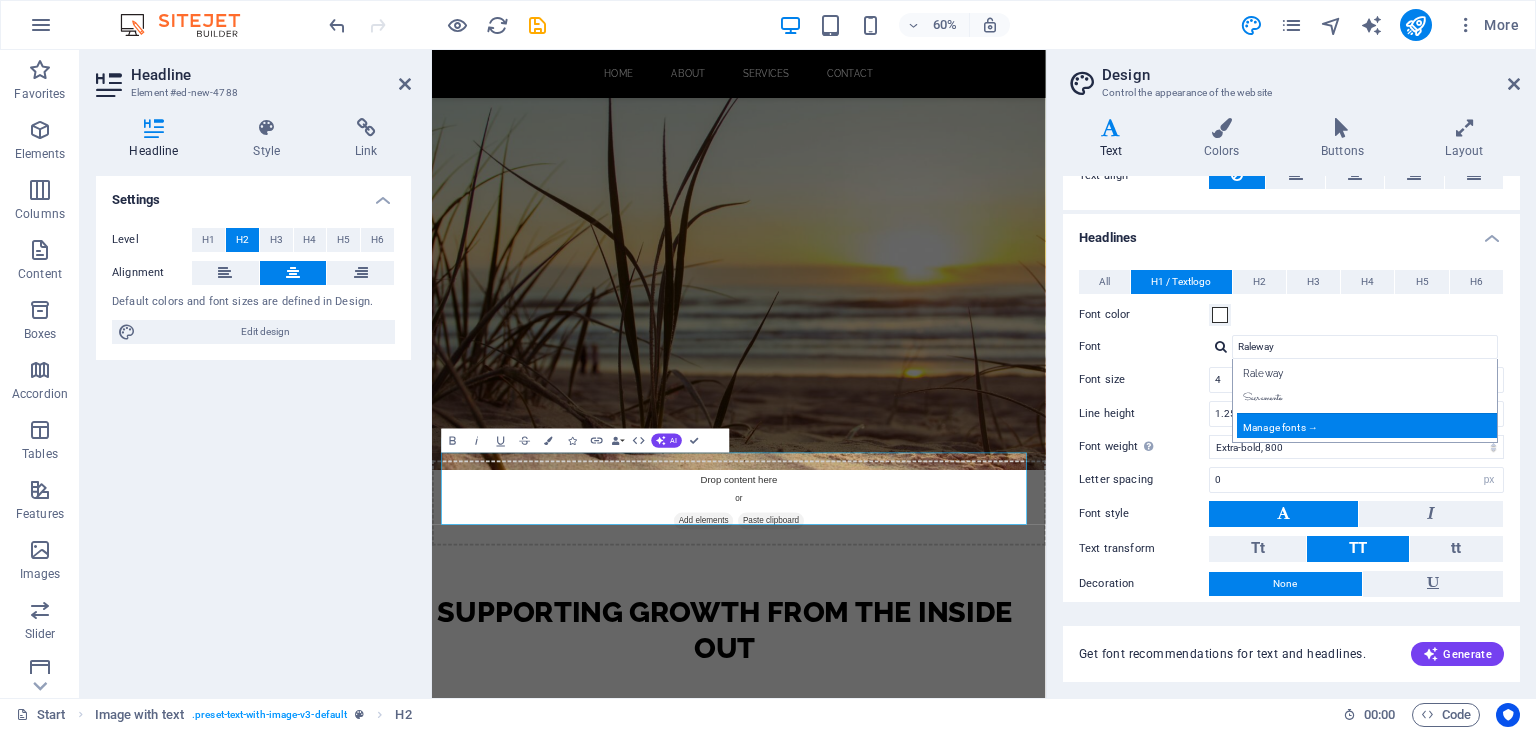 scroll, scrollTop: 381, scrollLeft: 0, axis: vertical 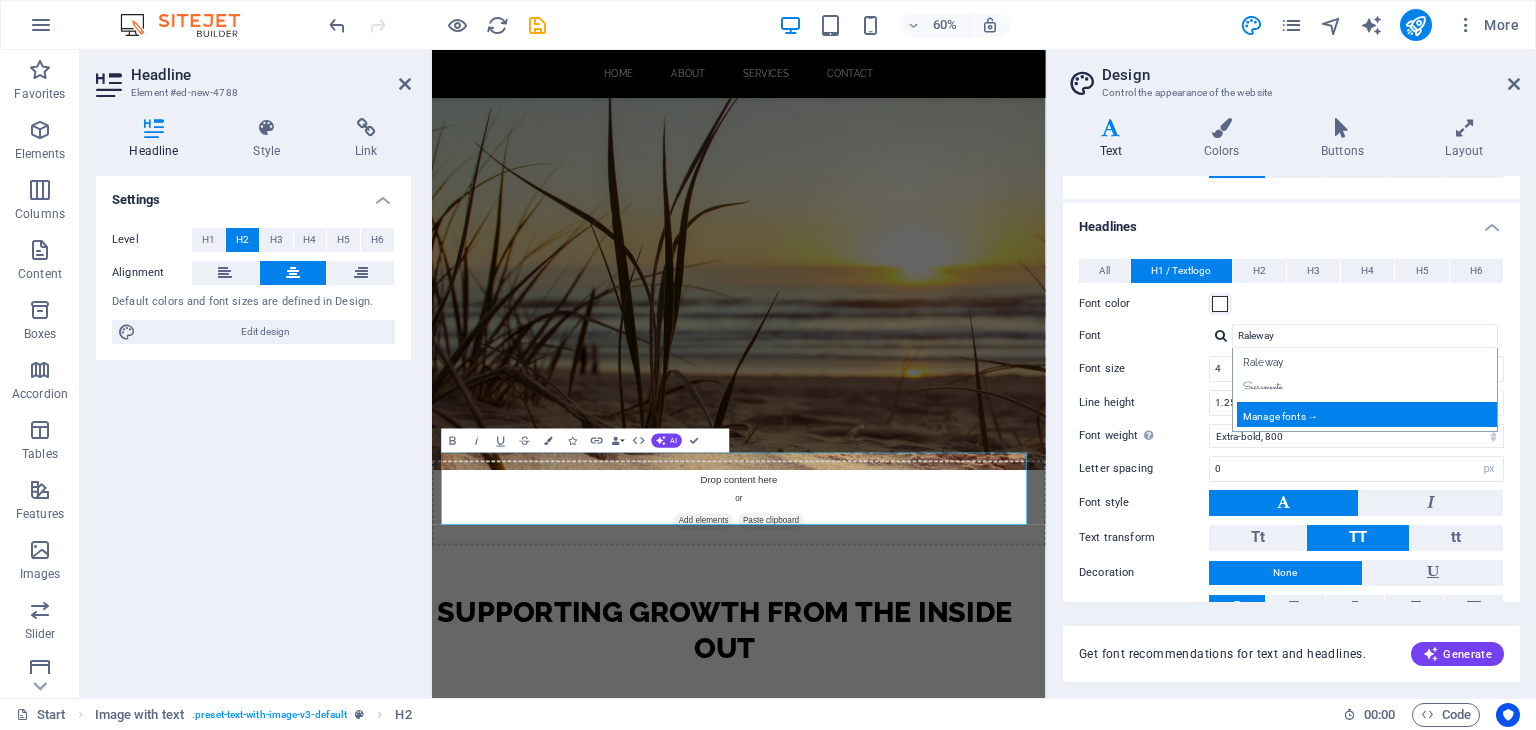 click on "Manage fonts →" at bounding box center [1369, 414] 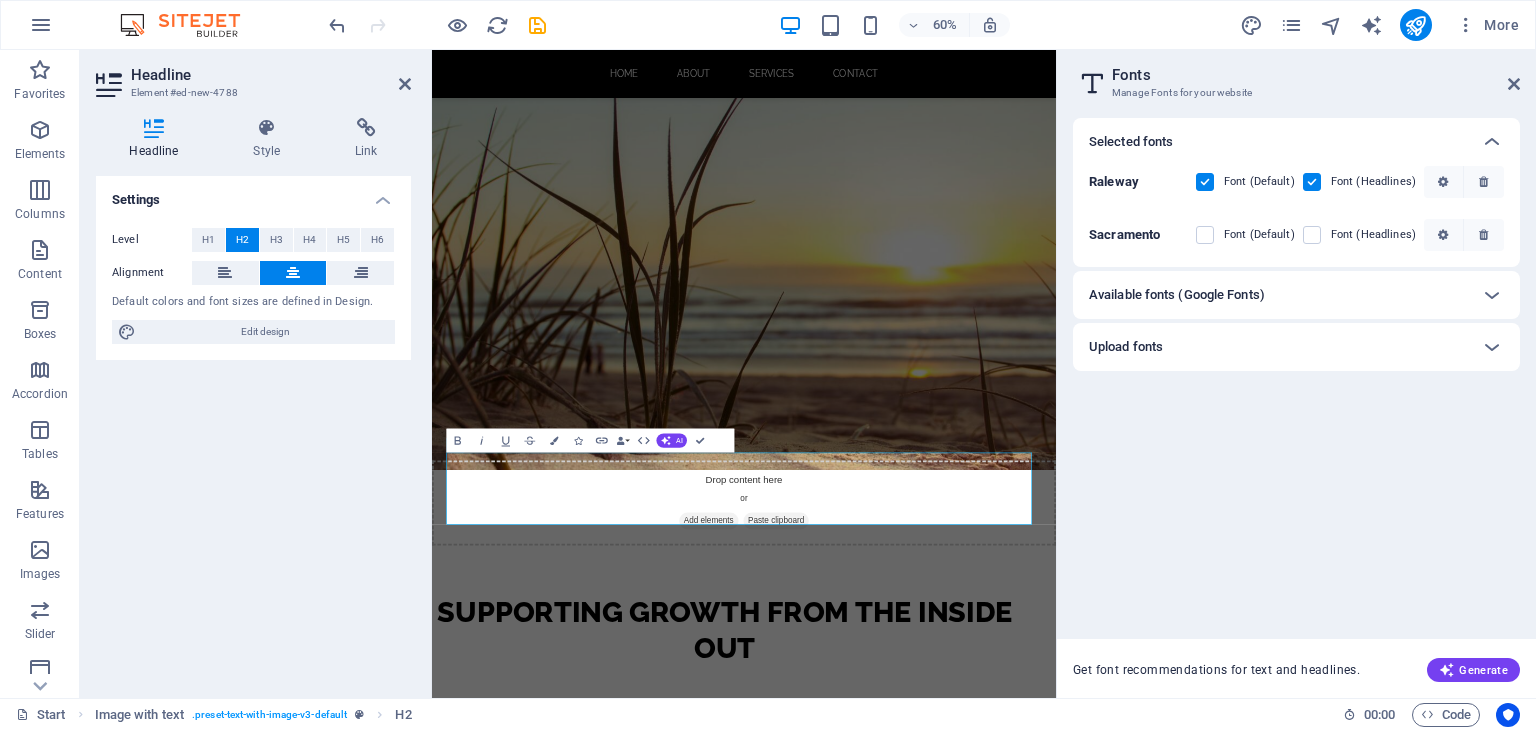 click on "Available fonts (Google Fonts)" at bounding box center [1278, 295] 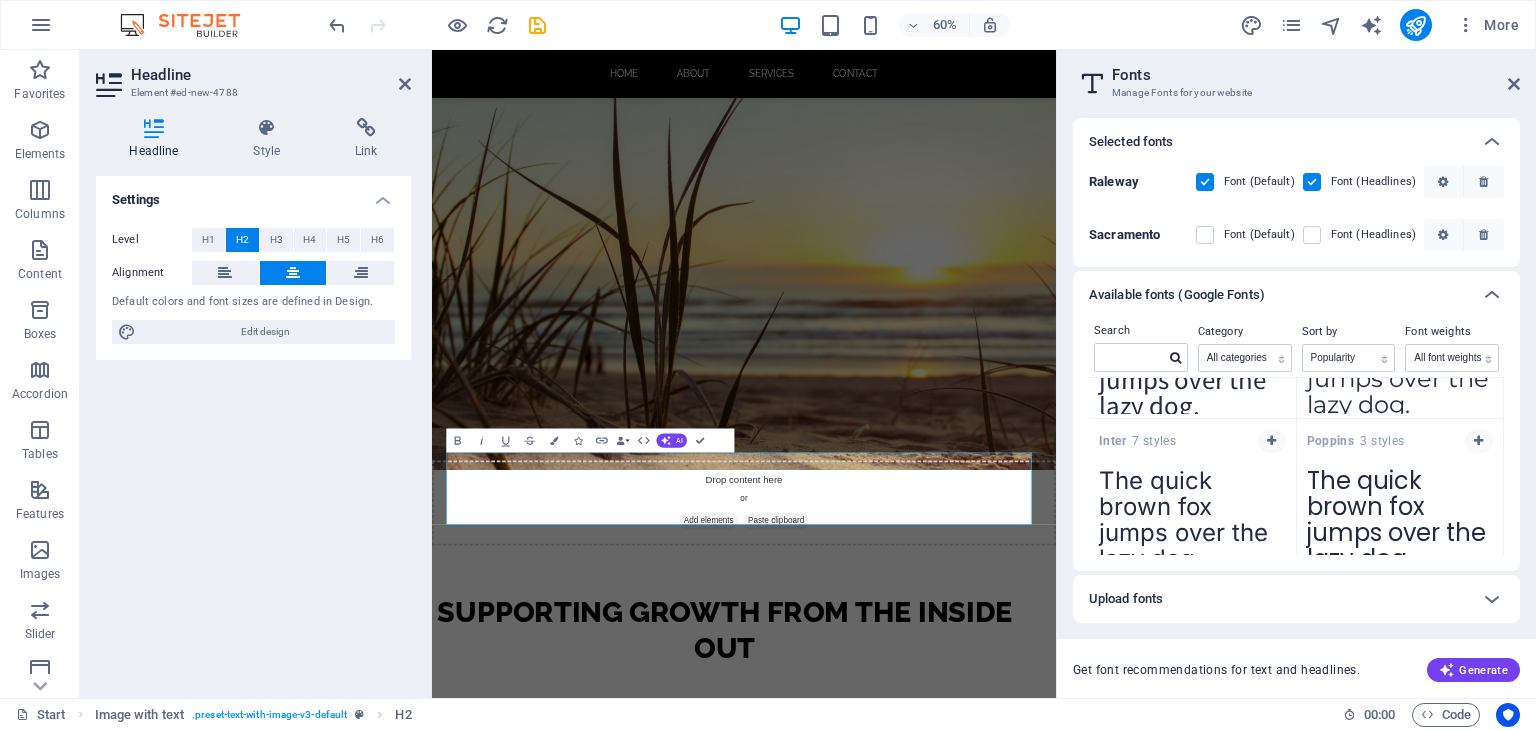 scroll, scrollTop: 307, scrollLeft: 0, axis: vertical 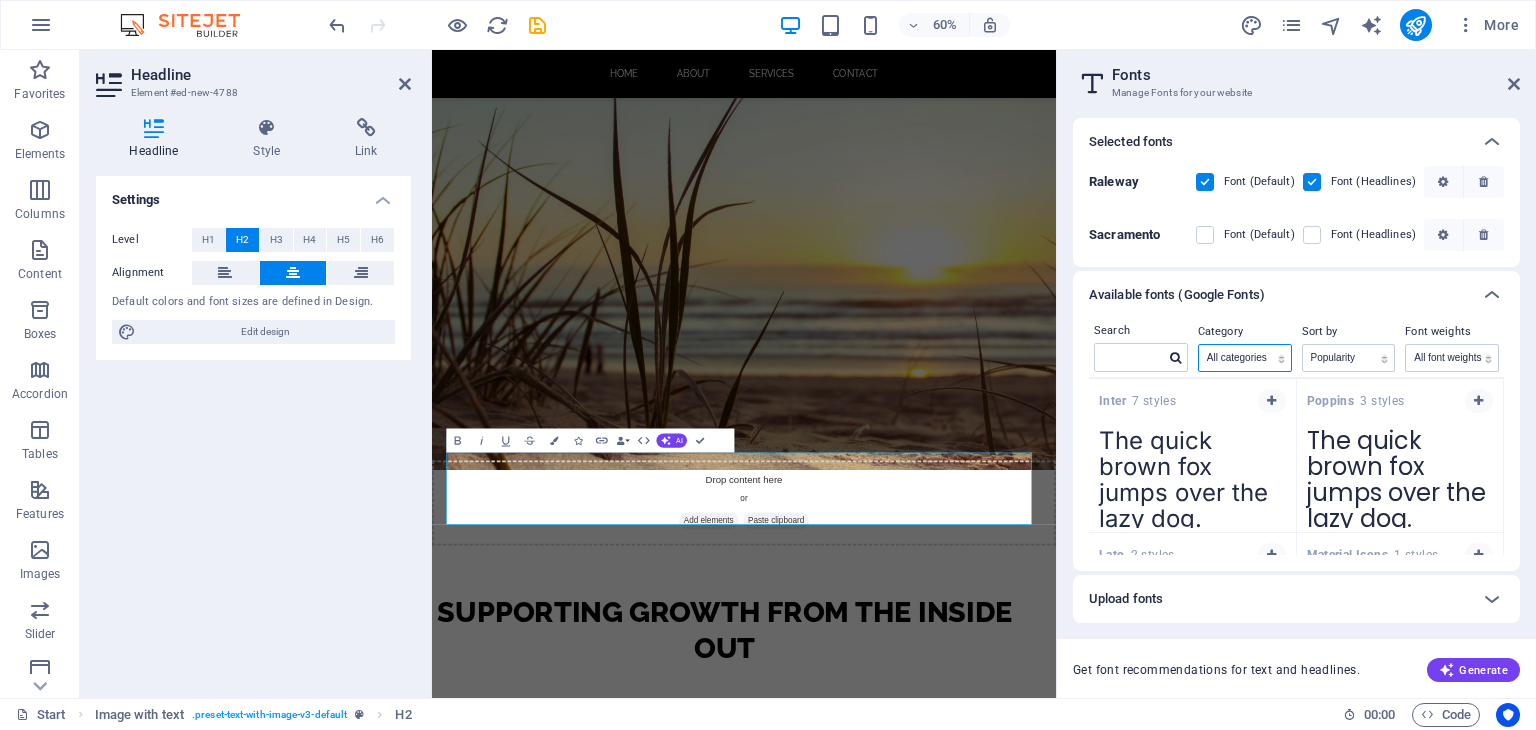 click on "All categories serif display monospace sans-serif handwriting" at bounding box center (1245, 358) 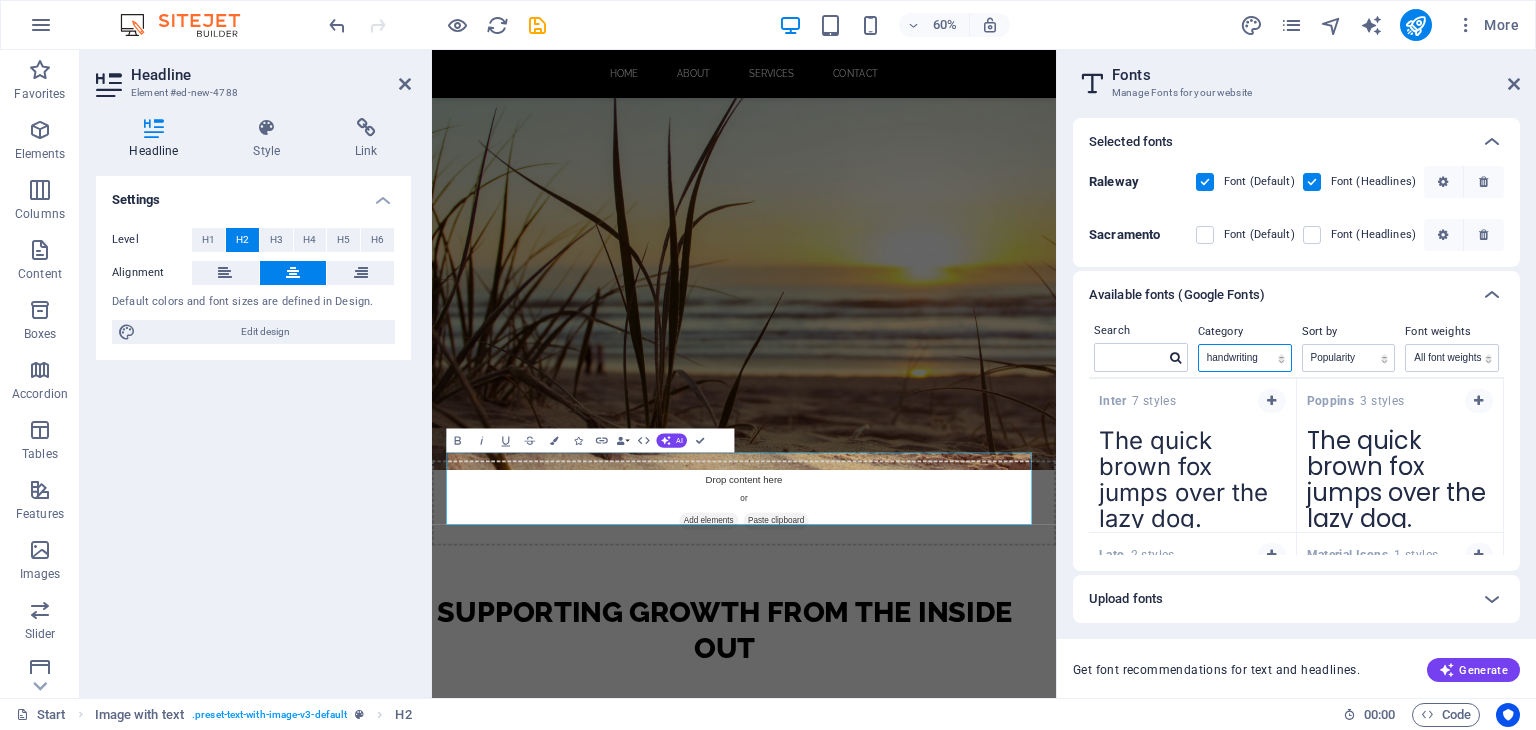click on "All categories serif display monospace sans-serif handwriting" at bounding box center (1245, 358) 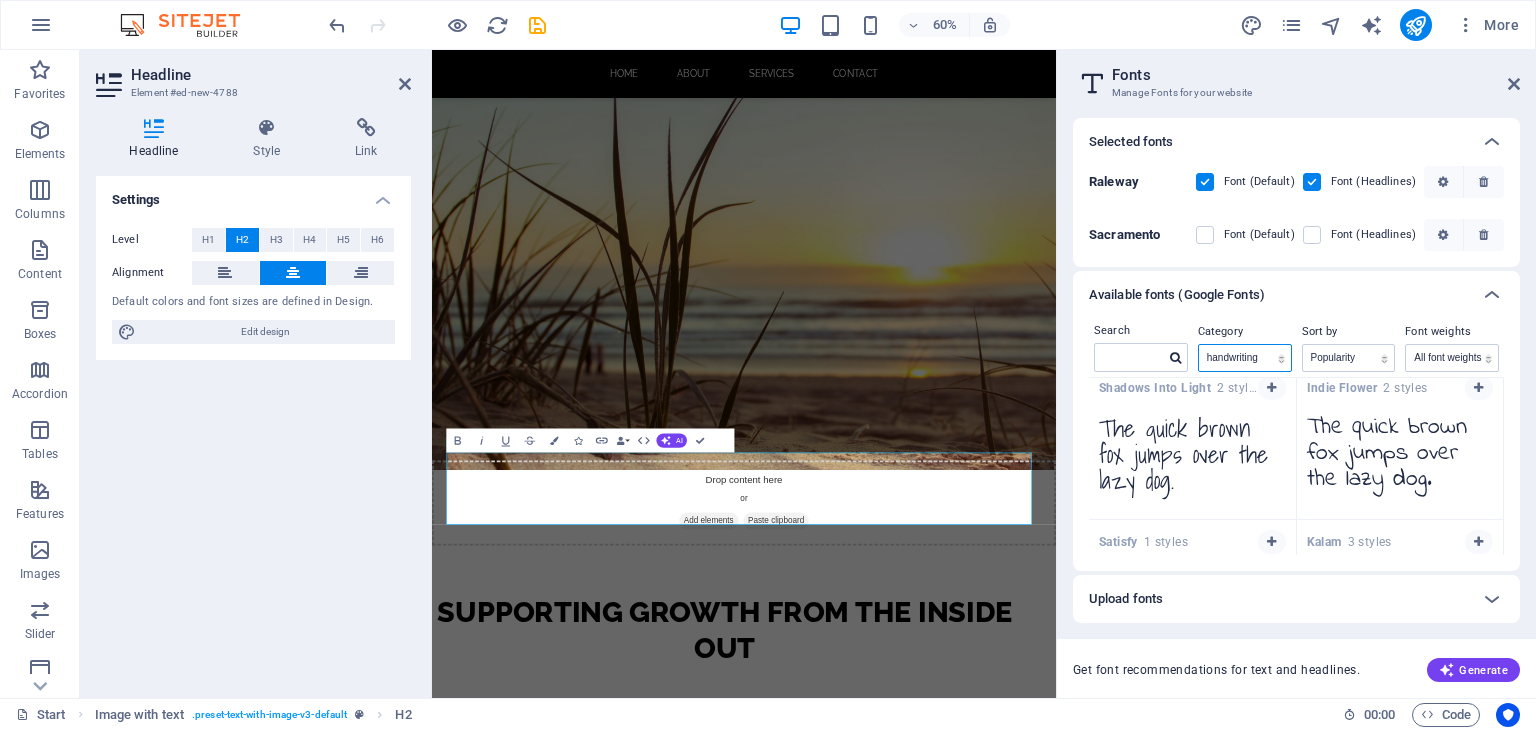 scroll, scrollTop: 320, scrollLeft: 0, axis: vertical 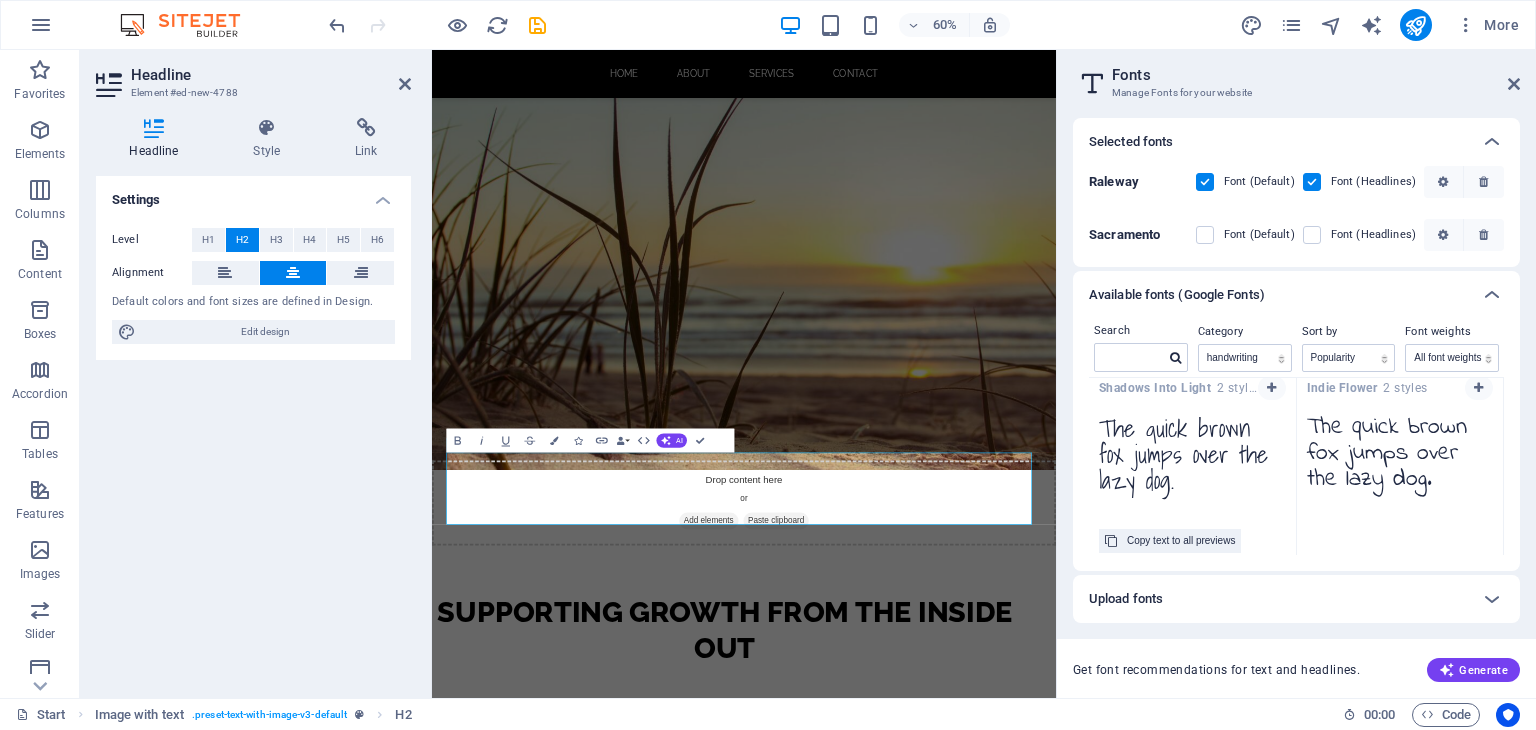 click on "The quick brown fox jumps over the lazy dog." at bounding box center [1192, 460] 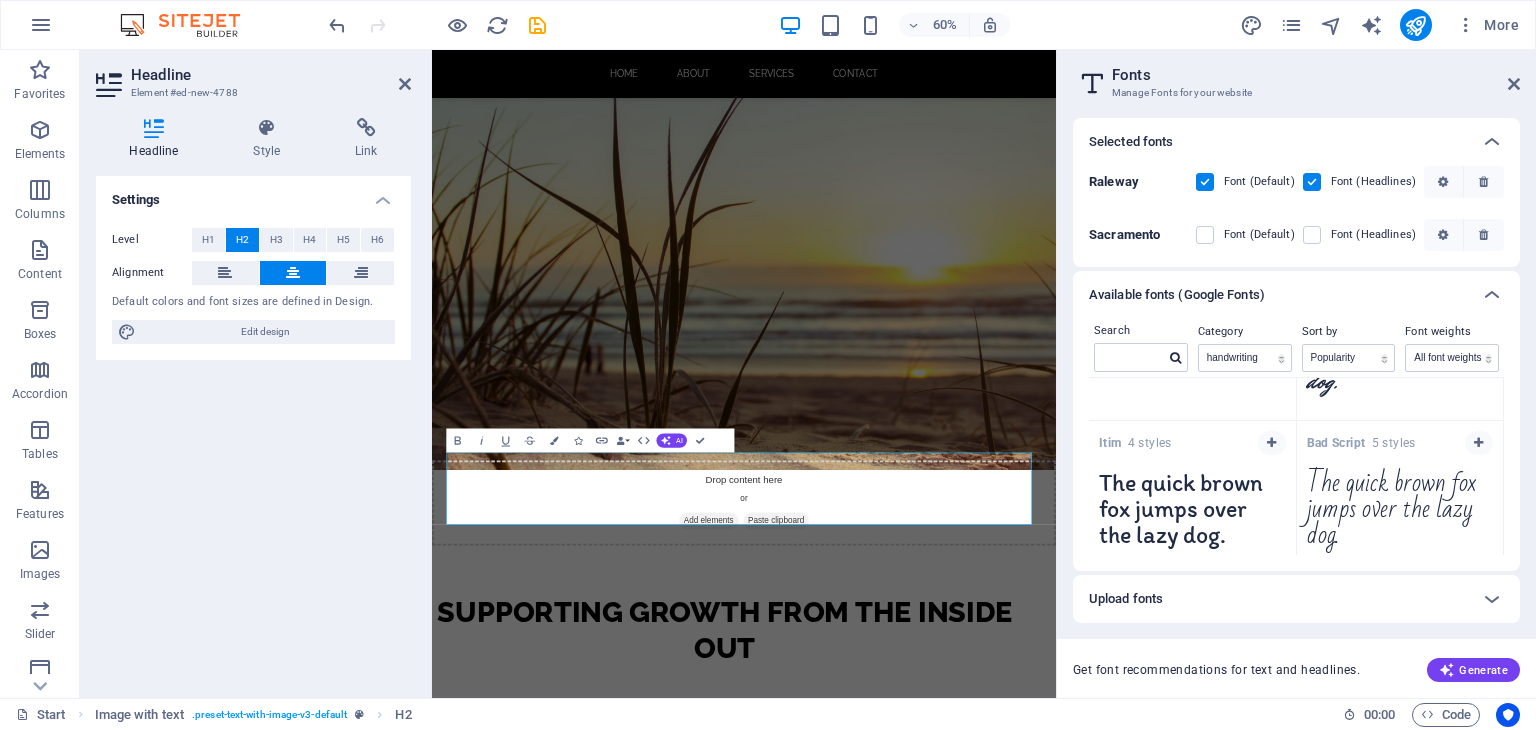 scroll, scrollTop: 2616, scrollLeft: 0, axis: vertical 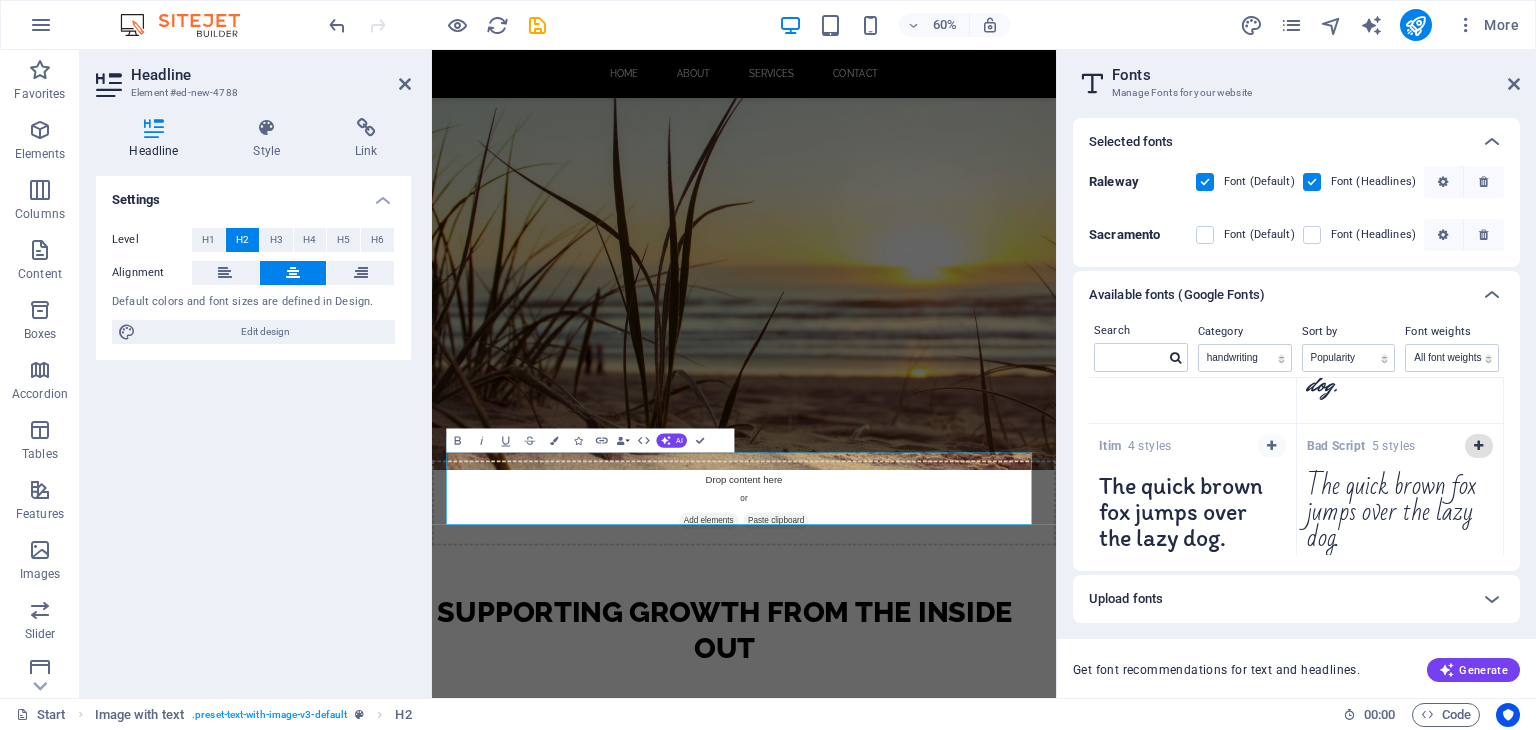 click at bounding box center [1479, 446] 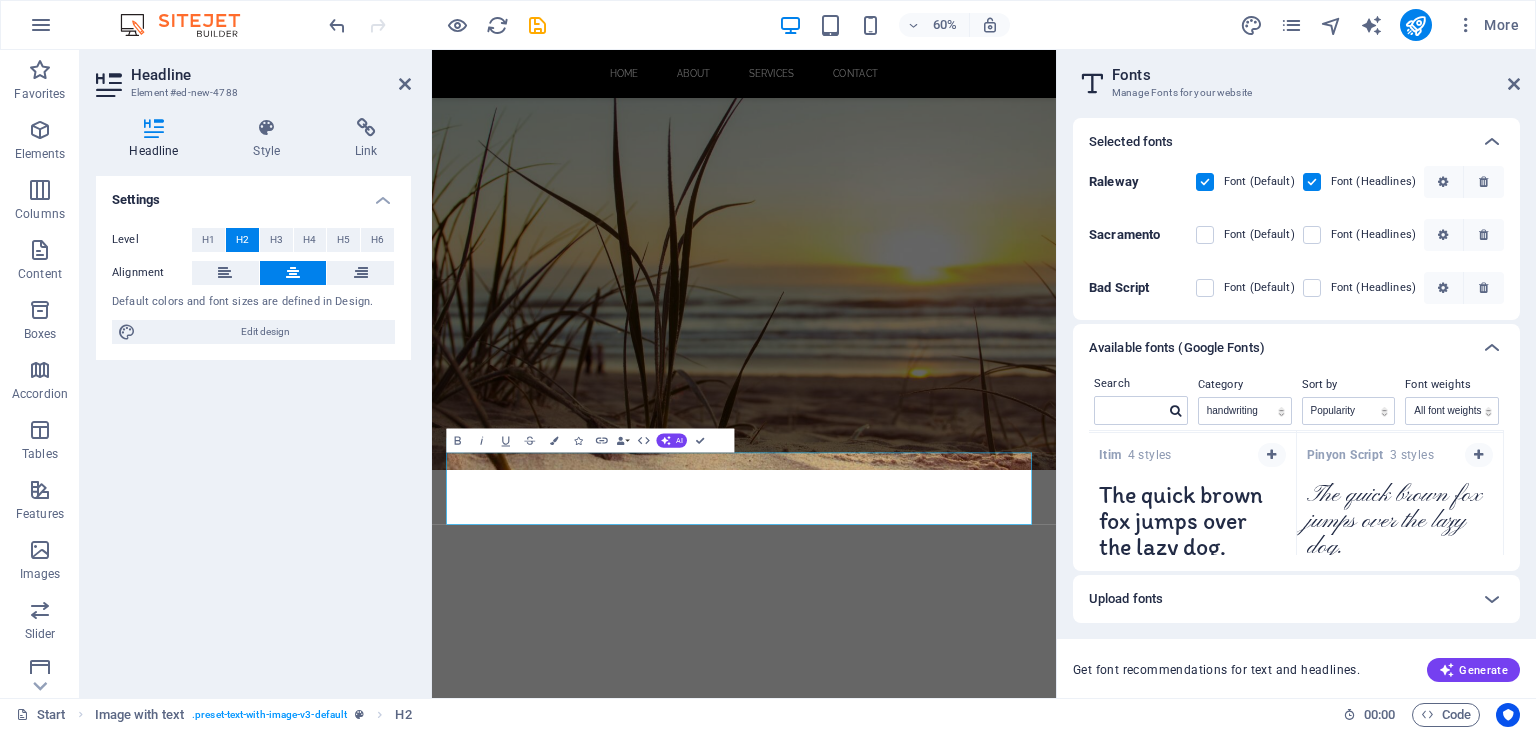 scroll, scrollTop: 2572, scrollLeft: 0, axis: vertical 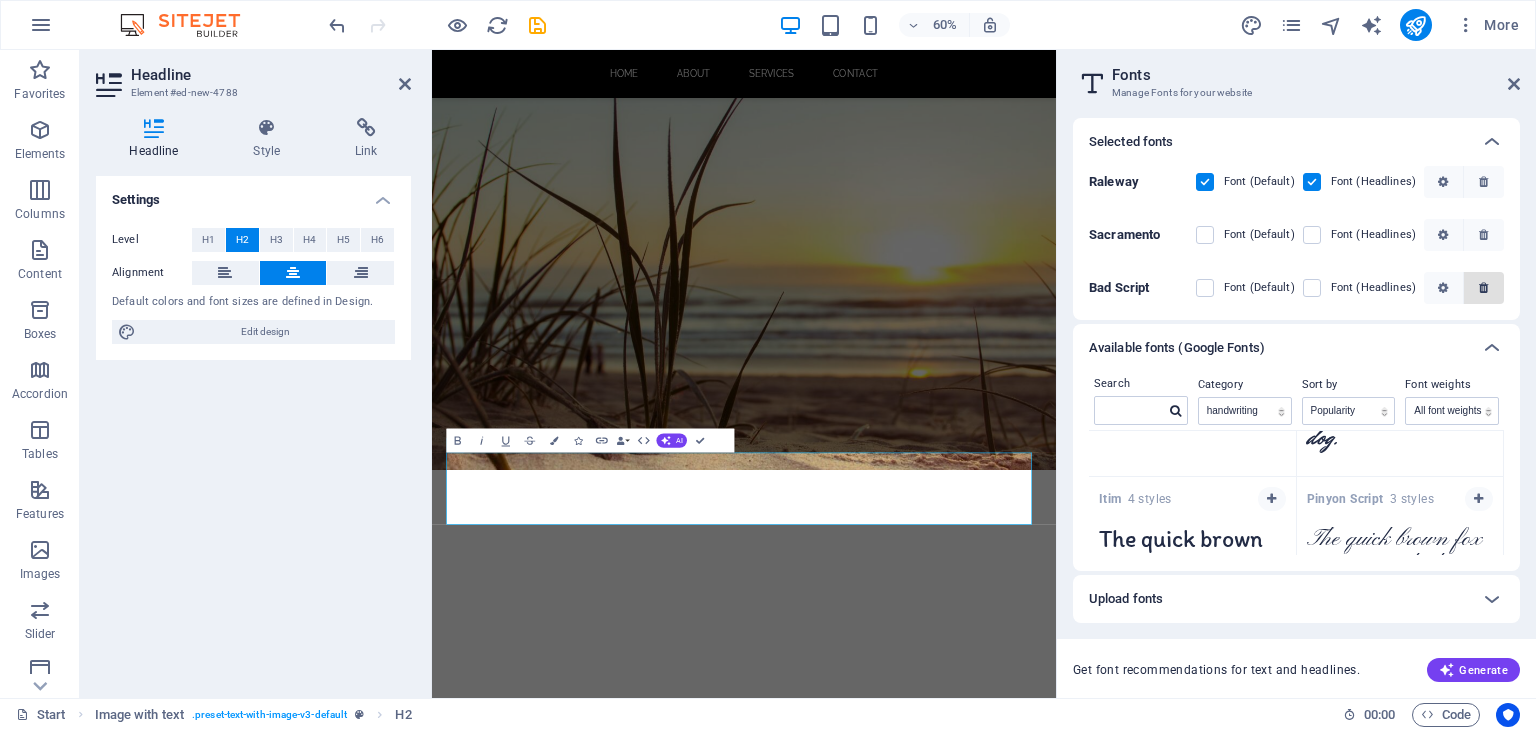 click at bounding box center (1484, 288) 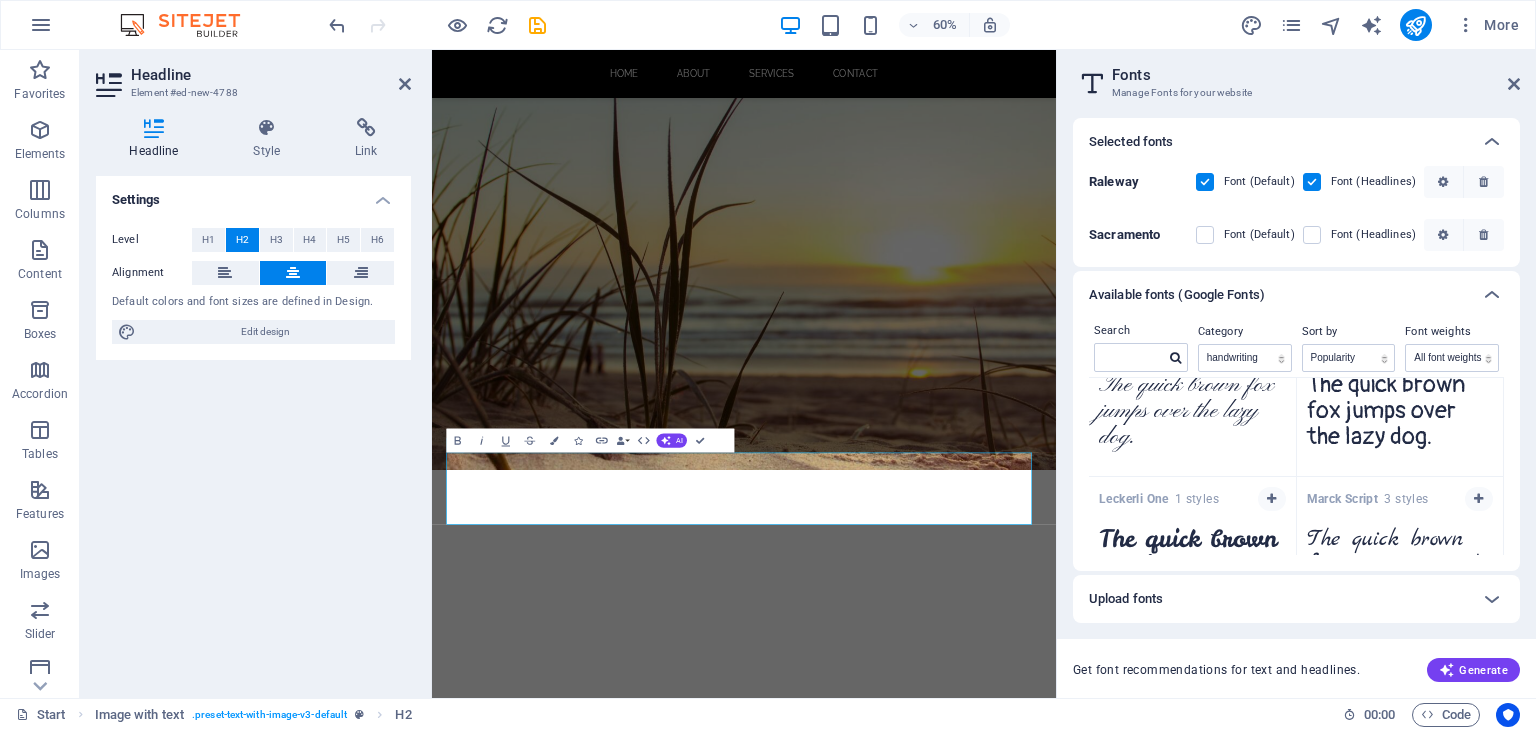 scroll, scrollTop: 2897, scrollLeft: 0, axis: vertical 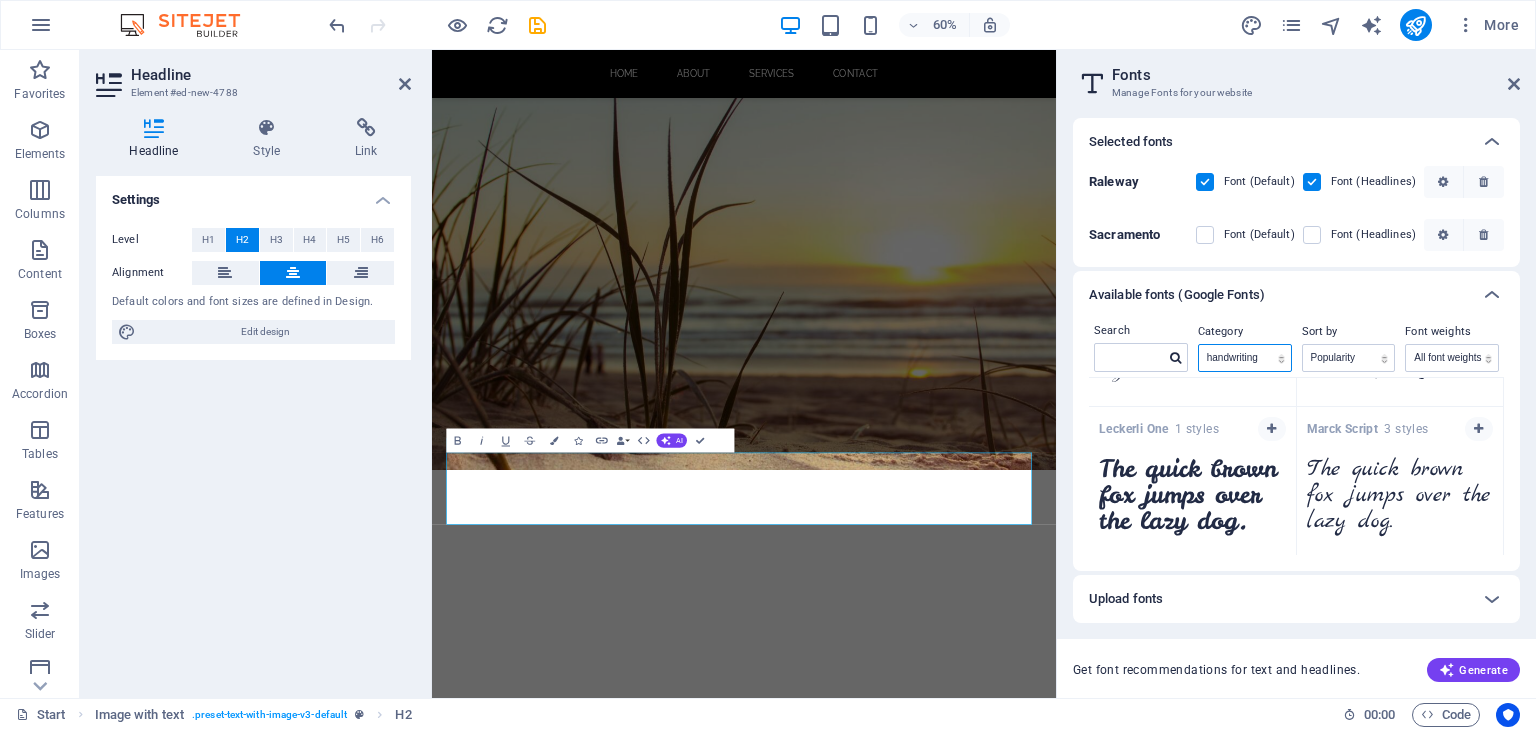 click on "All categories serif display monospace sans-serif handwriting" at bounding box center (1245, 358) 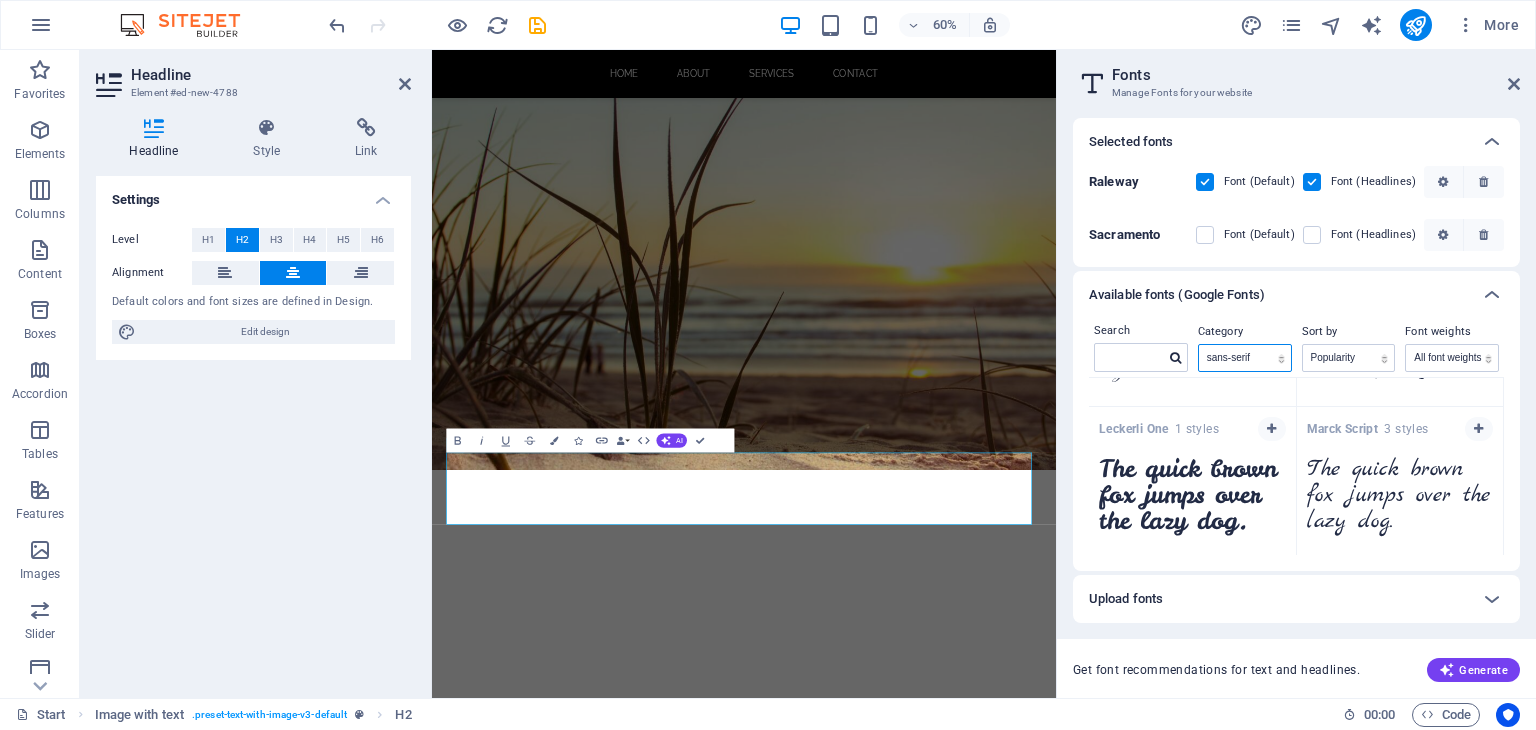 click on "All categories serif display monospace sans-serif handwriting" at bounding box center [1245, 358] 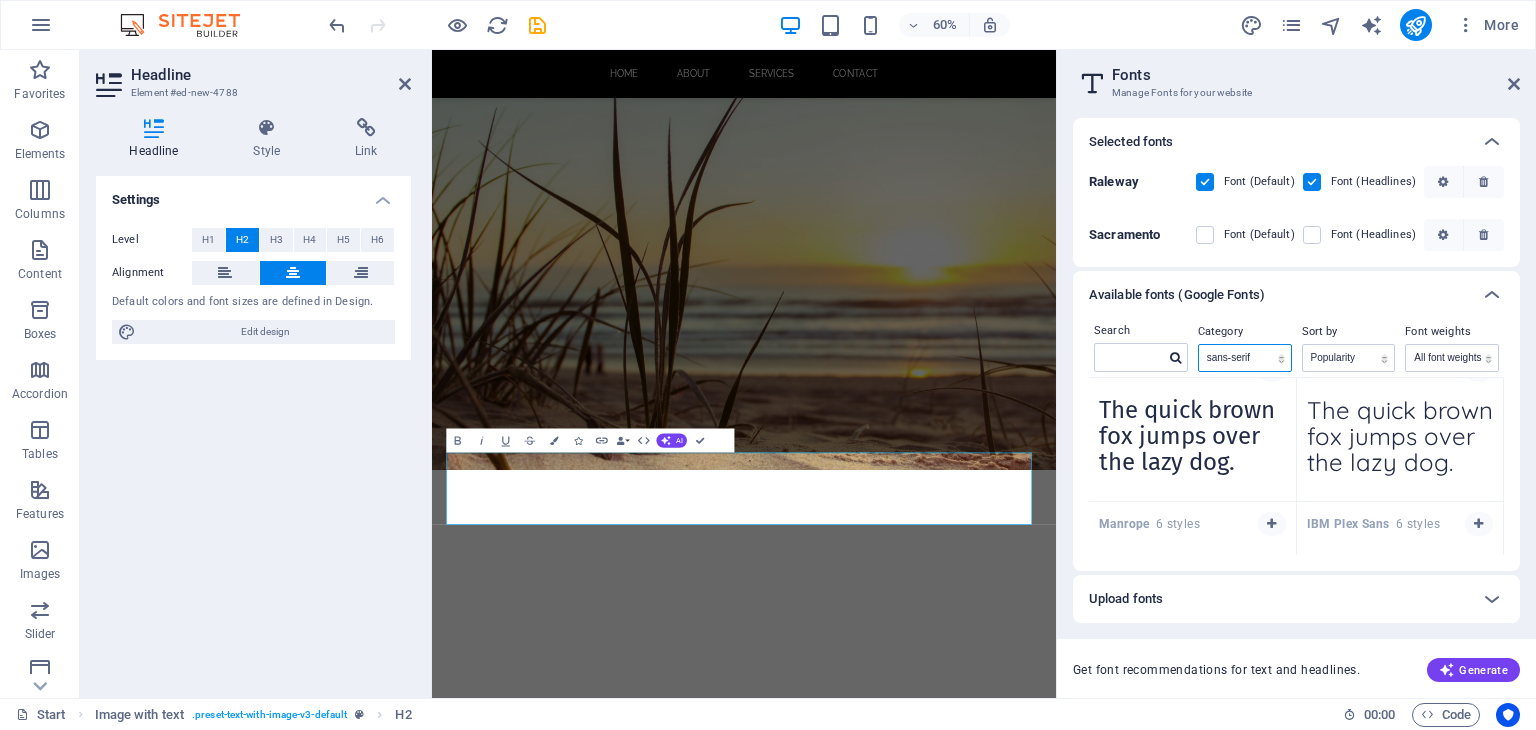 scroll, scrollTop: 2897, scrollLeft: 0, axis: vertical 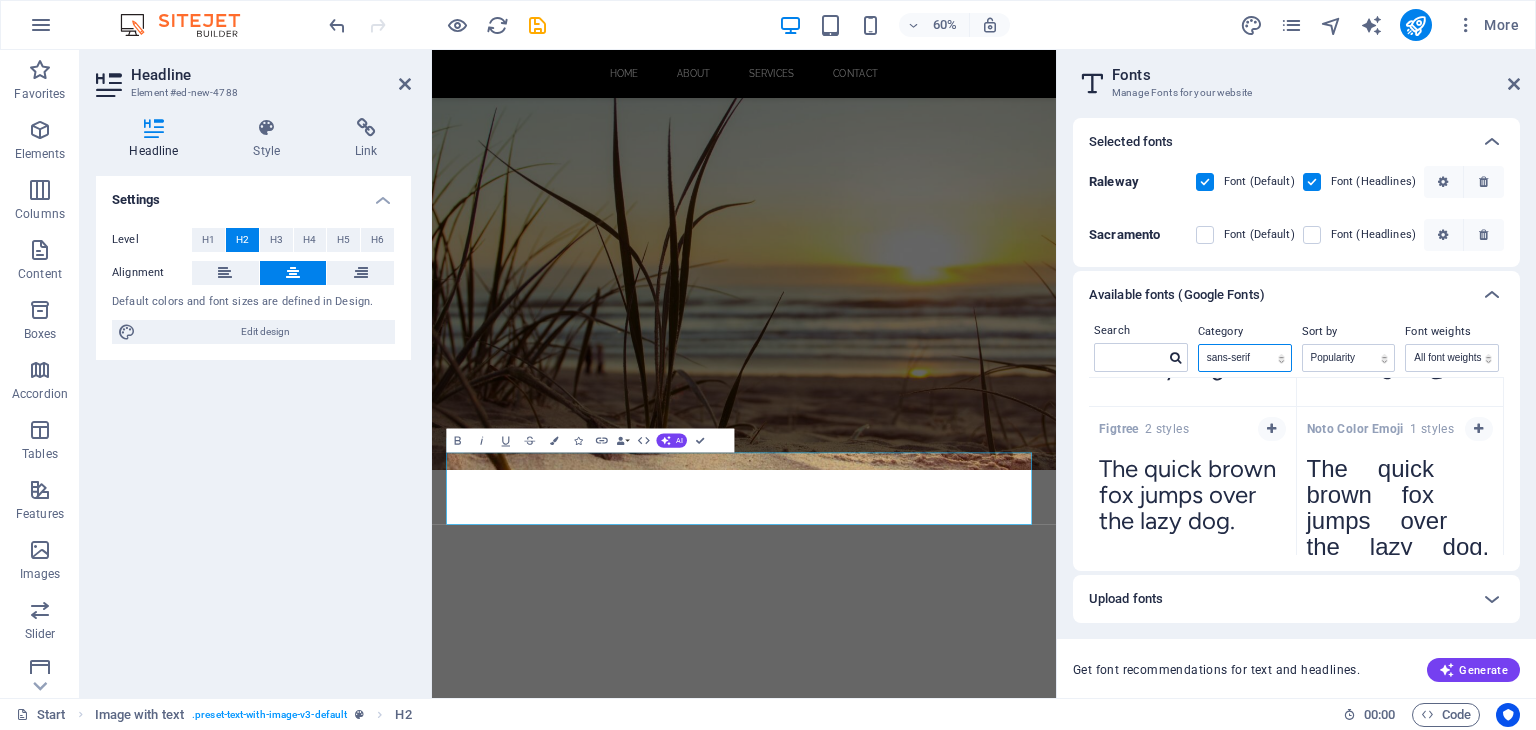 click on "All categories serif display monospace sans-serif handwriting" at bounding box center (1245, 358) 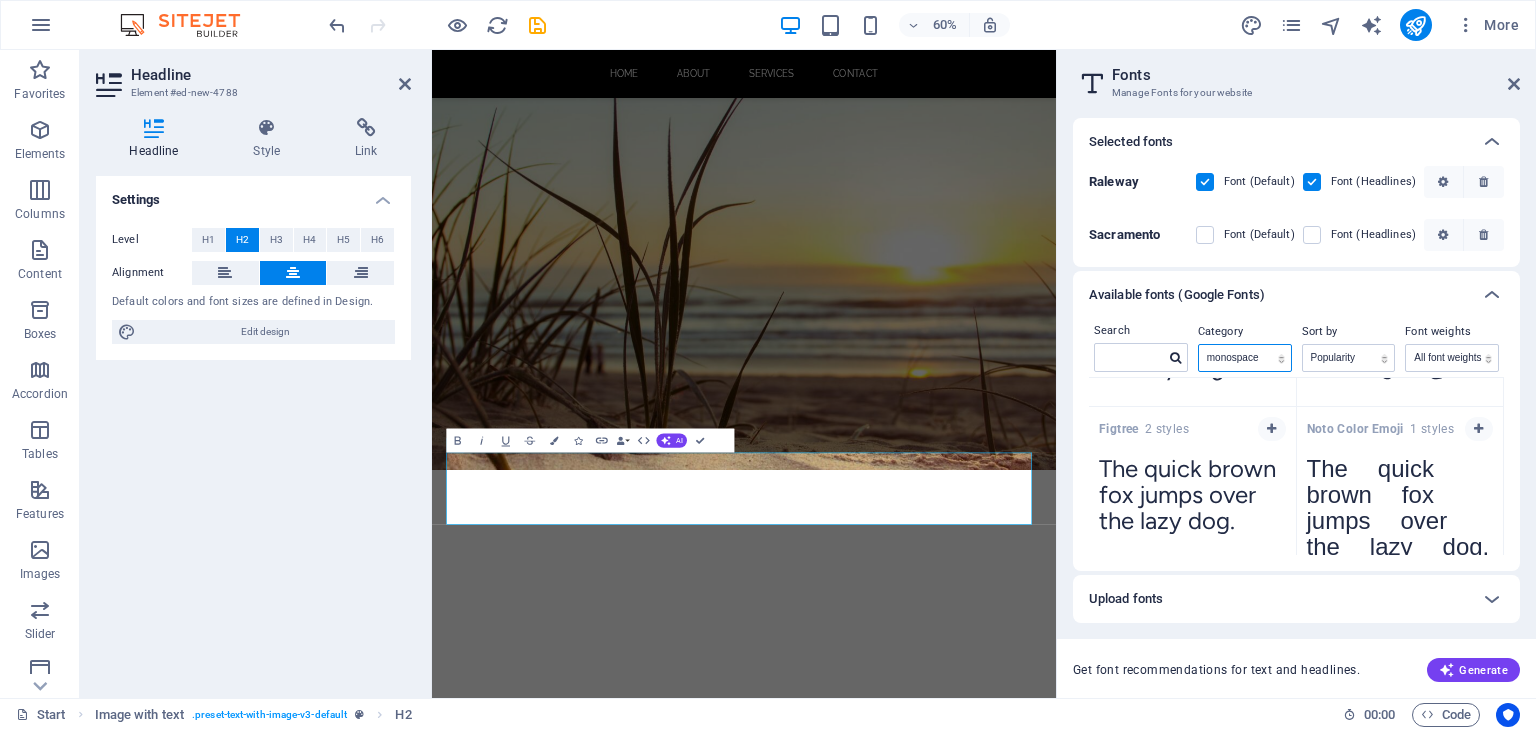 click on "All categories serif display monospace sans-serif handwriting" at bounding box center (1245, 358) 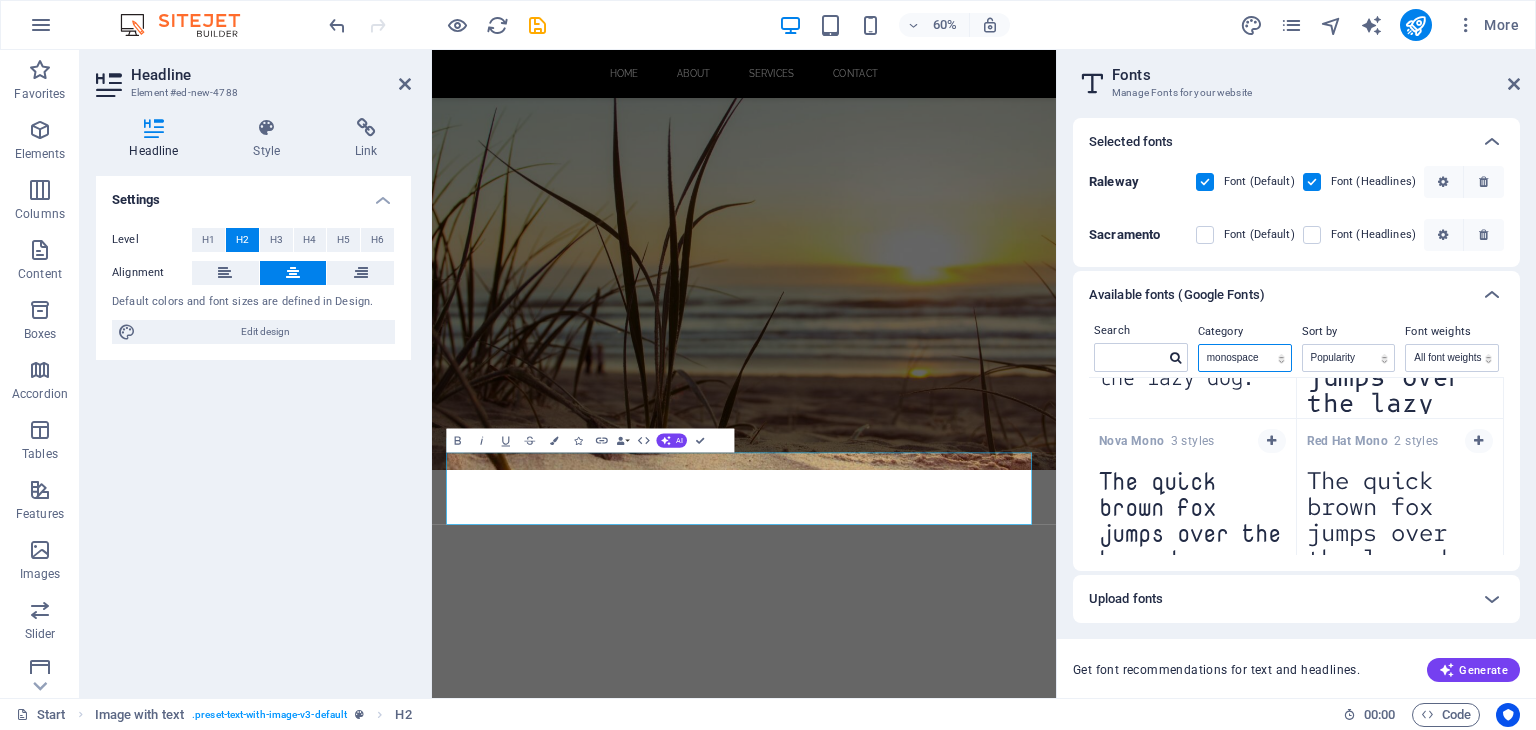 scroll, scrollTop: 2897, scrollLeft: 0, axis: vertical 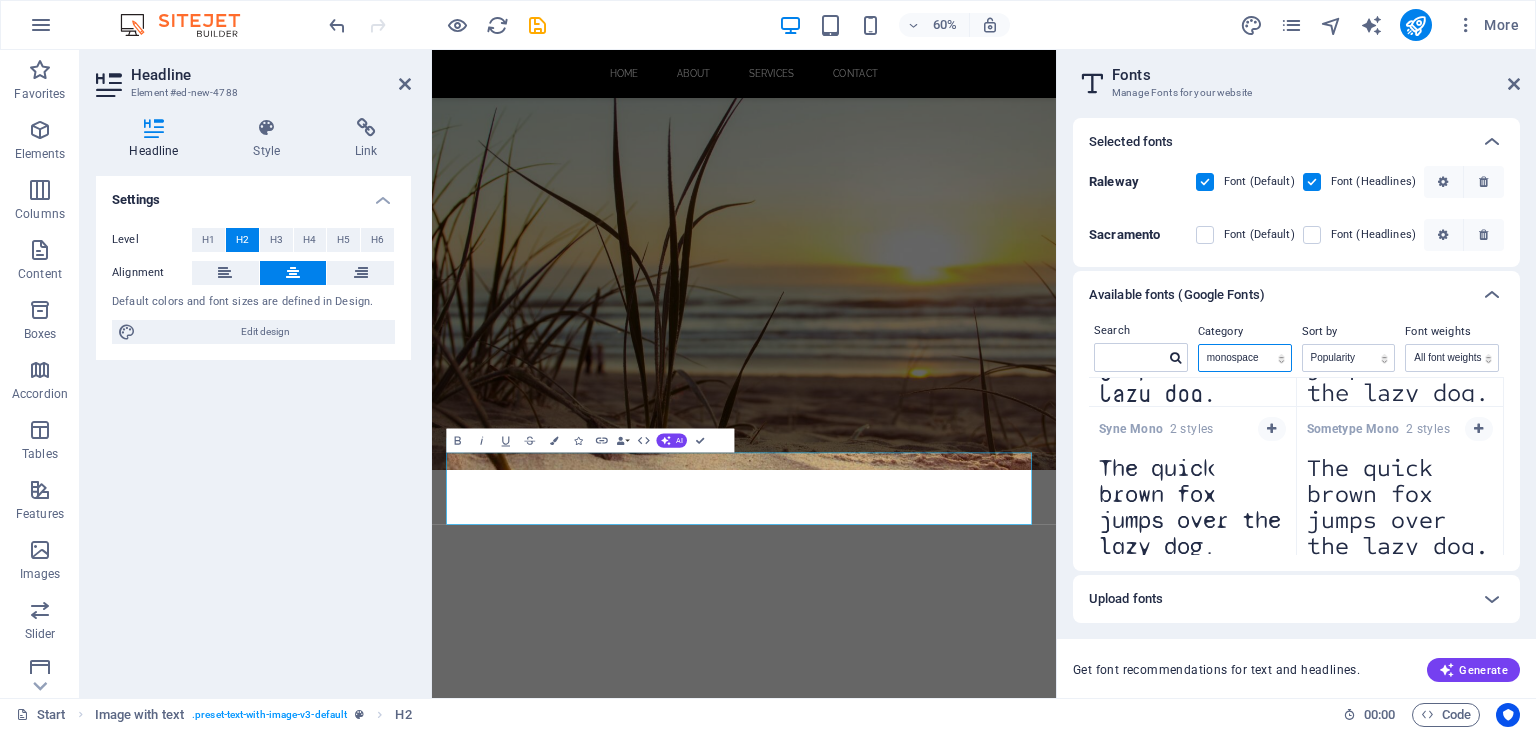 click on "All categories serif display monospace sans-serif handwriting" at bounding box center (1245, 358) 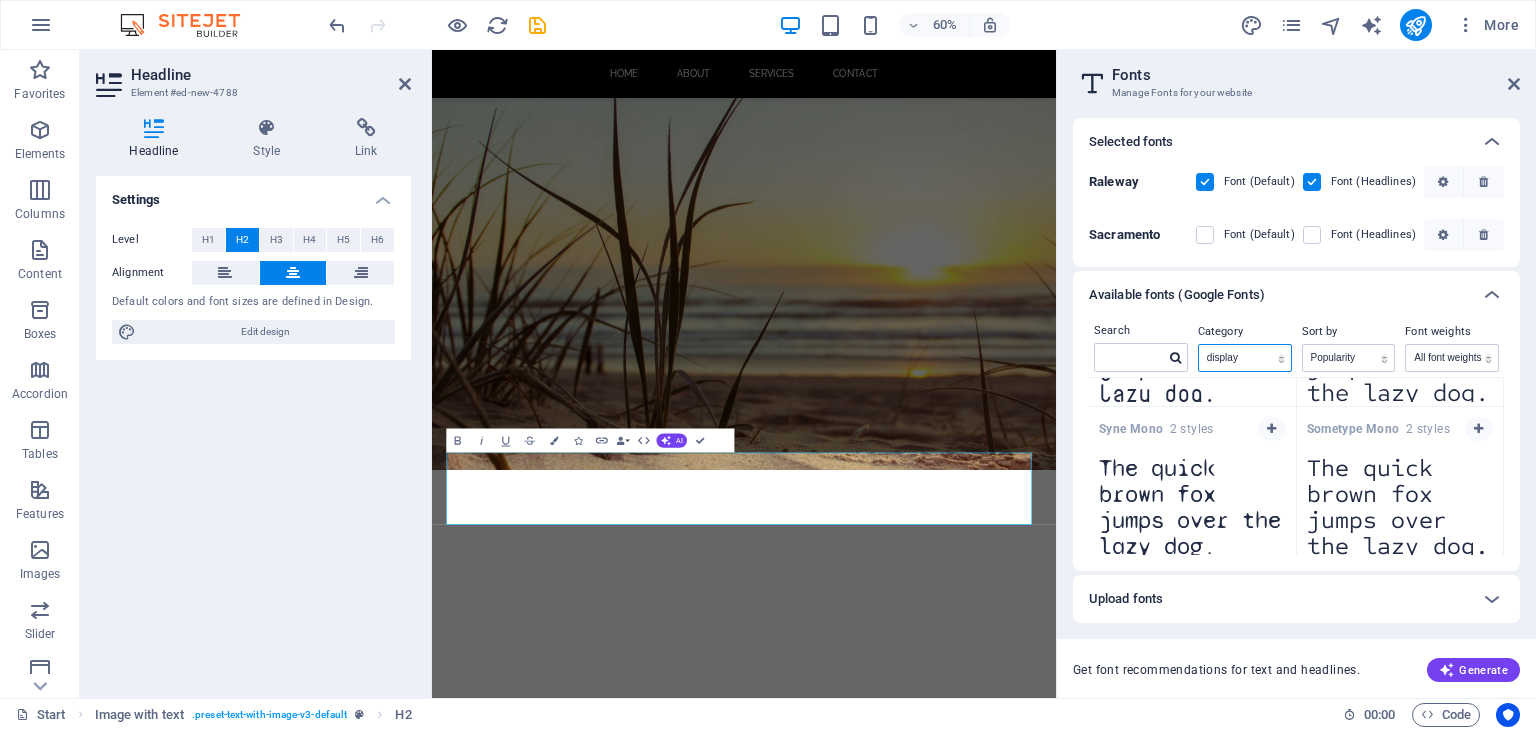 click on "All categories serif display monospace sans-serif handwriting" at bounding box center (1245, 358) 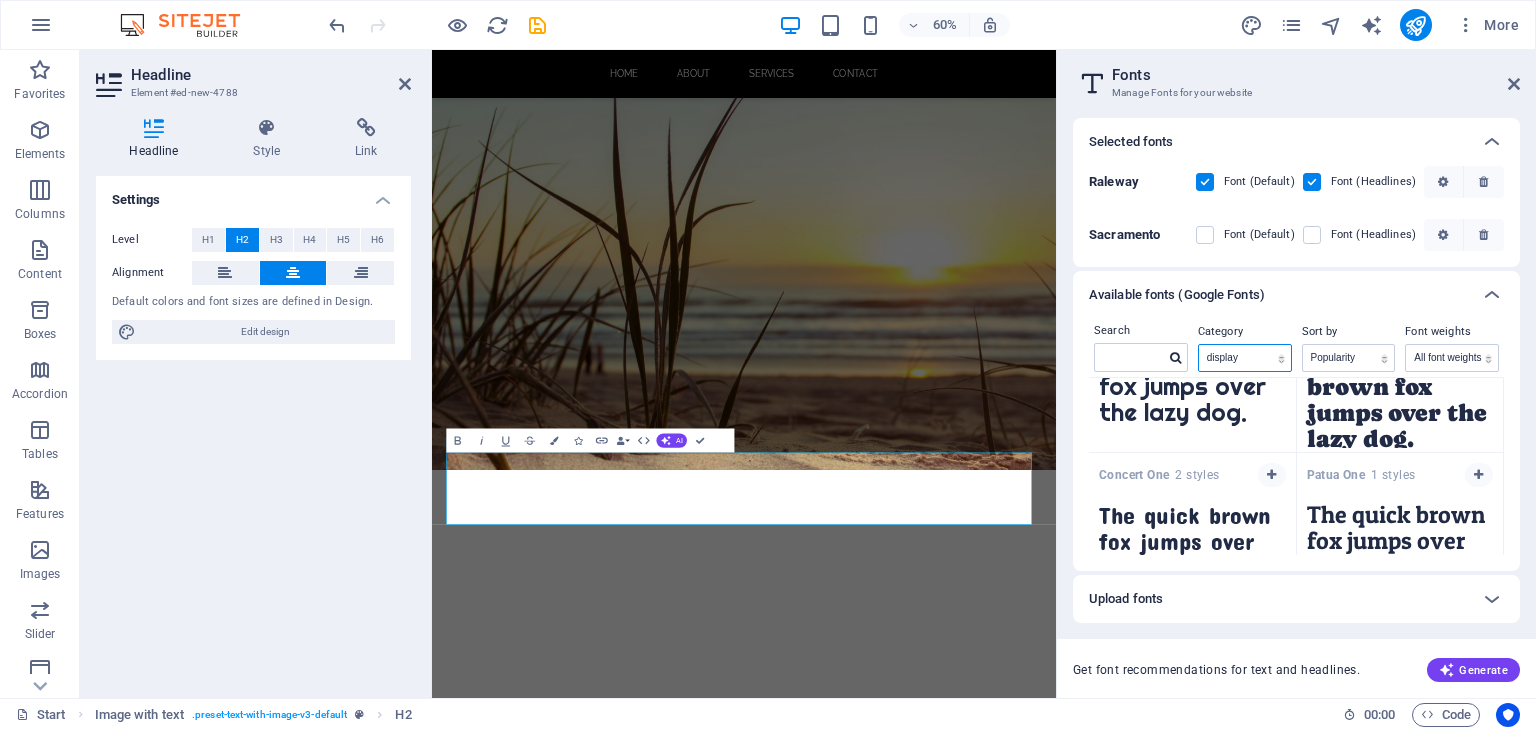 scroll, scrollTop: 911, scrollLeft: 0, axis: vertical 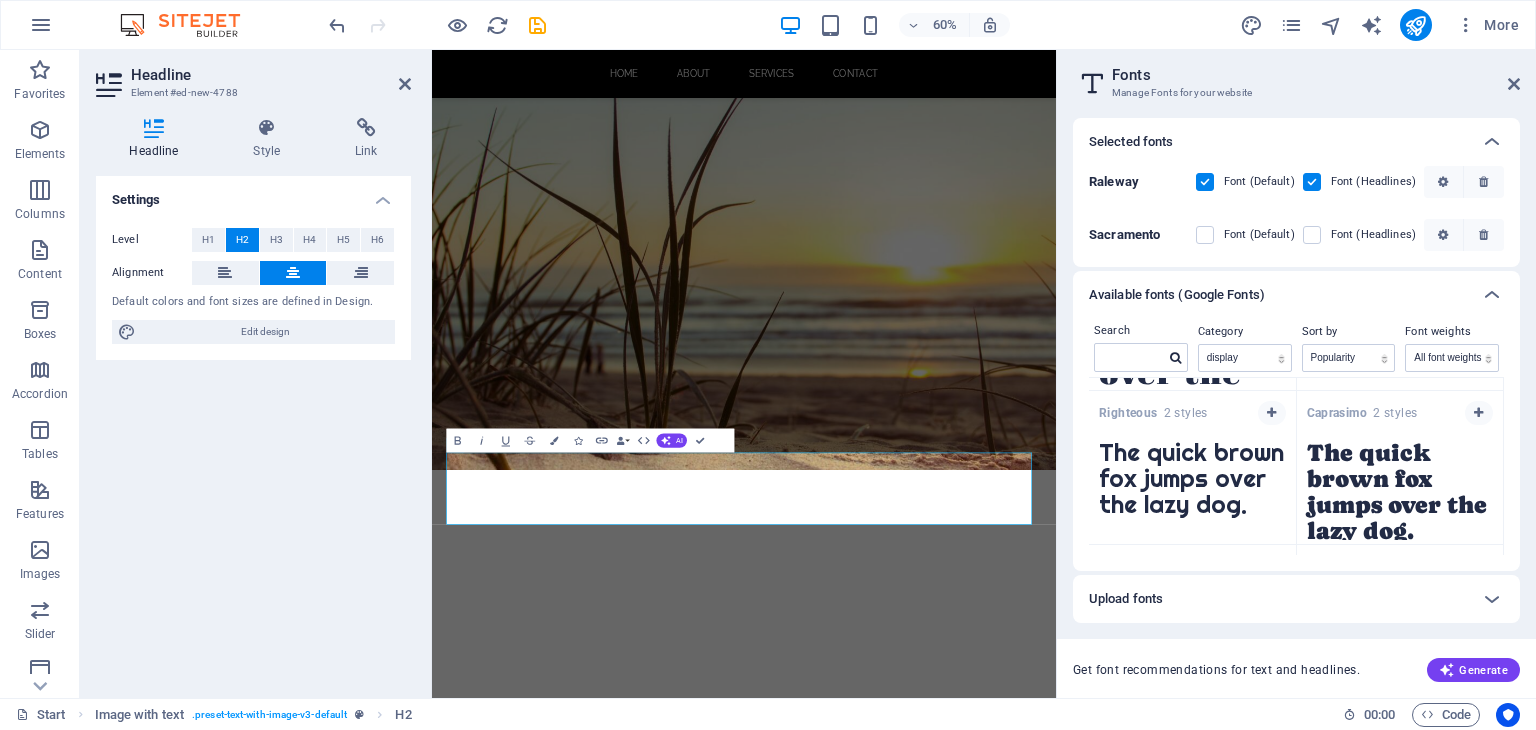 click on "The quick brown fox jumps over the lazy dog." at bounding box center [1192, 485] 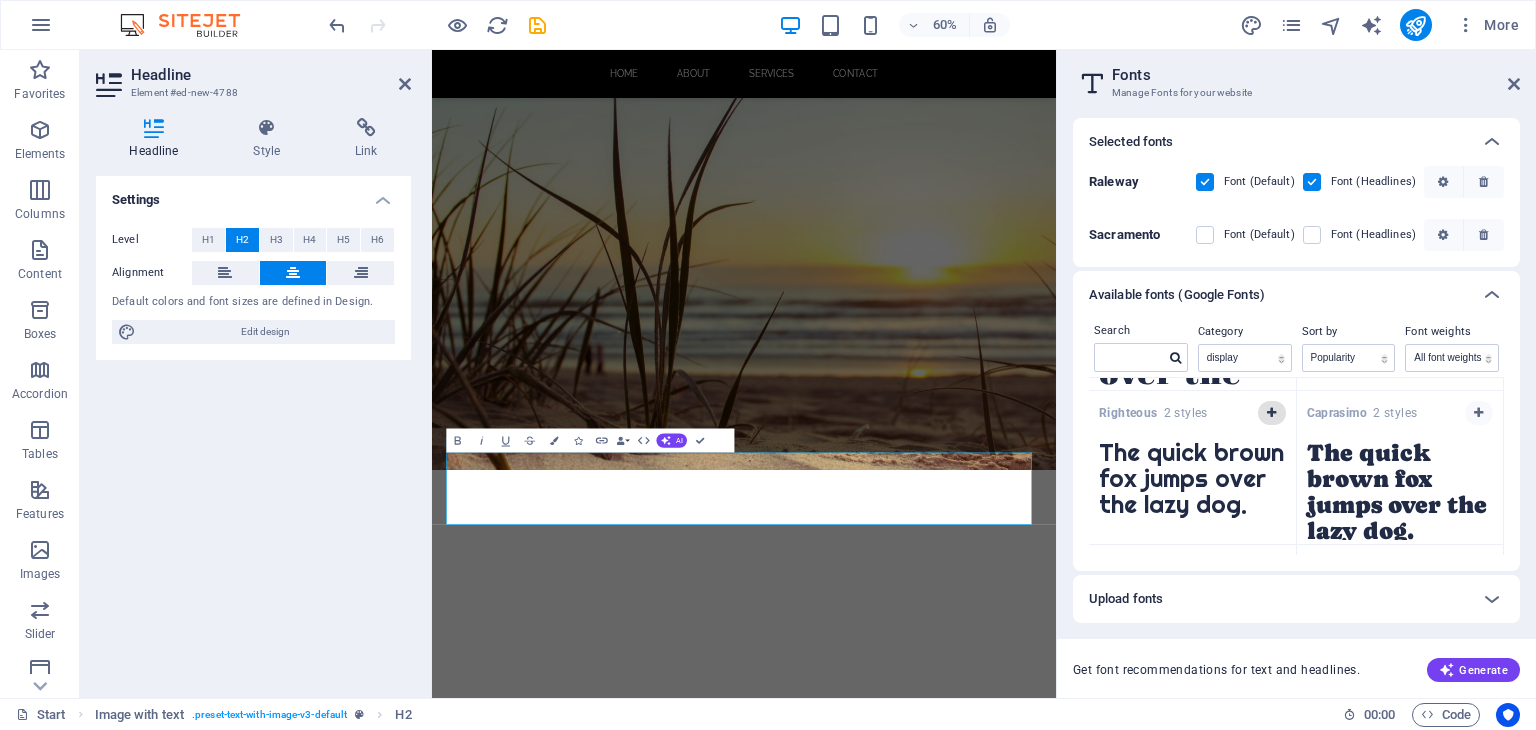 click at bounding box center (1272, 413) 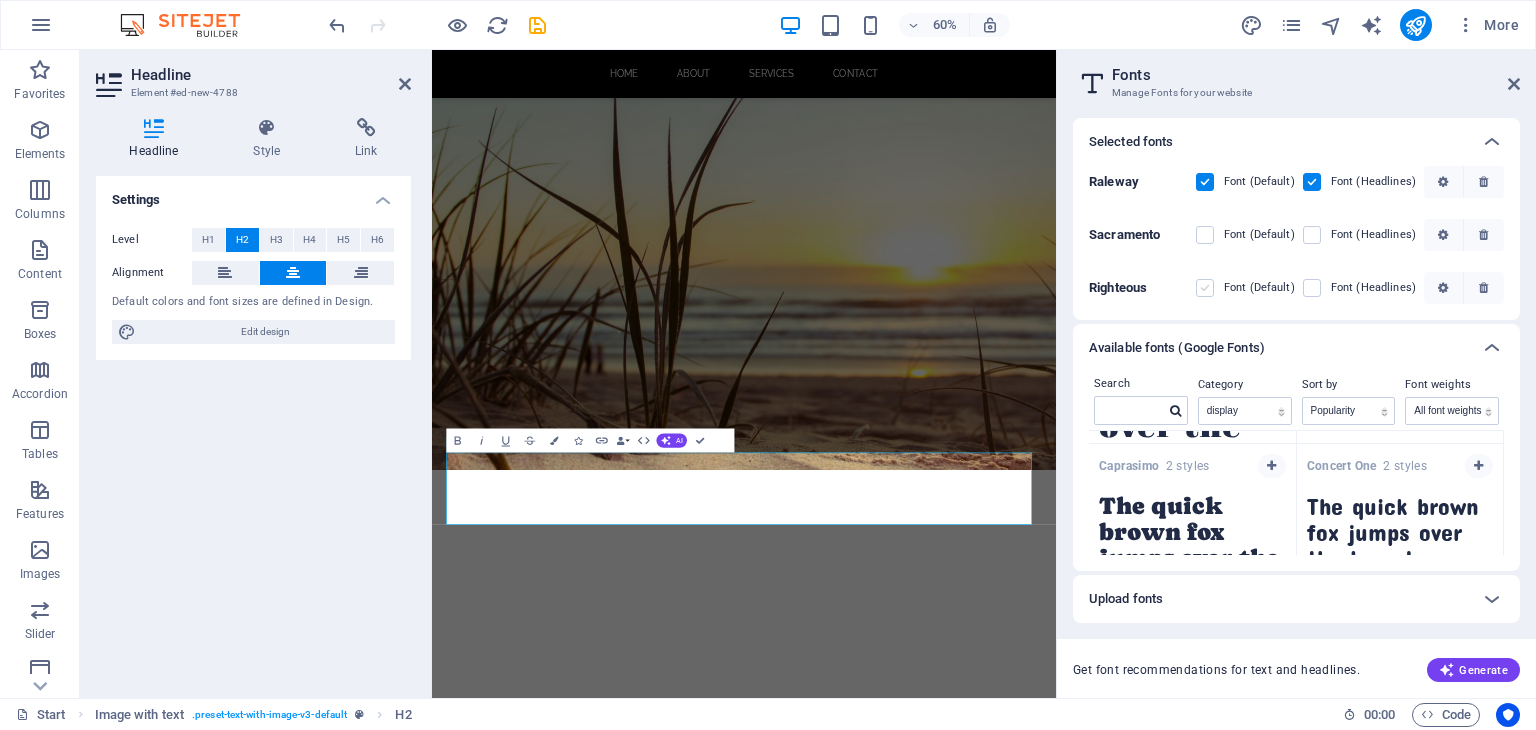 click at bounding box center (1205, 288) 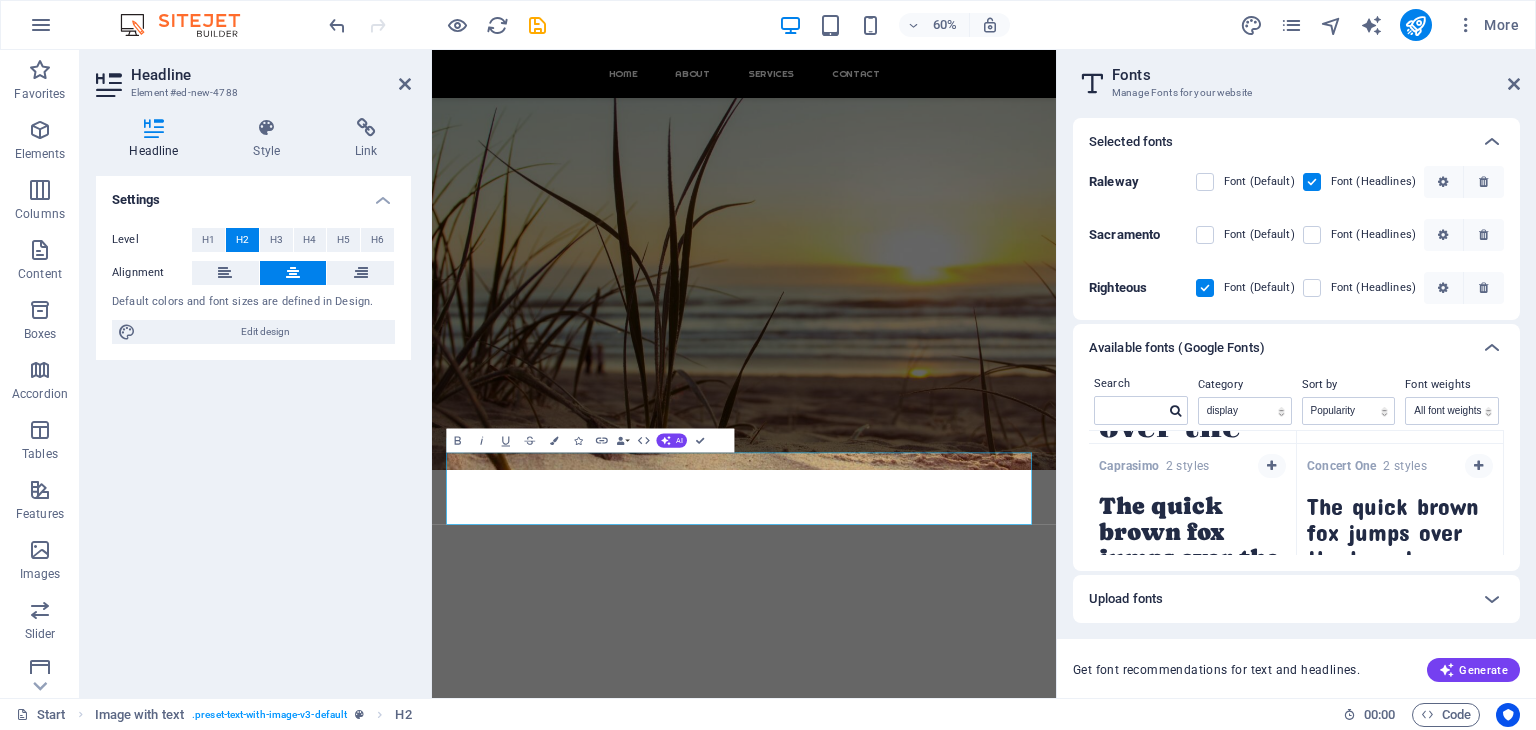 click at bounding box center [1205, 288] 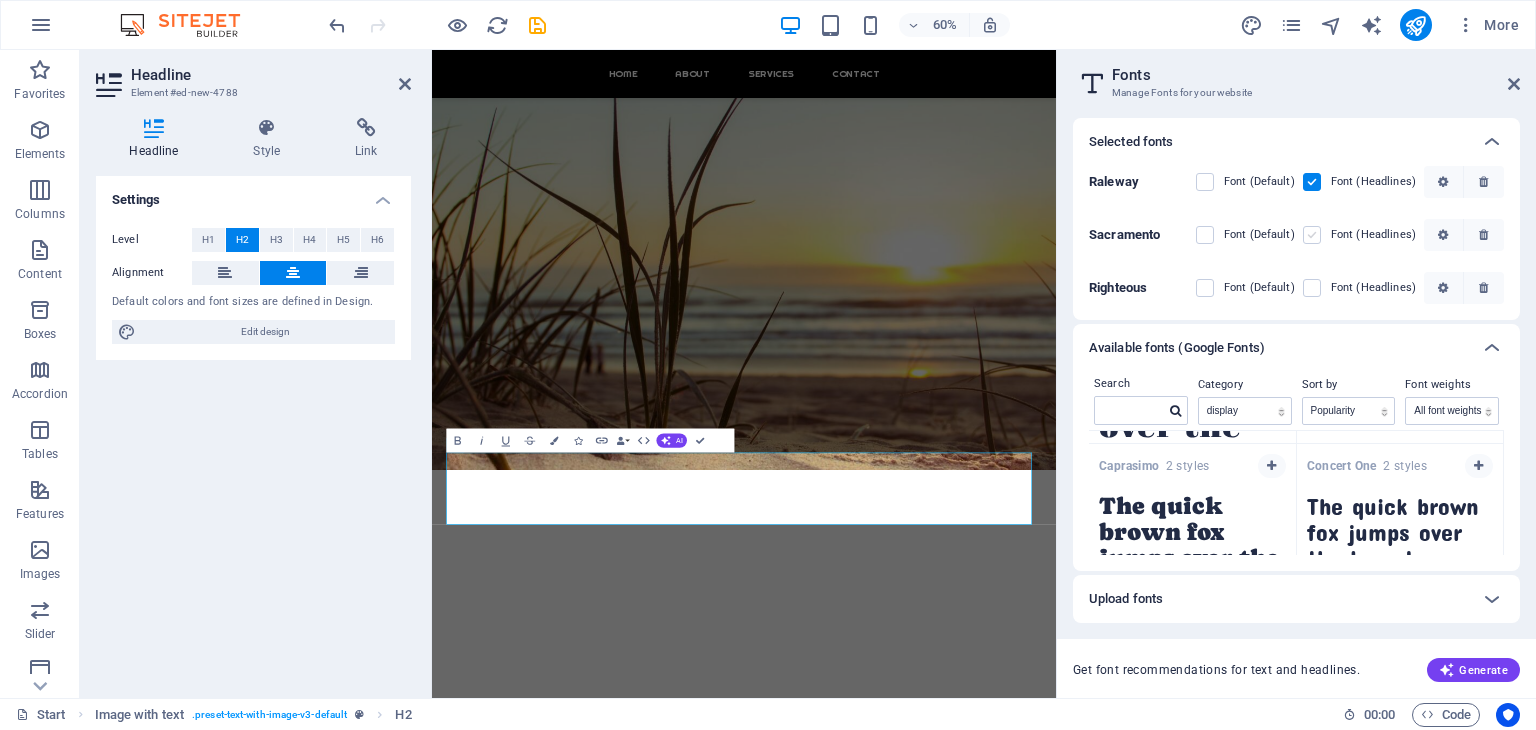 click at bounding box center (1312, 235) 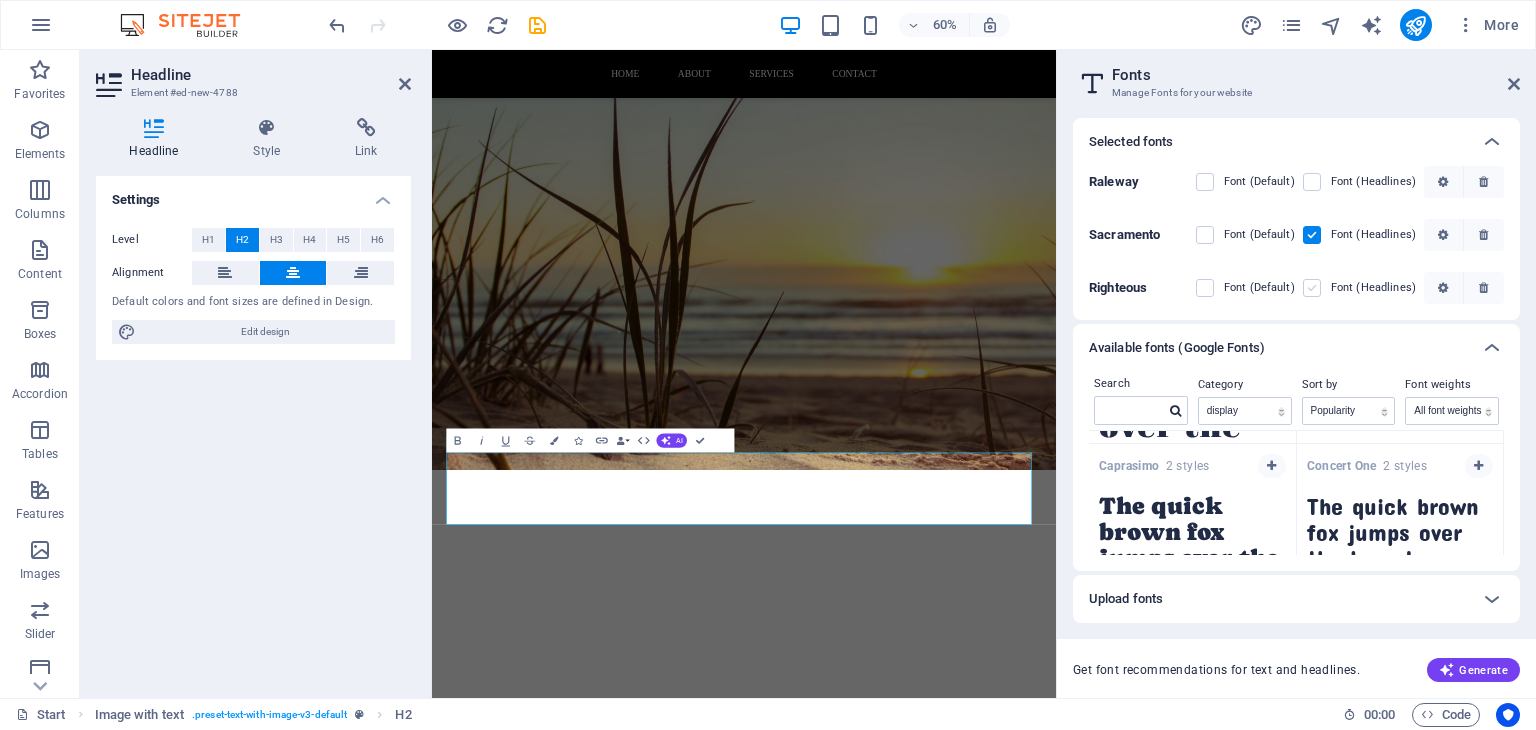 click at bounding box center (1312, 288) 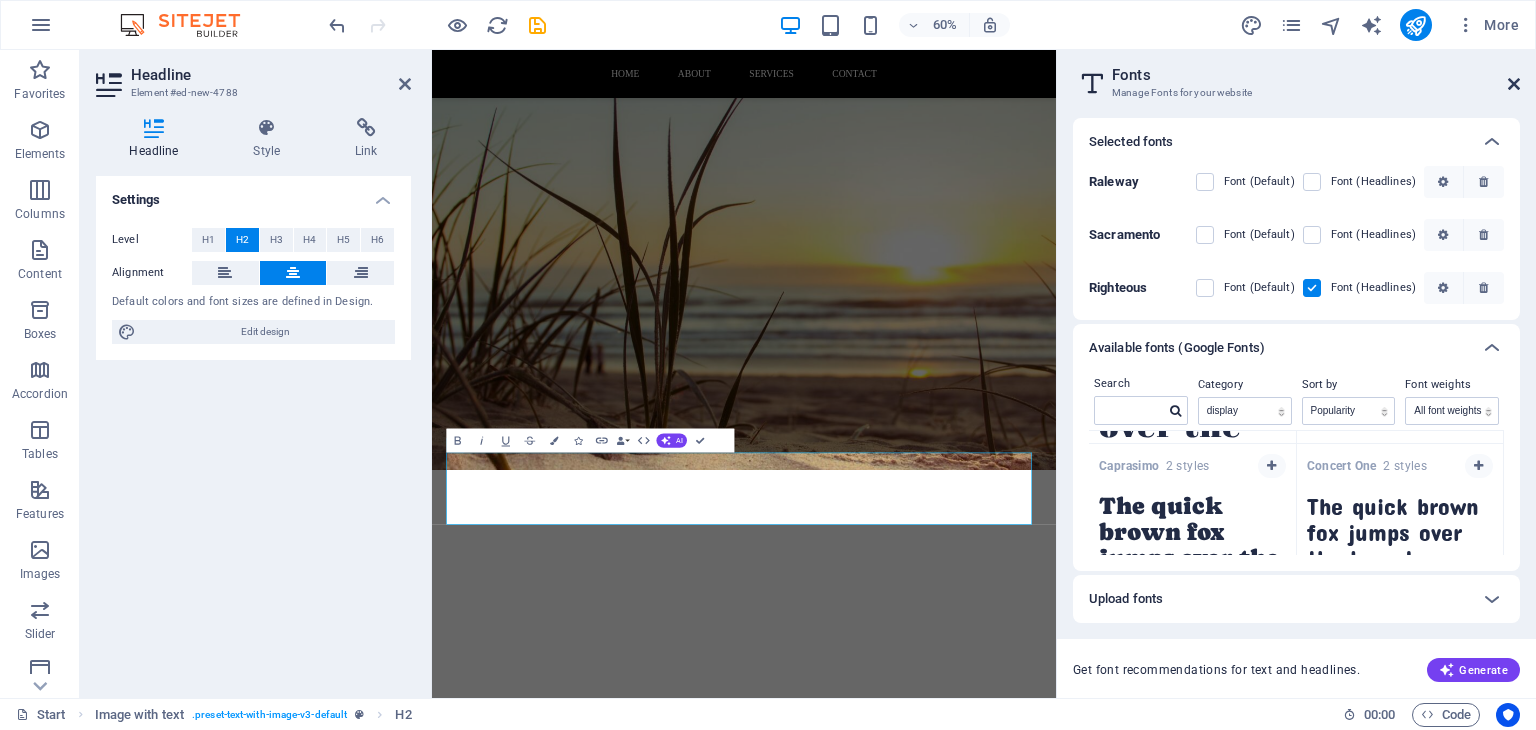 click at bounding box center (1514, 84) 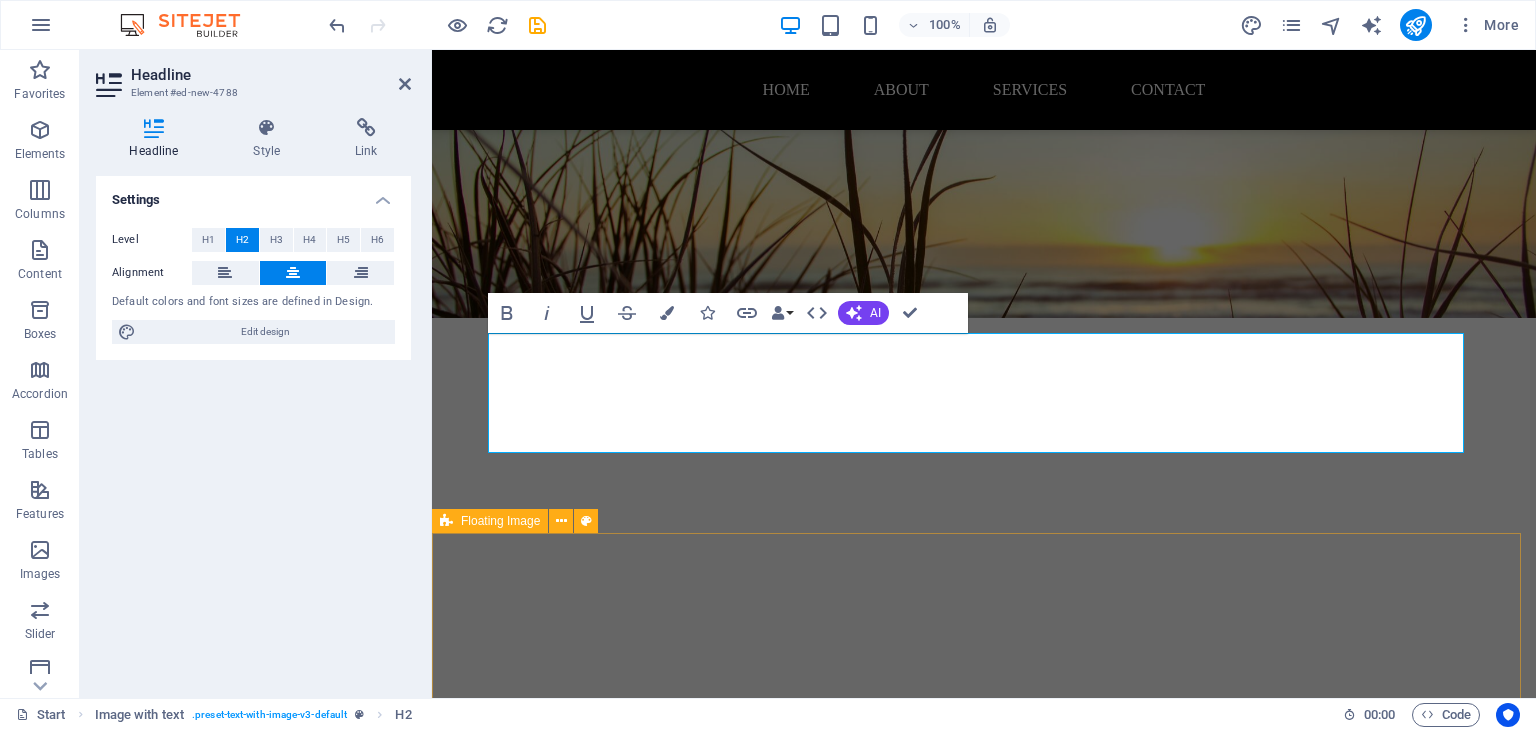 click on "At [COMPANY] , we believe in the value of self-awareness, growth, and mental wellbeing—whether you're navigating life’s challenges or striving to perform at your best. We provide a supportive and down-to-earth space where individuals can explore, reflect, and build practical skills. Our approach is collaborative, drawing on evidence-based strategies tailored to each client’s unique goals and experiences." at bounding box center [984, 1740] 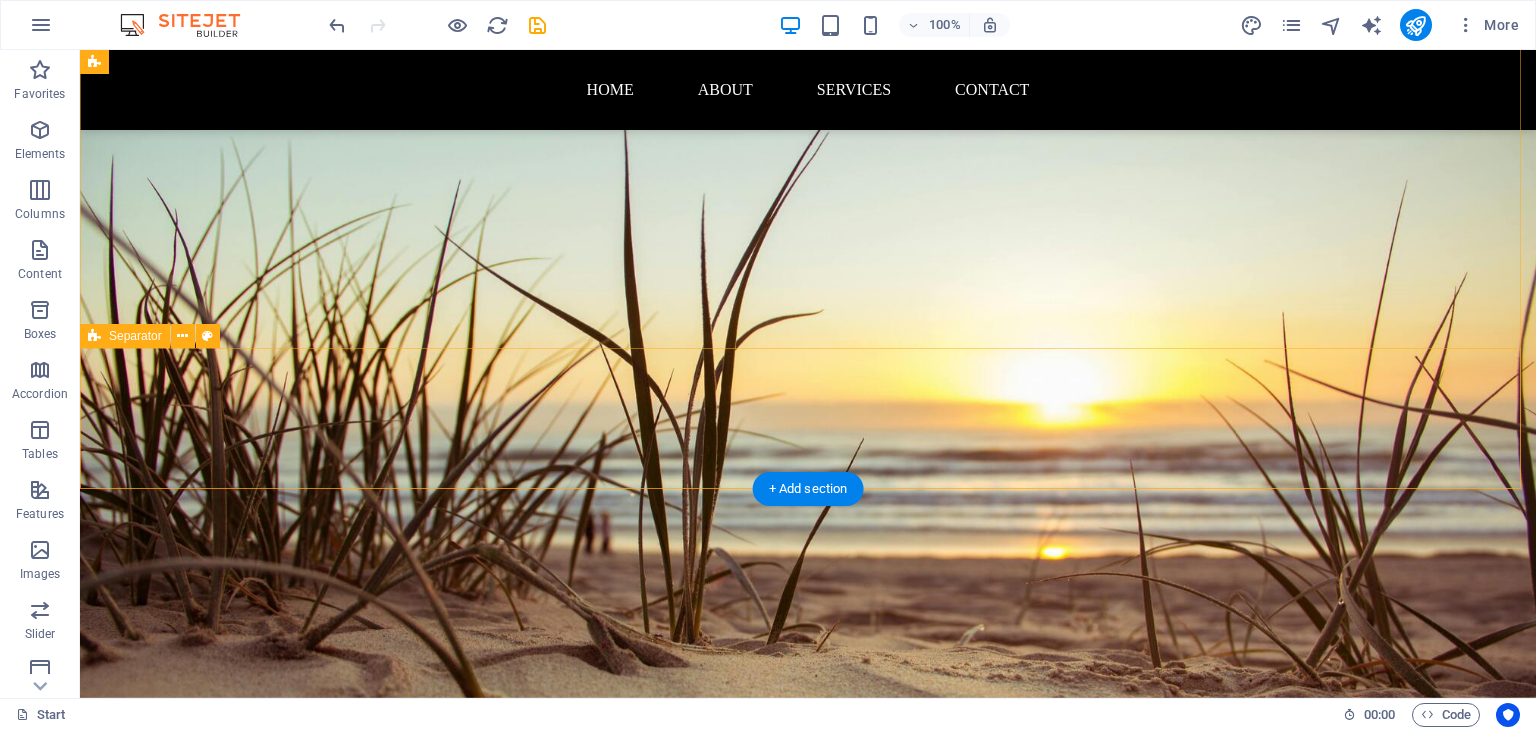 scroll, scrollTop: 179, scrollLeft: 0, axis: vertical 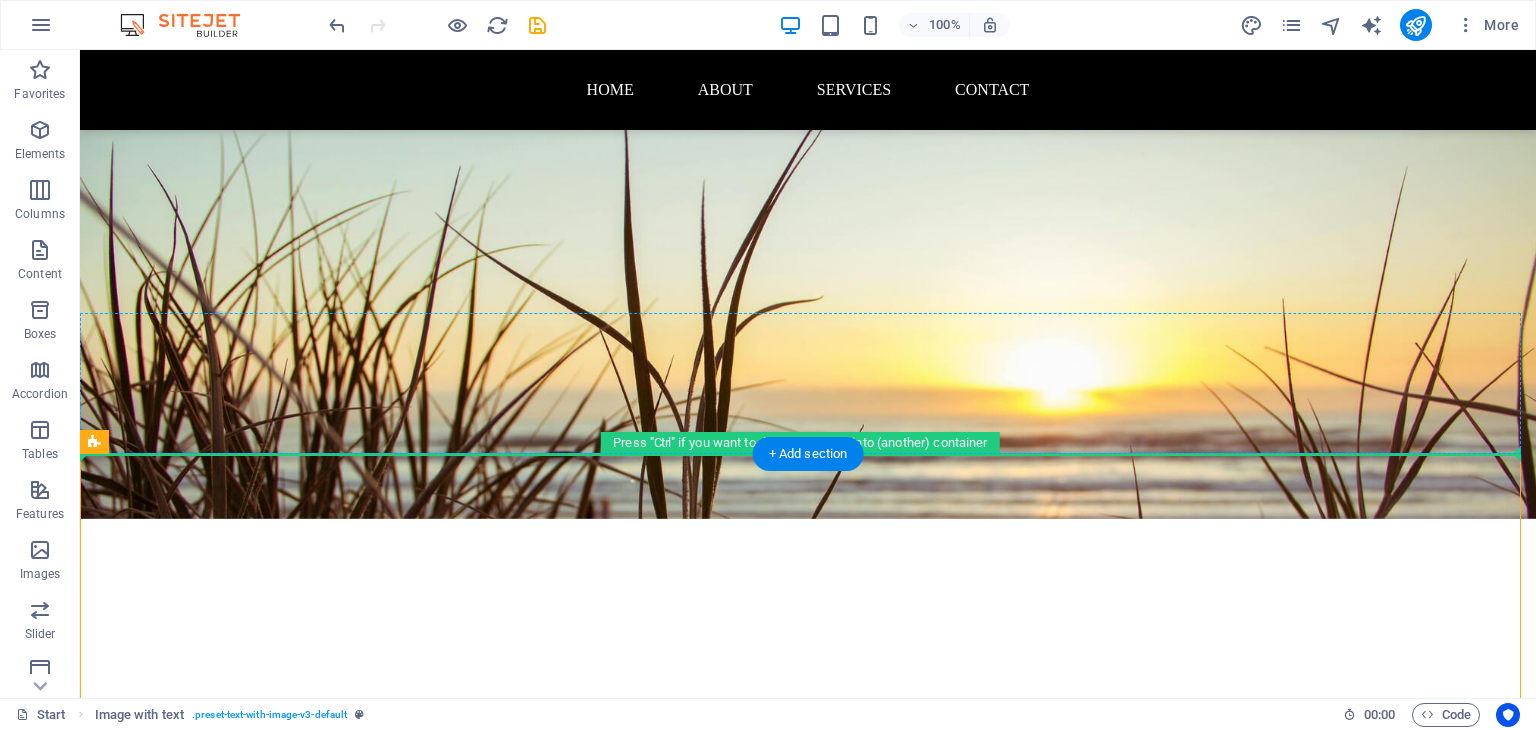 drag, startPoint x: 1030, startPoint y: 561, endPoint x: 1000, endPoint y: 358, distance: 205.20477 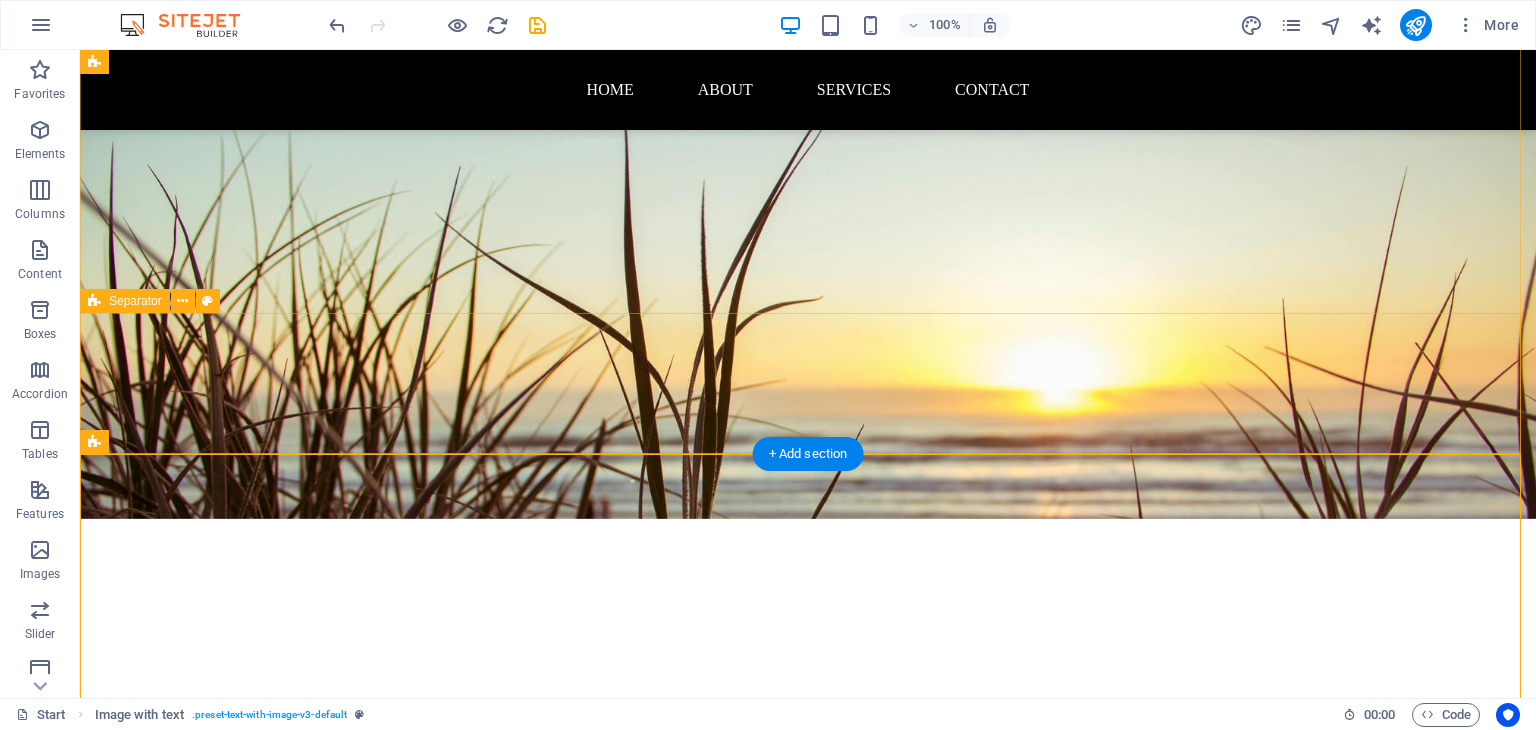 click on "Add elements" at bounding box center (749, 1036) 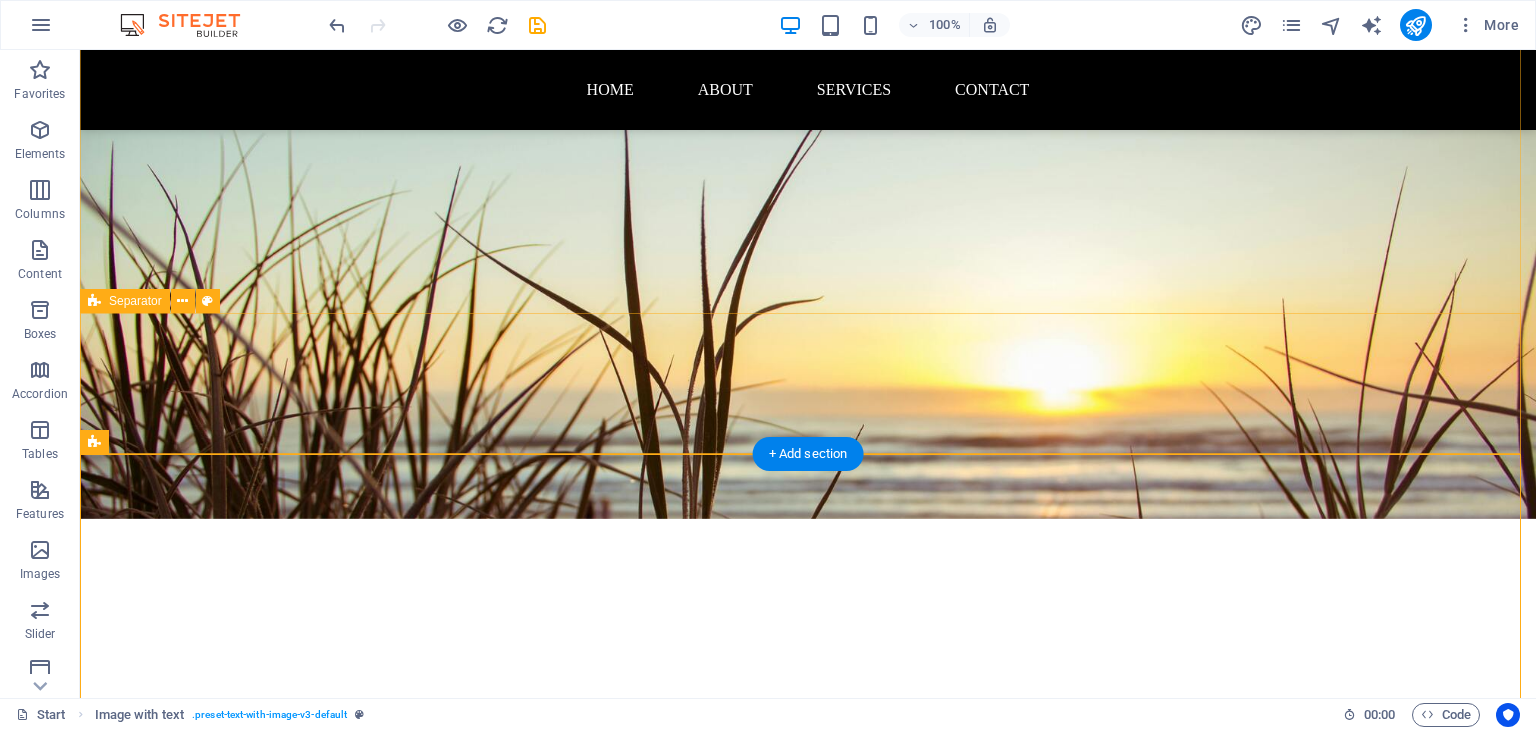 click on "Add elements" at bounding box center [749, 1036] 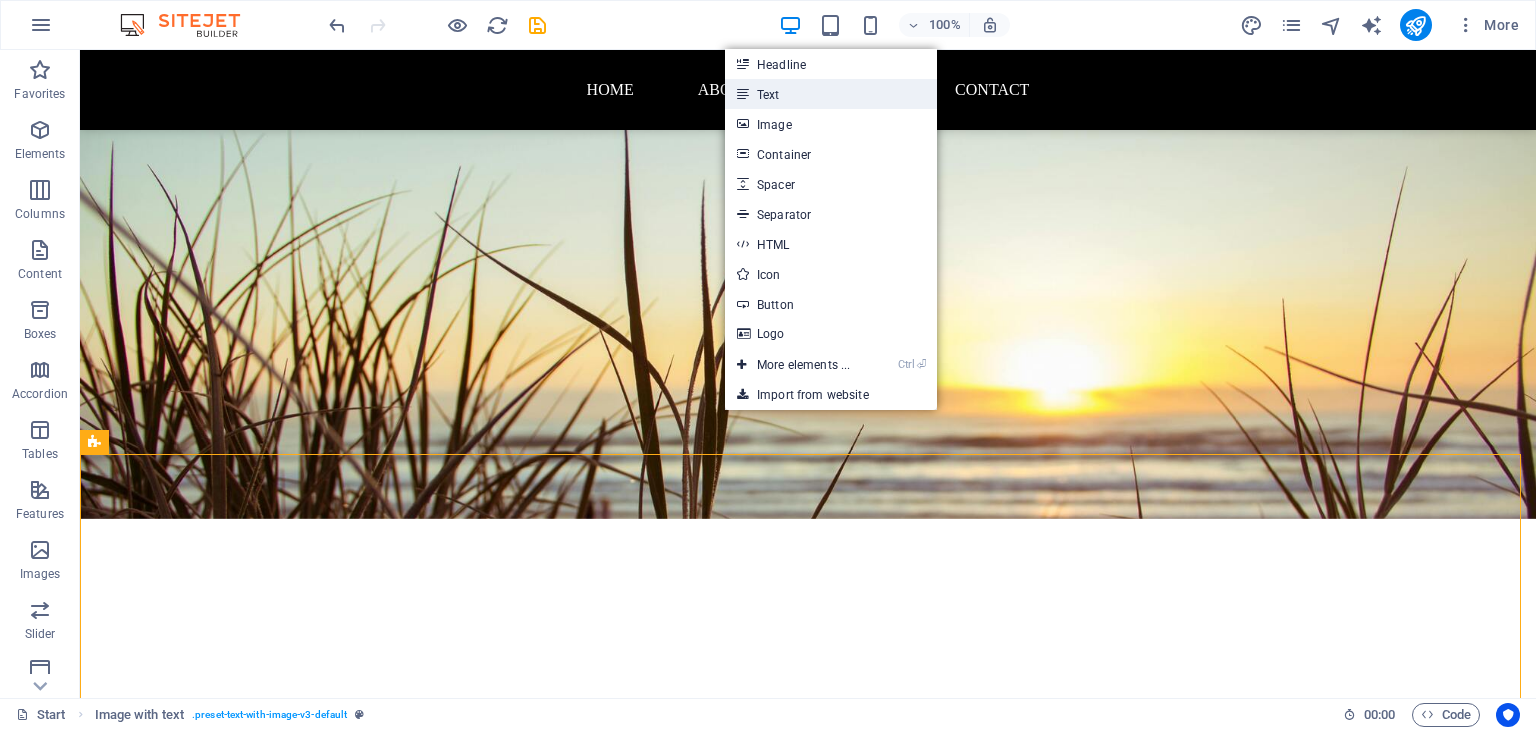 click on "Text" at bounding box center [831, 94] 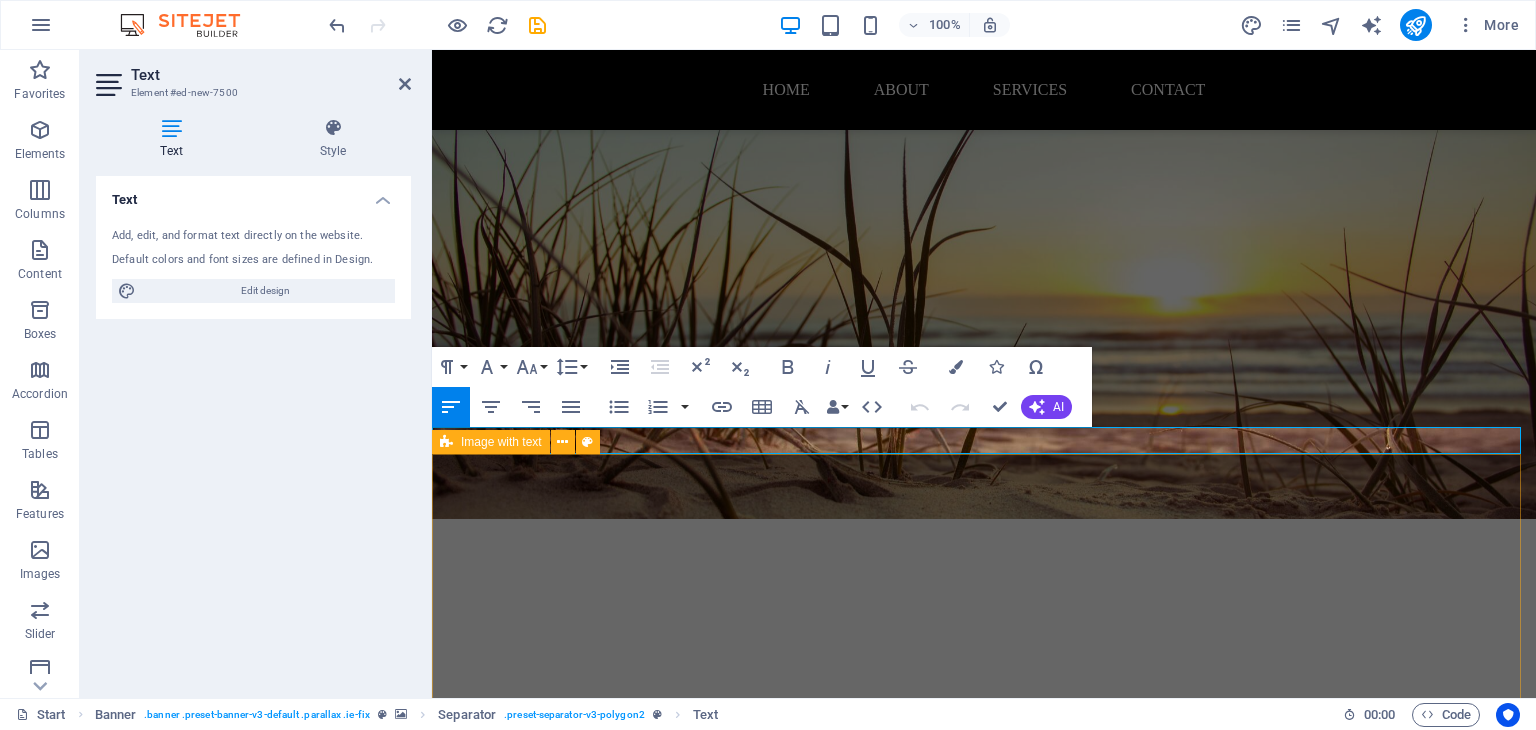 type 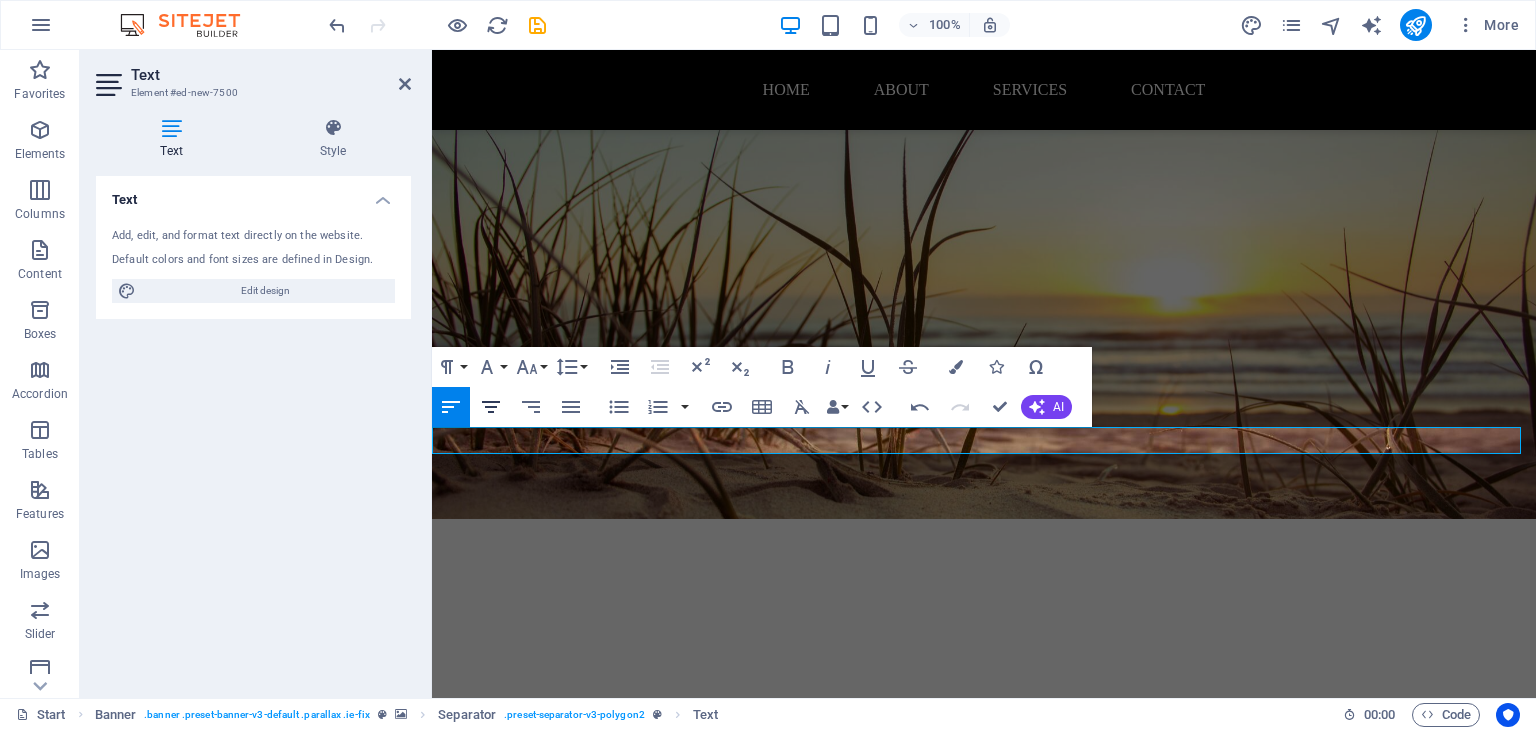 click 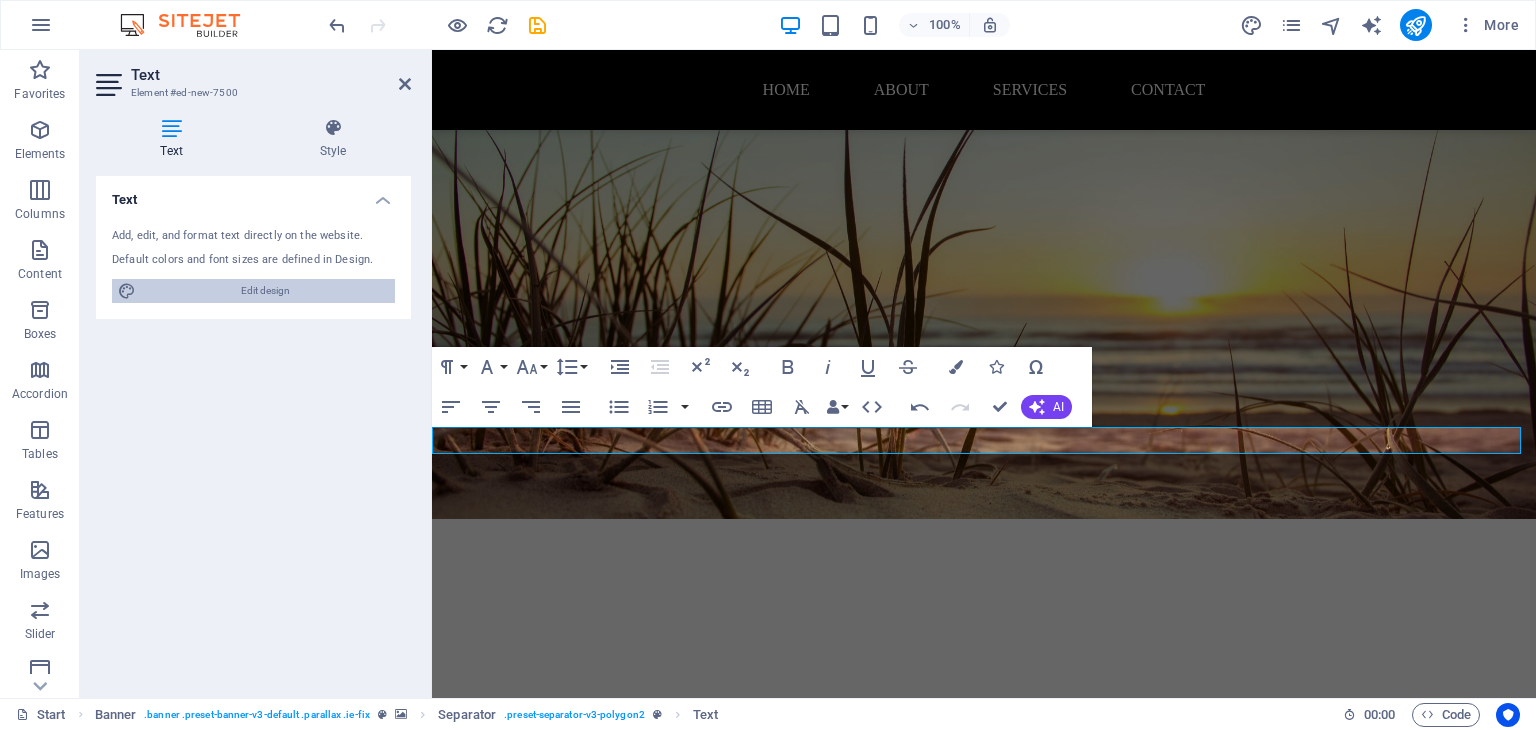 click on "Edit design" at bounding box center [265, 291] 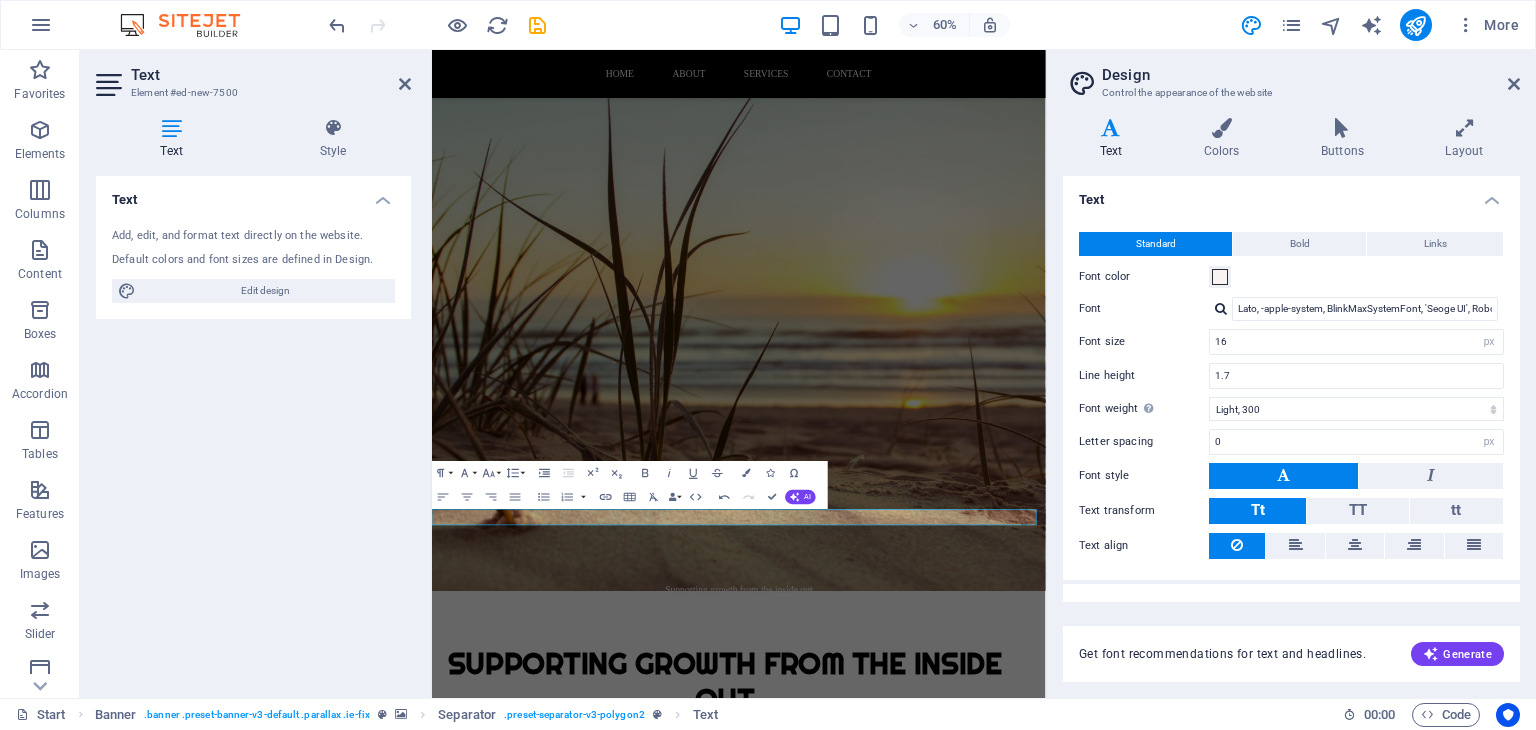 scroll, scrollTop: 27, scrollLeft: 0, axis: vertical 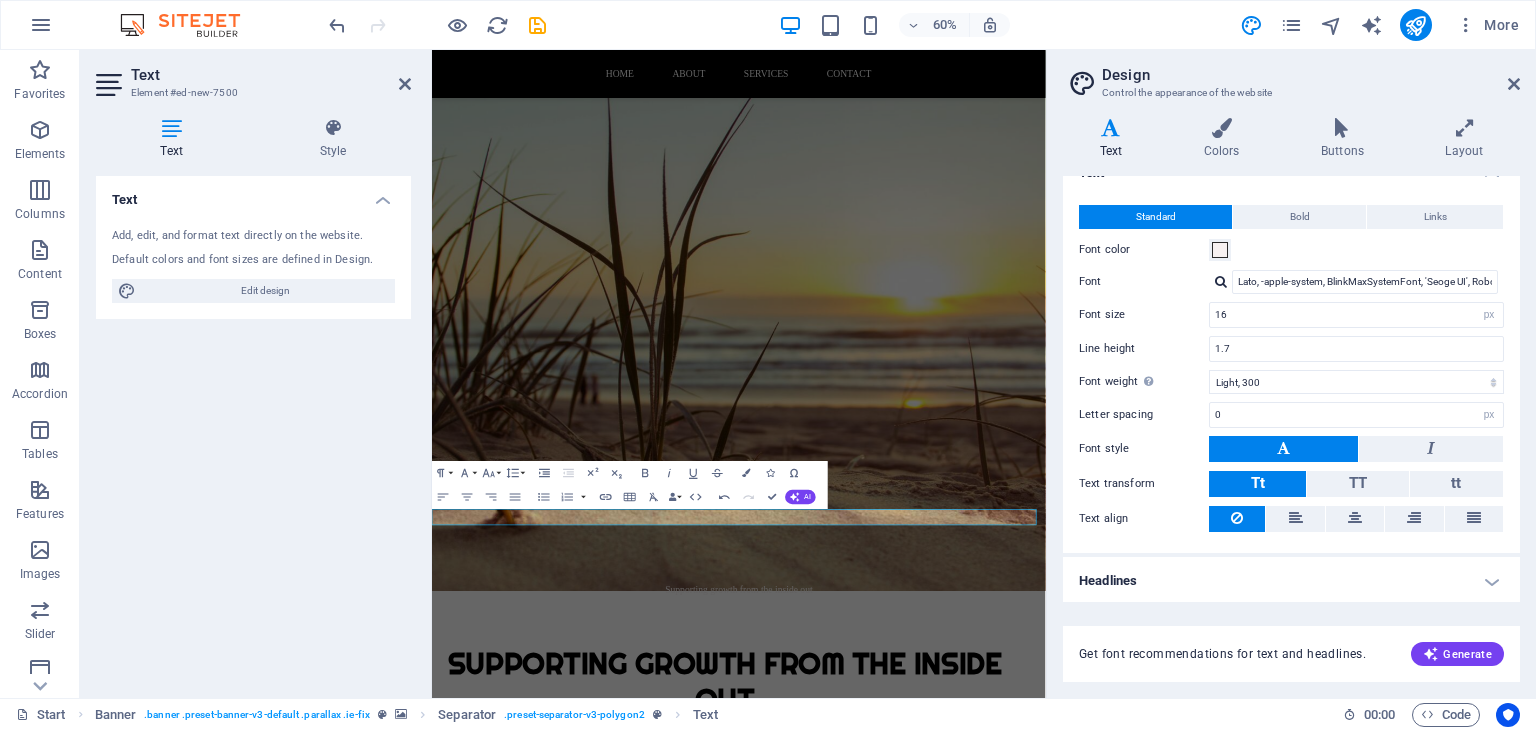 click at bounding box center (1221, 281) 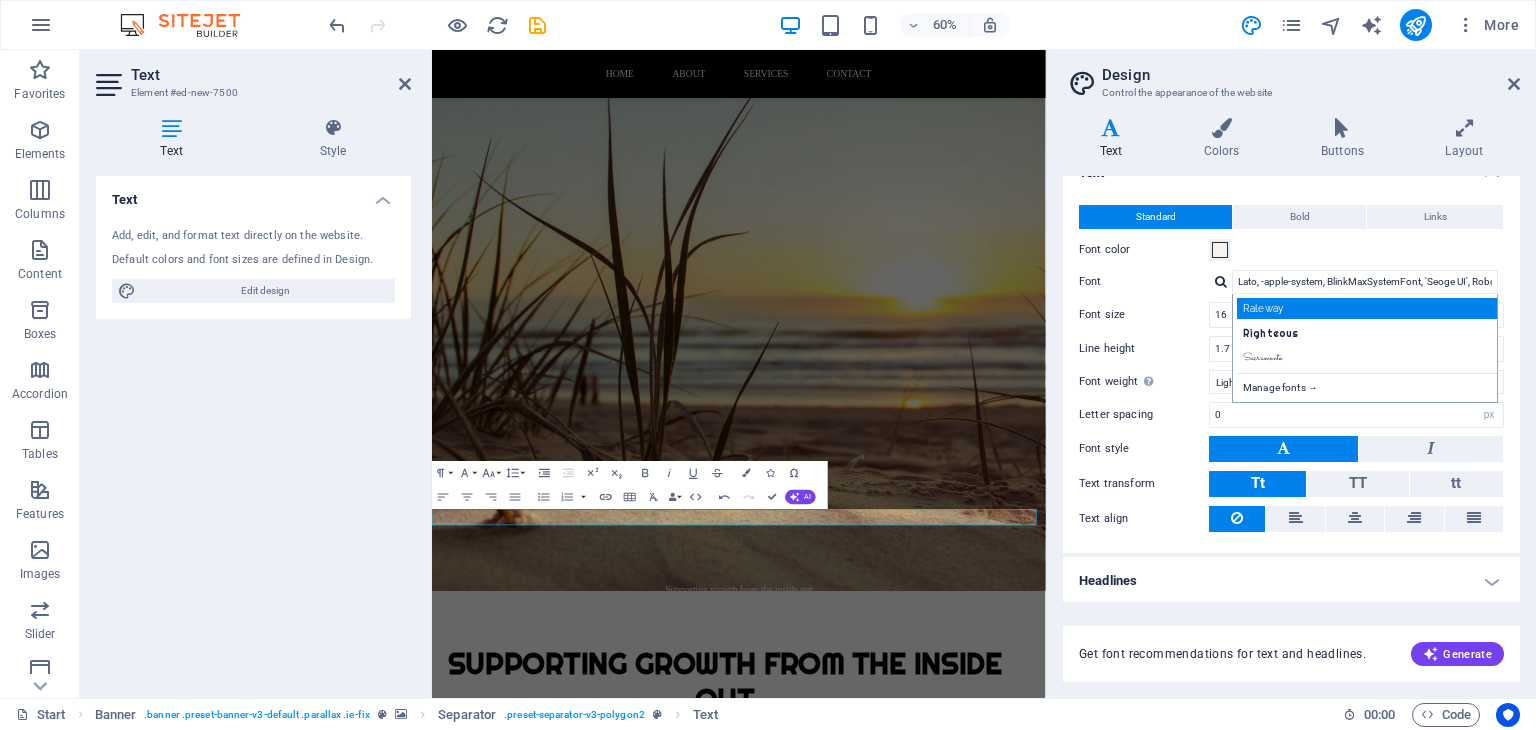 click on "Raleway" at bounding box center [1369, 308] 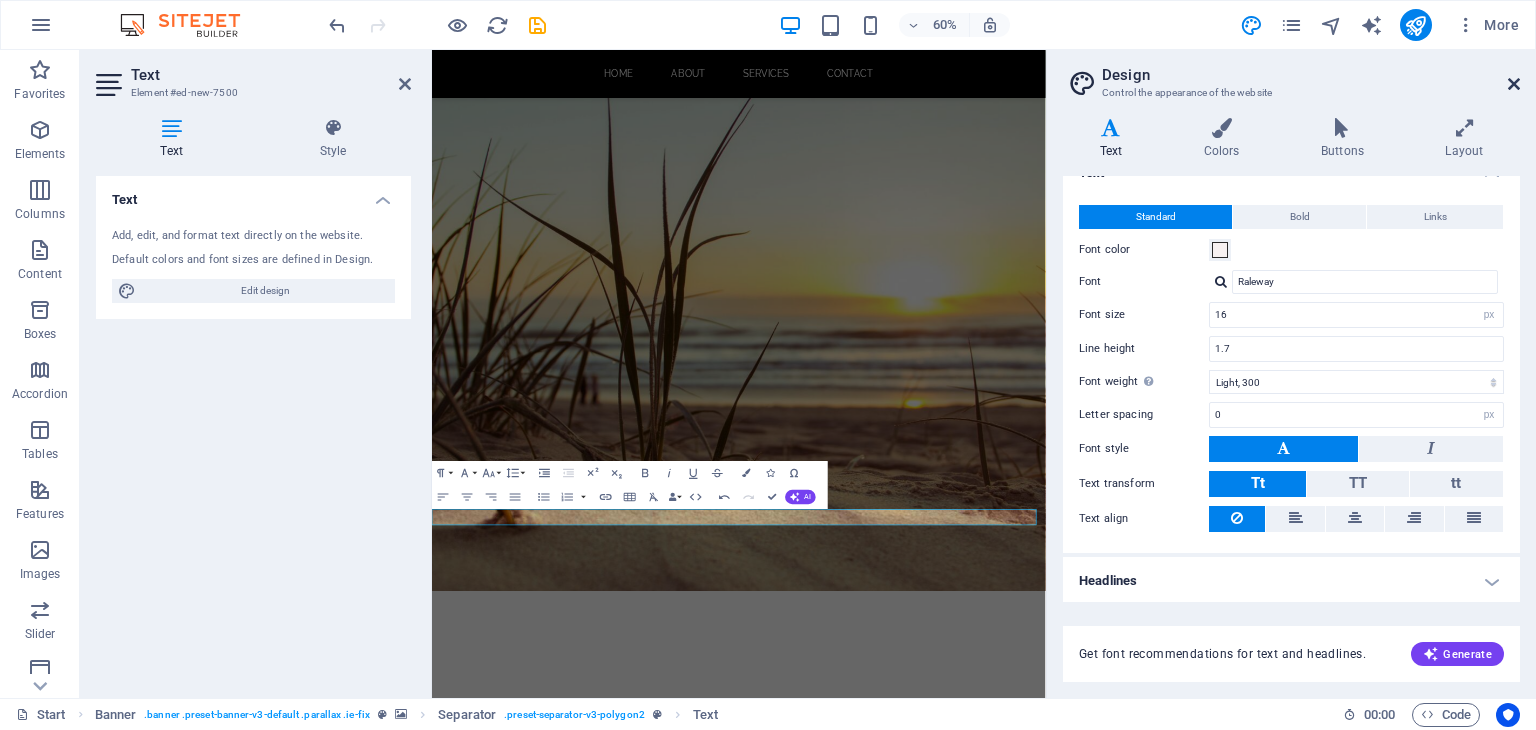 click at bounding box center [1514, 84] 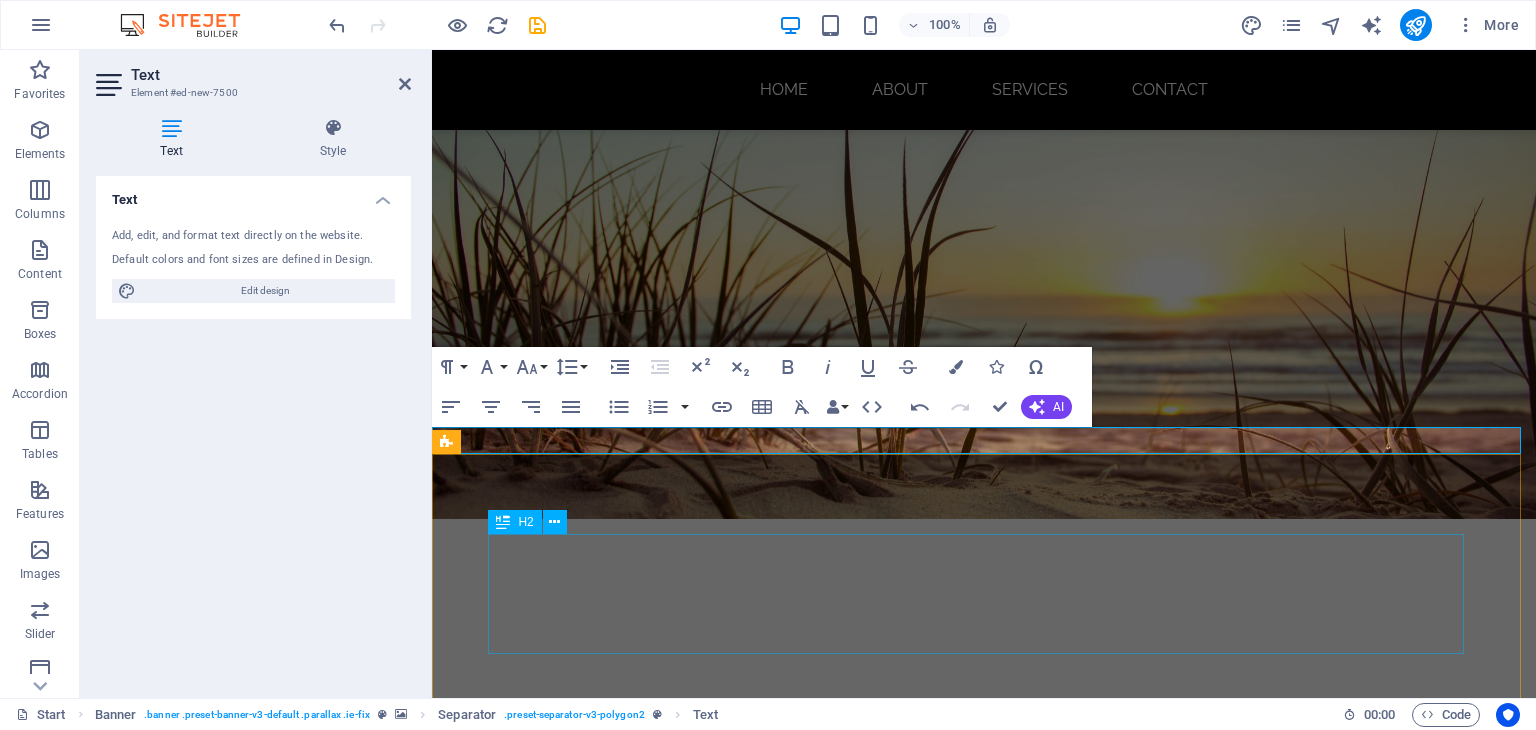 click on "Supporting growth from the inside out" at bounding box center [920, 1522] 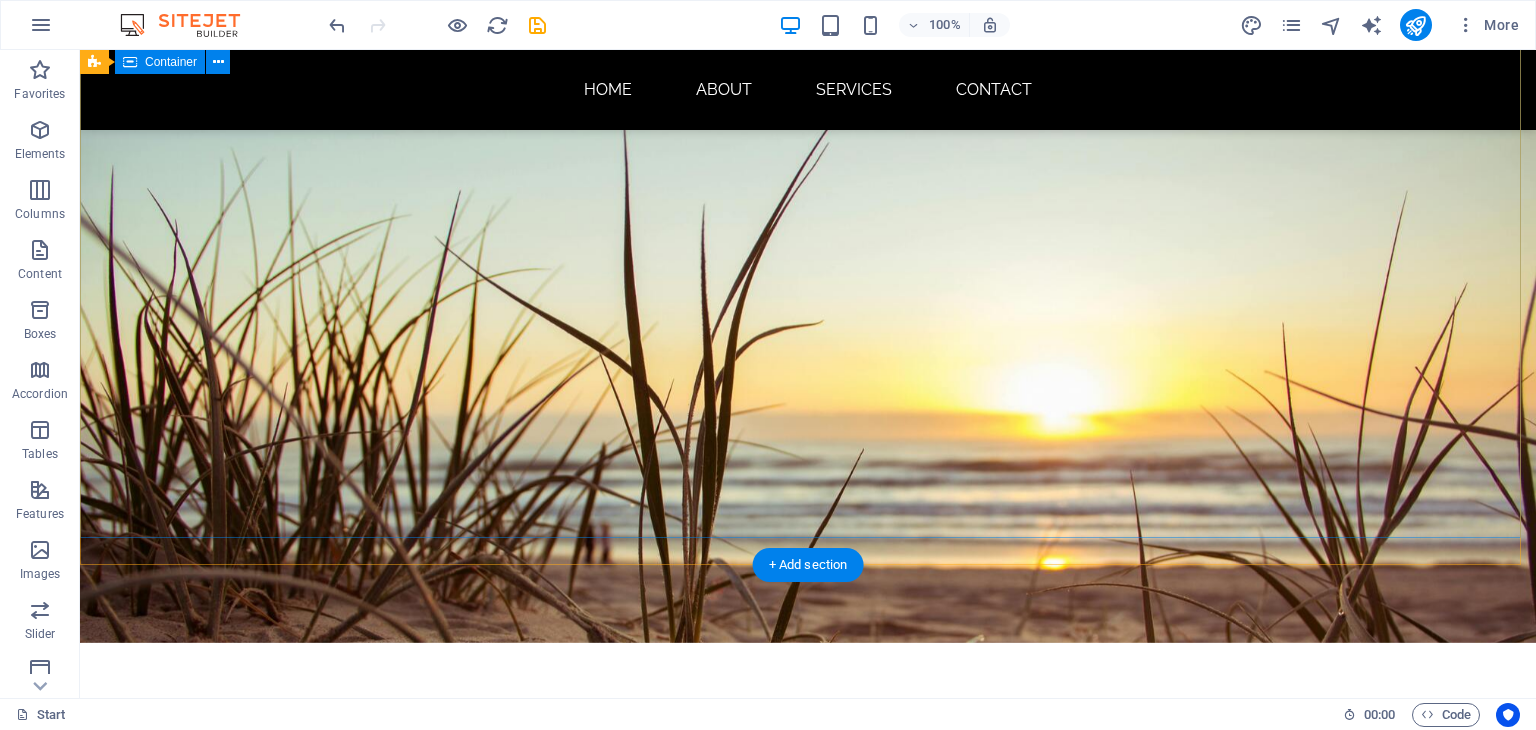 scroll, scrollTop: 23, scrollLeft: 0, axis: vertical 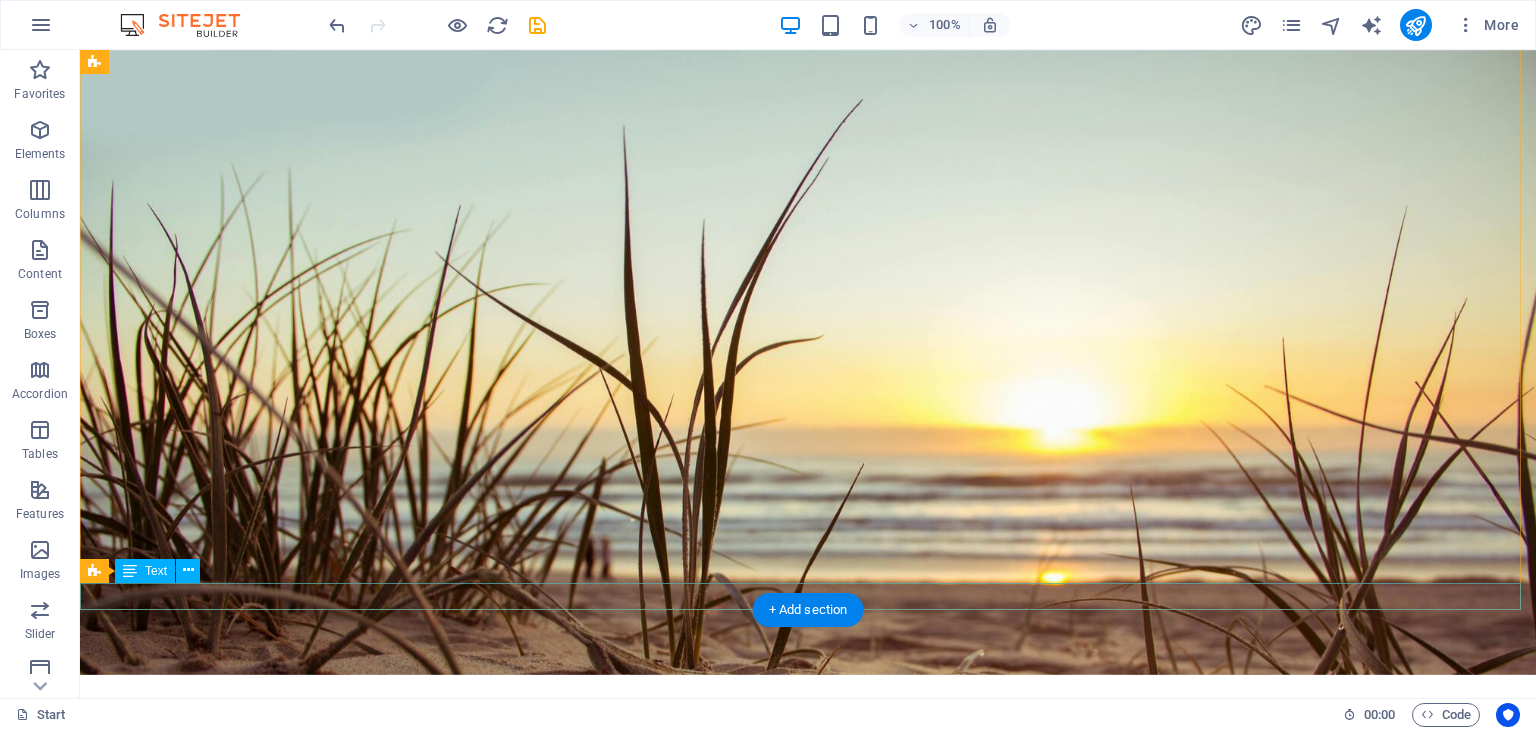 click on "Supporting growth from the inside out" at bounding box center [808, 1104] 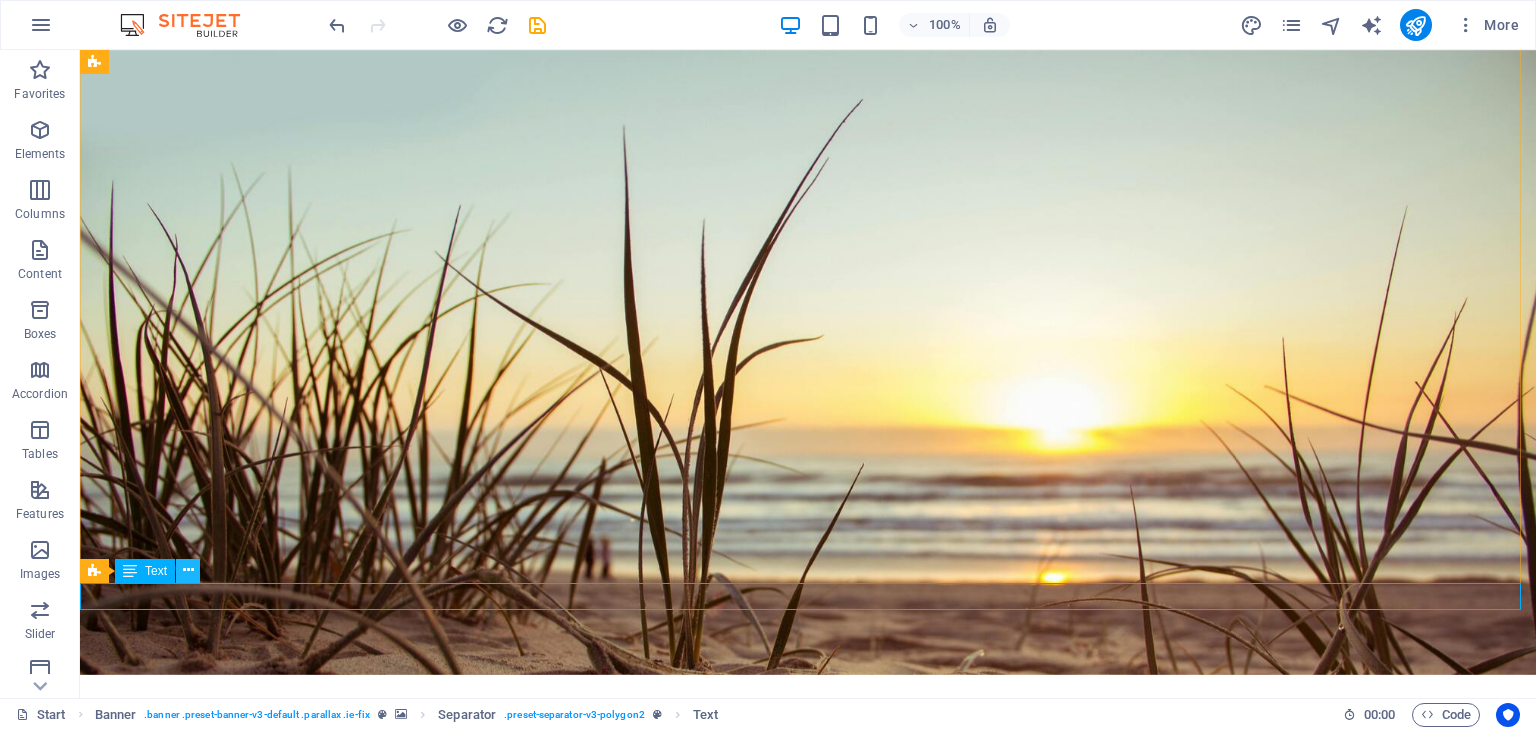 click at bounding box center [188, 571] 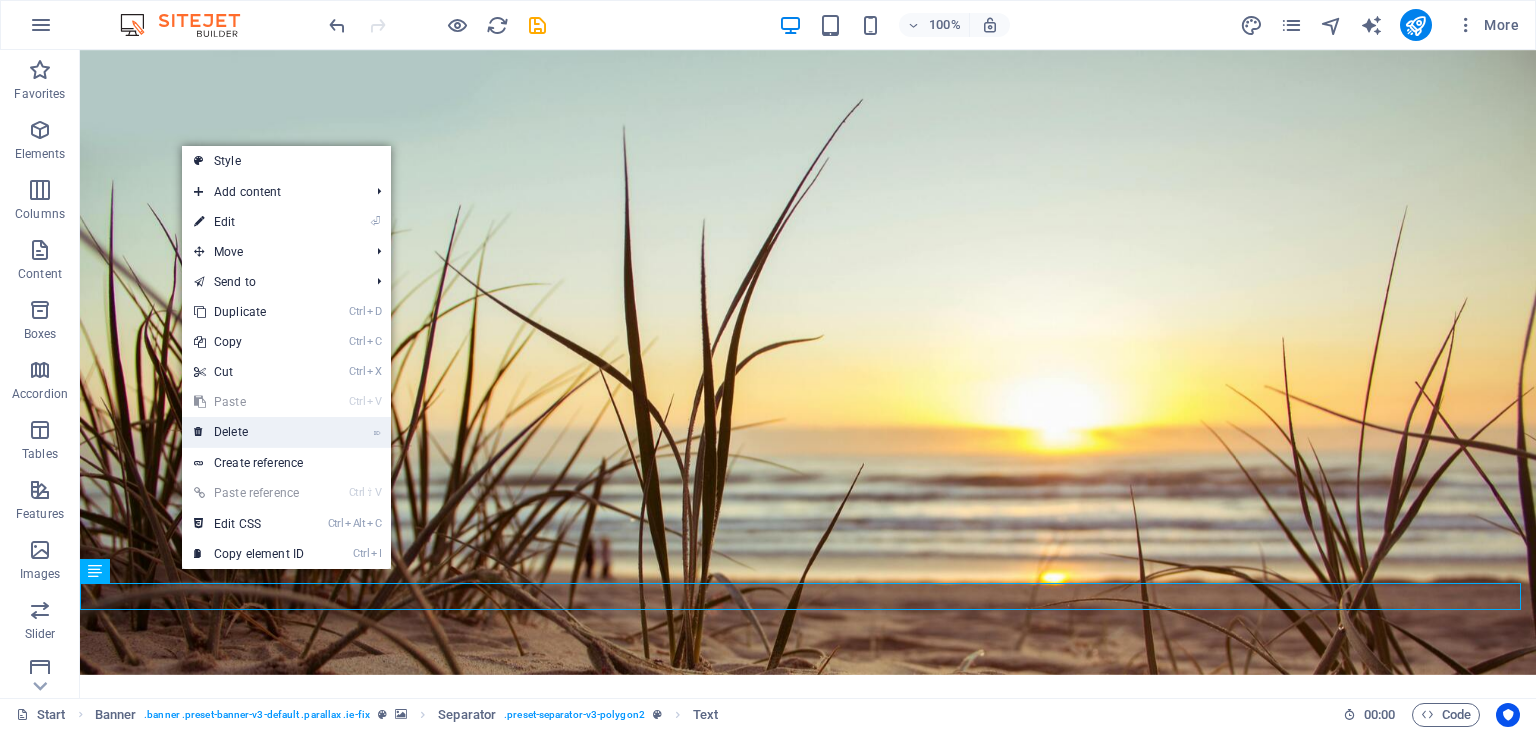 click on "⌦  Delete" at bounding box center [249, 432] 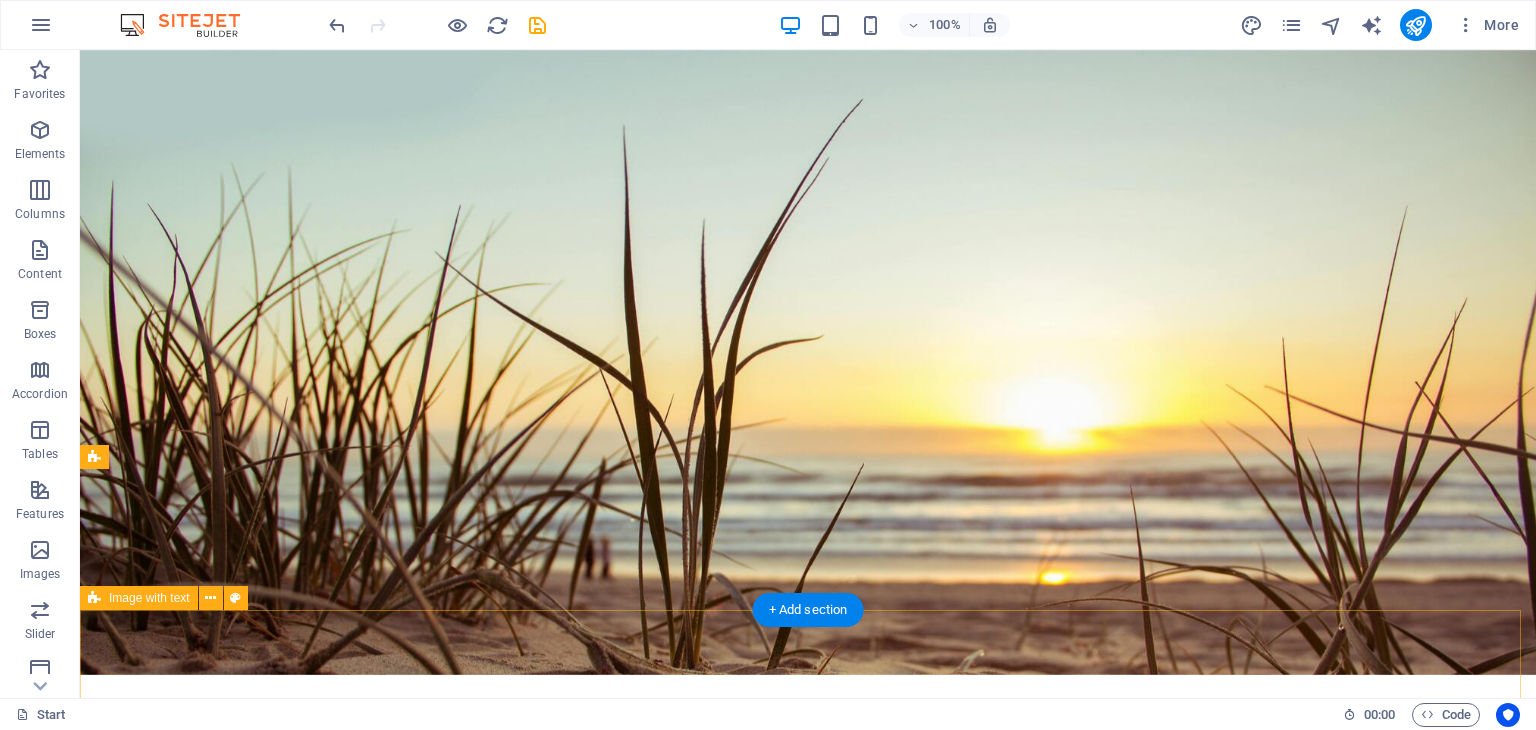 click on "Supporting growth from the inside out" at bounding box center (808, 1373) 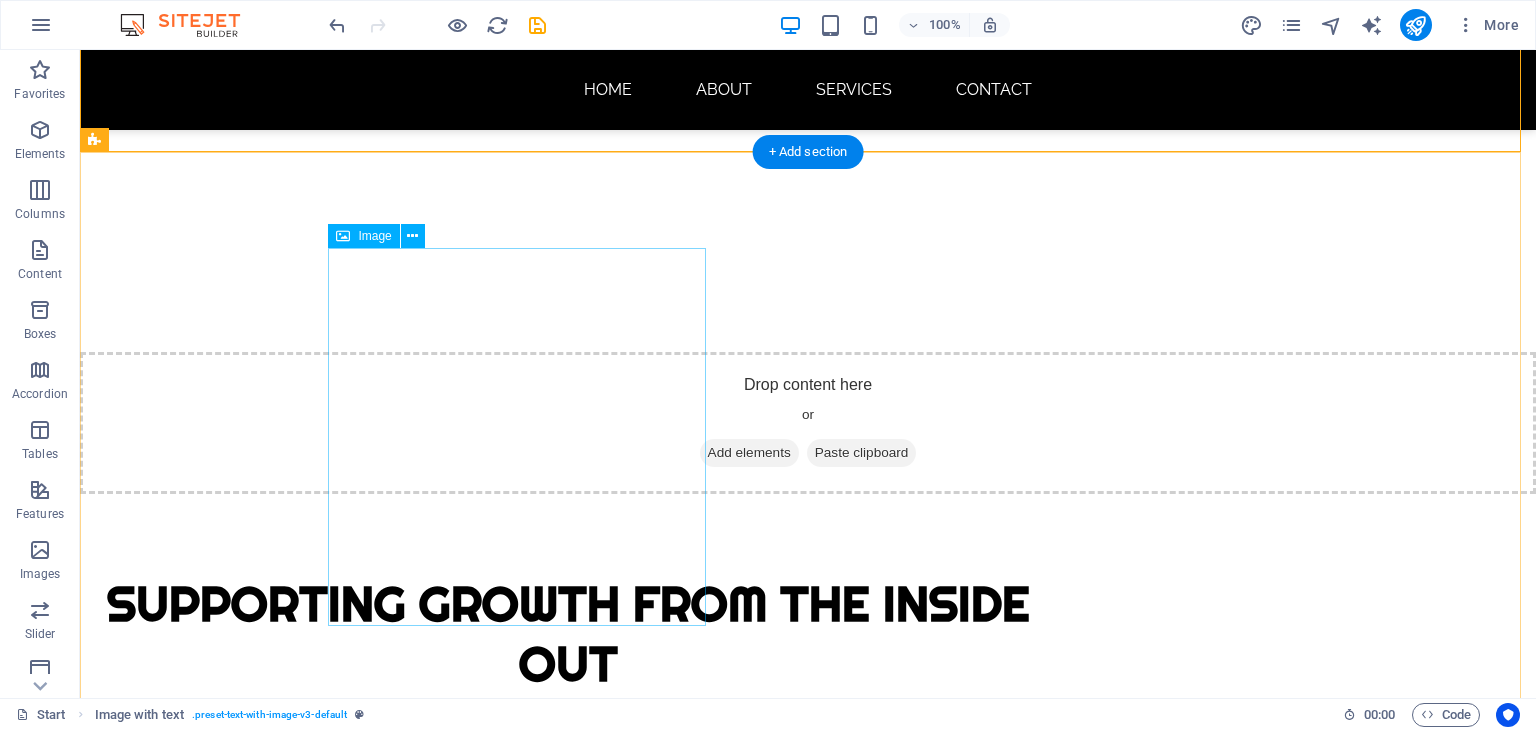 scroll, scrollTop: 760, scrollLeft: 0, axis: vertical 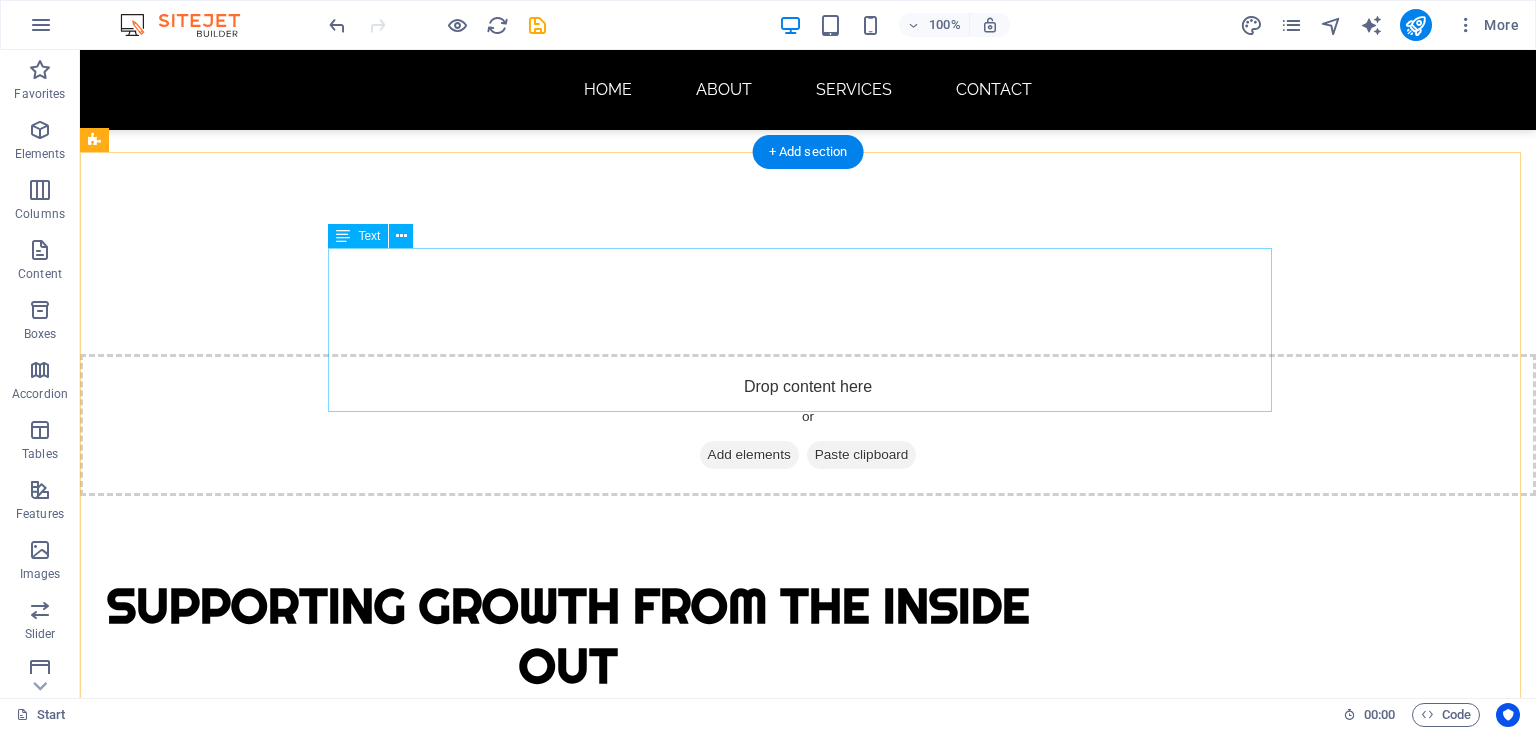 click on "At [COMPANY] , we believe in the value of self-awareness, growth, and mental wellbeing—whether you're navigating life’s challenges or striving to perform at your best. We provide a supportive and down-to-earth space where individuals can explore, reflect, and build practical skills. Our approach is collaborative, drawing on evidence-based strategies tailored to each client’s unique goals and experiences." at bounding box center [808, 953] 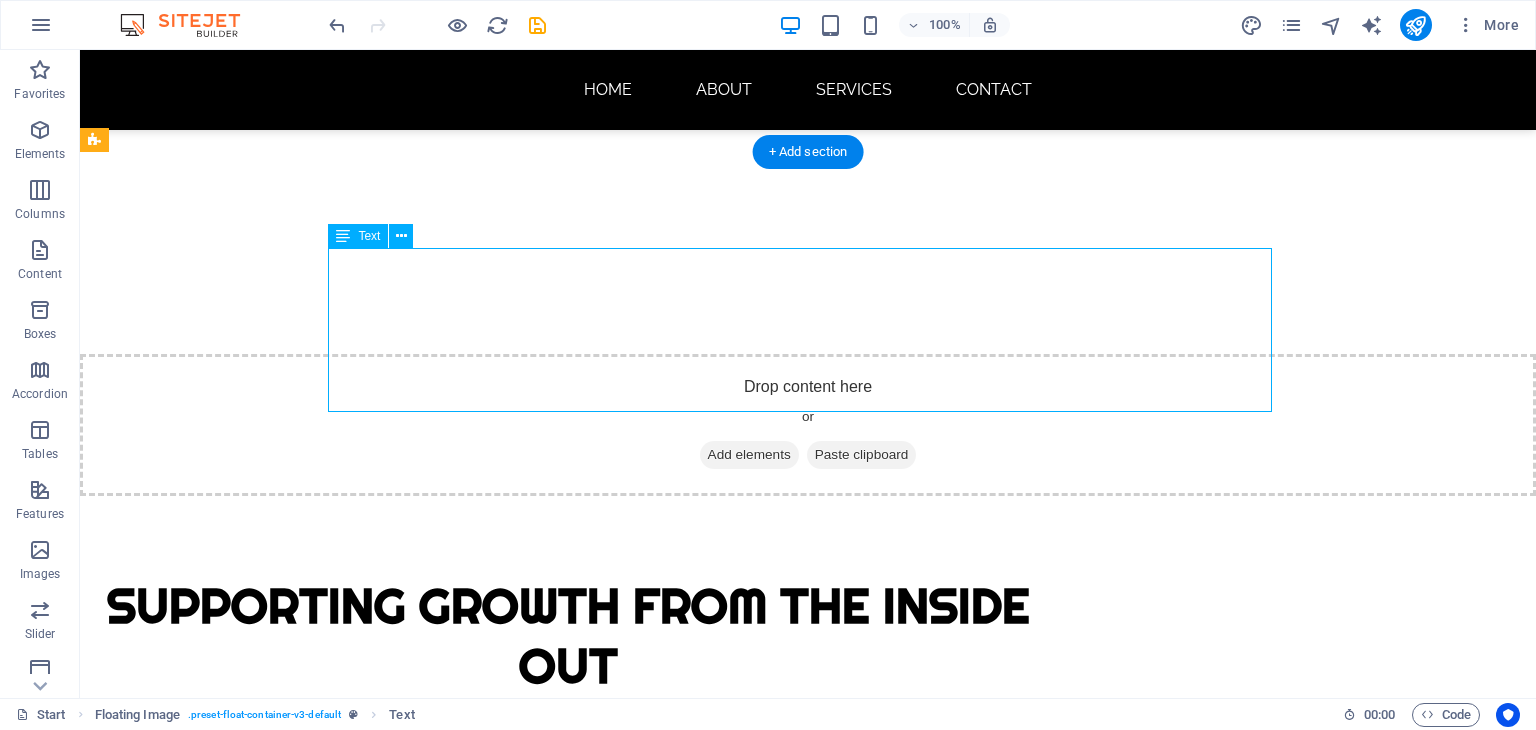 click on "At [COMPANY] , we believe in the value of self-awareness, growth, and mental wellbeing—whether you're navigating life’s challenges or striving to perform at your best. We provide a supportive and down-to-earth space where individuals can explore, reflect, and build practical skills. Our approach is collaborative, drawing on evidence-based strategies tailored to each client’s unique goals and experiences." at bounding box center (808, 953) 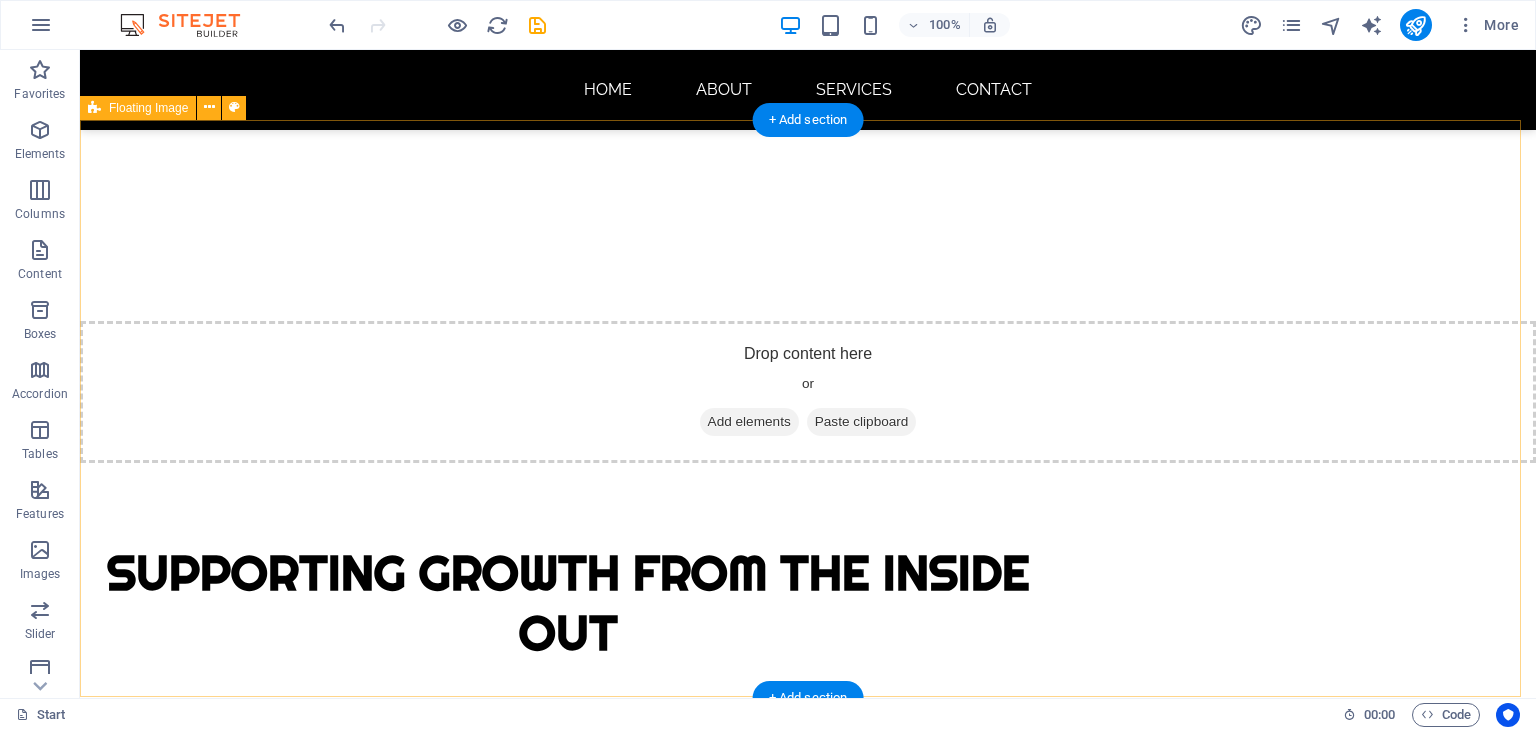 scroll, scrollTop: 886, scrollLeft: 0, axis: vertical 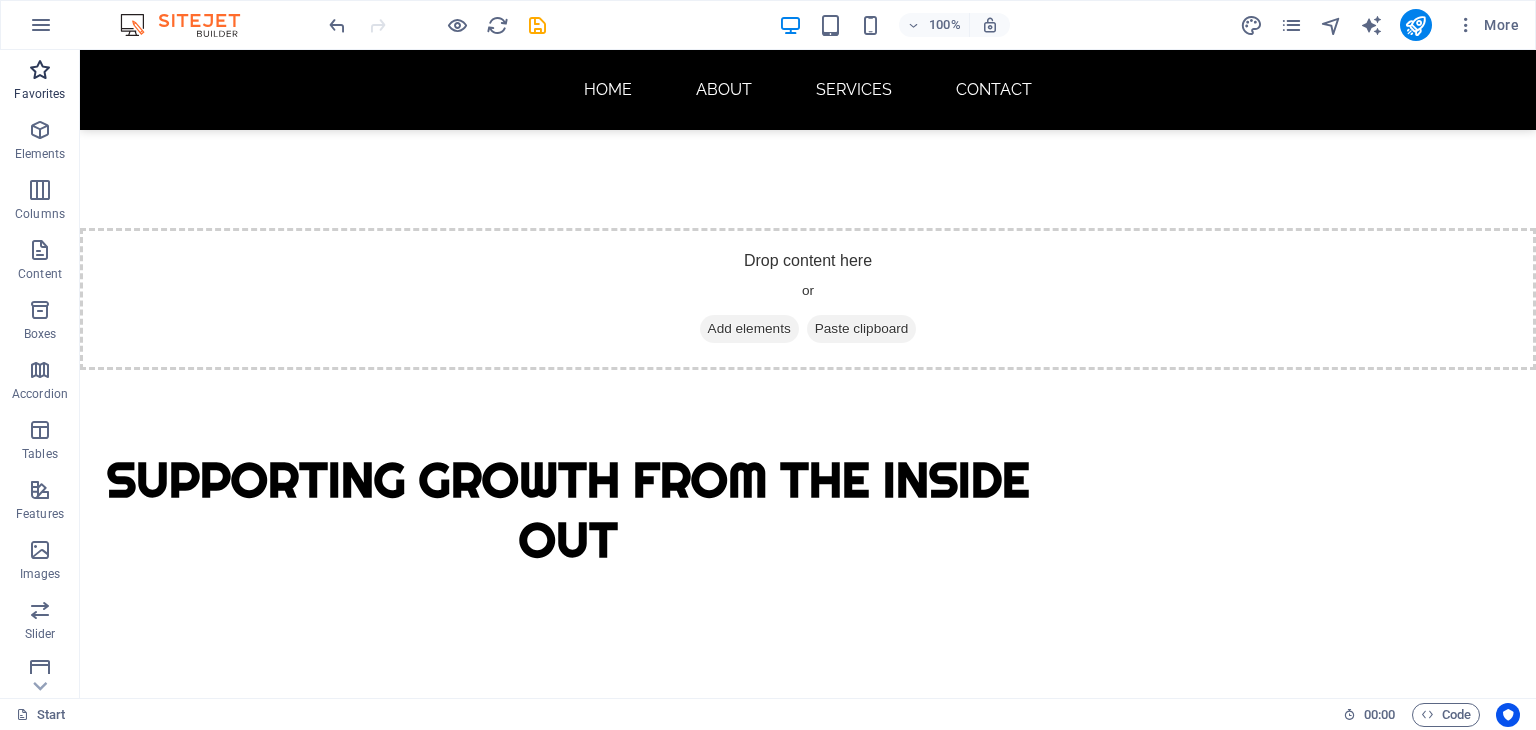 click on "Favorites" at bounding box center [40, 82] 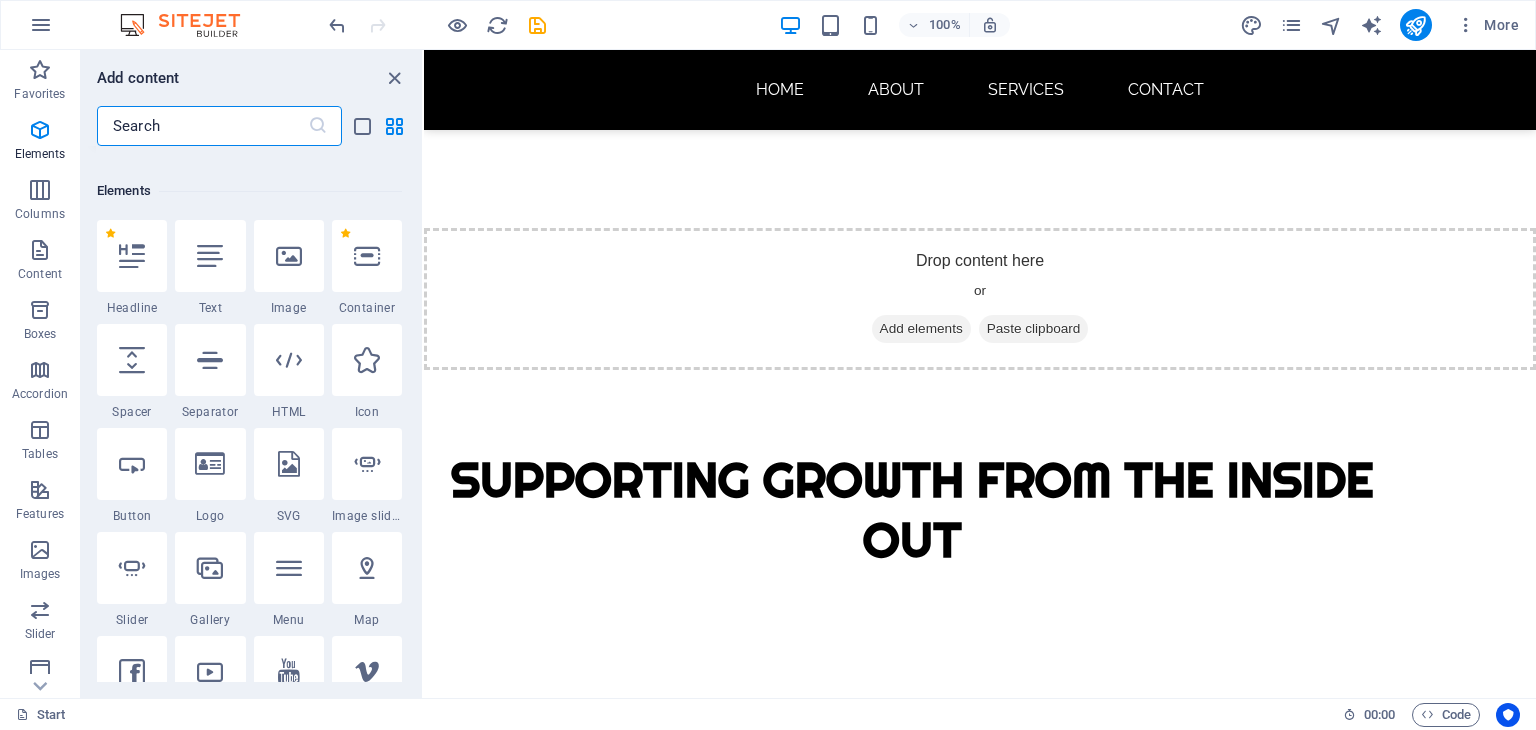 scroll, scrollTop: 192, scrollLeft: 0, axis: vertical 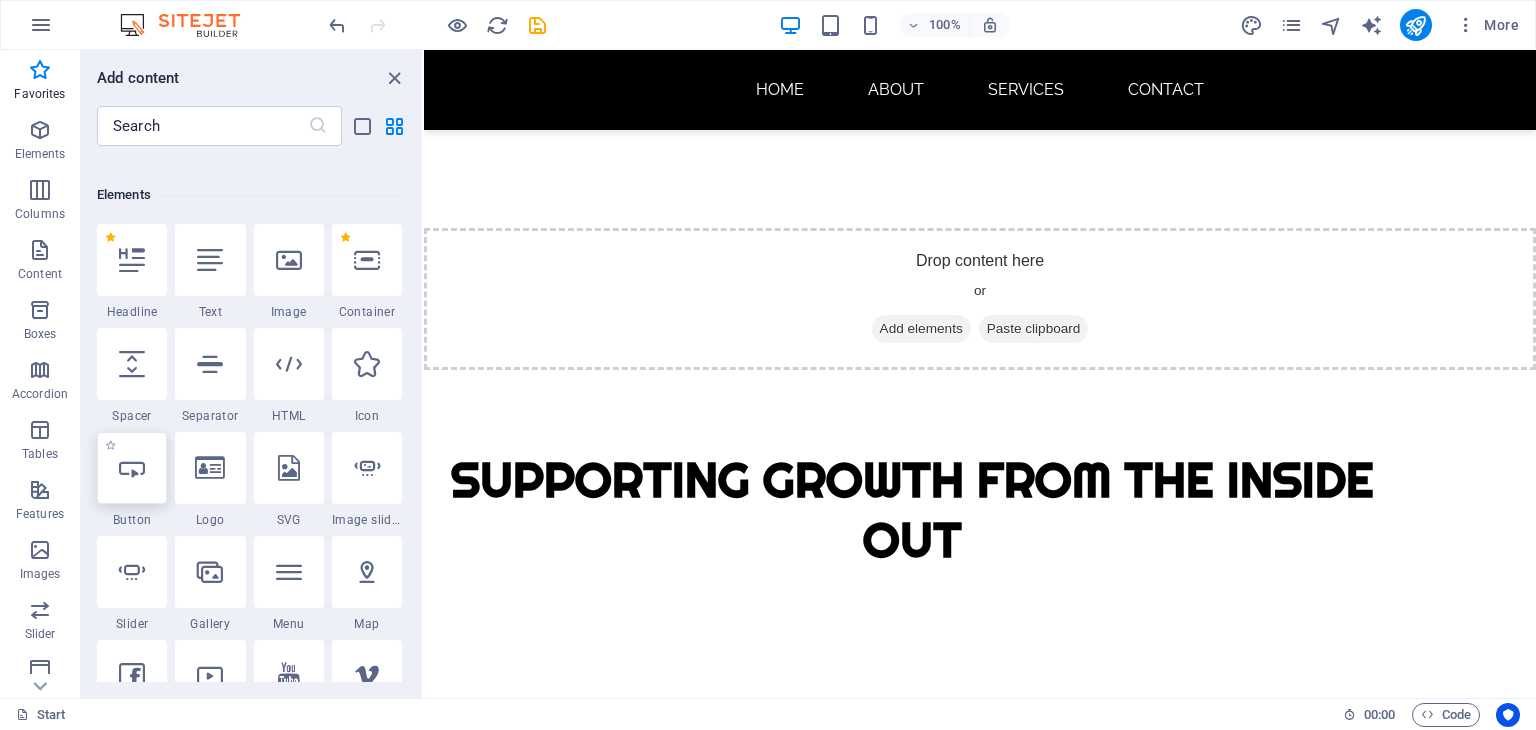 click at bounding box center [132, 468] 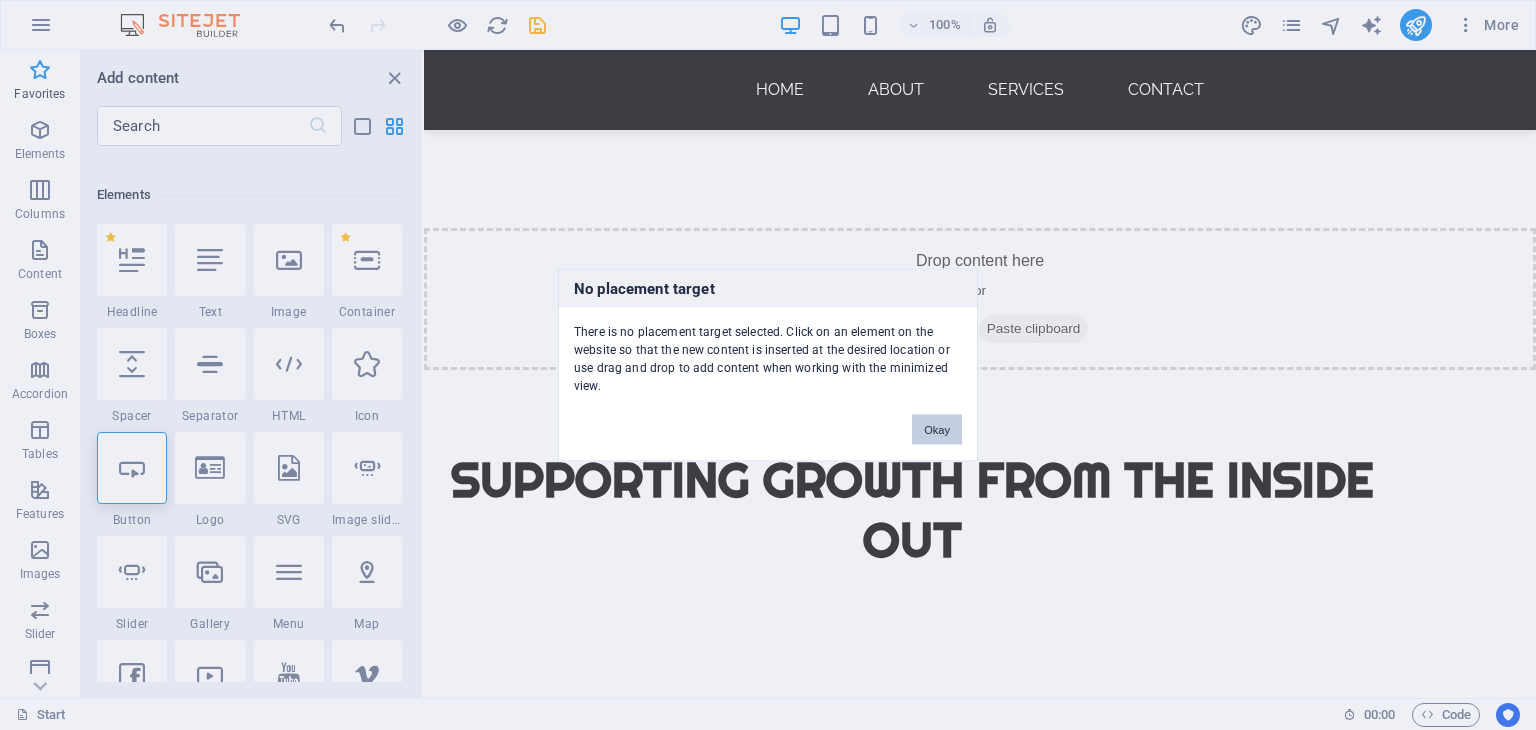 click on "Okay" at bounding box center (937, 430) 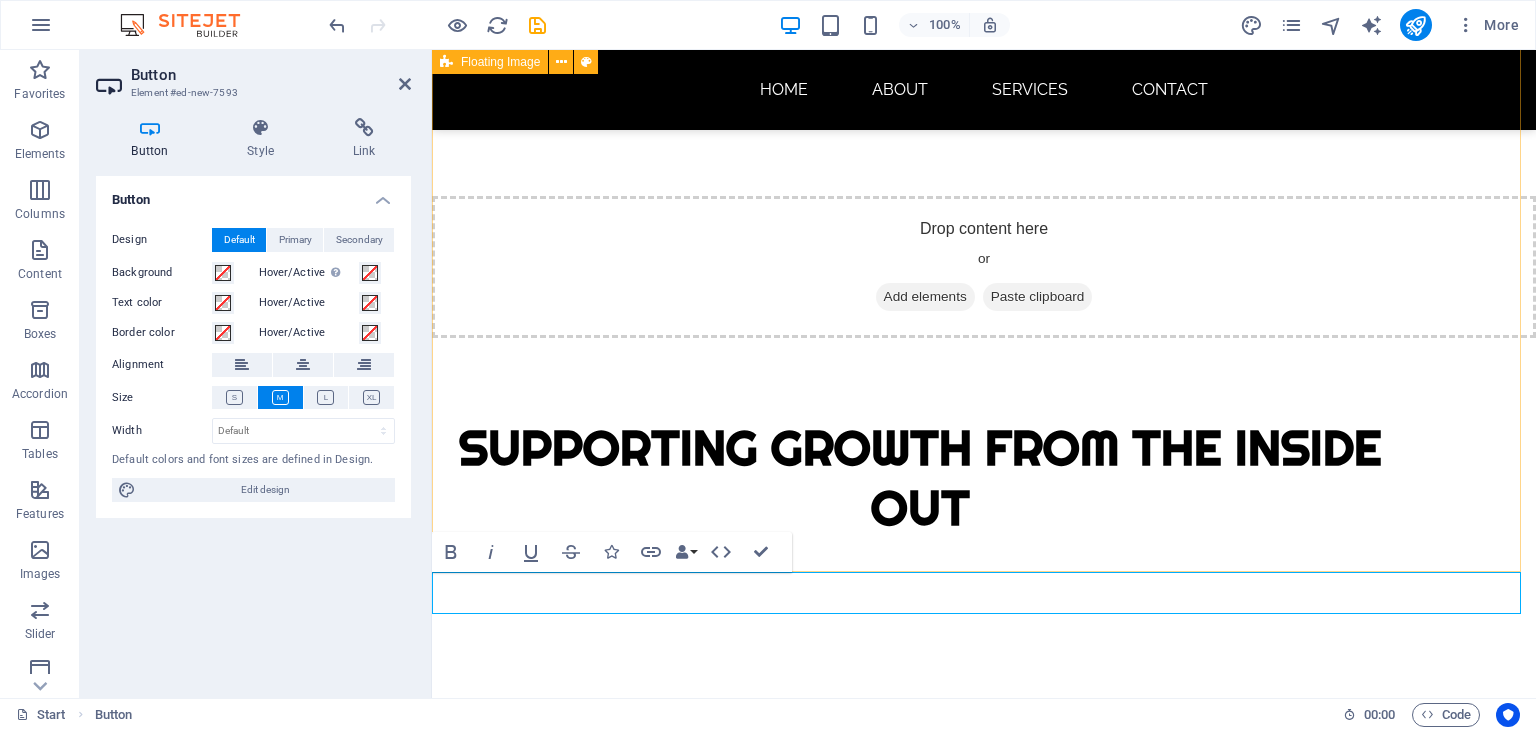 scroll, scrollTop: 969, scrollLeft: 0, axis: vertical 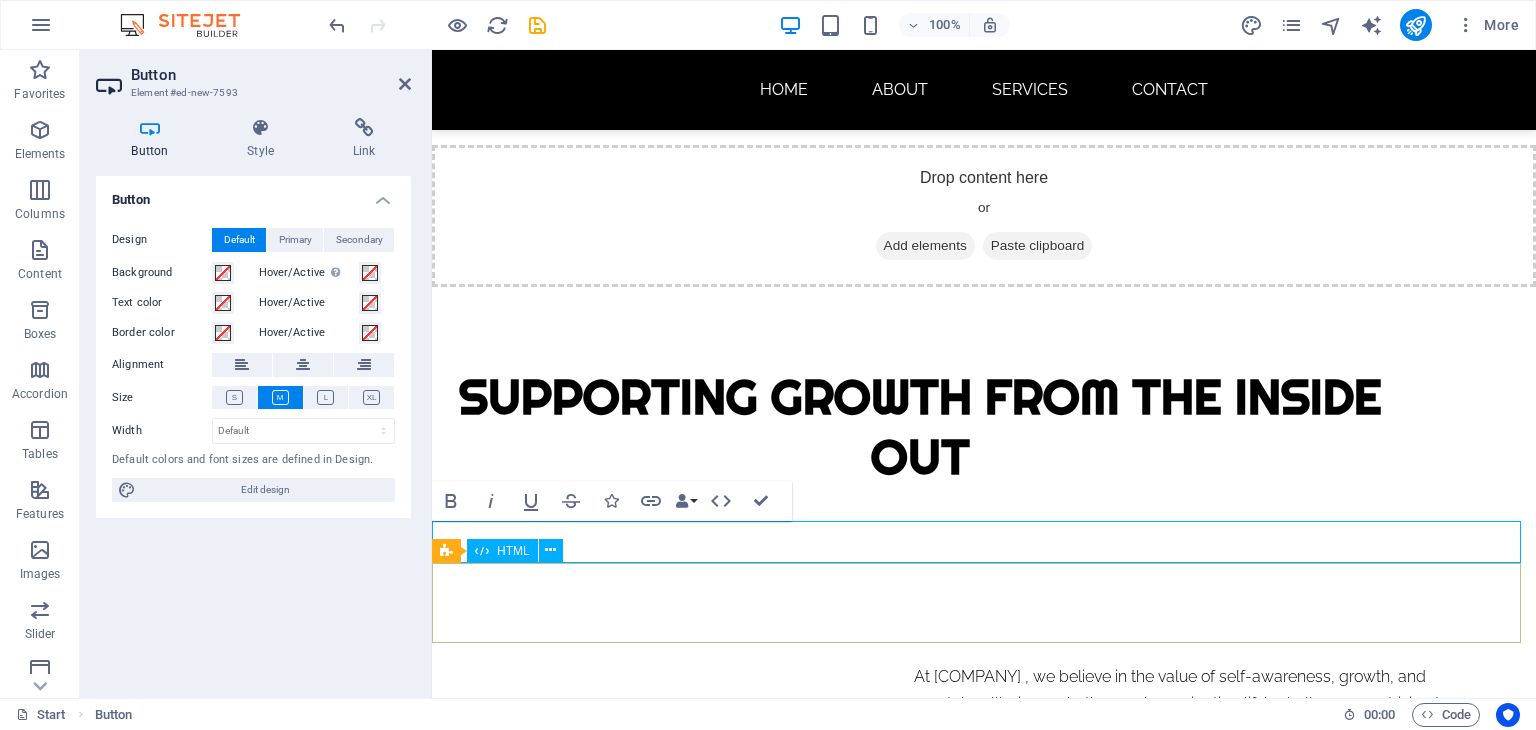 type 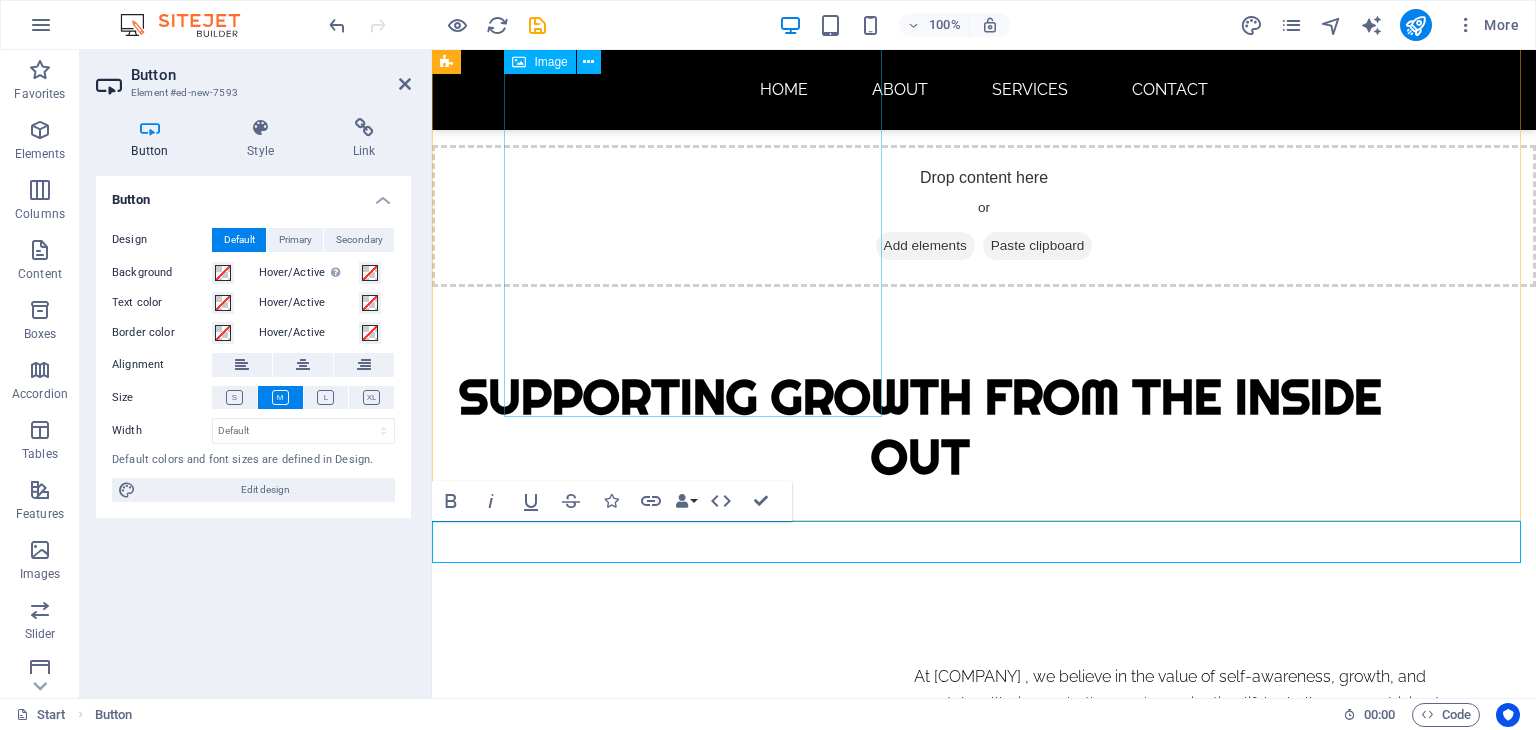 click at bounding box center (701, 852) 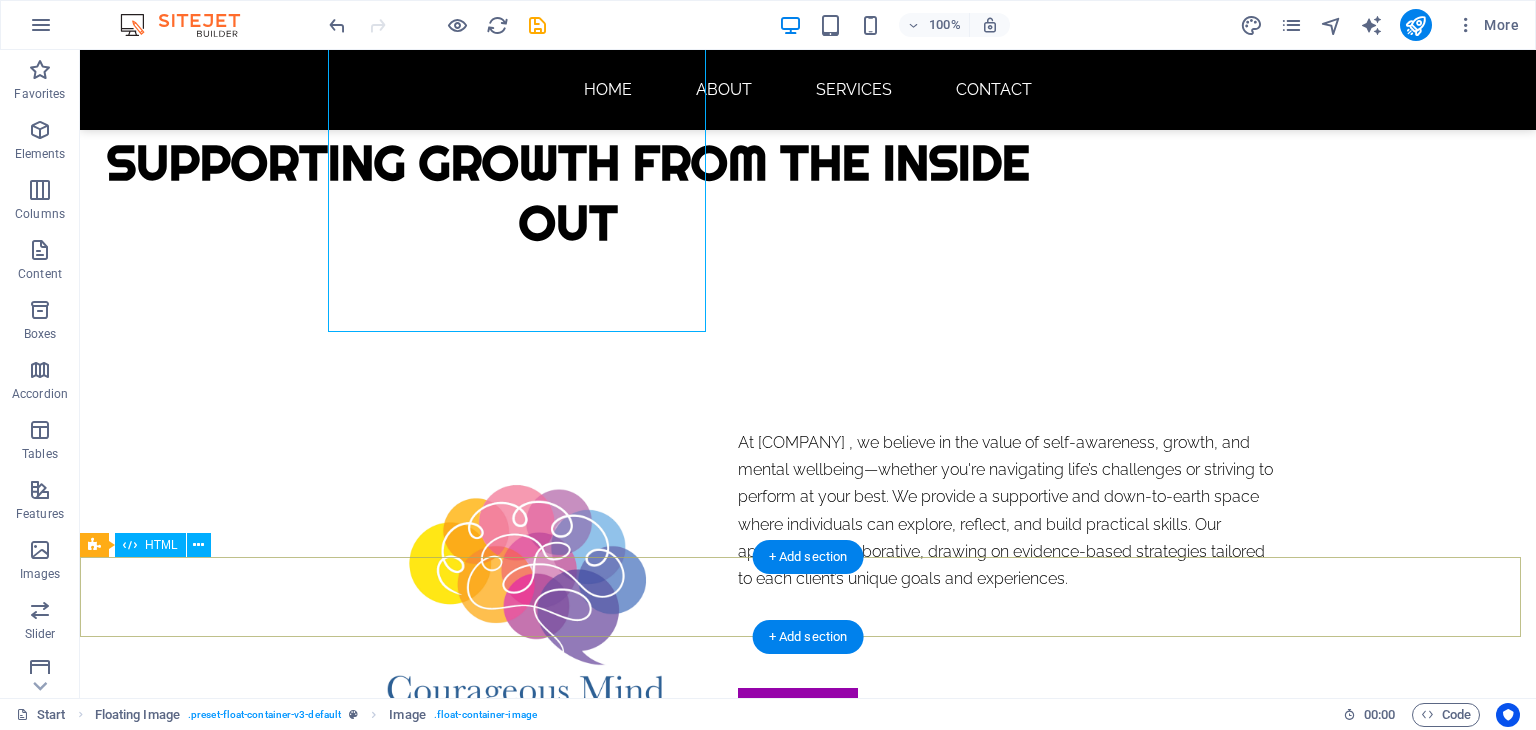 scroll, scrollTop: 1053, scrollLeft: 0, axis: vertical 